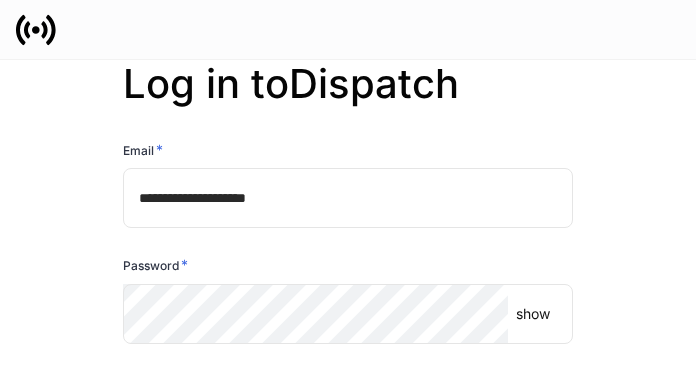 scroll, scrollTop: 0, scrollLeft: 0, axis: both 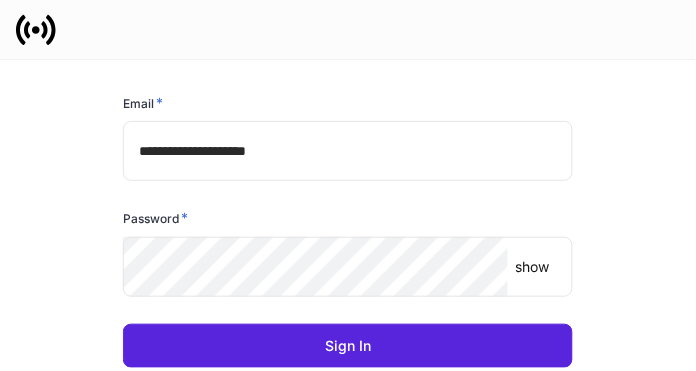click on "Password *" at bounding box center [348, 222] 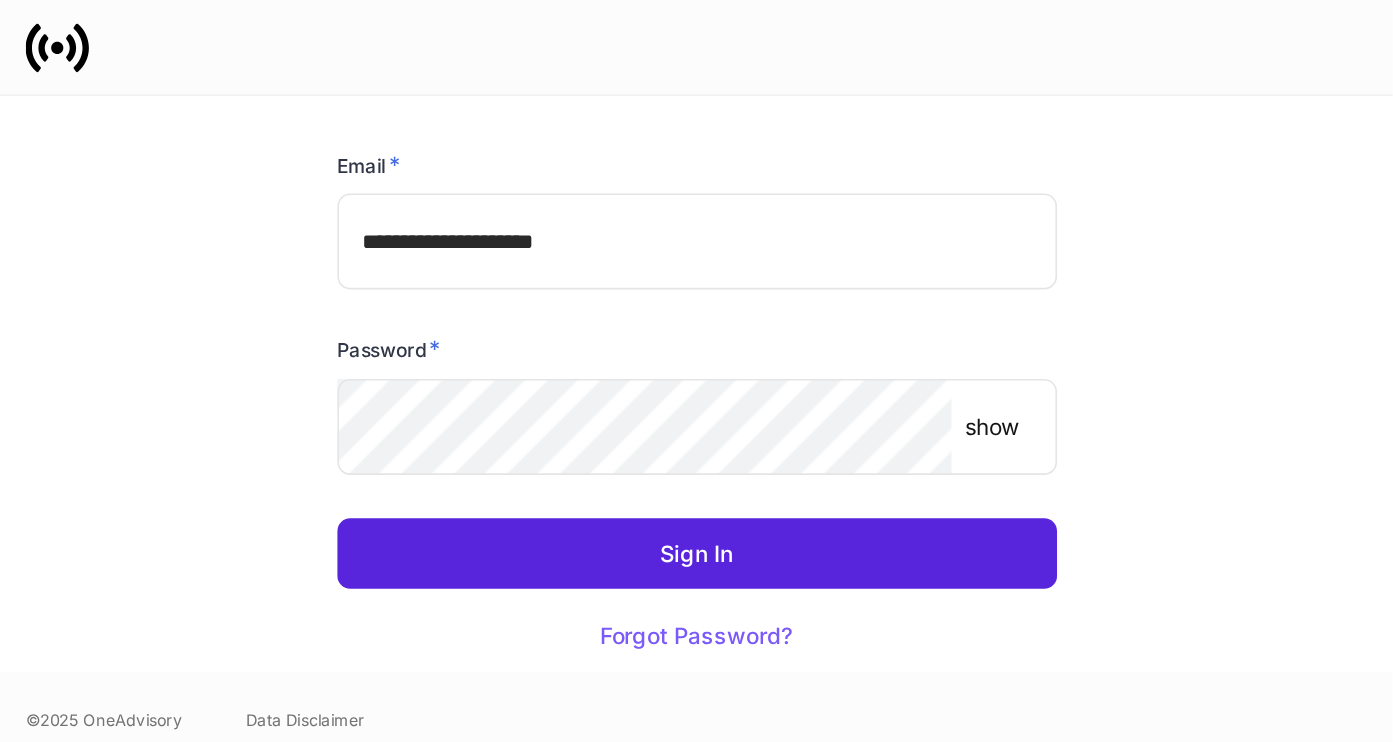 scroll, scrollTop: 0, scrollLeft: 0, axis: both 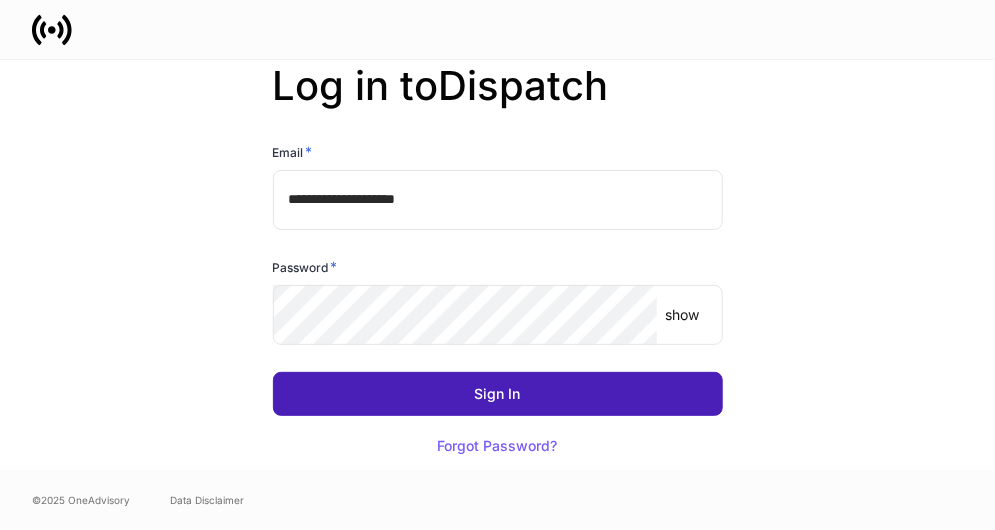 click on "Sign In" at bounding box center (498, 394) 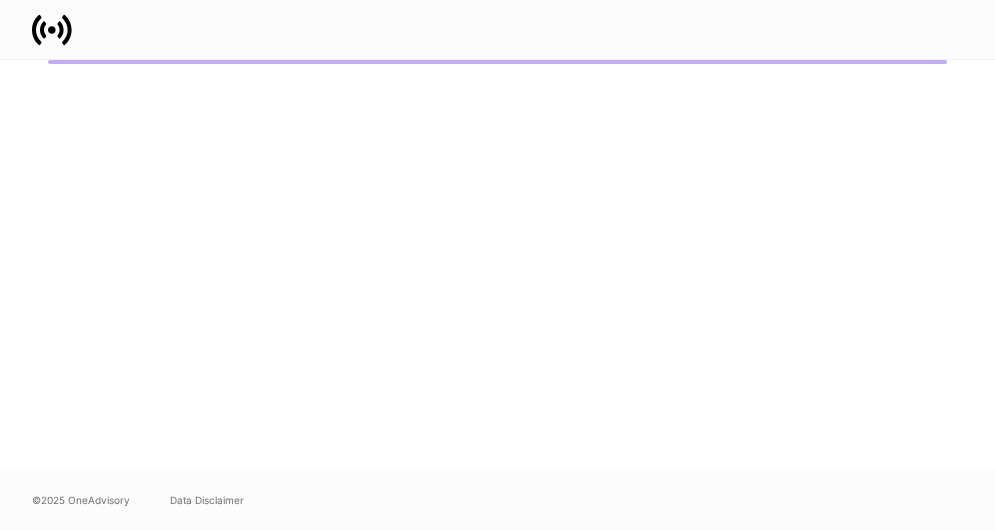 scroll, scrollTop: 0, scrollLeft: 0, axis: both 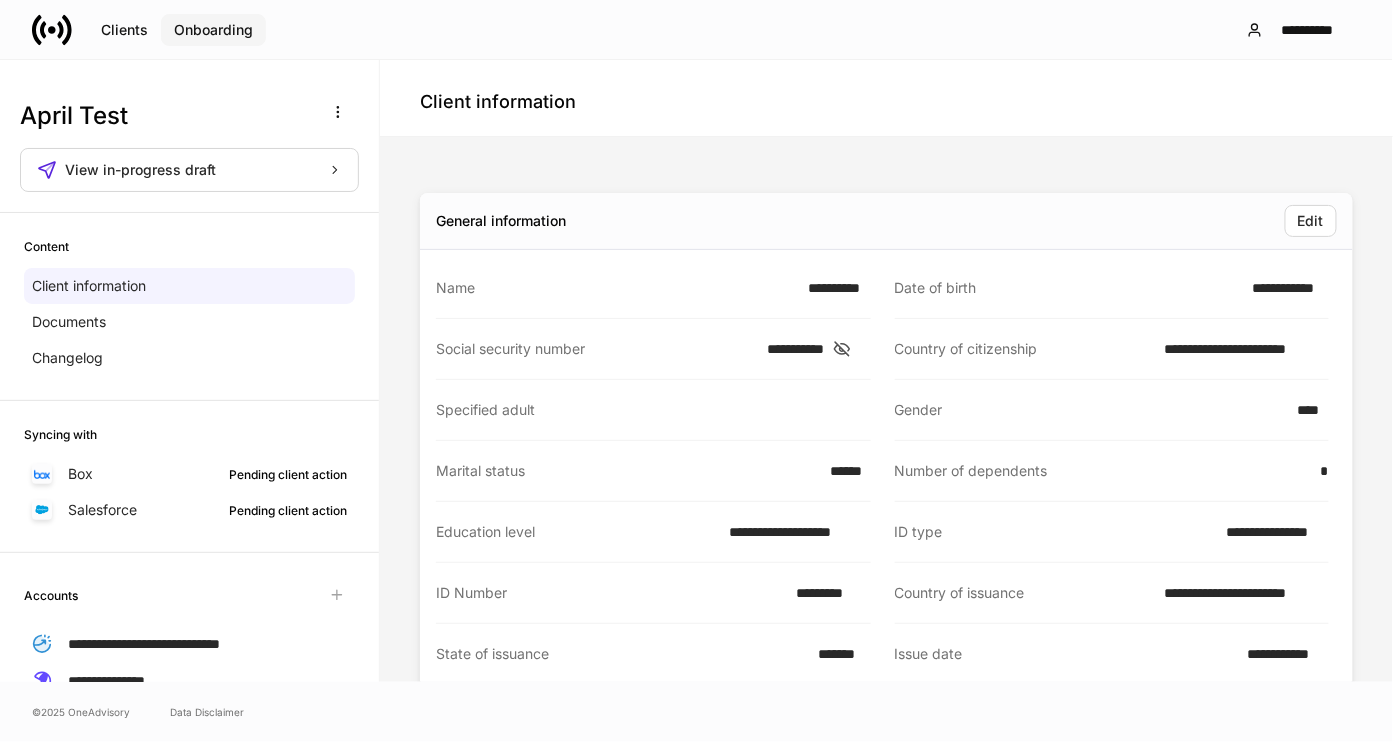 click on "Onboarding" at bounding box center (213, 30) 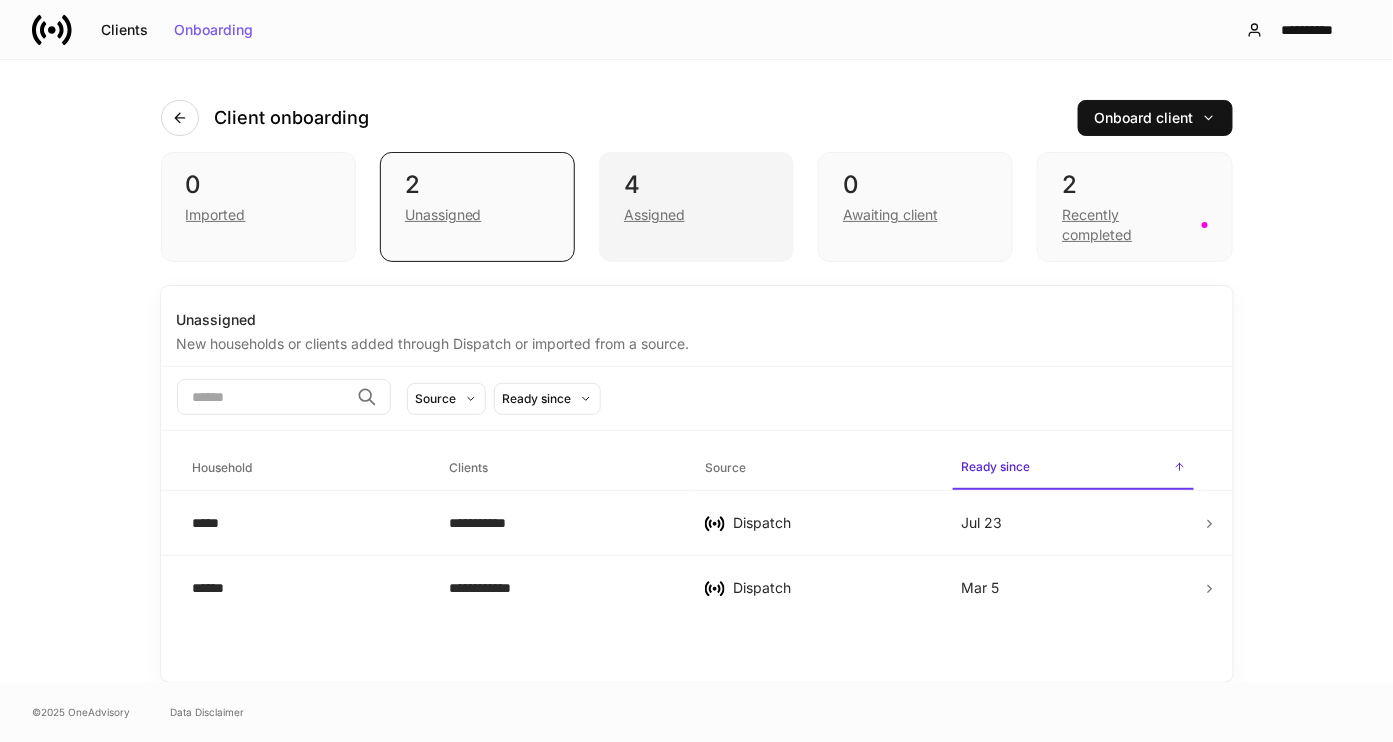 click on "4" at bounding box center (696, 185) 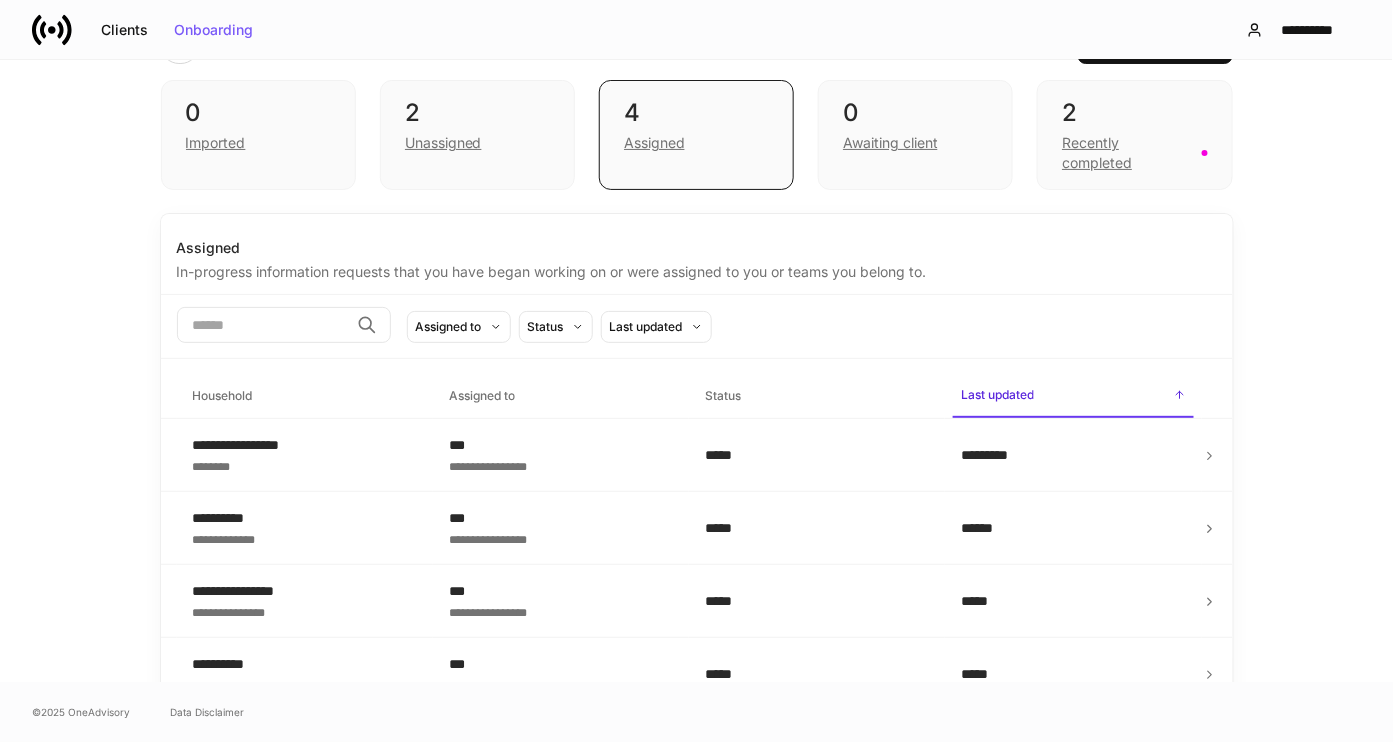 scroll, scrollTop: 98, scrollLeft: 0, axis: vertical 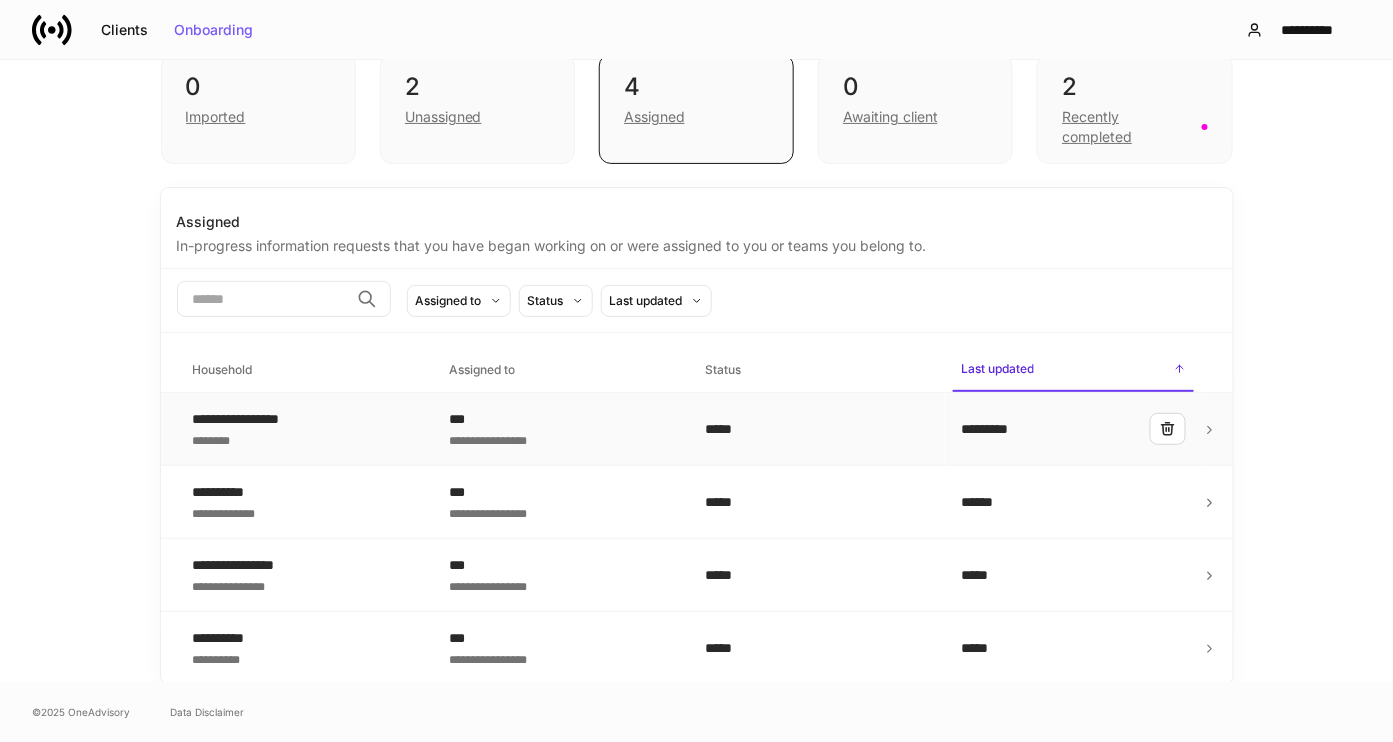 click on "**********" at bounding box center (305, 429) 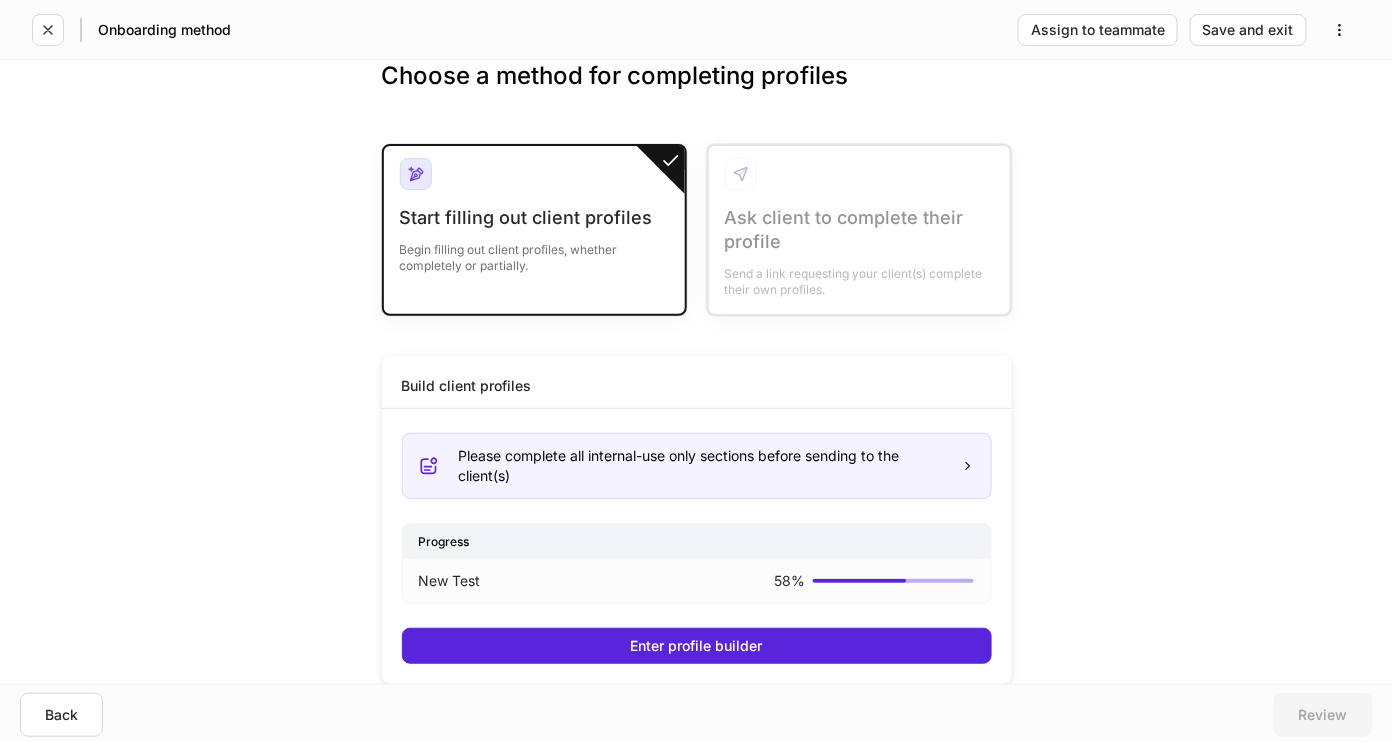 scroll, scrollTop: 0, scrollLeft: 0, axis: both 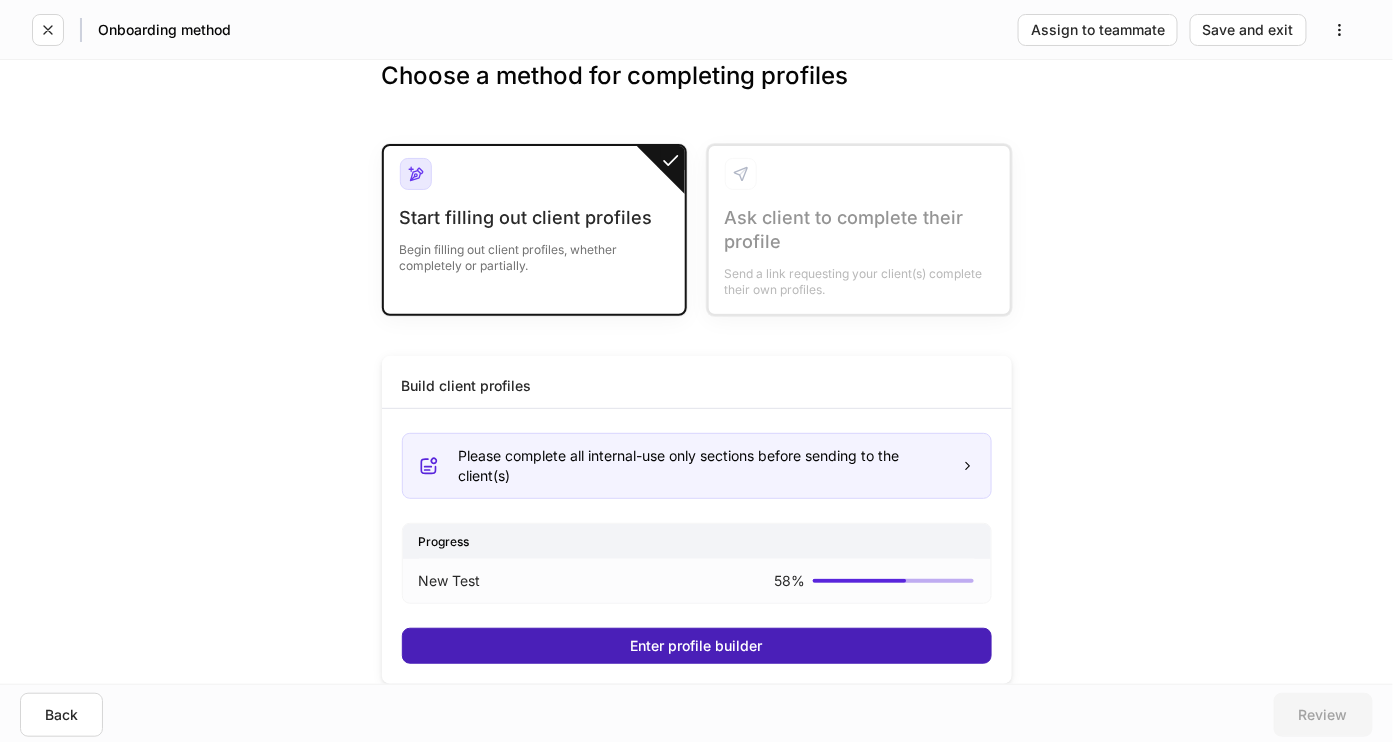 click on "Enter profile builder" at bounding box center (697, 646) 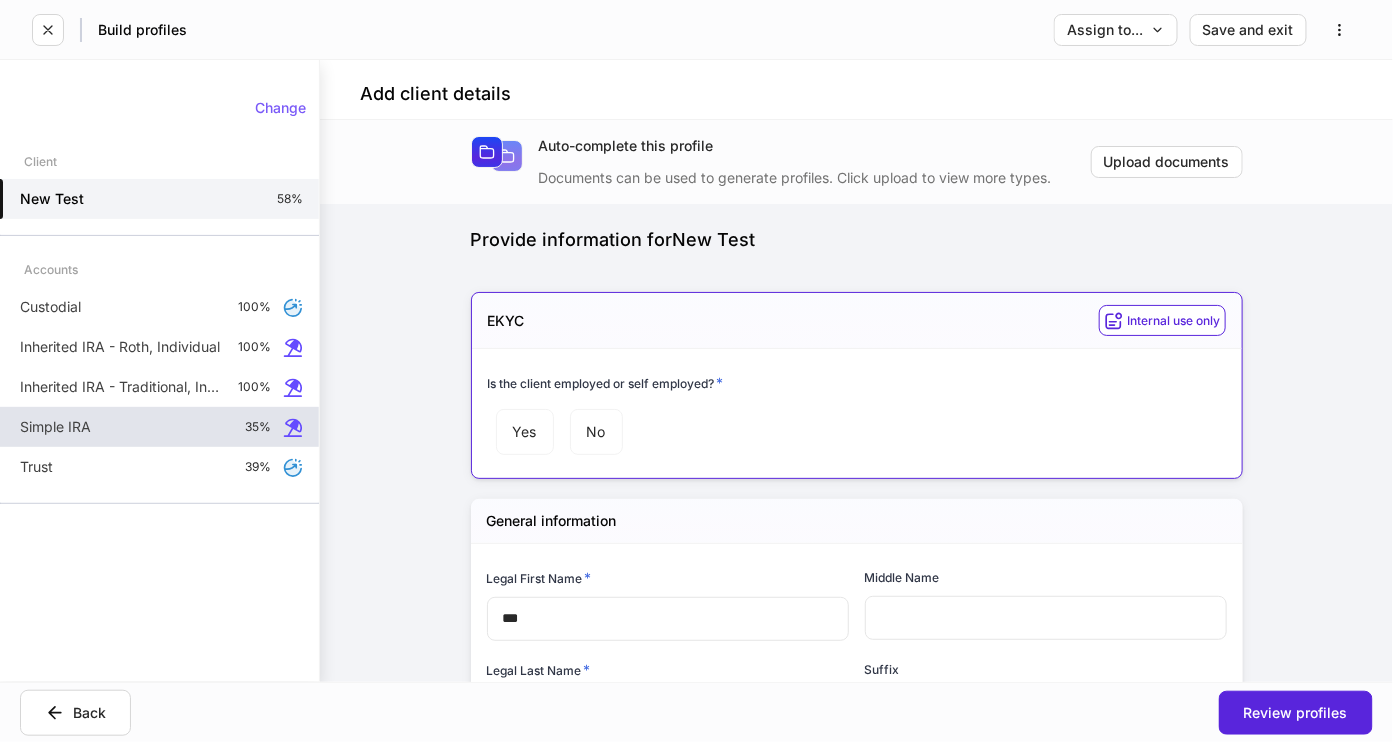 click on "35%" at bounding box center (258, 427) 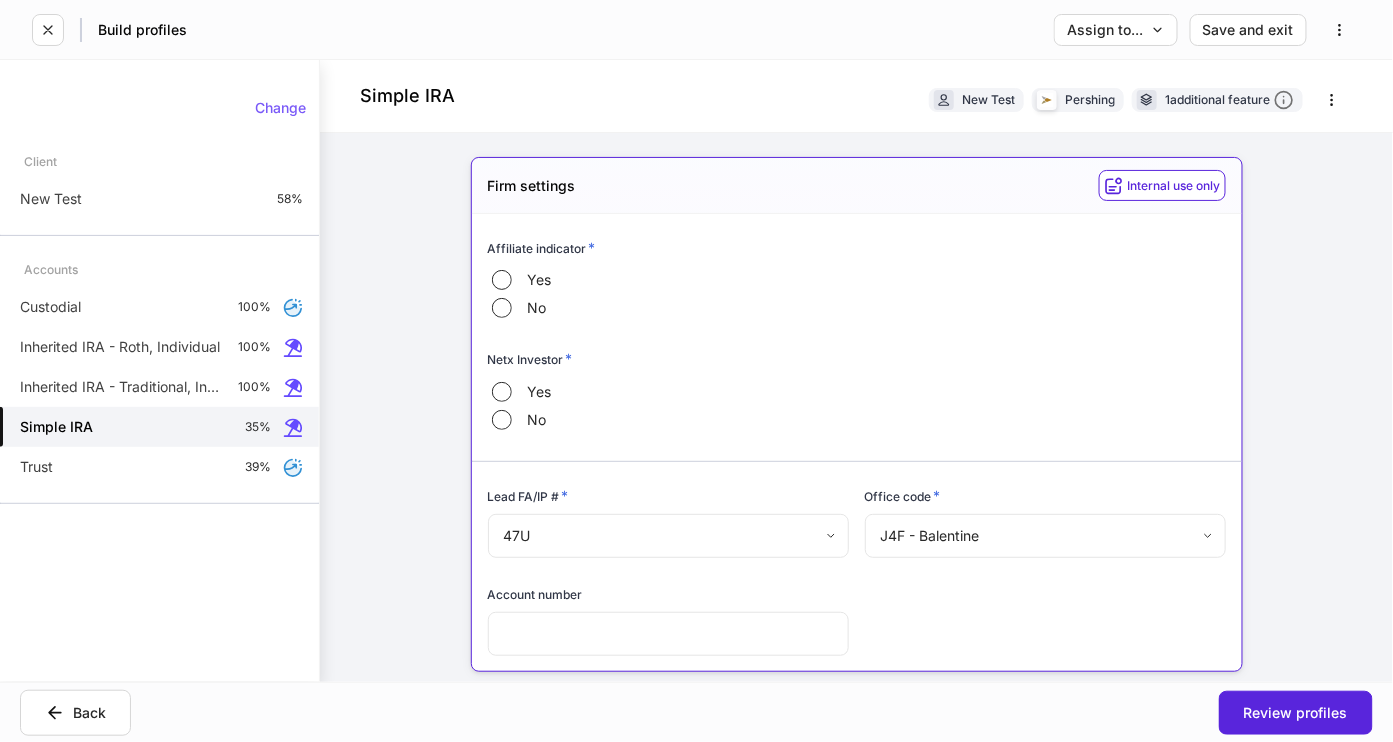 click on "Yes No" at bounding box center (857, 294) 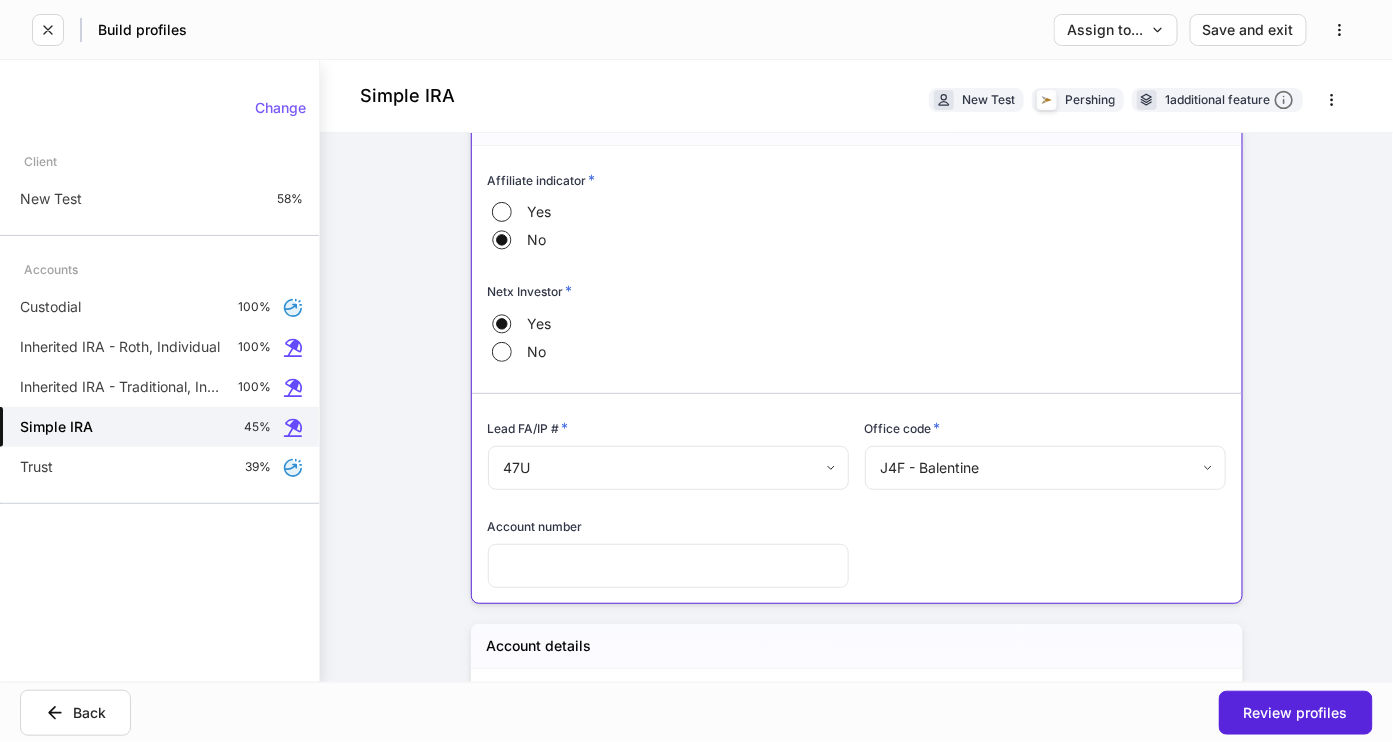 scroll, scrollTop: 313, scrollLeft: 0, axis: vertical 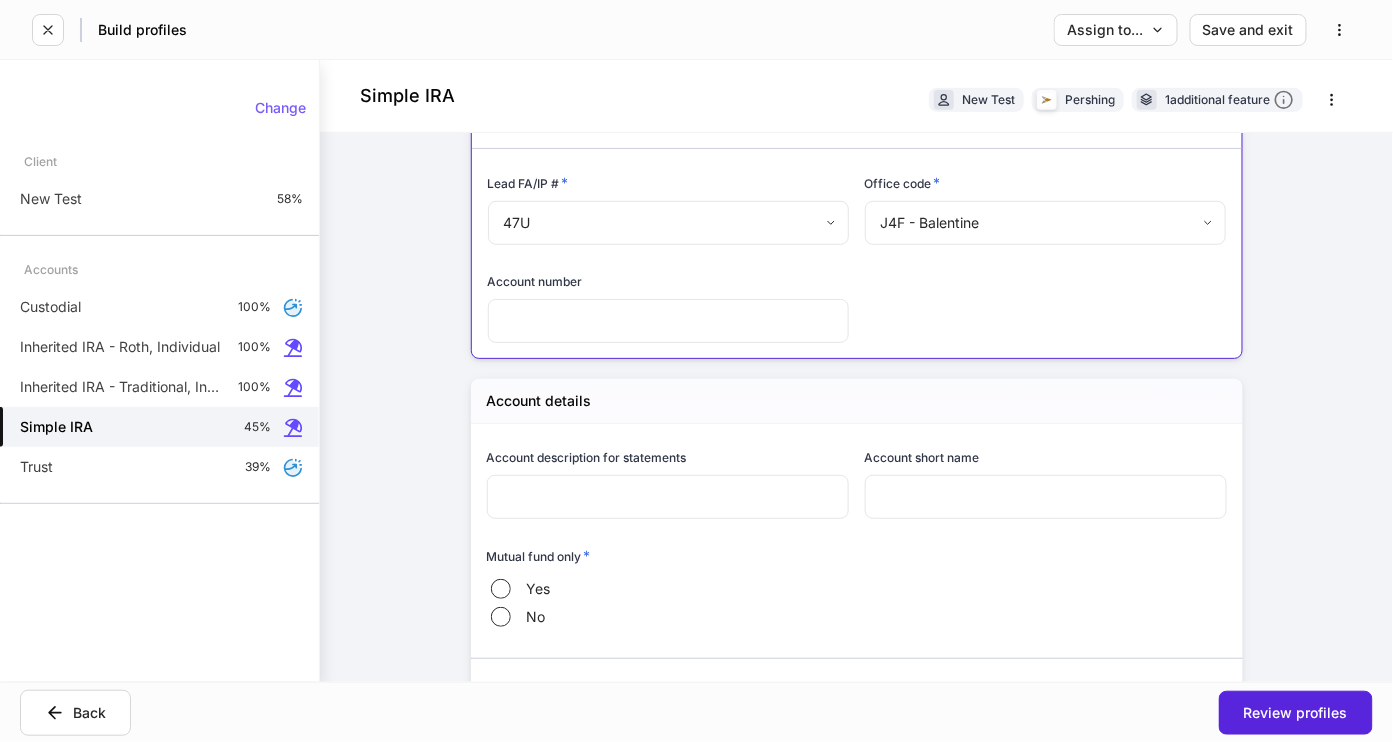 click at bounding box center (668, 321) 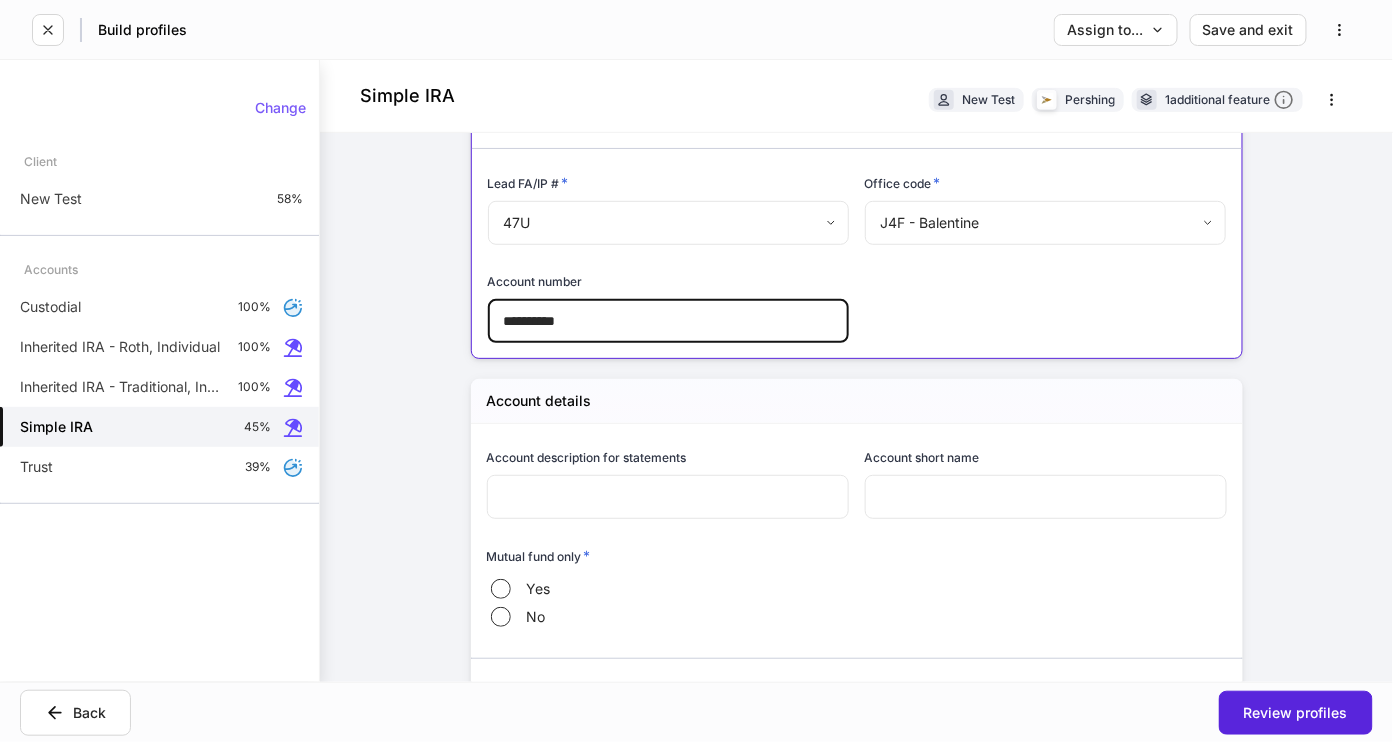 click on "Account description for statements ​" at bounding box center [660, 473] 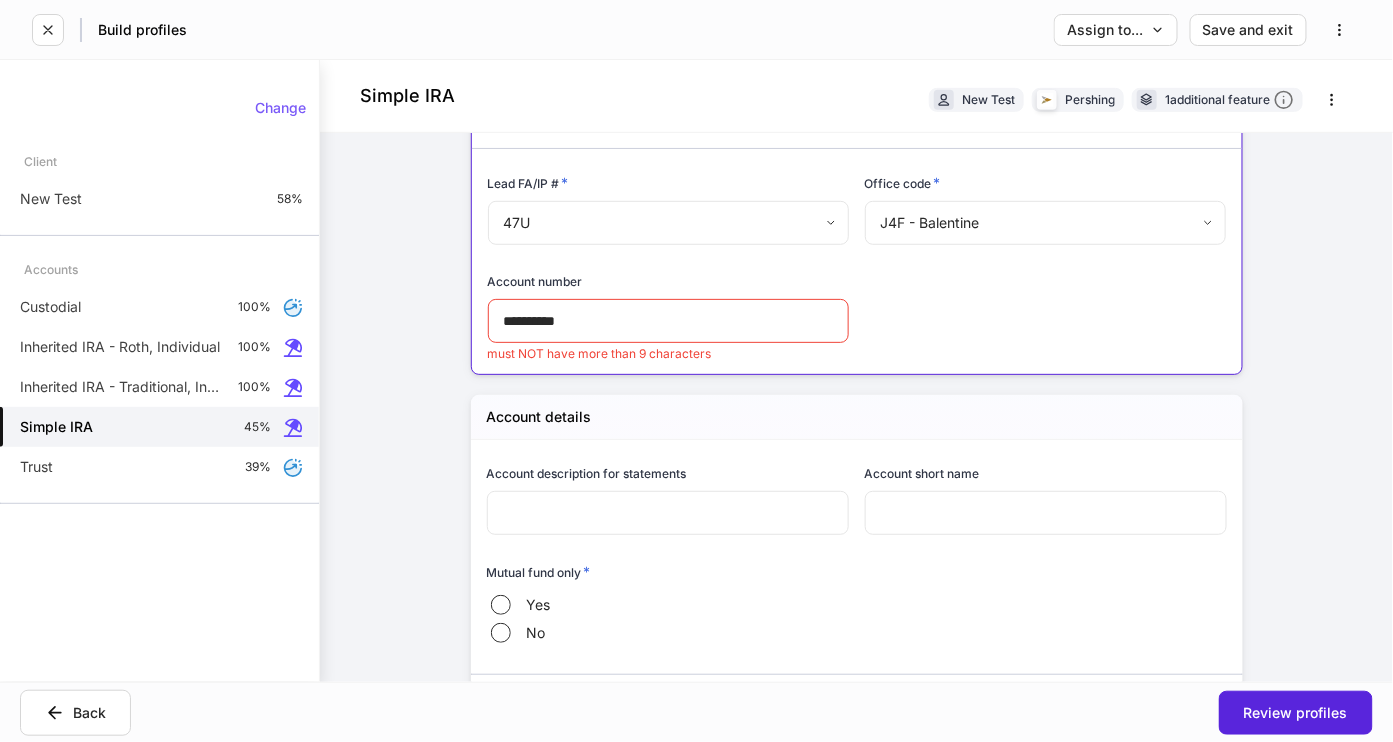 click on "Account number" at bounding box center [668, 285] 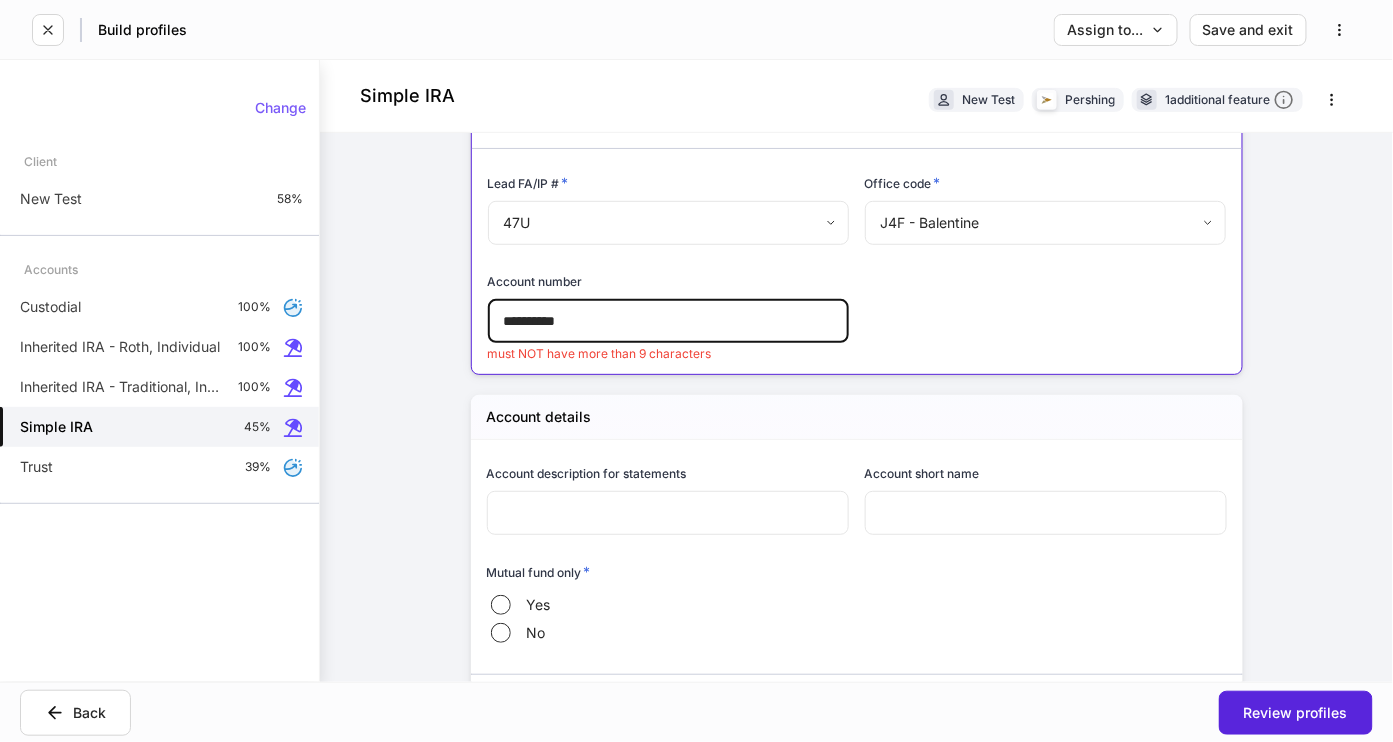 click on "**********" at bounding box center [668, 321] 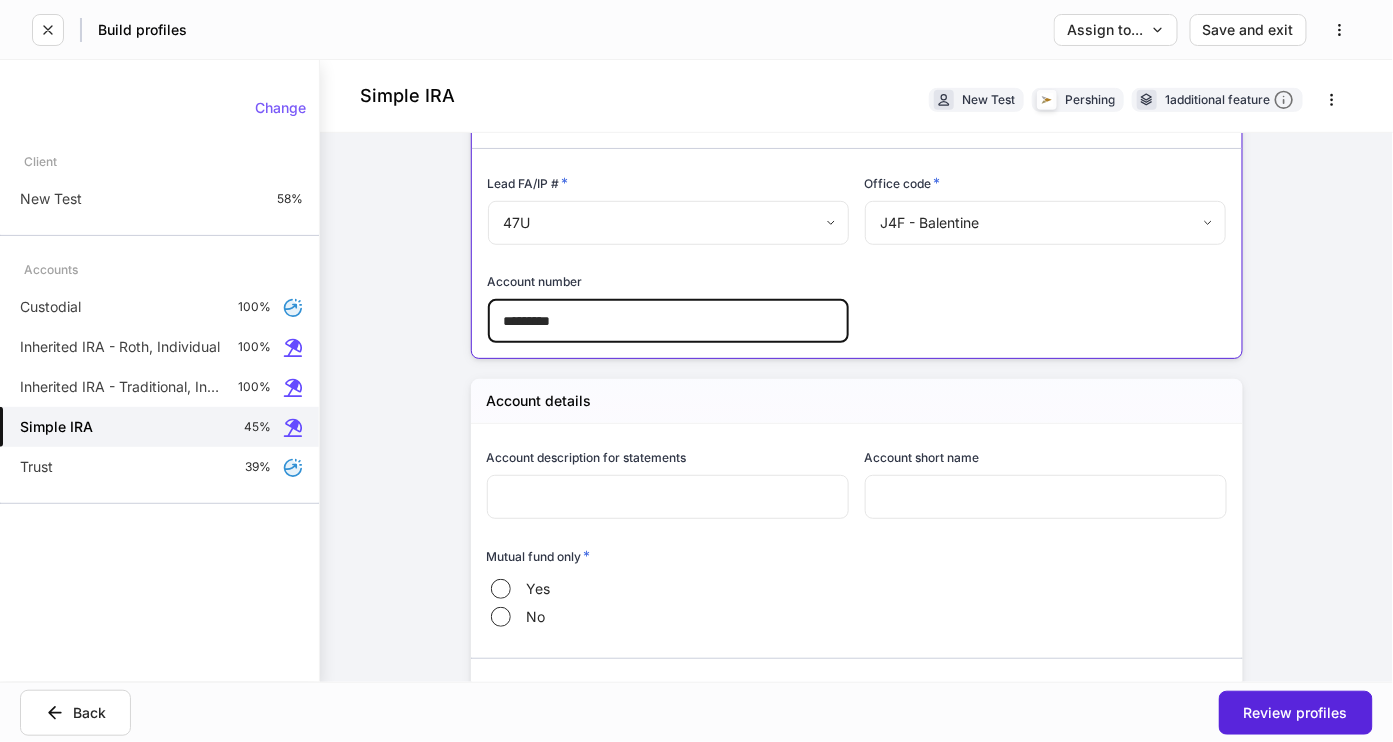 type on "*********" 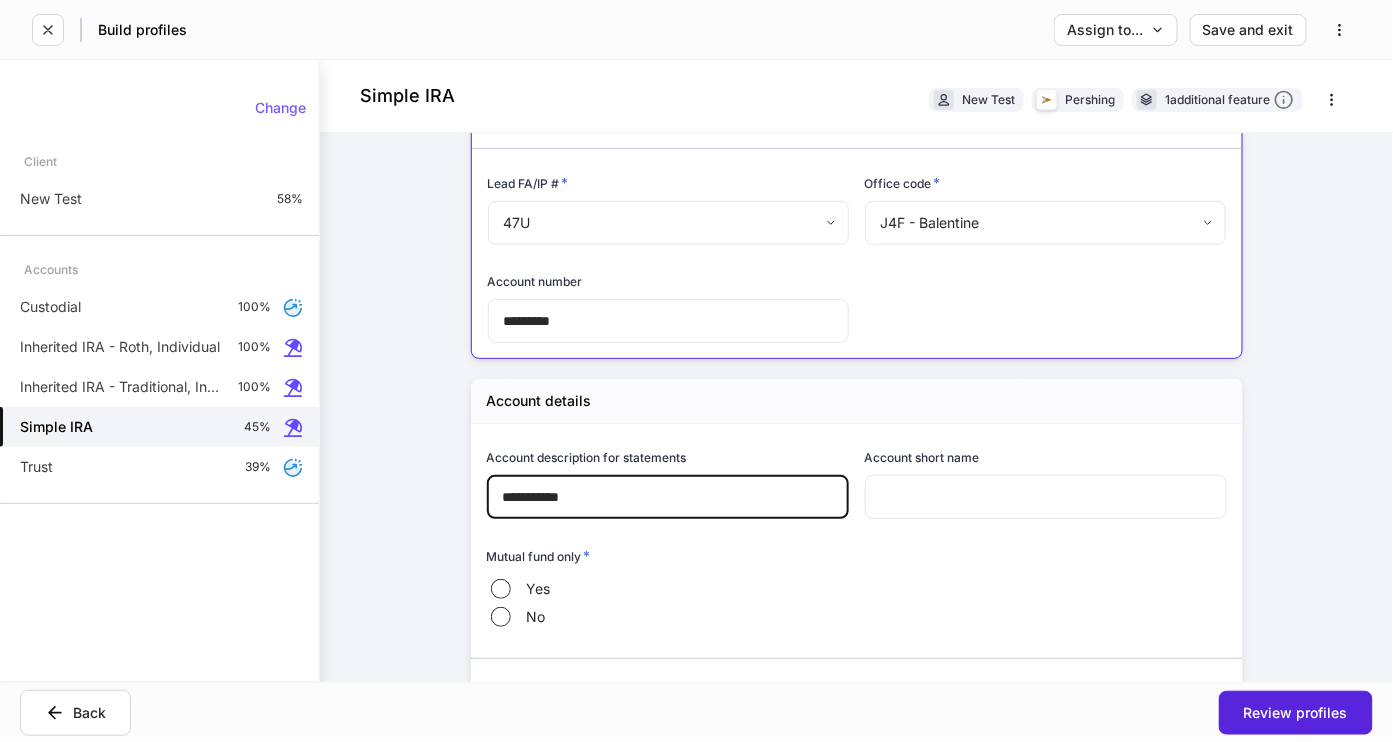 type on "**********" 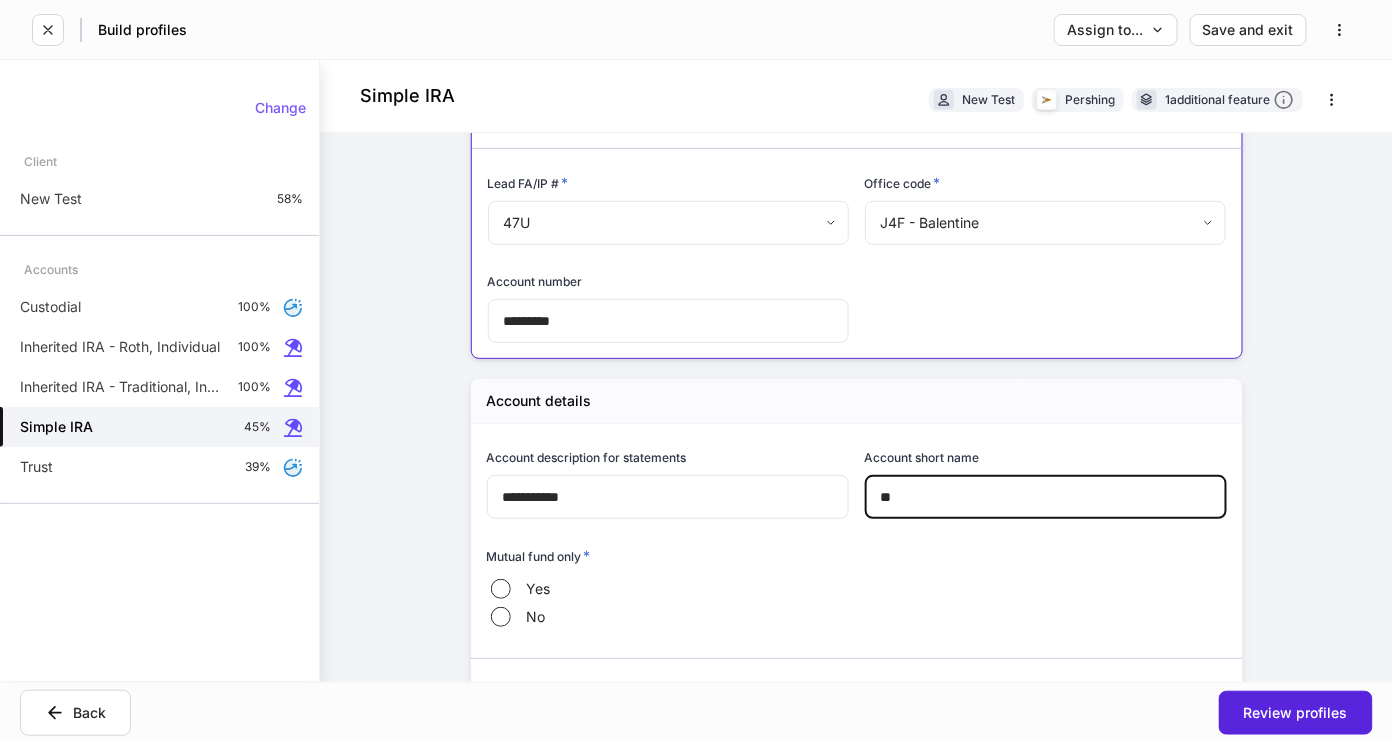 type on "*" 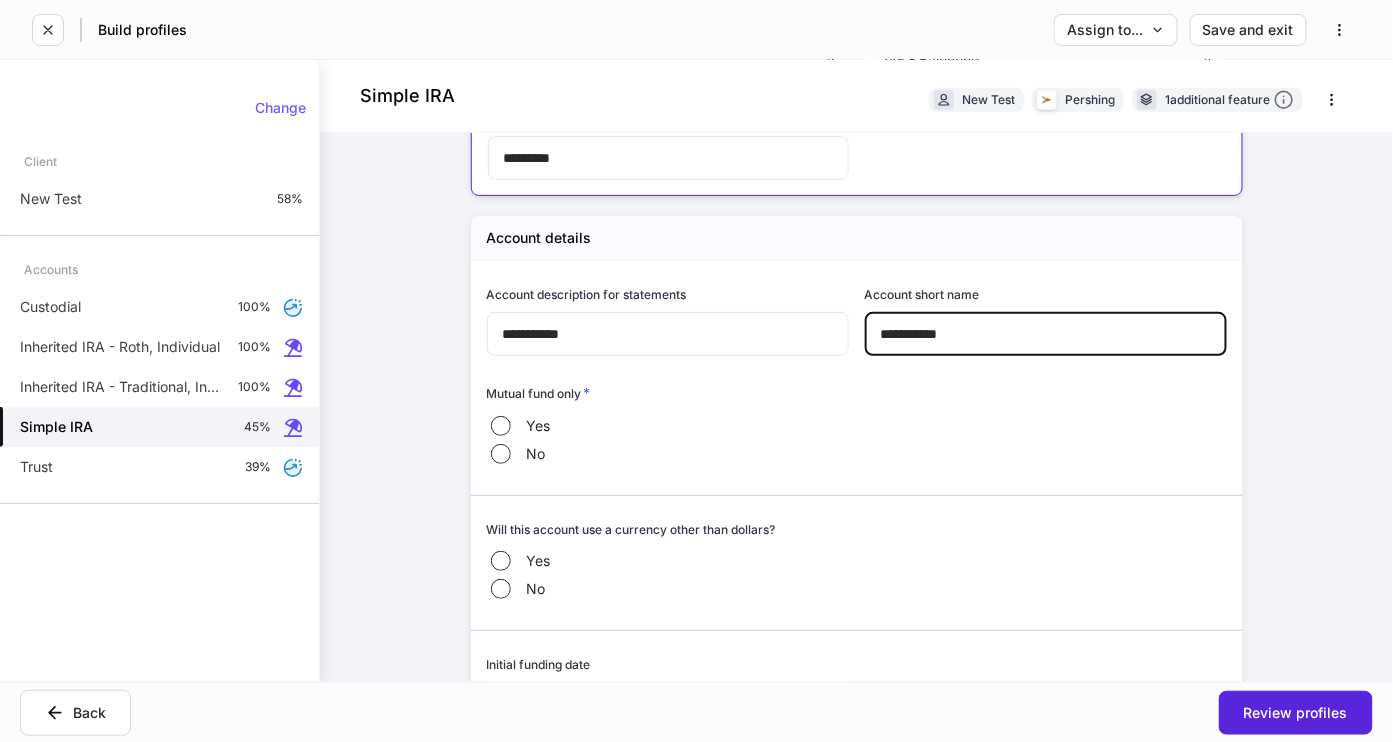 click on "No" at bounding box center [547, 454] 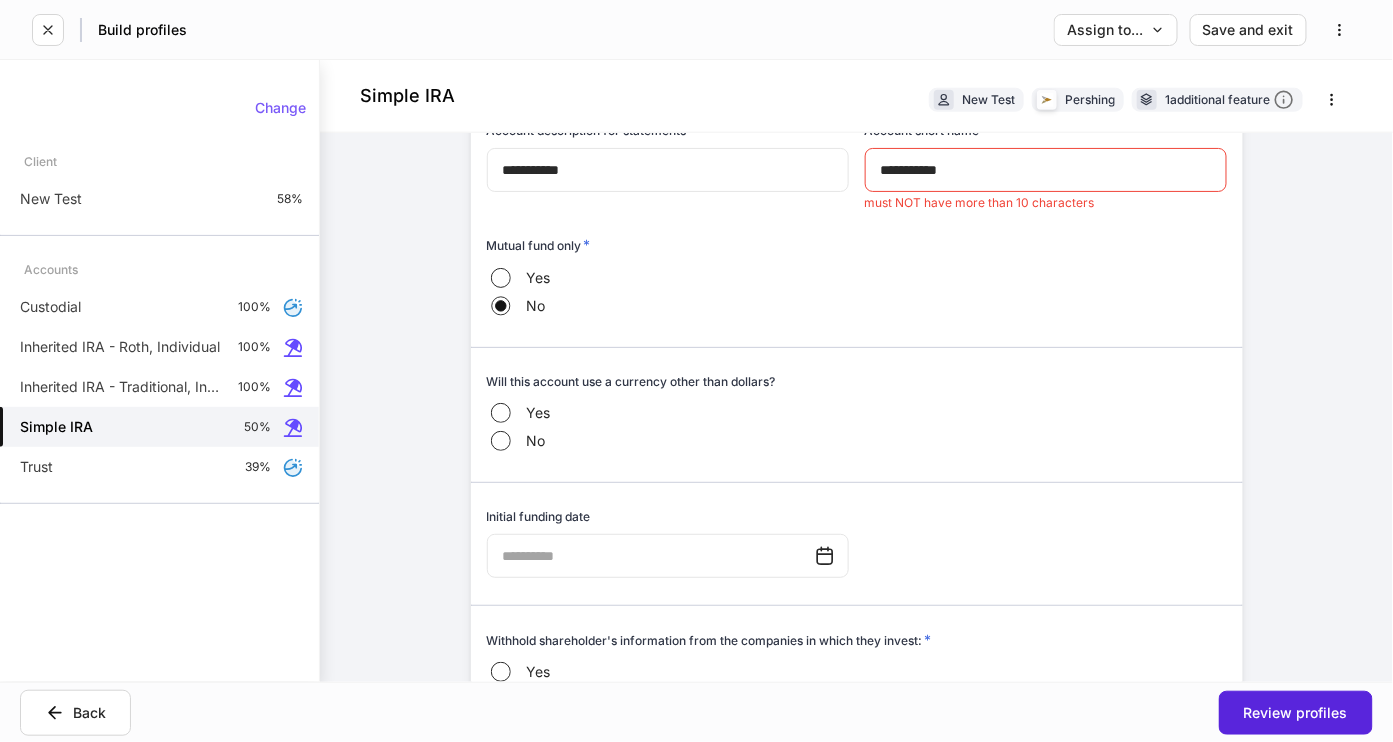 scroll, scrollTop: 651, scrollLeft: 0, axis: vertical 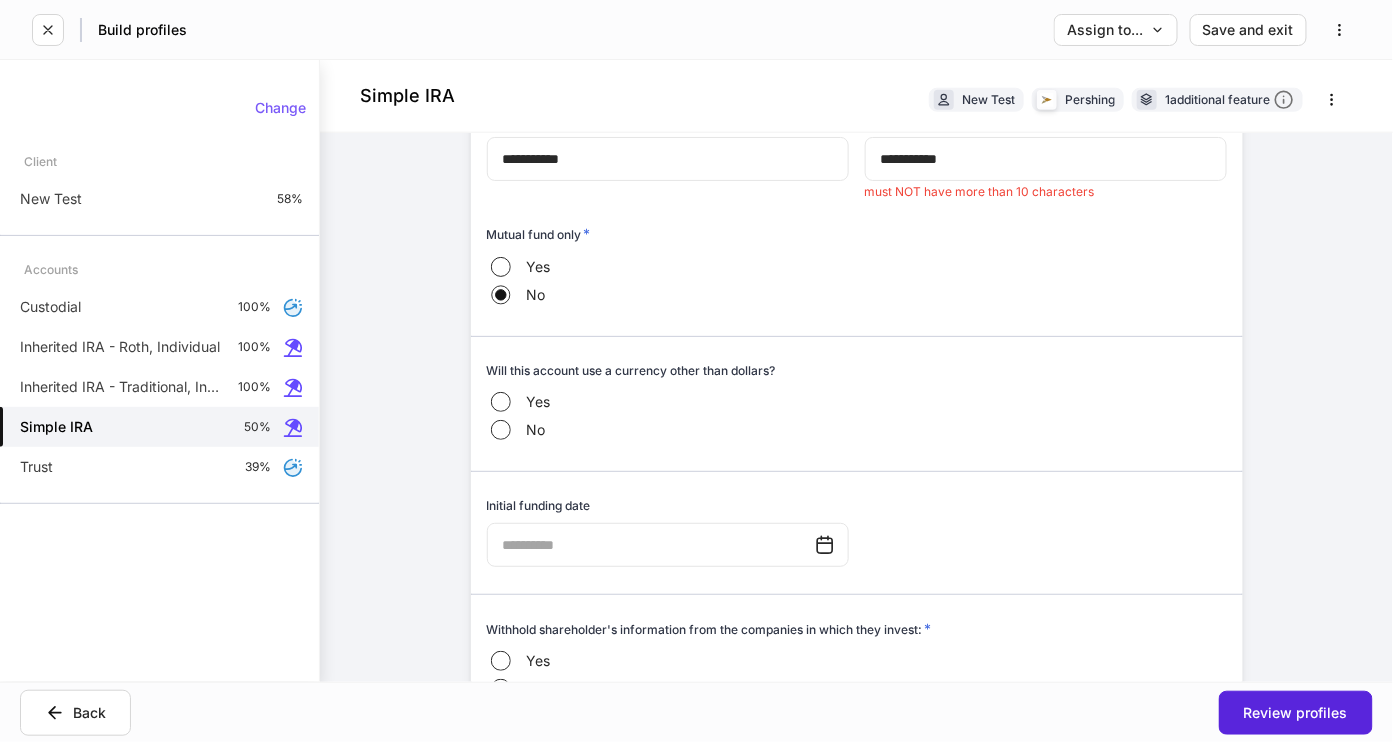 click on "**********" at bounding box center (1046, 159) 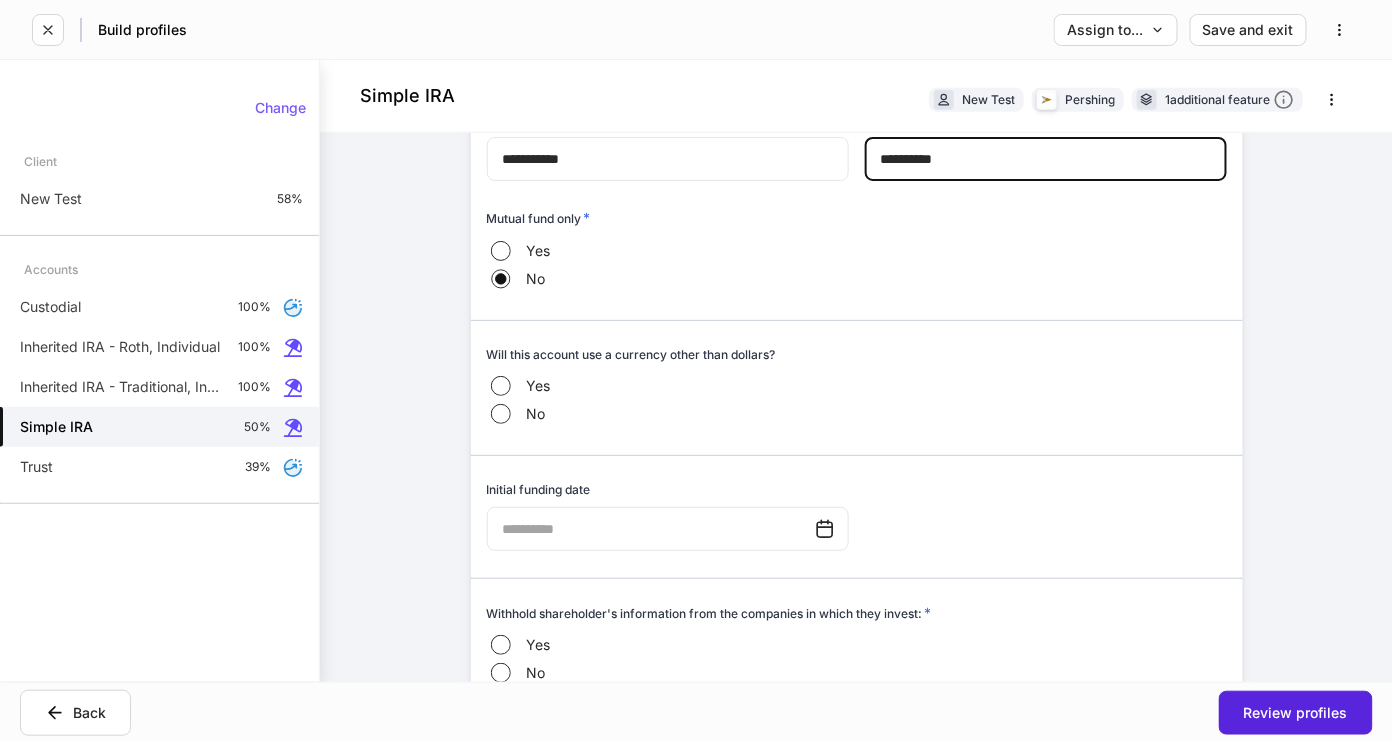 type on "**********" 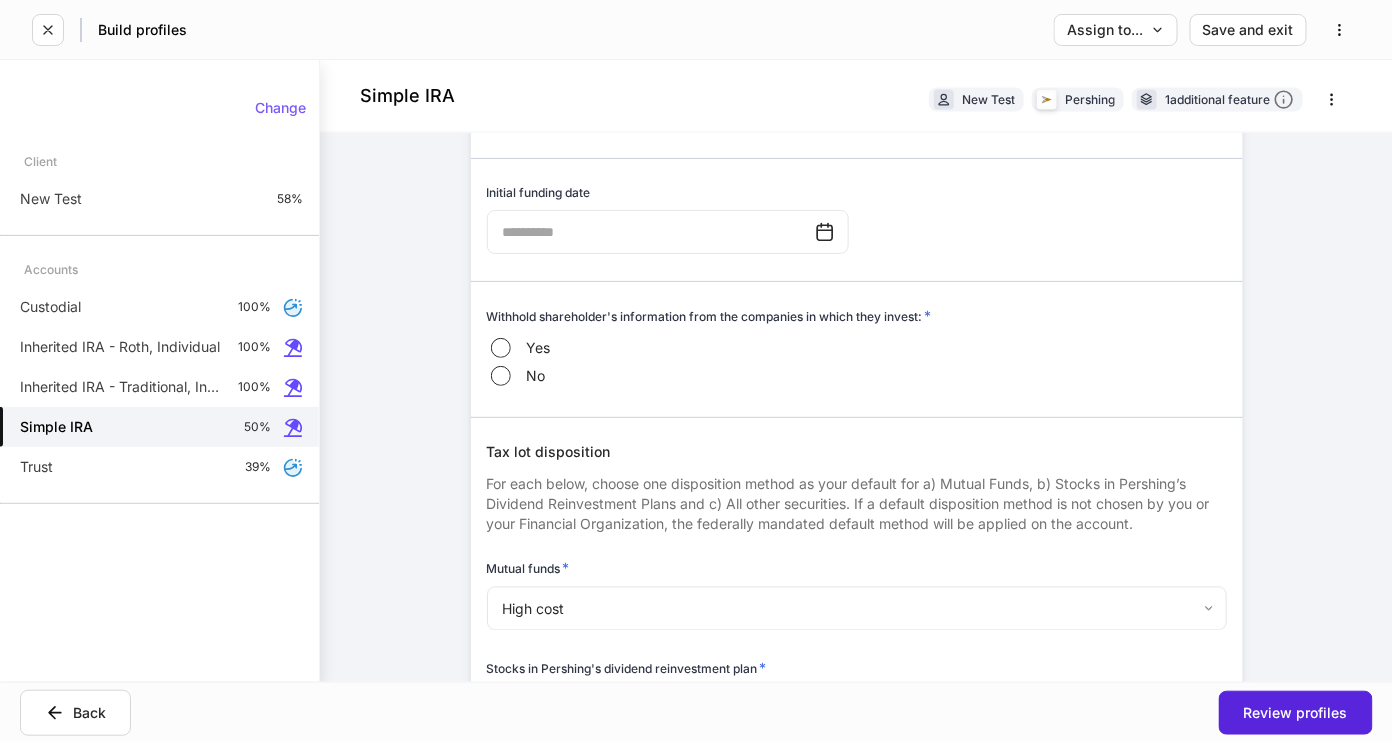 scroll, scrollTop: 955, scrollLeft: 0, axis: vertical 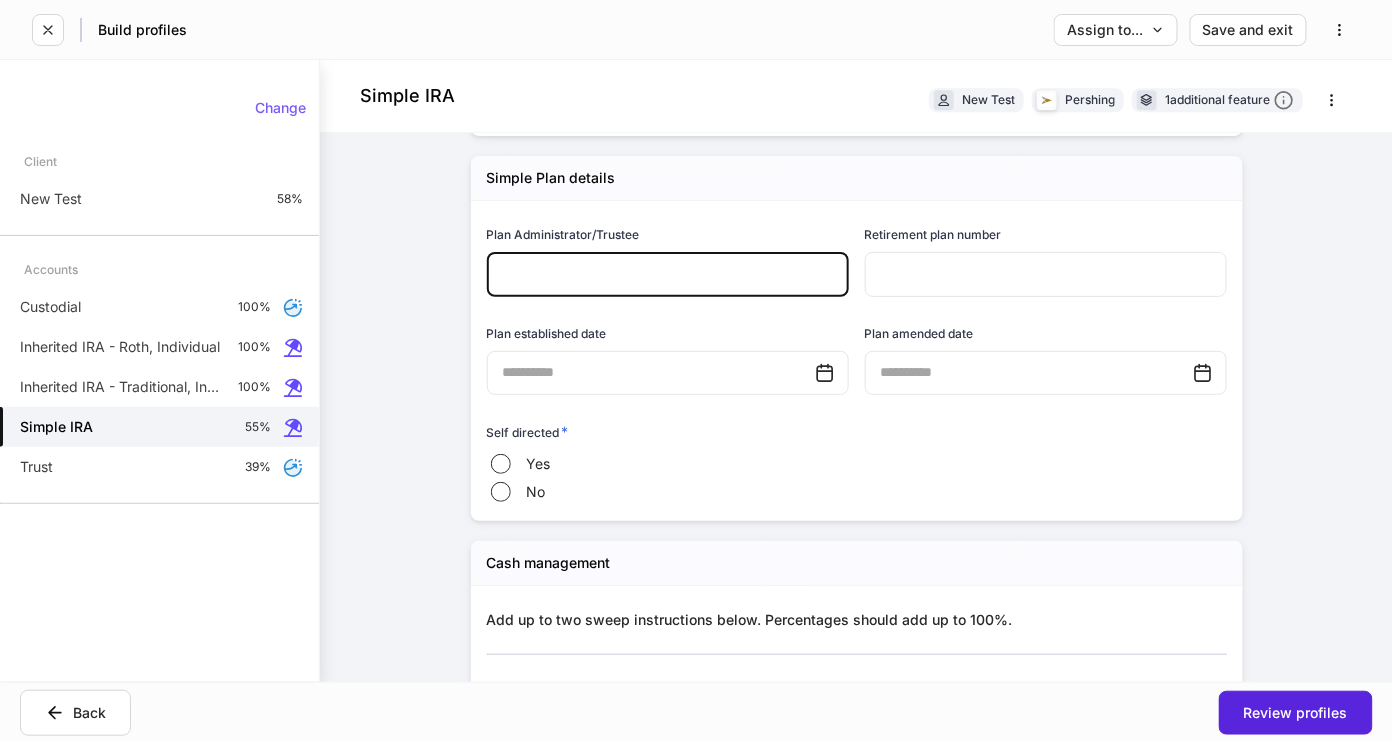 click at bounding box center [668, 274] 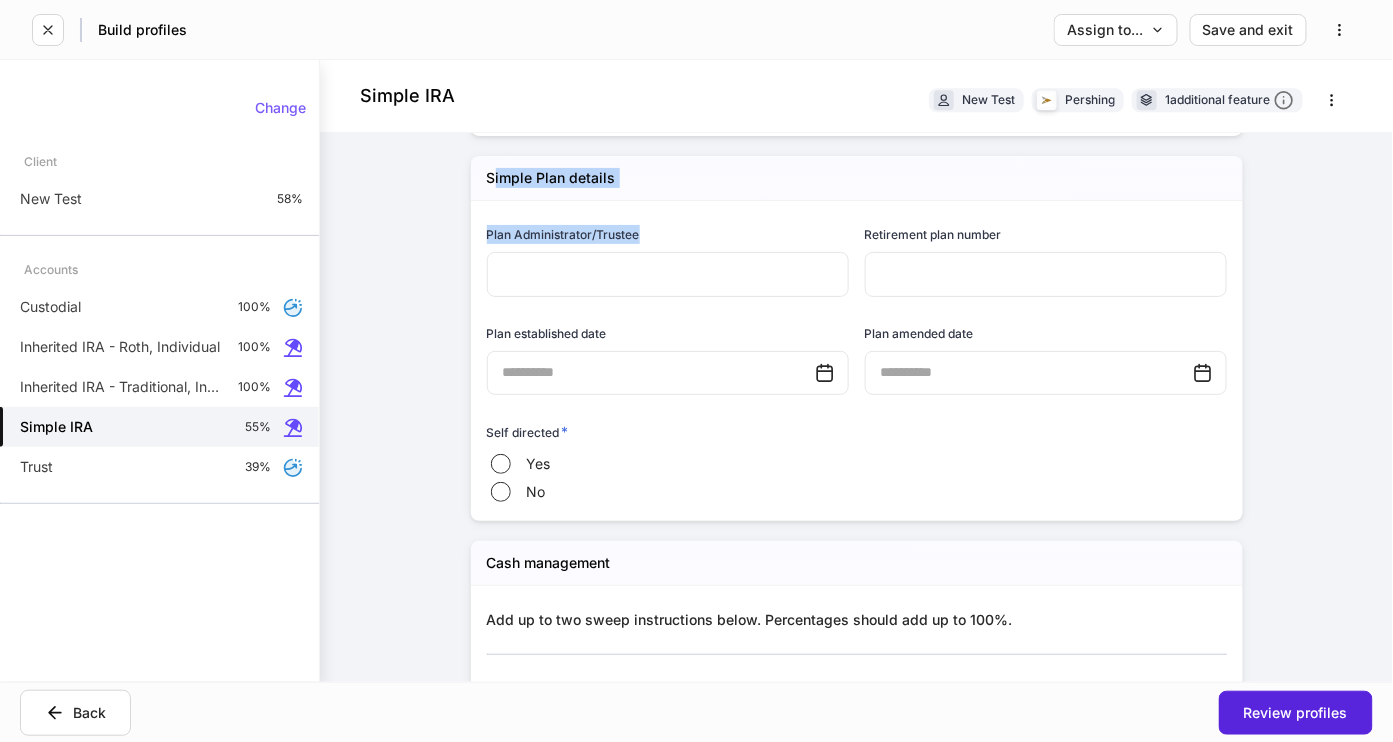 drag, startPoint x: 494, startPoint y: 178, endPoint x: 709, endPoint y: 236, distance: 222.68588 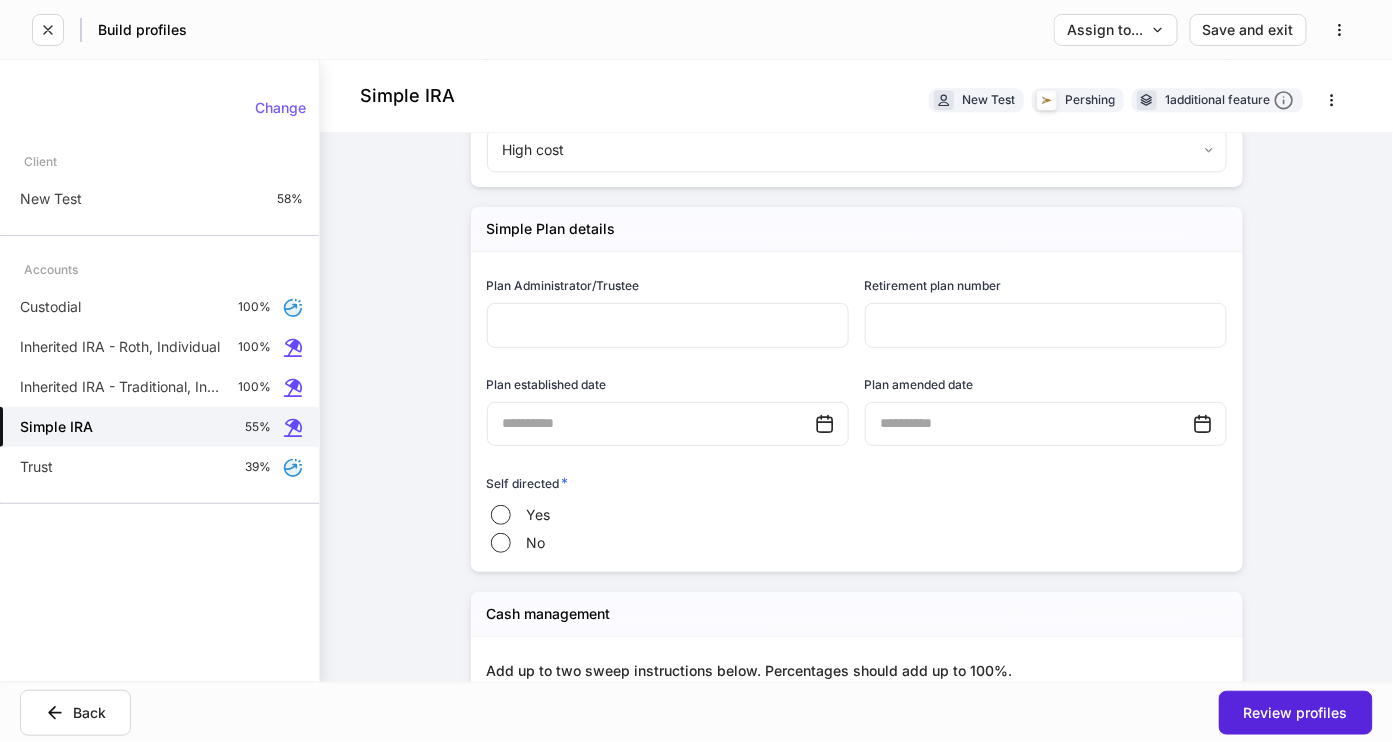scroll, scrollTop: 1596, scrollLeft: 0, axis: vertical 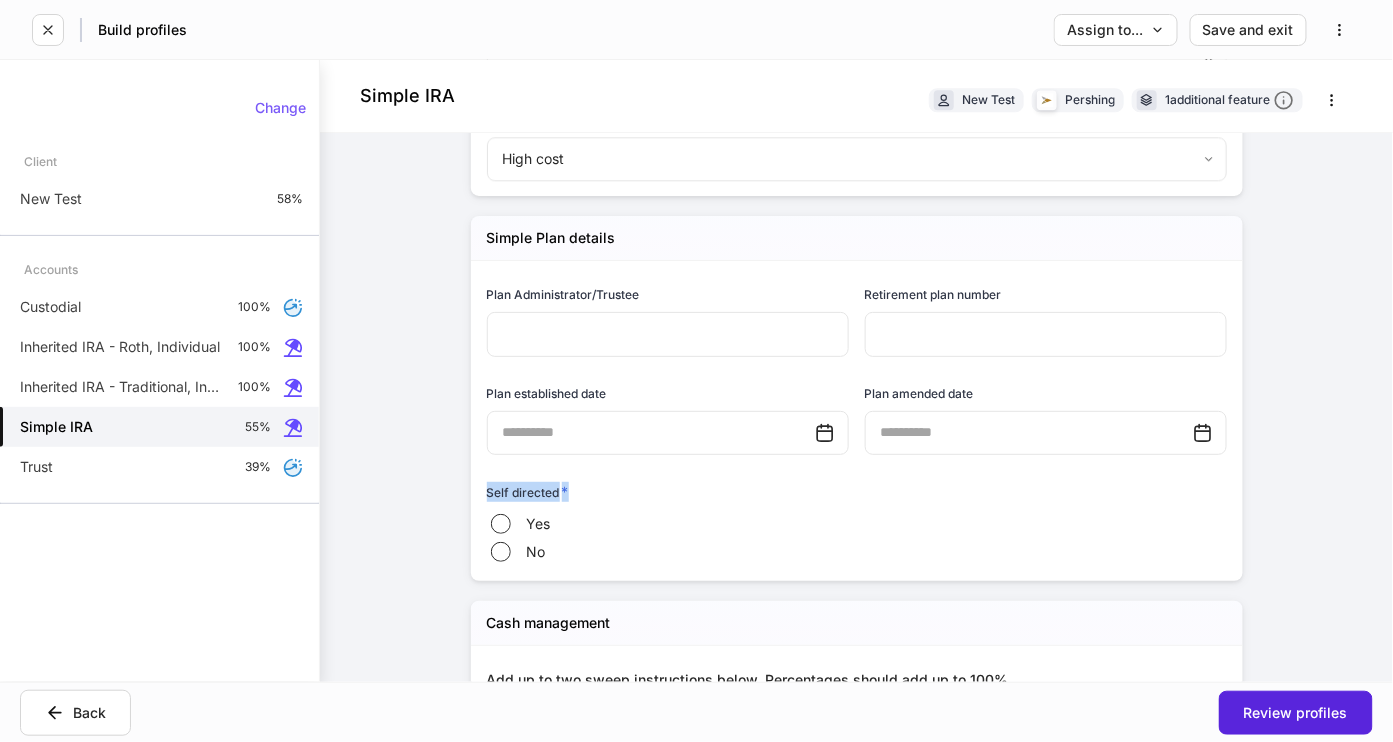 drag, startPoint x: 577, startPoint y: 498, endPoint x: 482, endPoint y: 491, distance: 95.257545 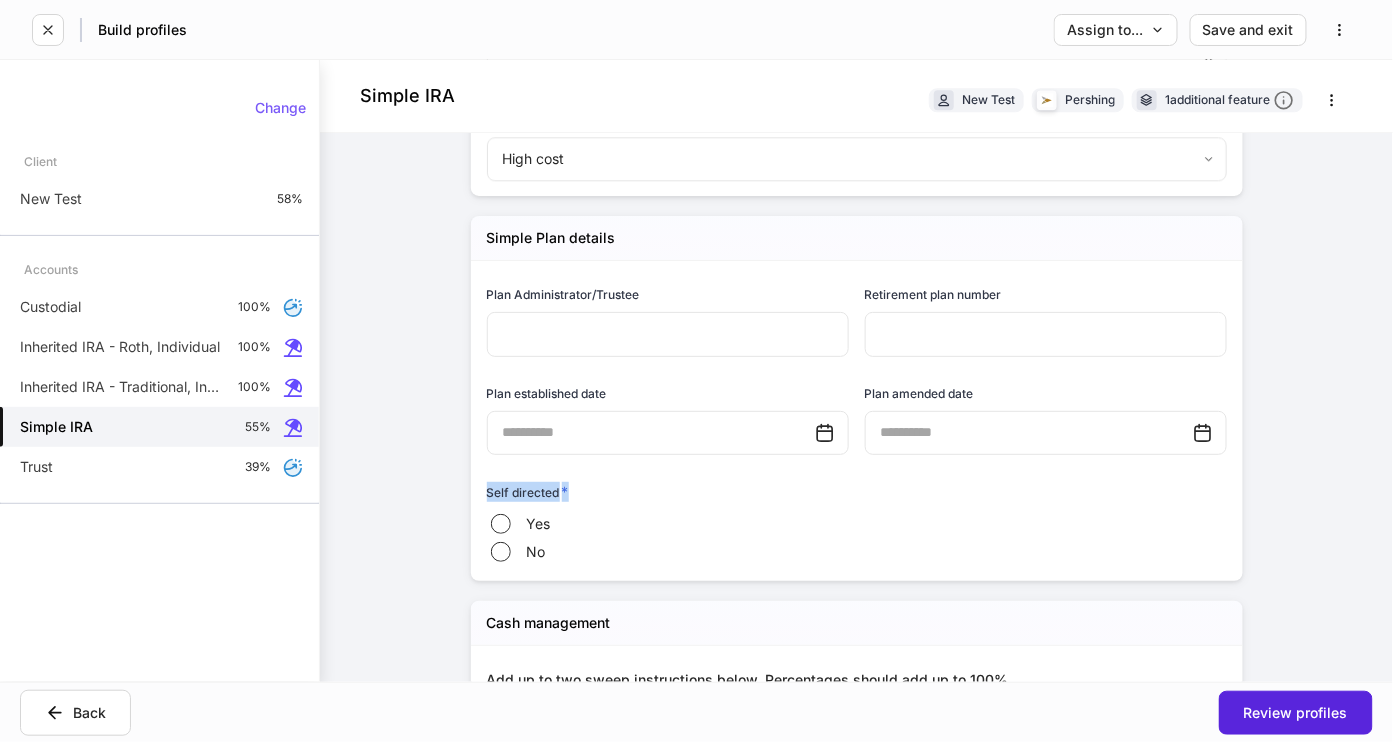 click on "Self directed * Yes No" at bounding box center [849, 513] 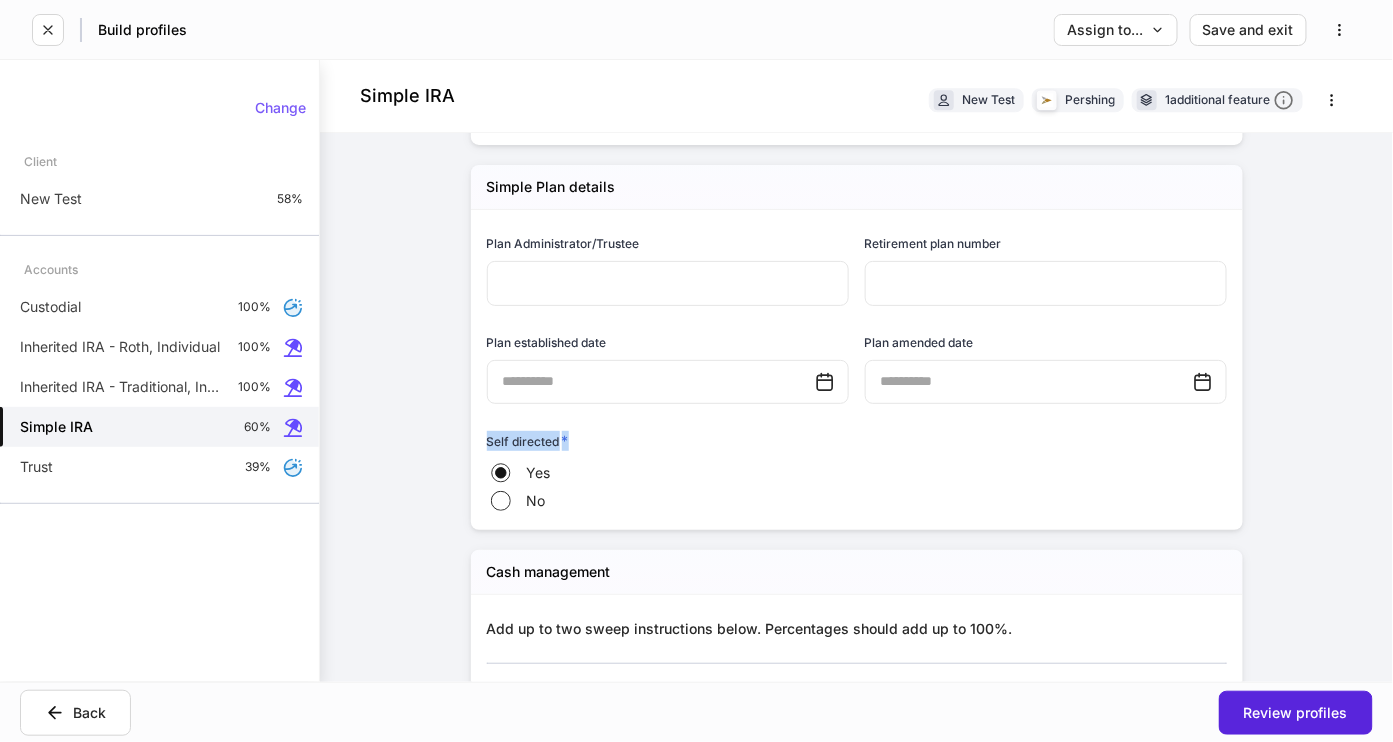 scroll, scrollTop: 1655, scrollLeft: 0, axis: vertical 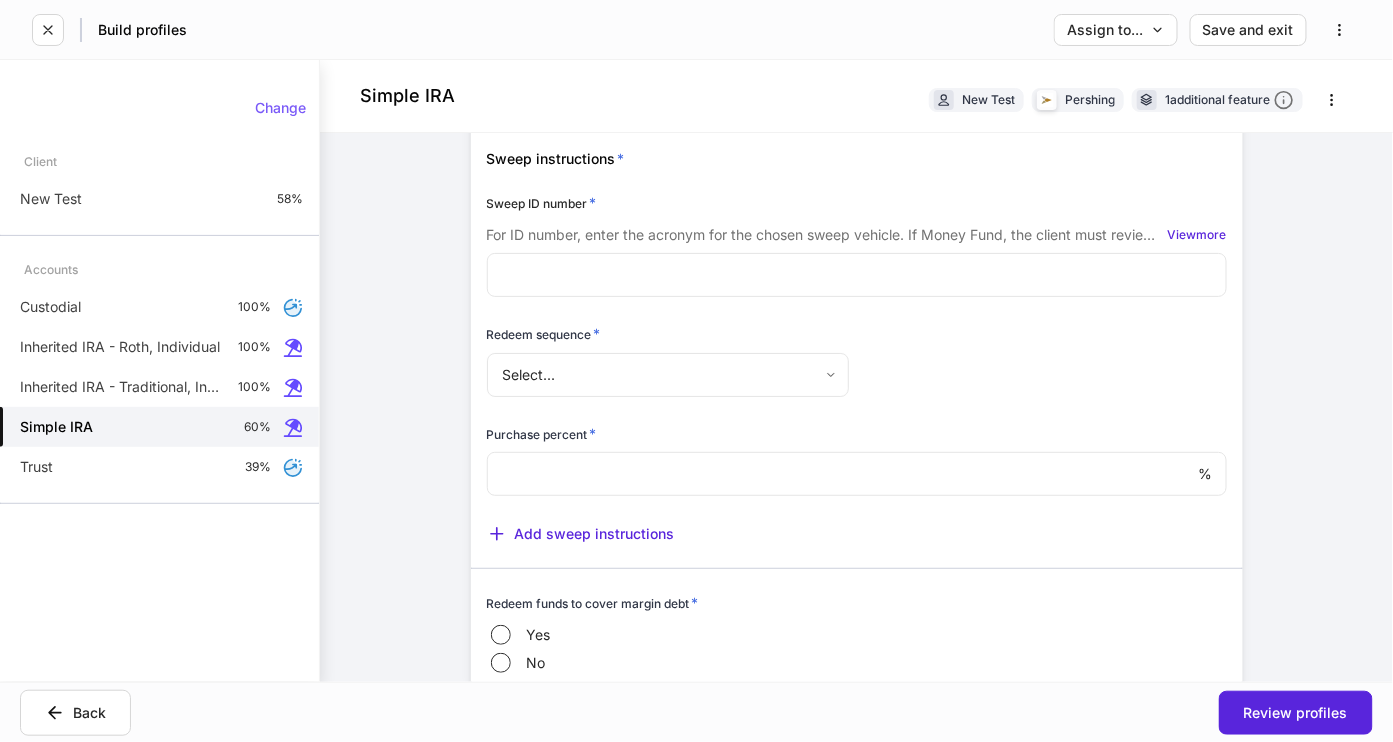 click at bounding box center (857, 275) 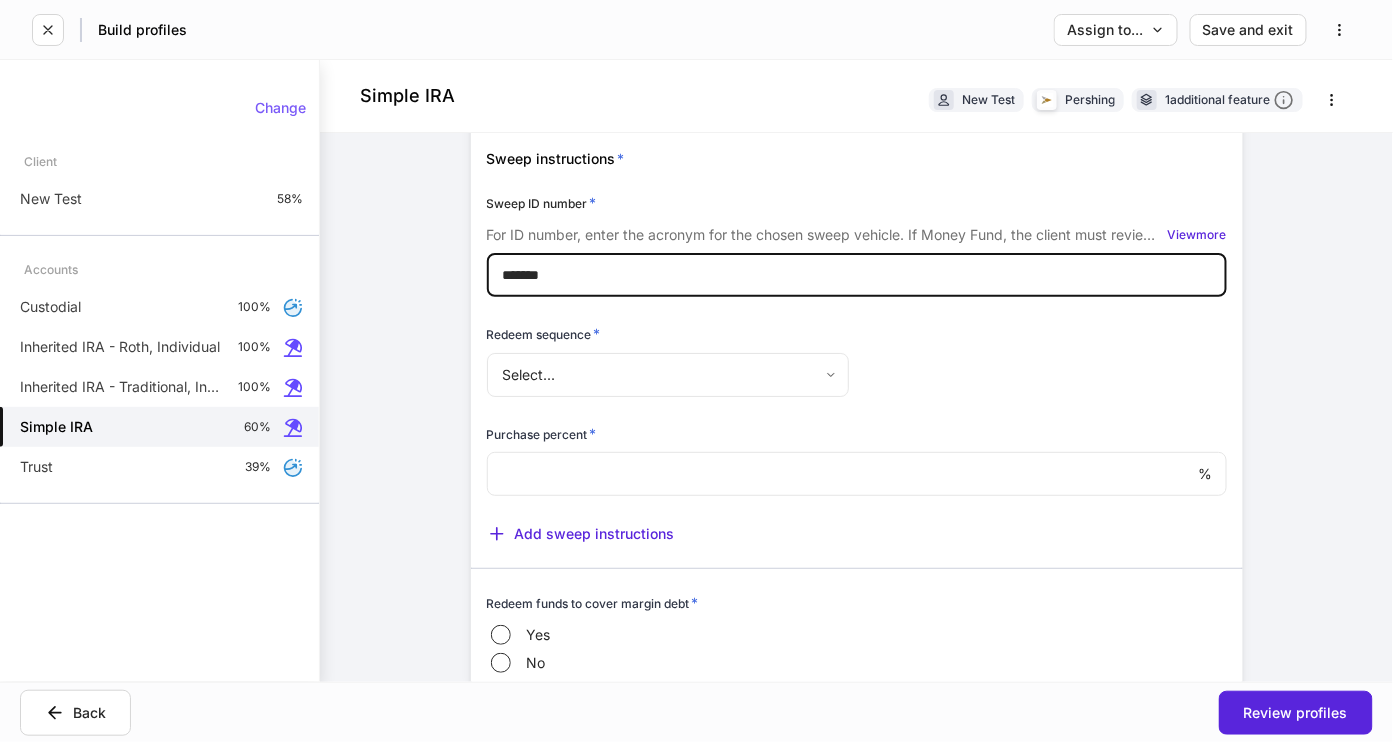 type on "*******" 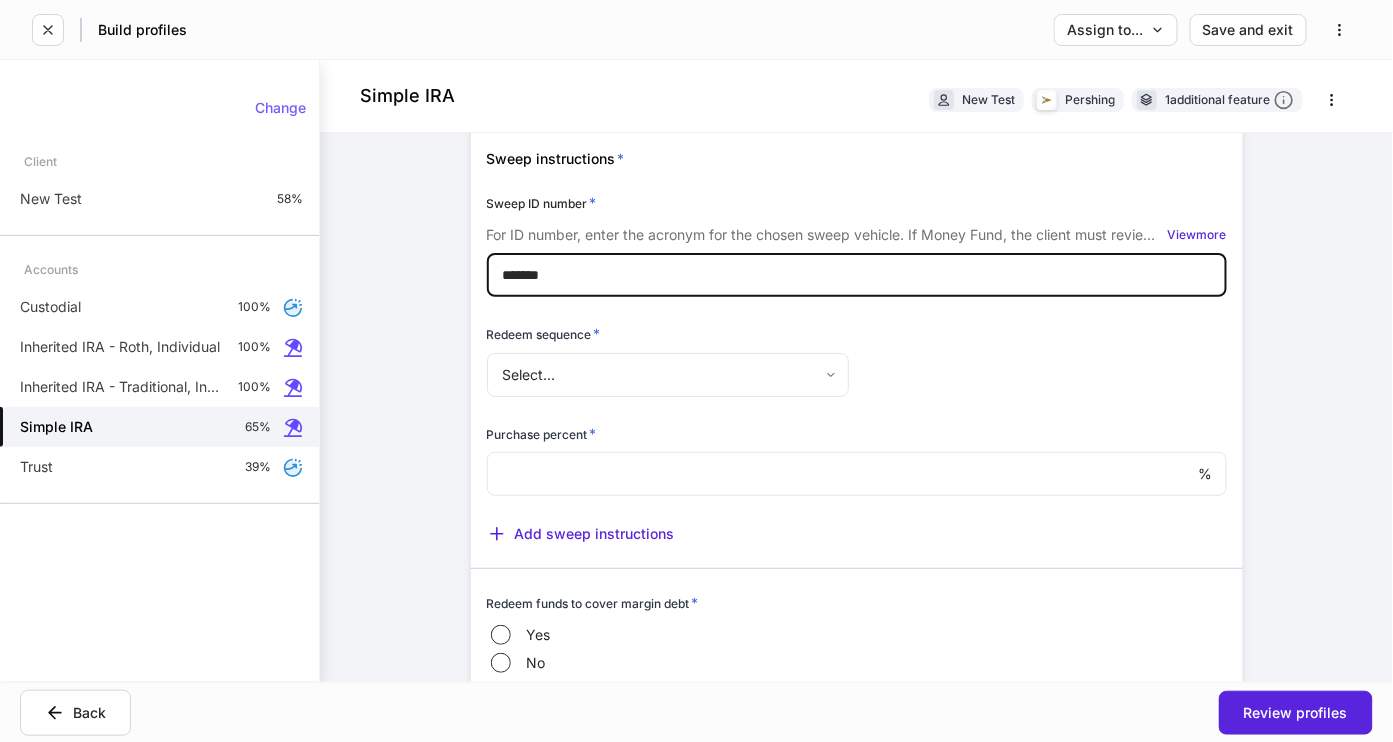 click on "**********" at bounding box center (696, 371) 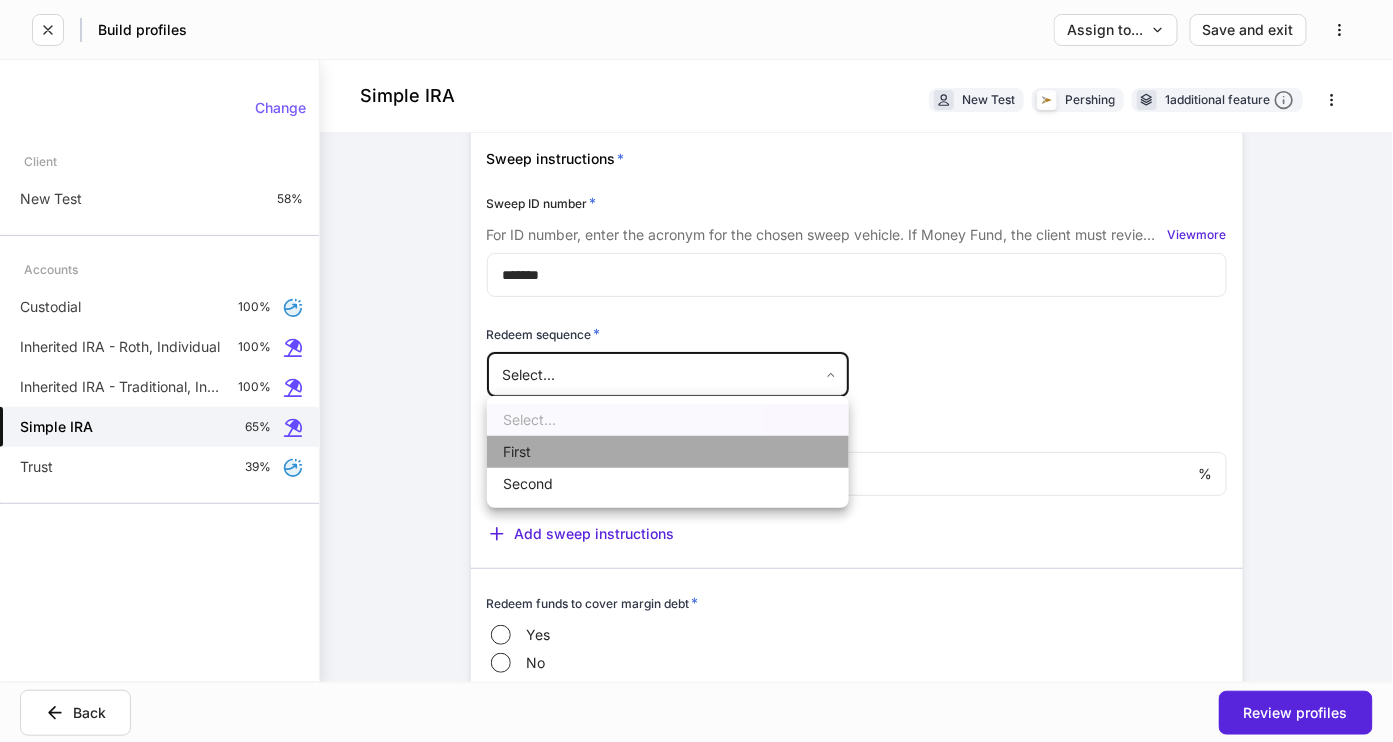 click on "First" at bounding box center (668, 452) 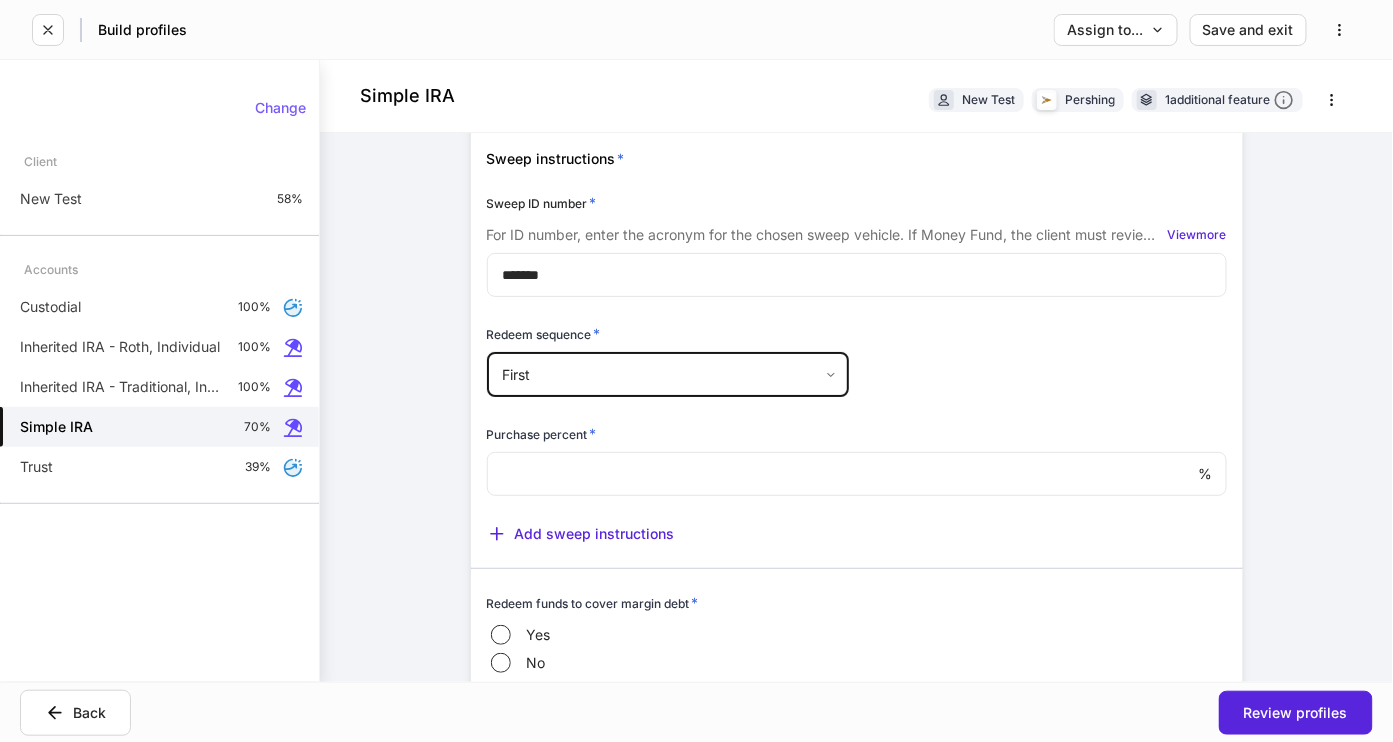 click at bounding box center (843, 474) 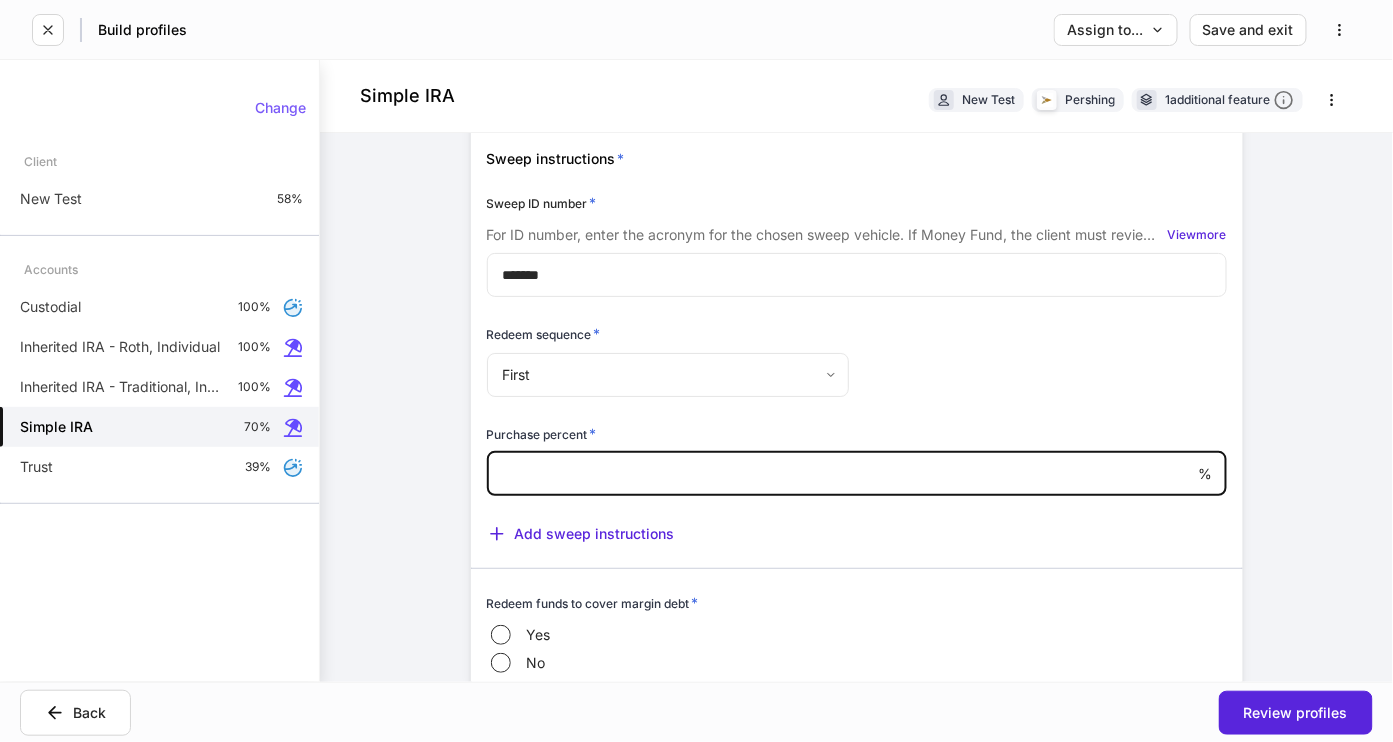 type on "***" 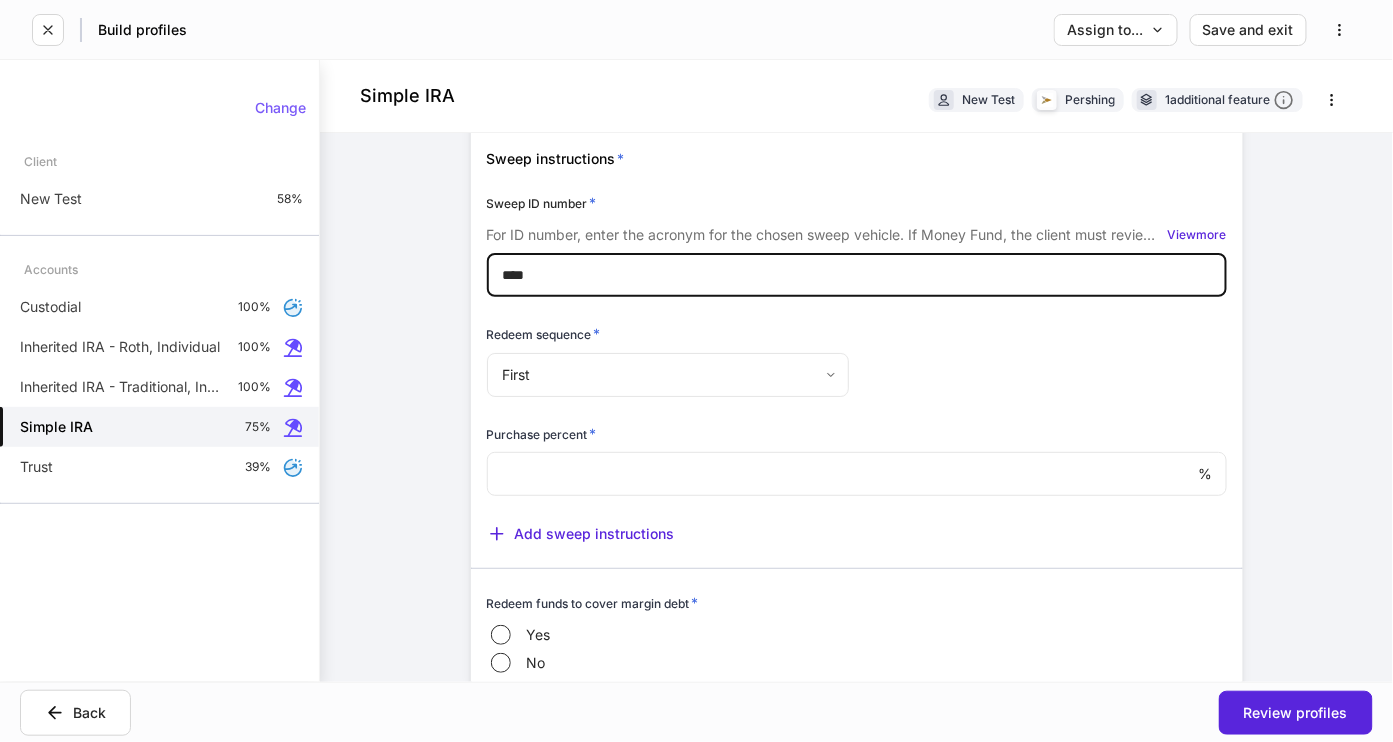 type on "****" 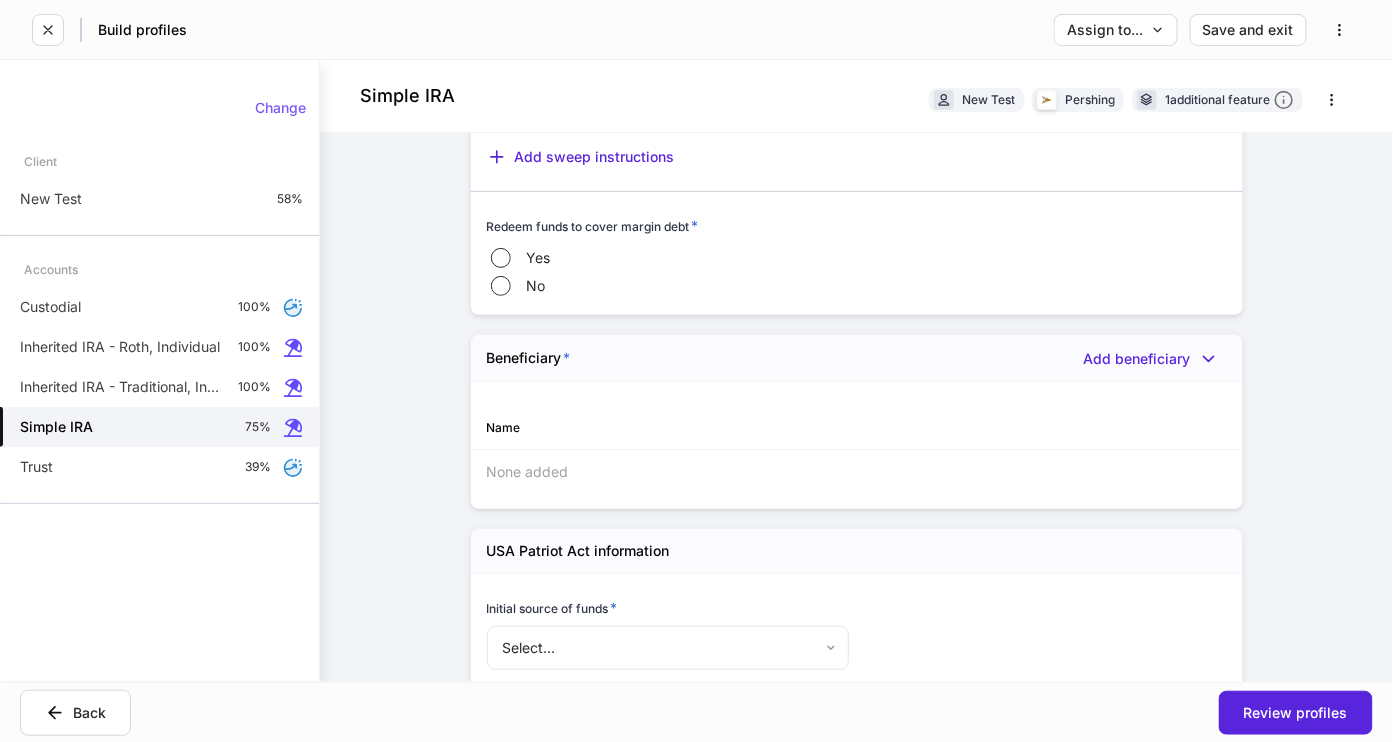 scroll, scrollTop: 2589, scrollLeft: 0, axis: vertical 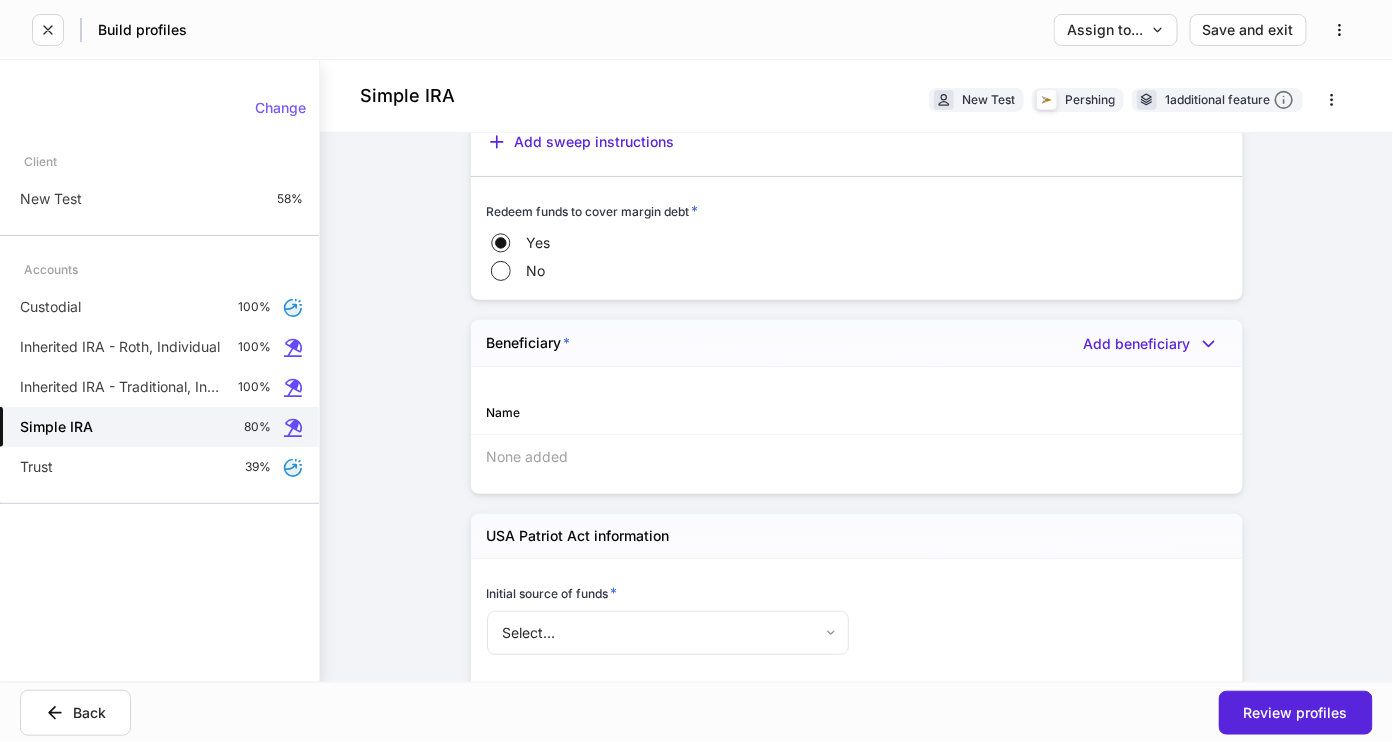 click on "Add beneficiary" at bounding box center [1151, 342] 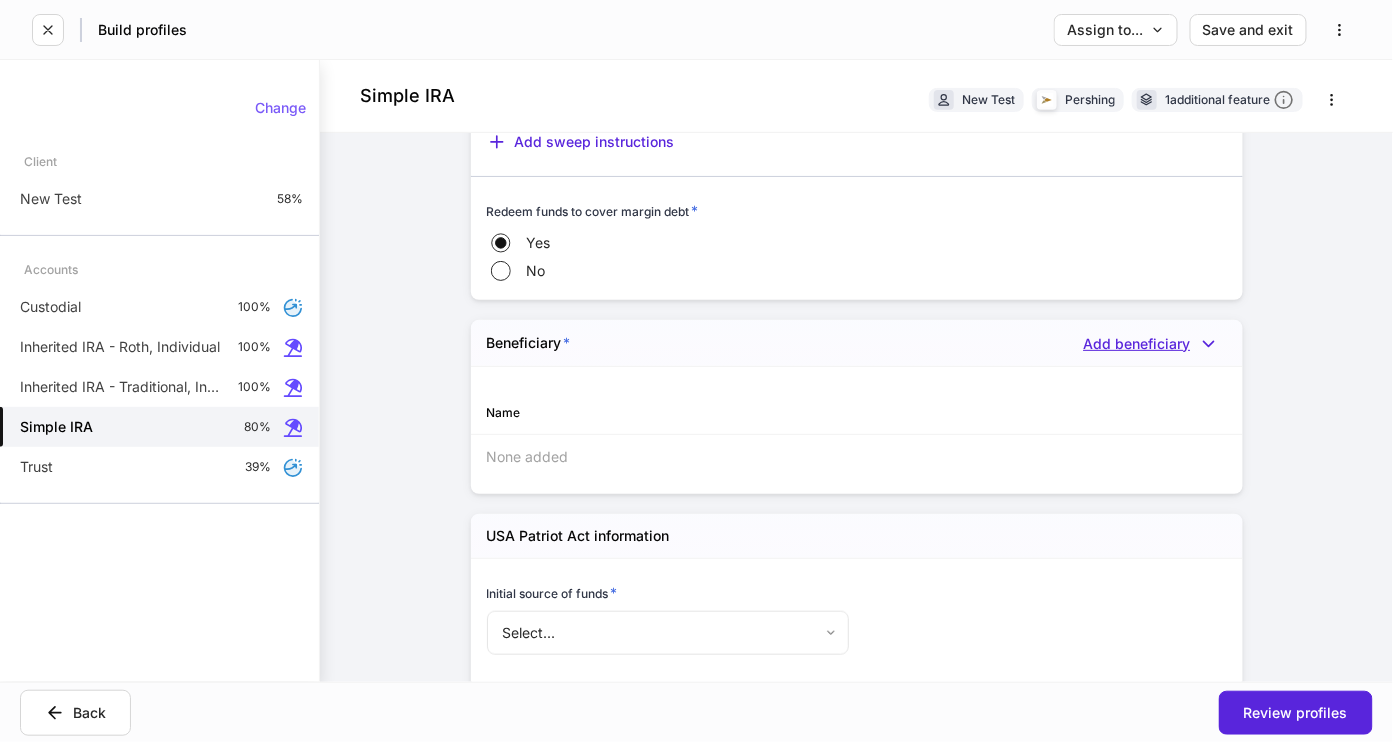 click on "Add beneficiary" at bounding box center (1155, 344) 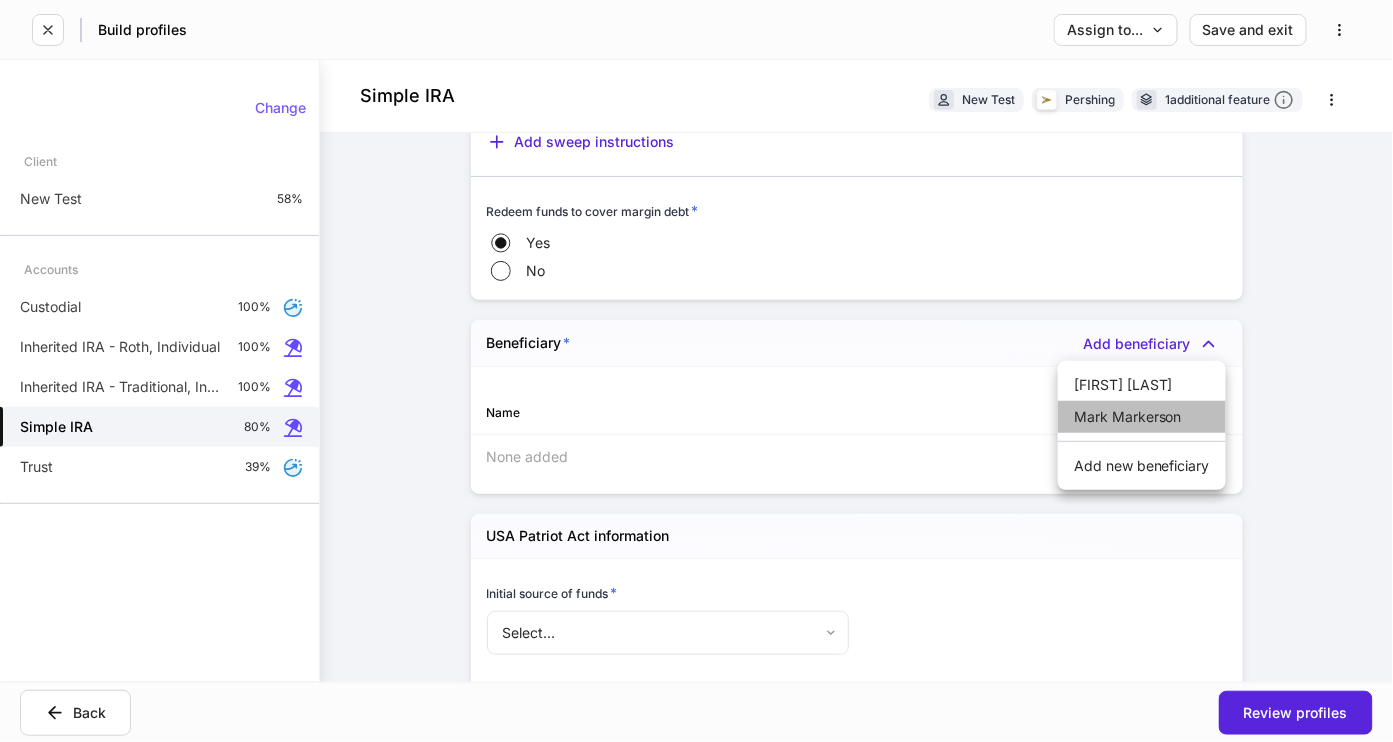 click on "Mark Markerson" at bounding box center [1142, 417] 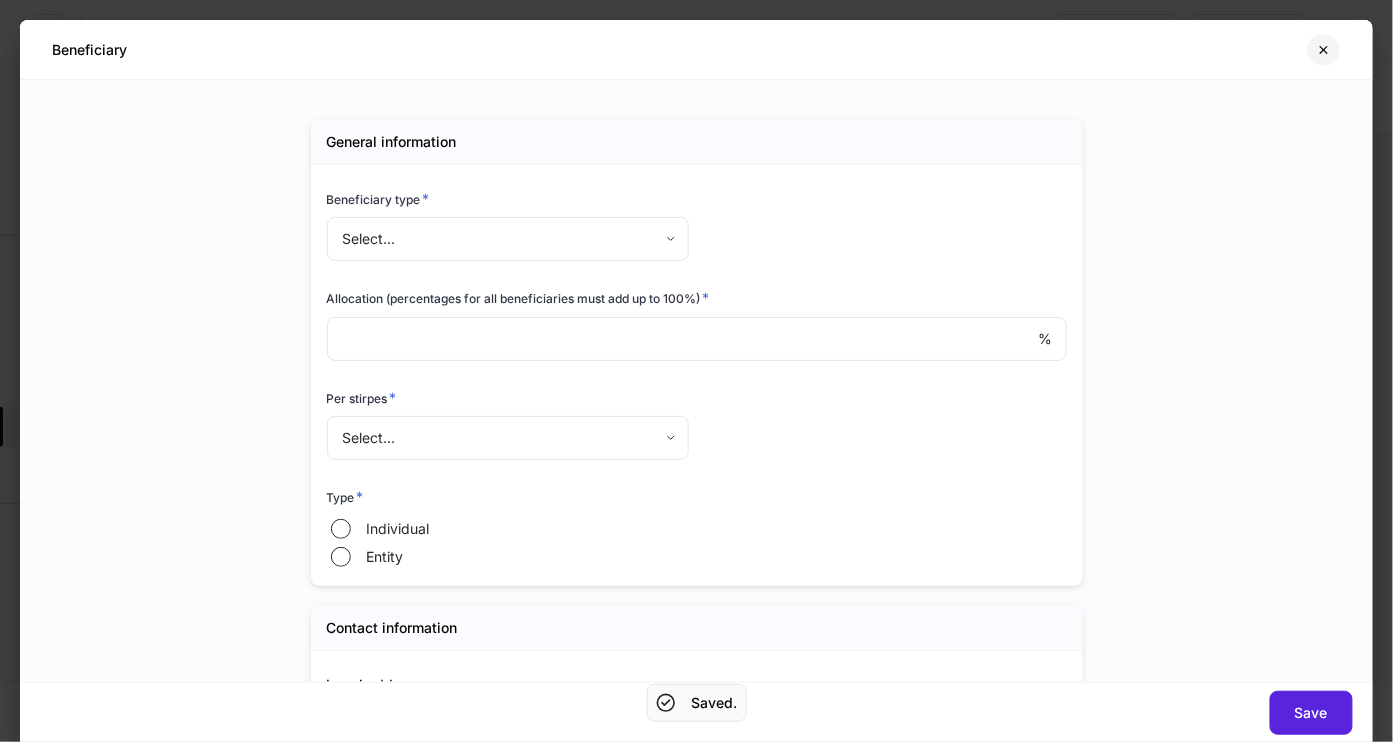 click at bounding box center [1324, 50] 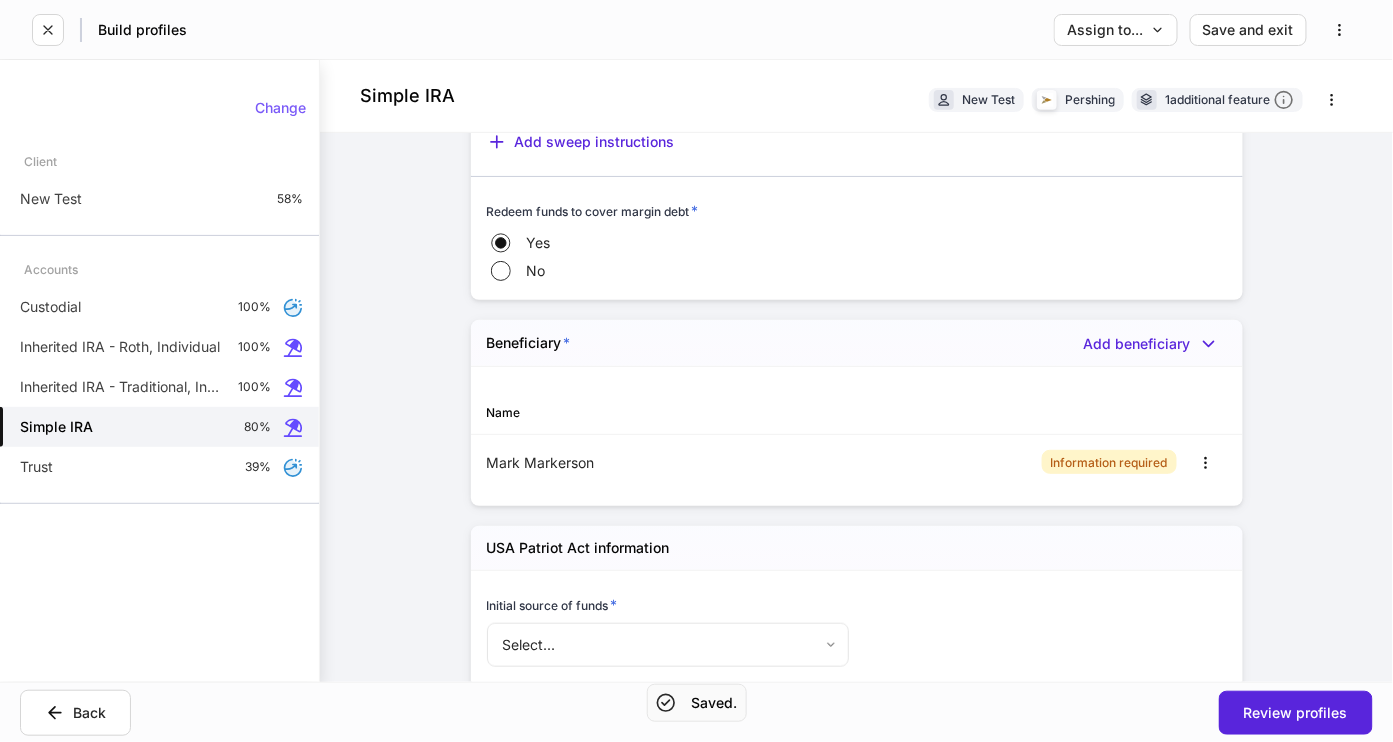click on "Beneficiary * Add beneficiary" at bounding box center (857, 343) 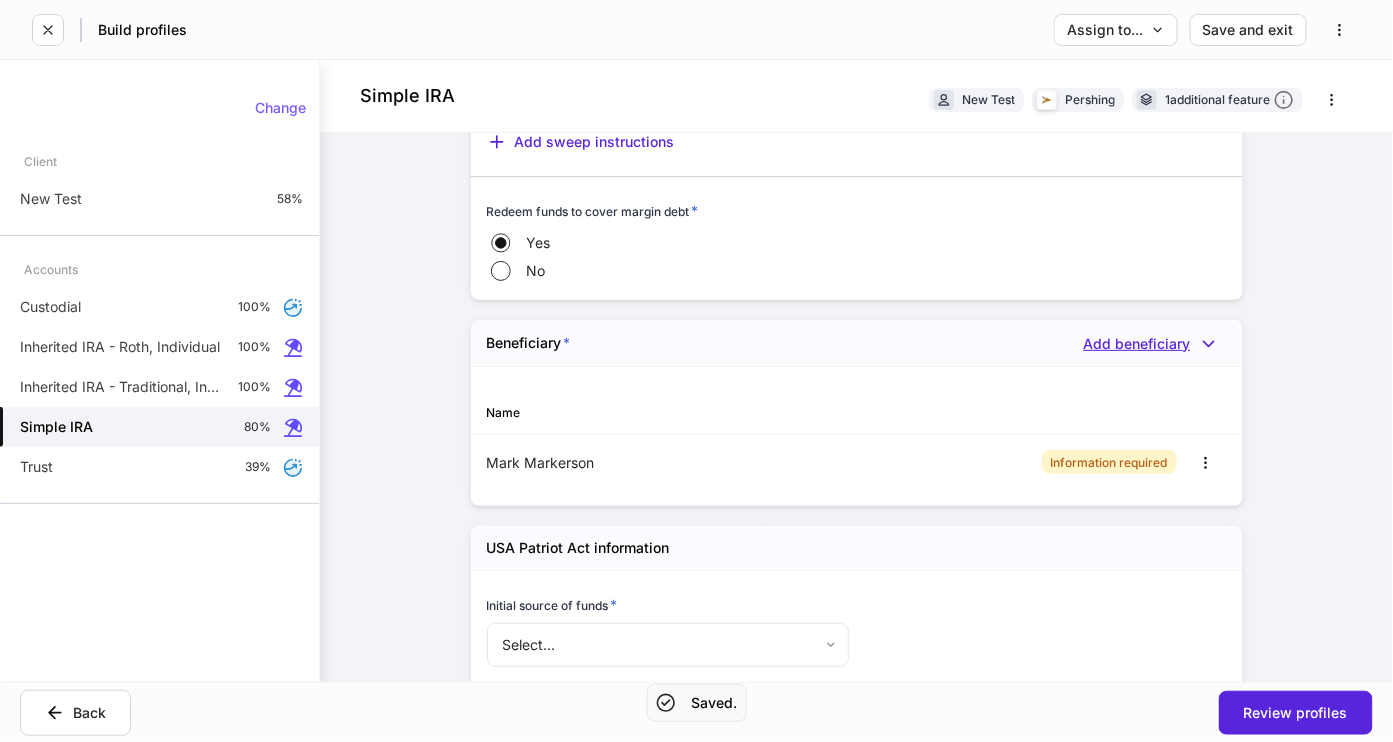 click on "Add beneficiary" at bounding box center [1155, 344] 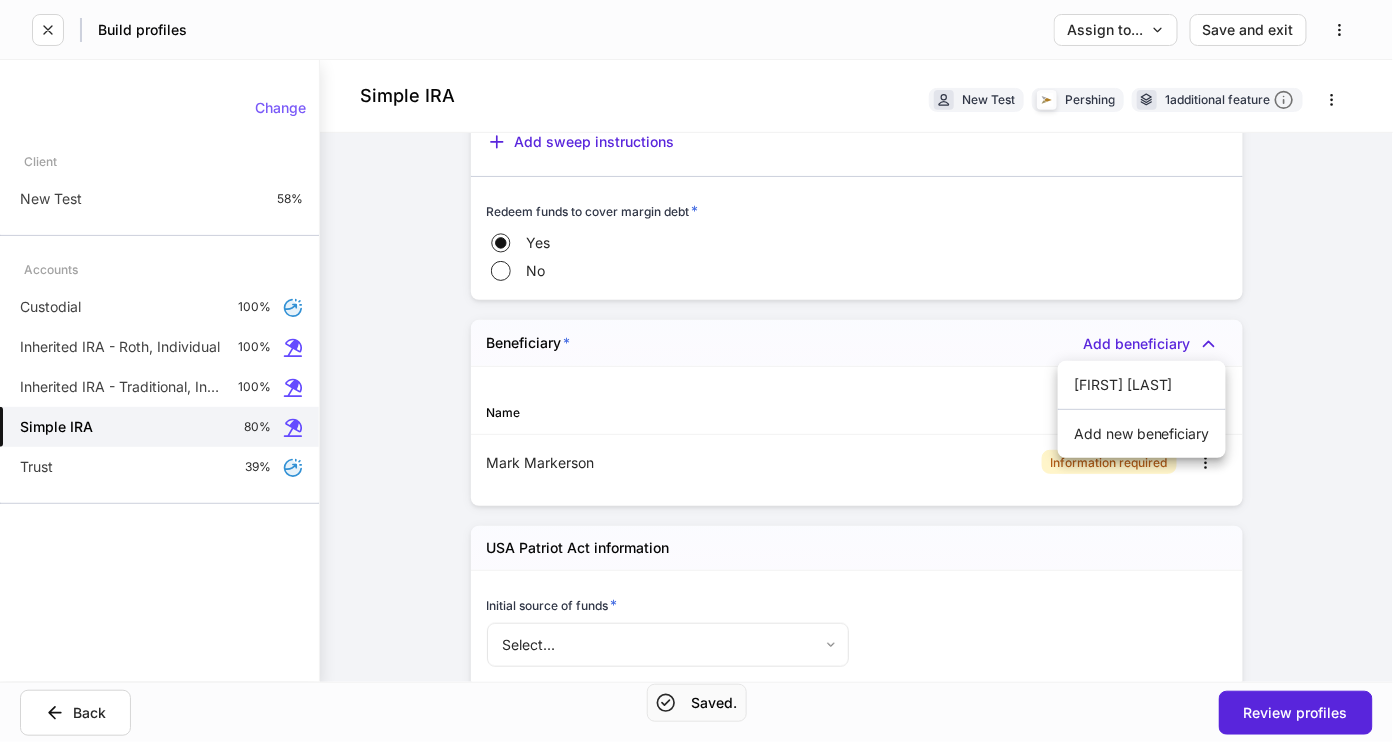 click on "[FIRST] [LAST]" at bounding box center [1142, 385] 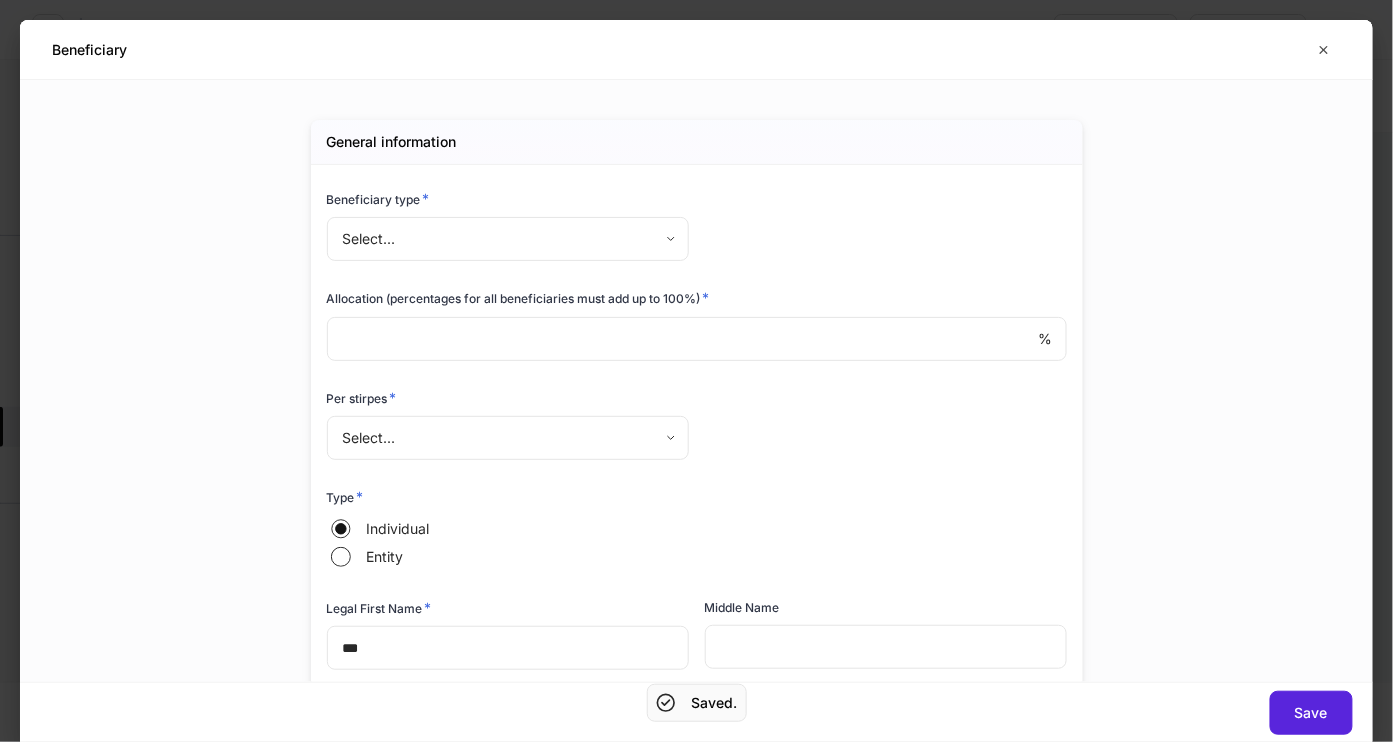 type on "**********" 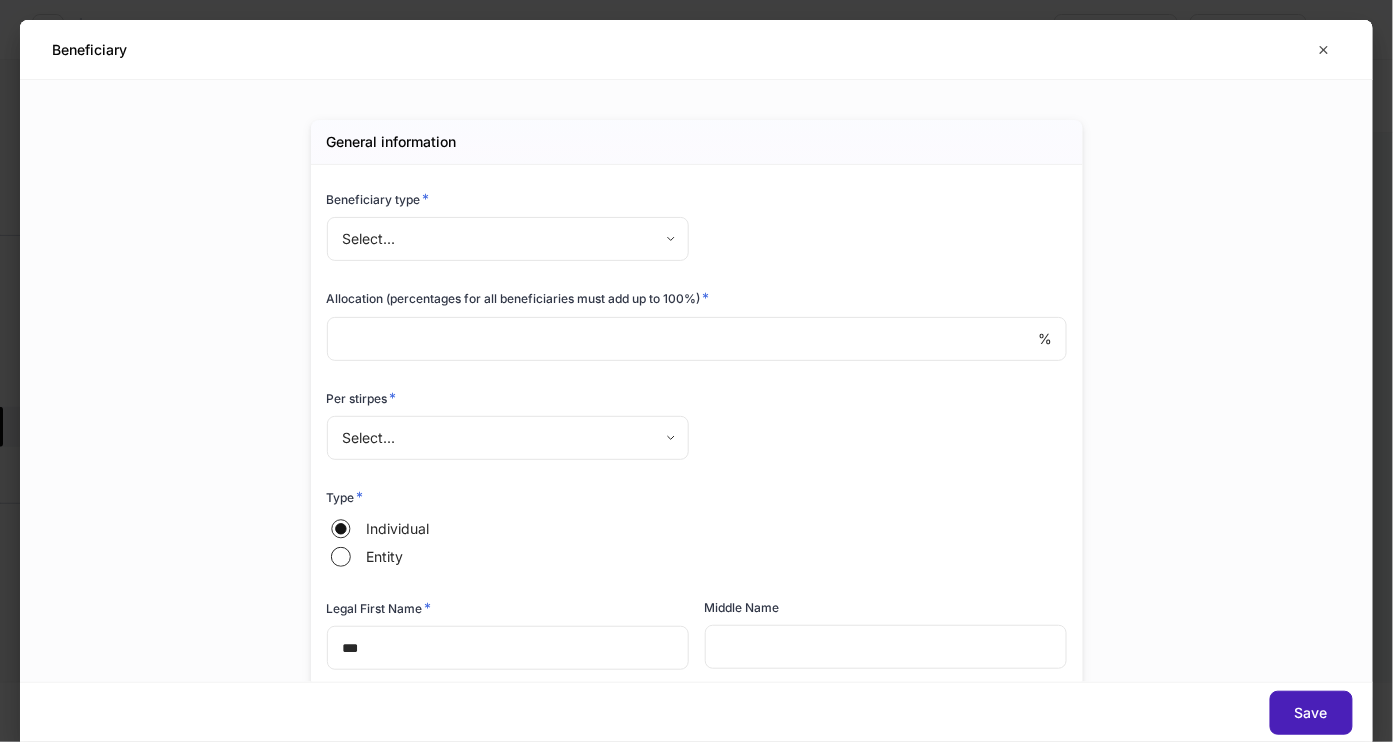 click on "Save" at bounding box center [1311, 713] 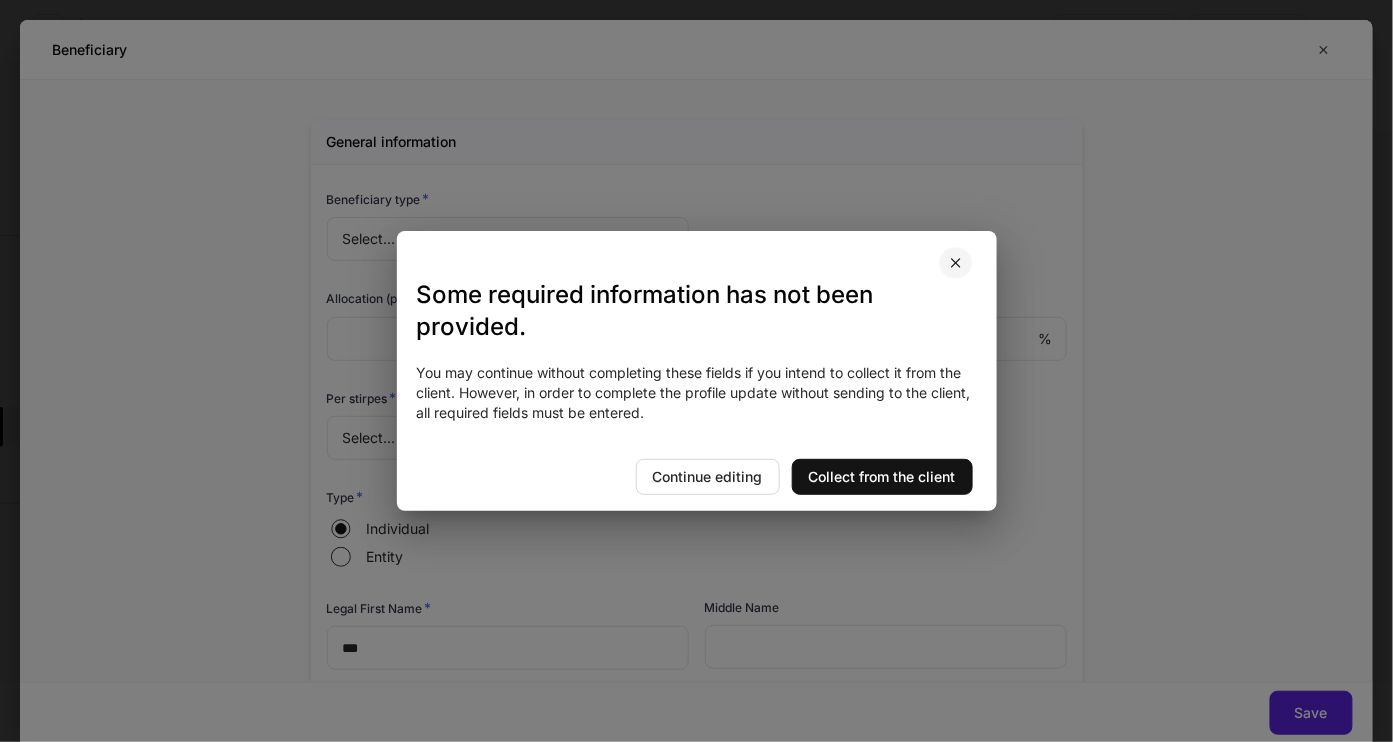 click 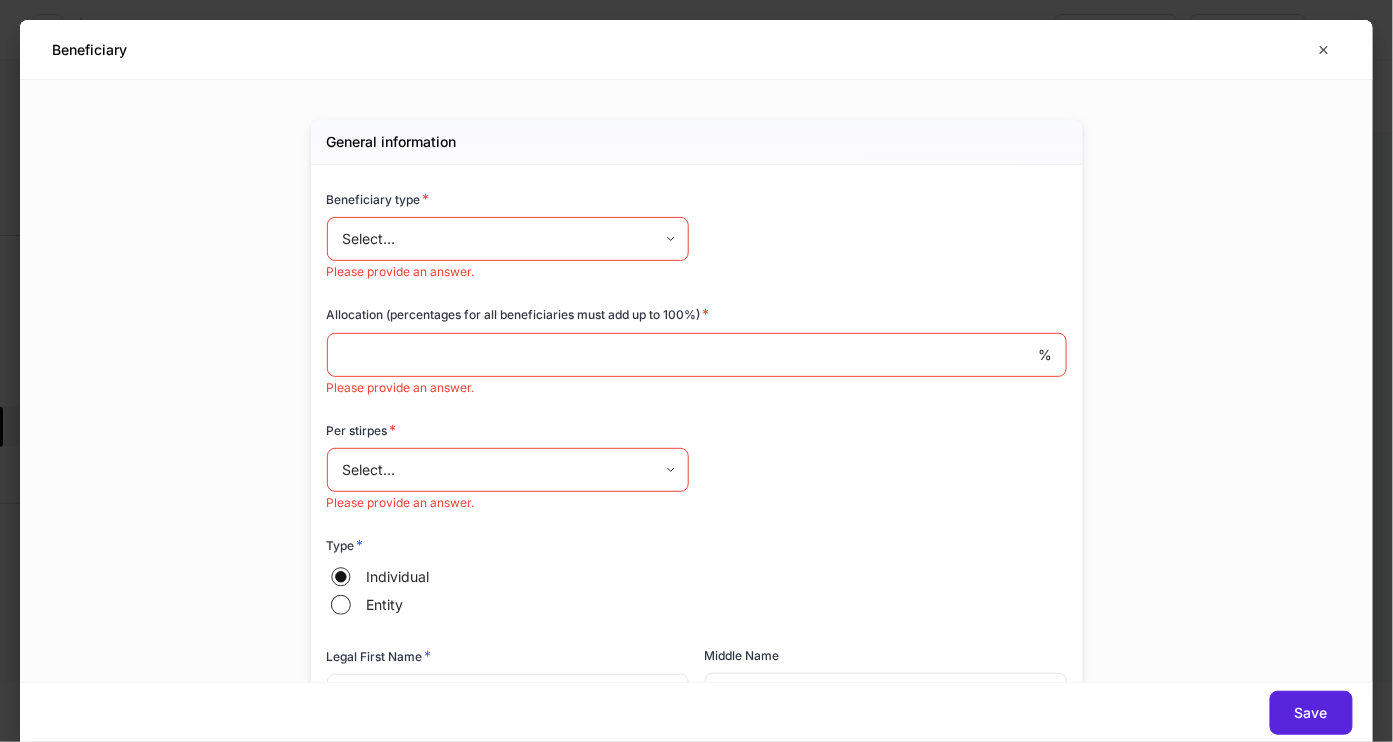 click on "**********" at bounding box center [696, 371] 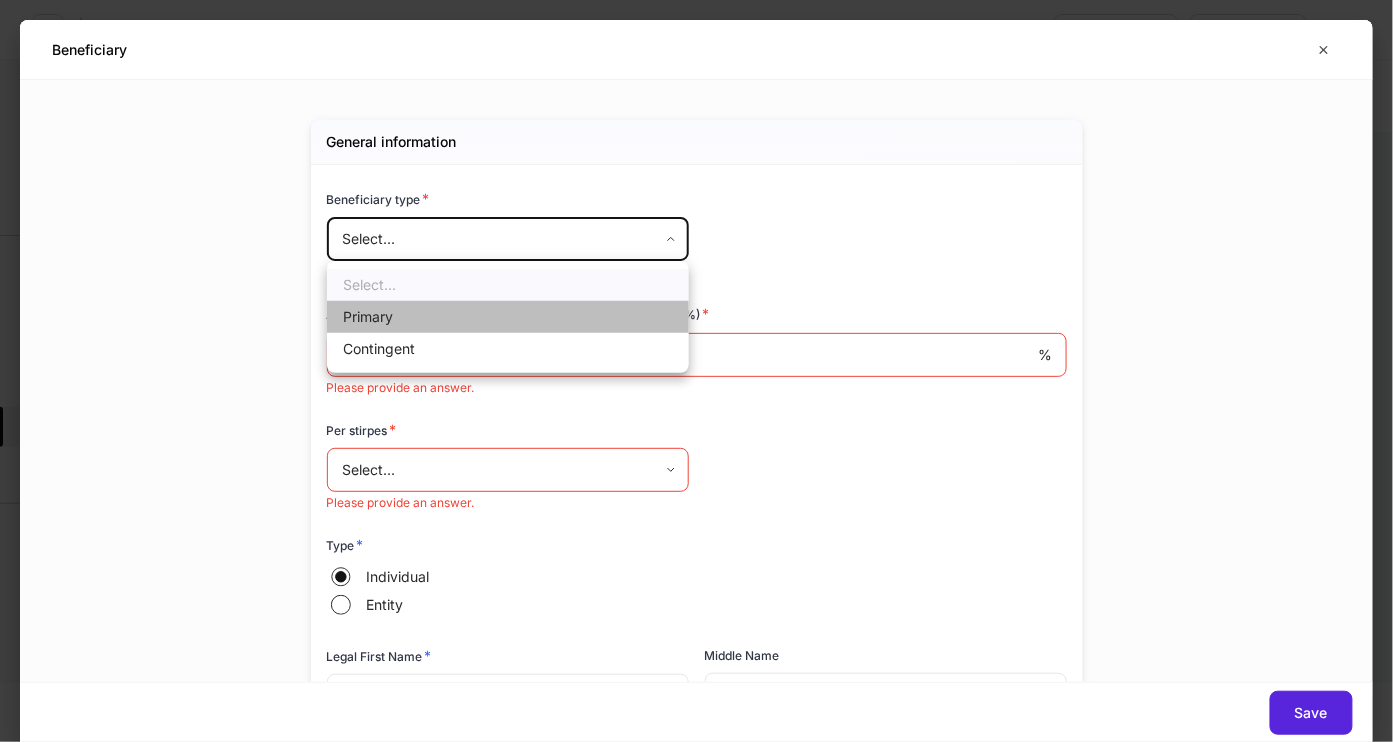 click on "Primary" at bounding box center [508, 317] 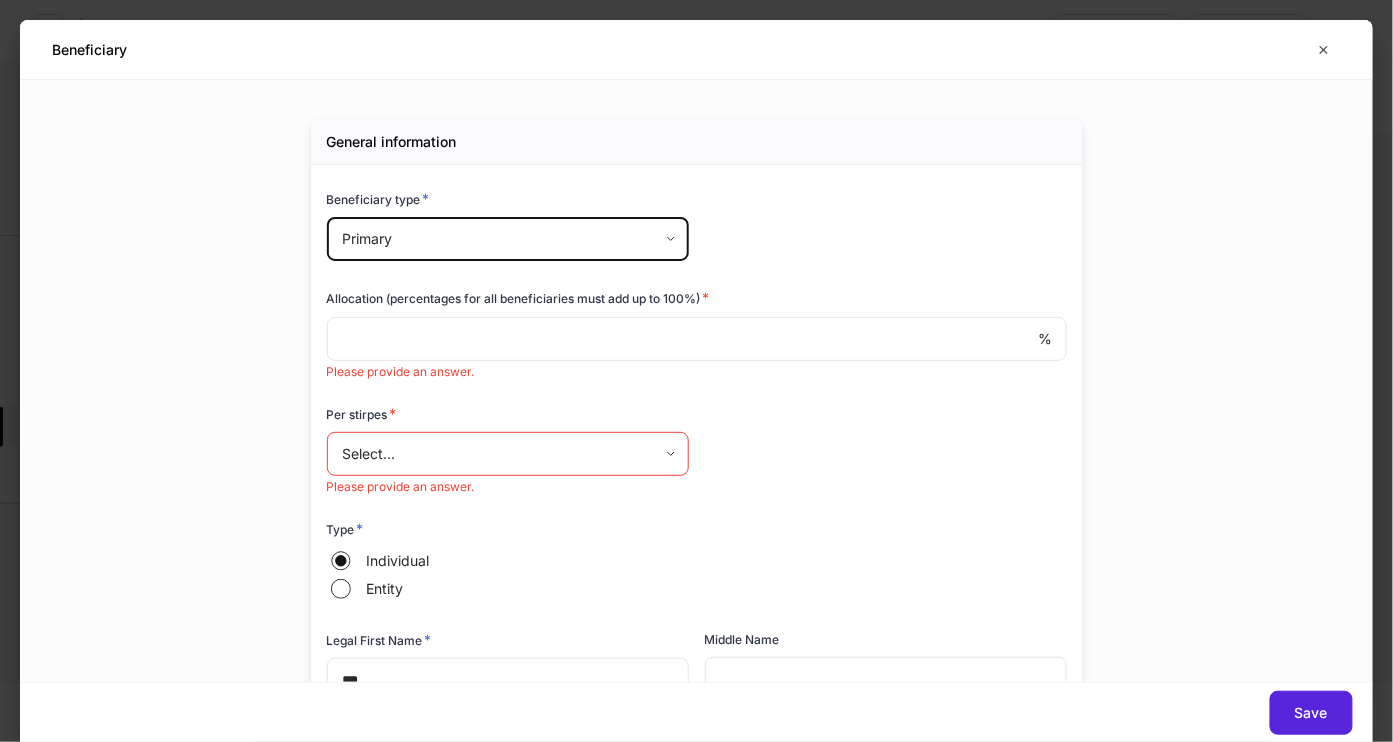 click at bounding box center (683, 339) 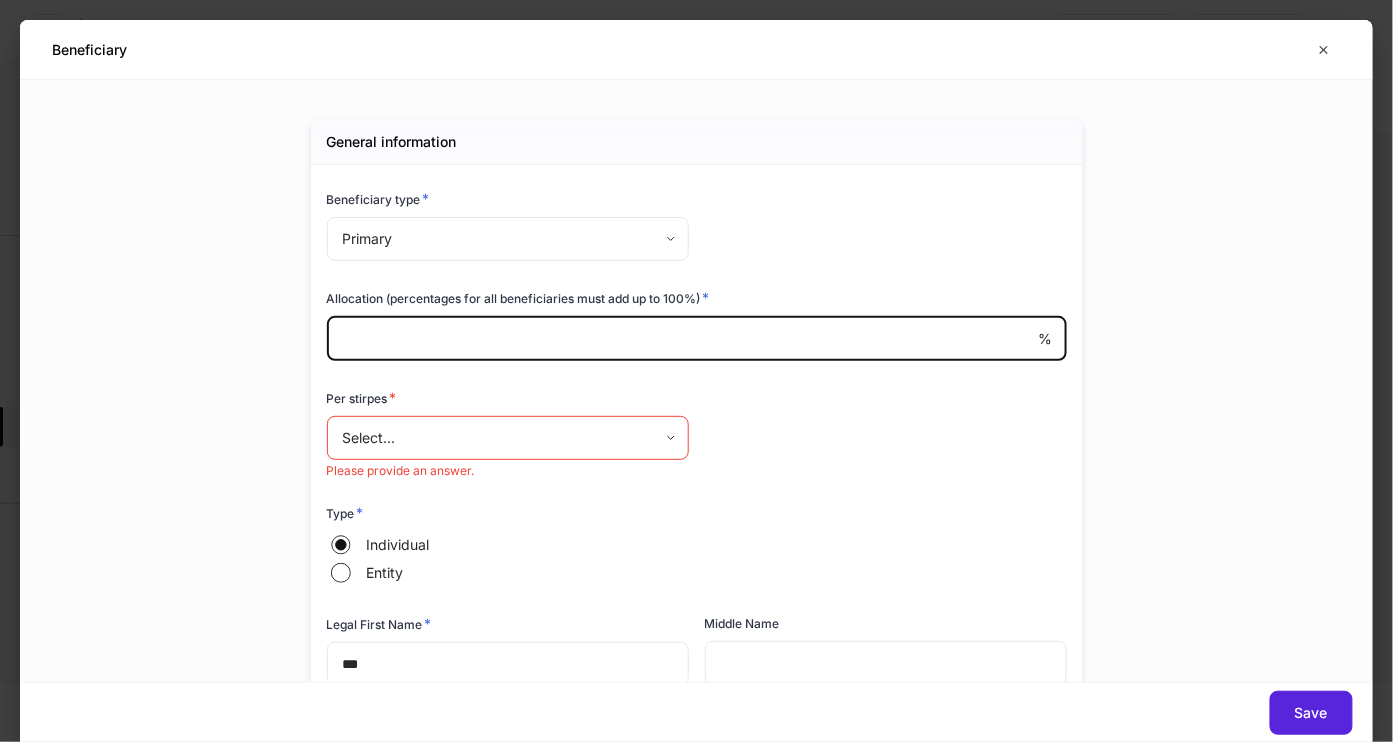 type on "***" 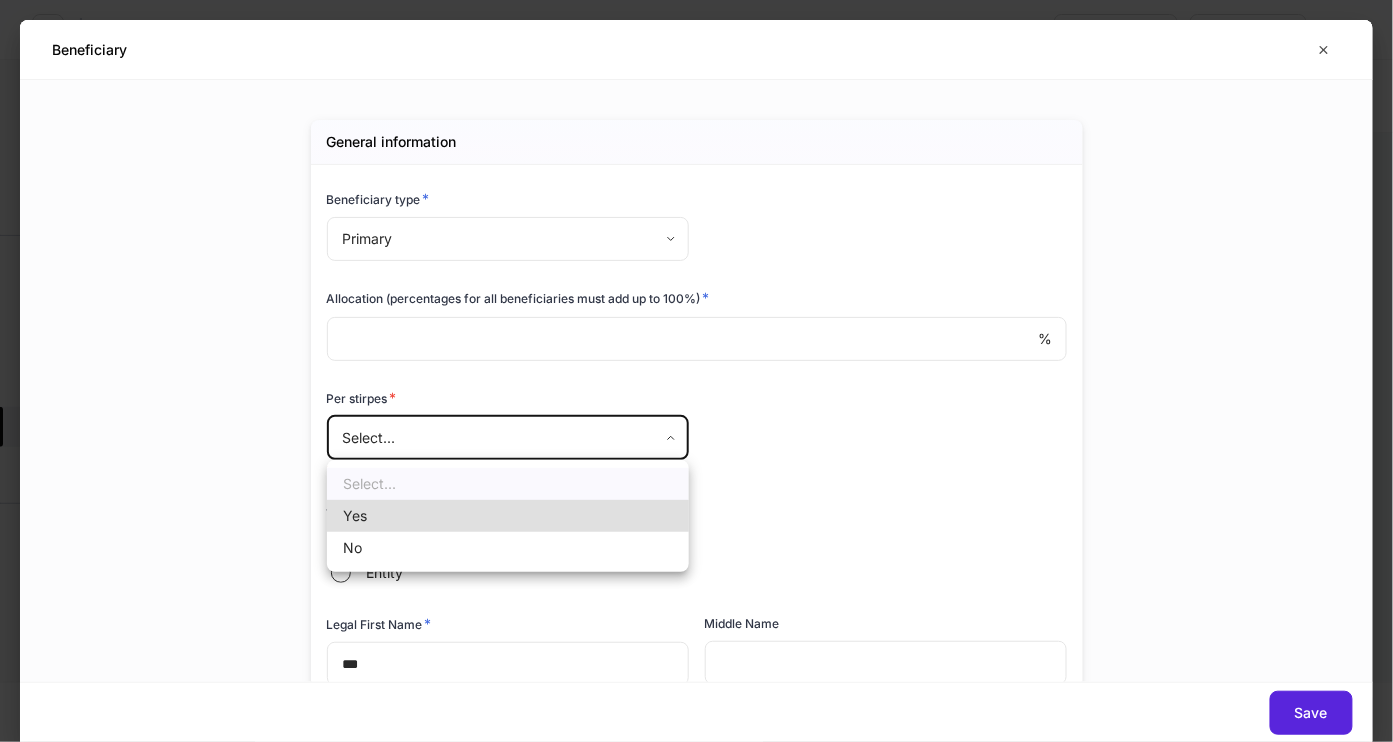 click on "**********" at bounding box center (696, 371) 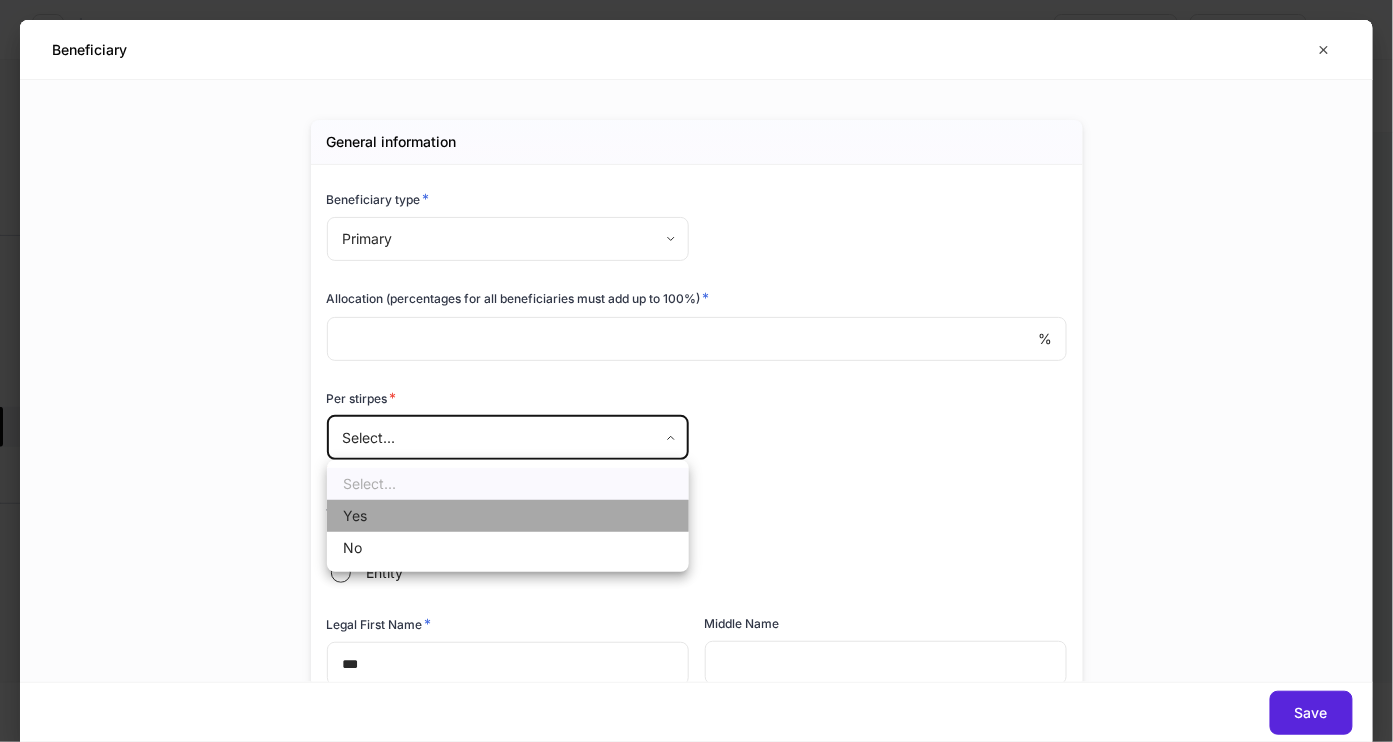 click on "Yes" at bounding box center [508, 516] 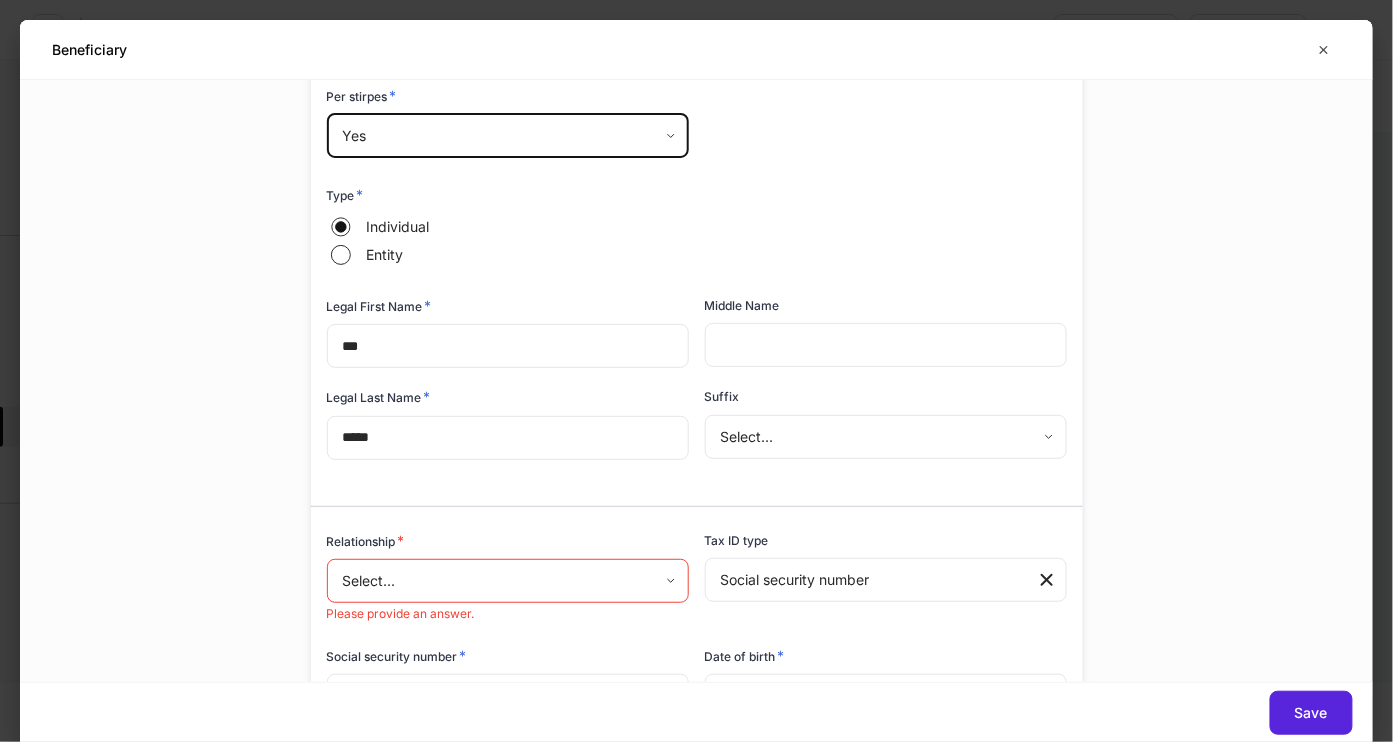 scroll, scrollTop: 316, scrollLeft: 0, axis: vertical 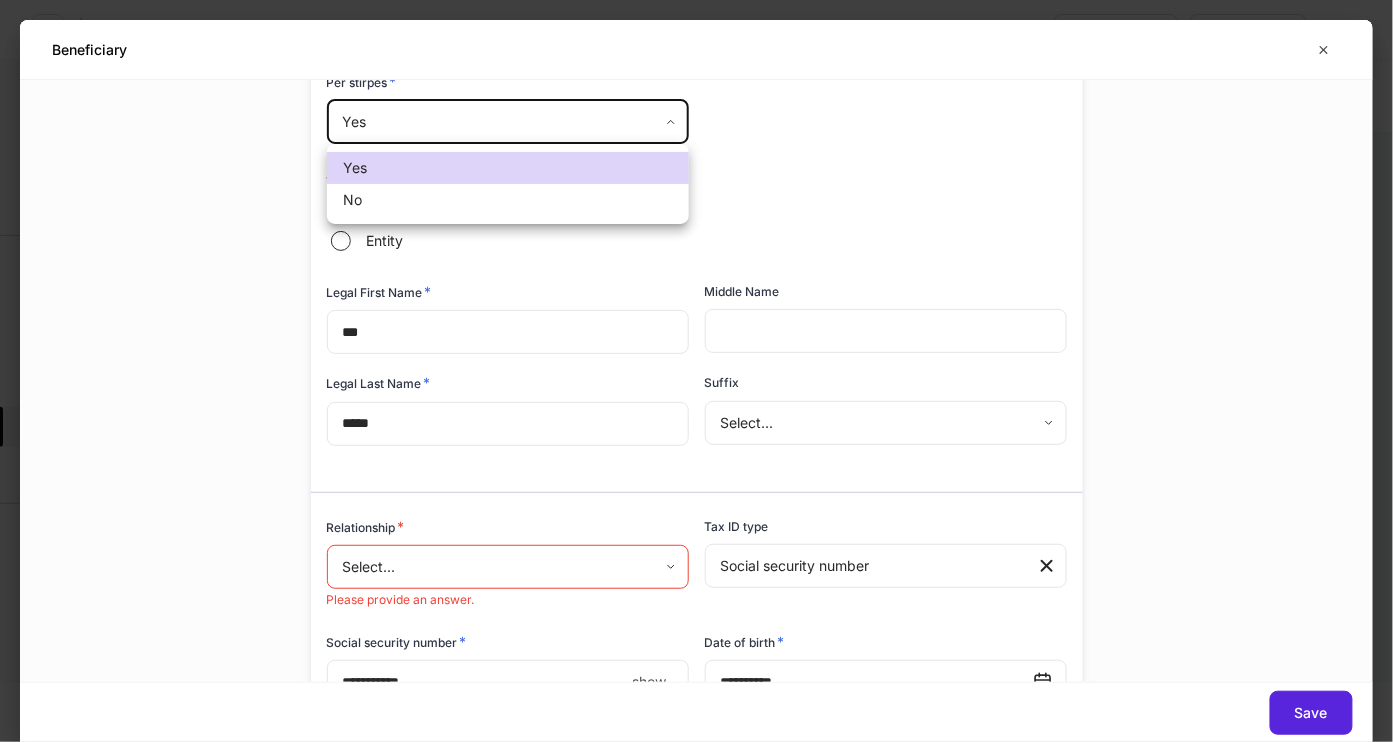 click on "**********" at bounding box center [696, 371] 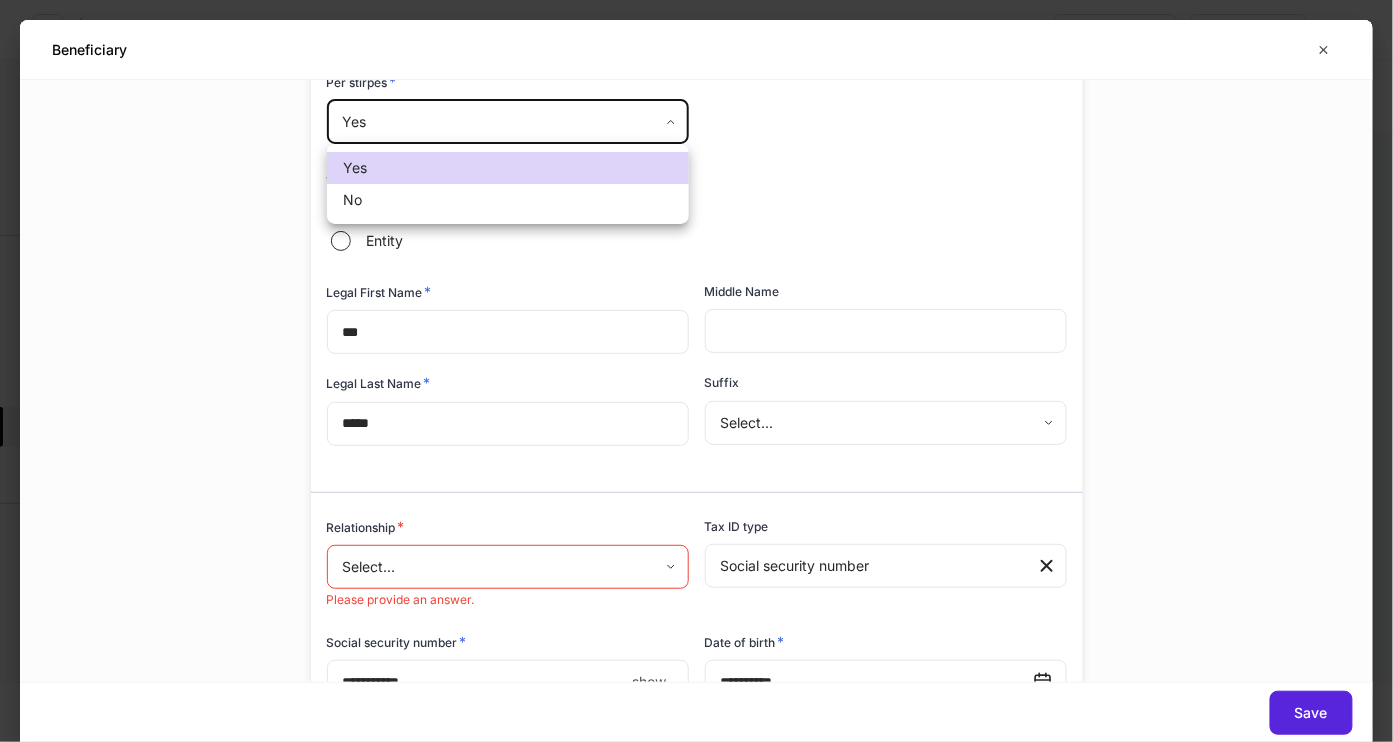 click on "No" at bounding box center (508, 200) 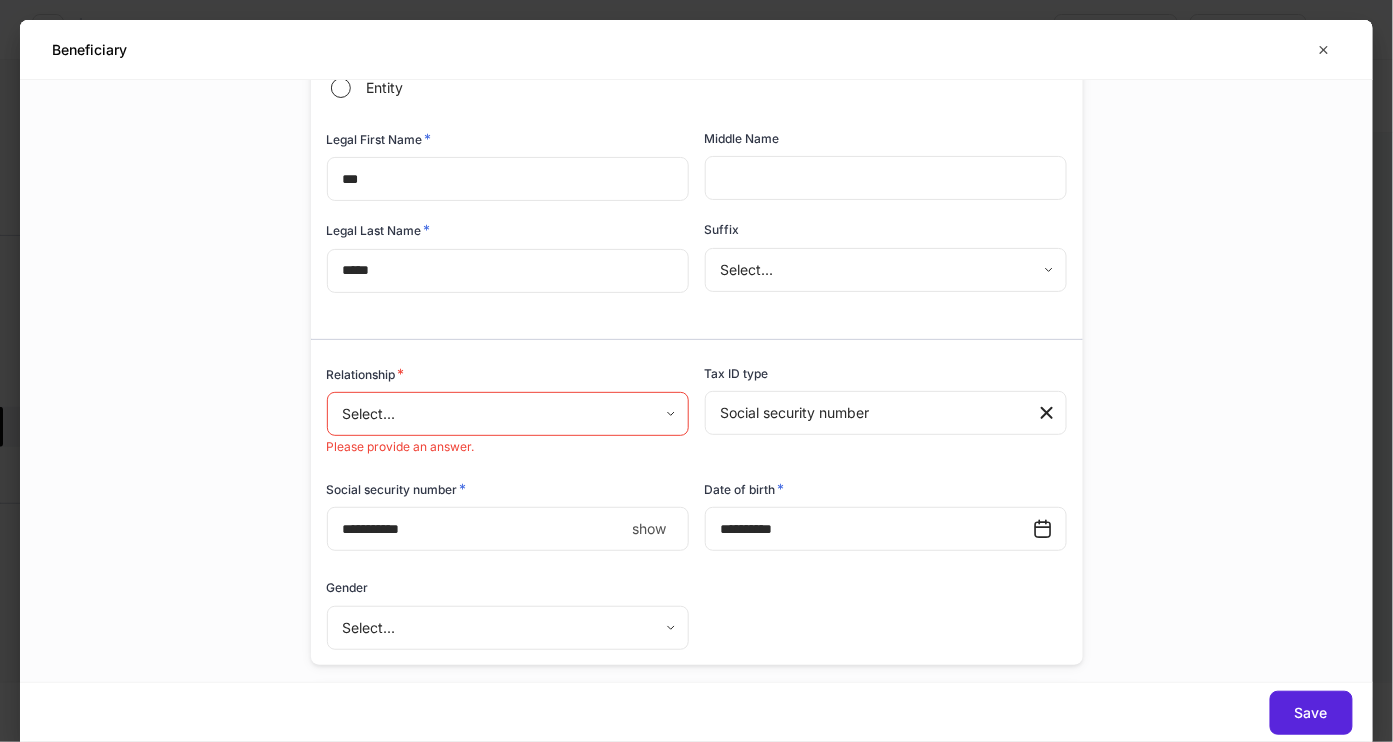 scroll, scrollTop: 616, scrollLeft: 0, axis: vertical 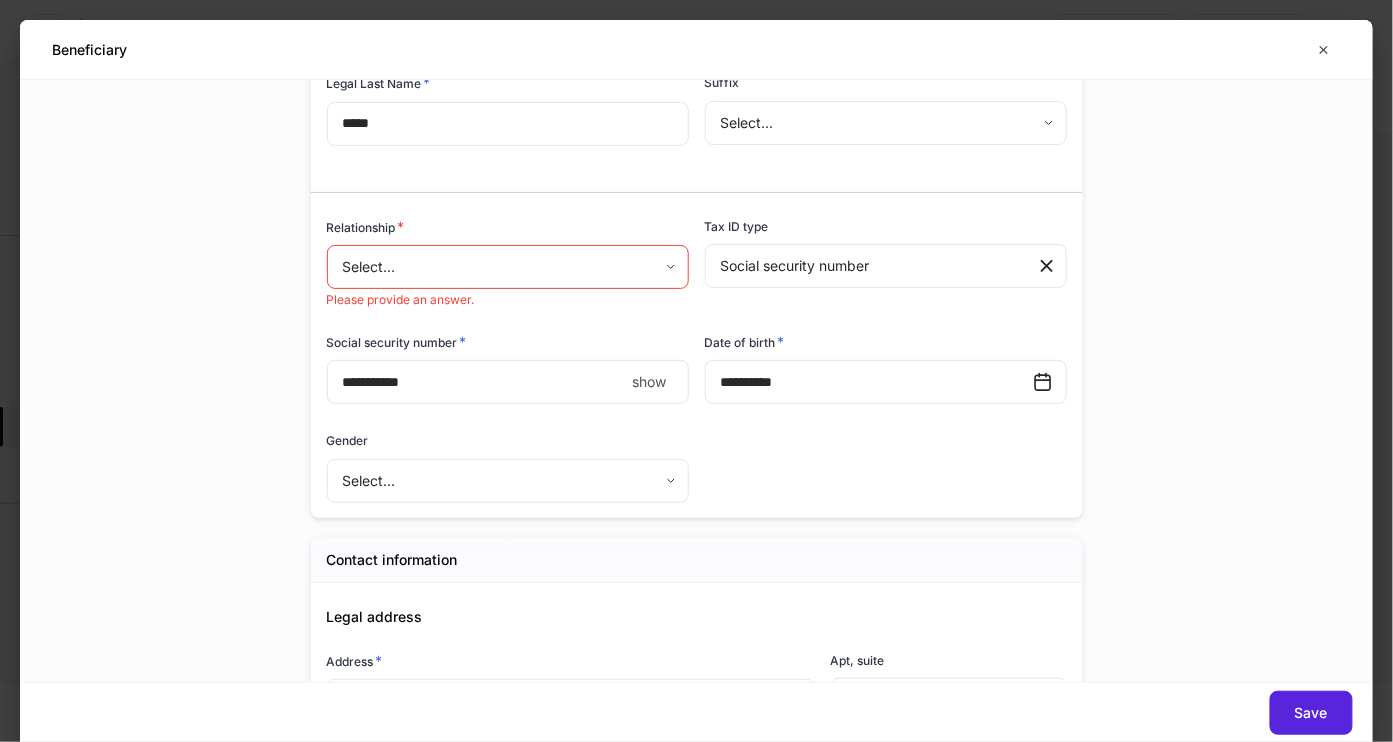 click on "**********" at bounding box center [696, 371] 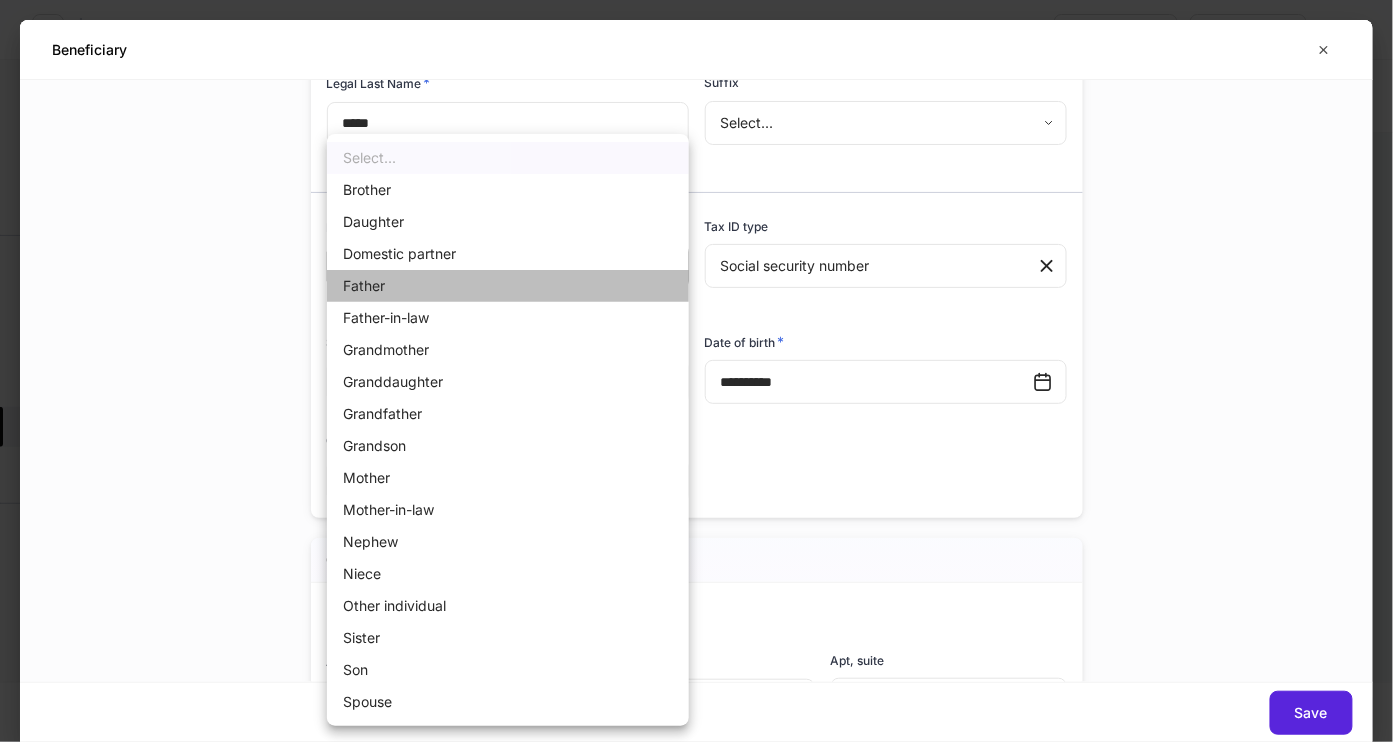 click on "Father" at bounding box center [508, 286] 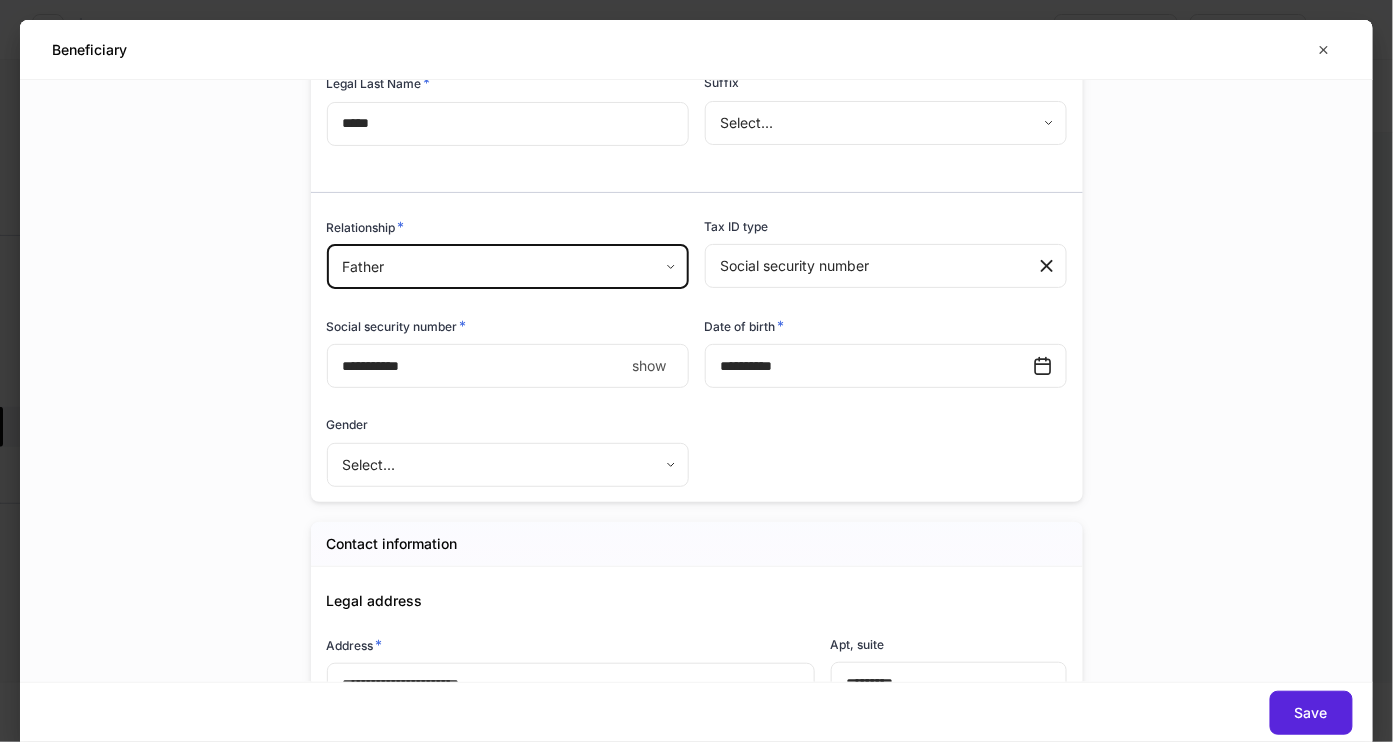 scroll, scrollTop: 615, scrollLeft: 0, axis: vertical 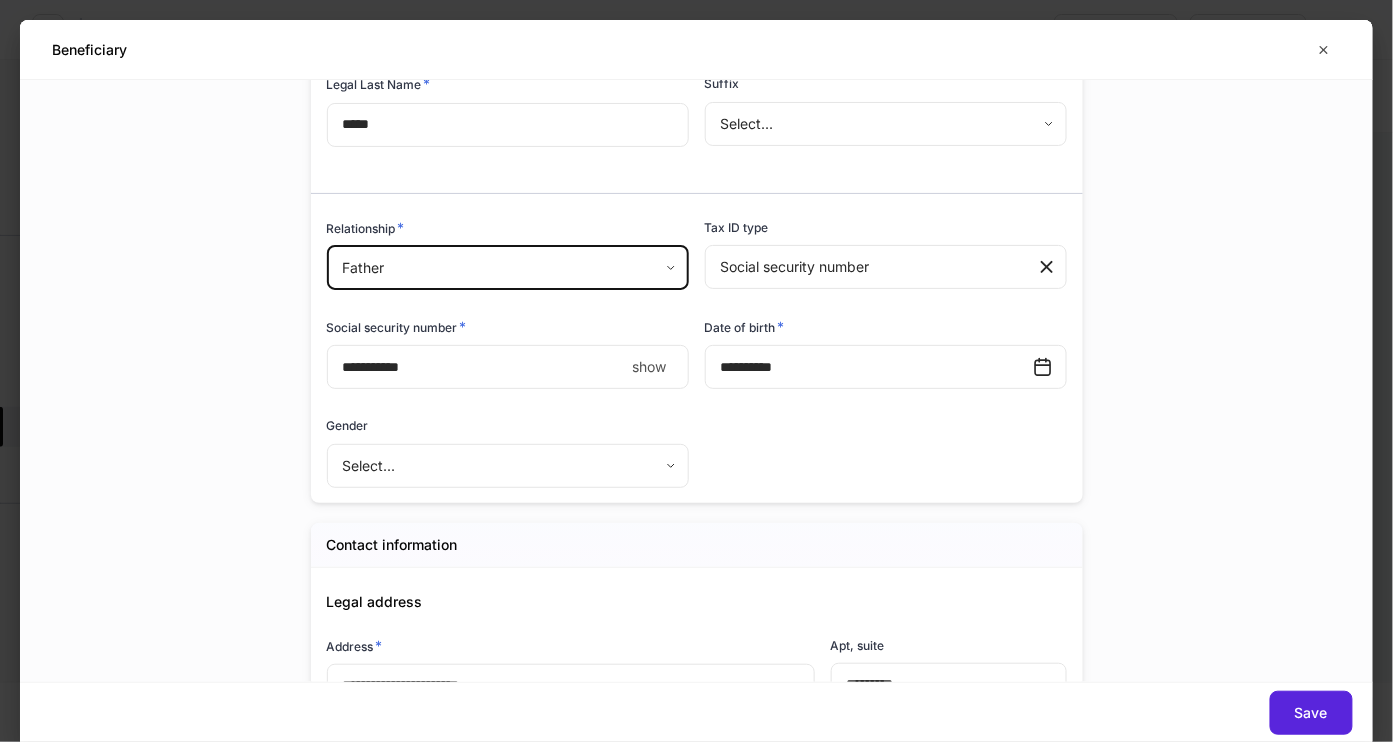 click on "**********" at bounding box center (476, 367) 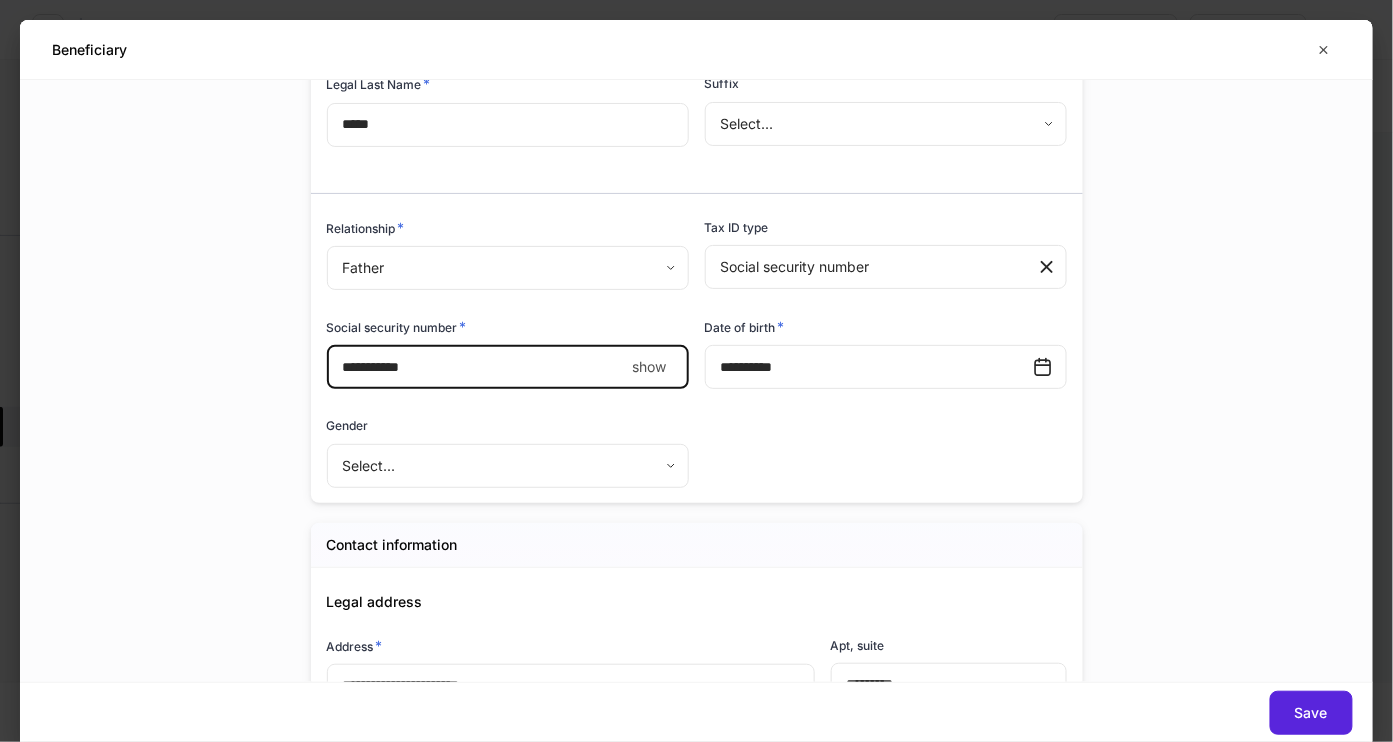 click on "**********" at bounding box center (476, 367) 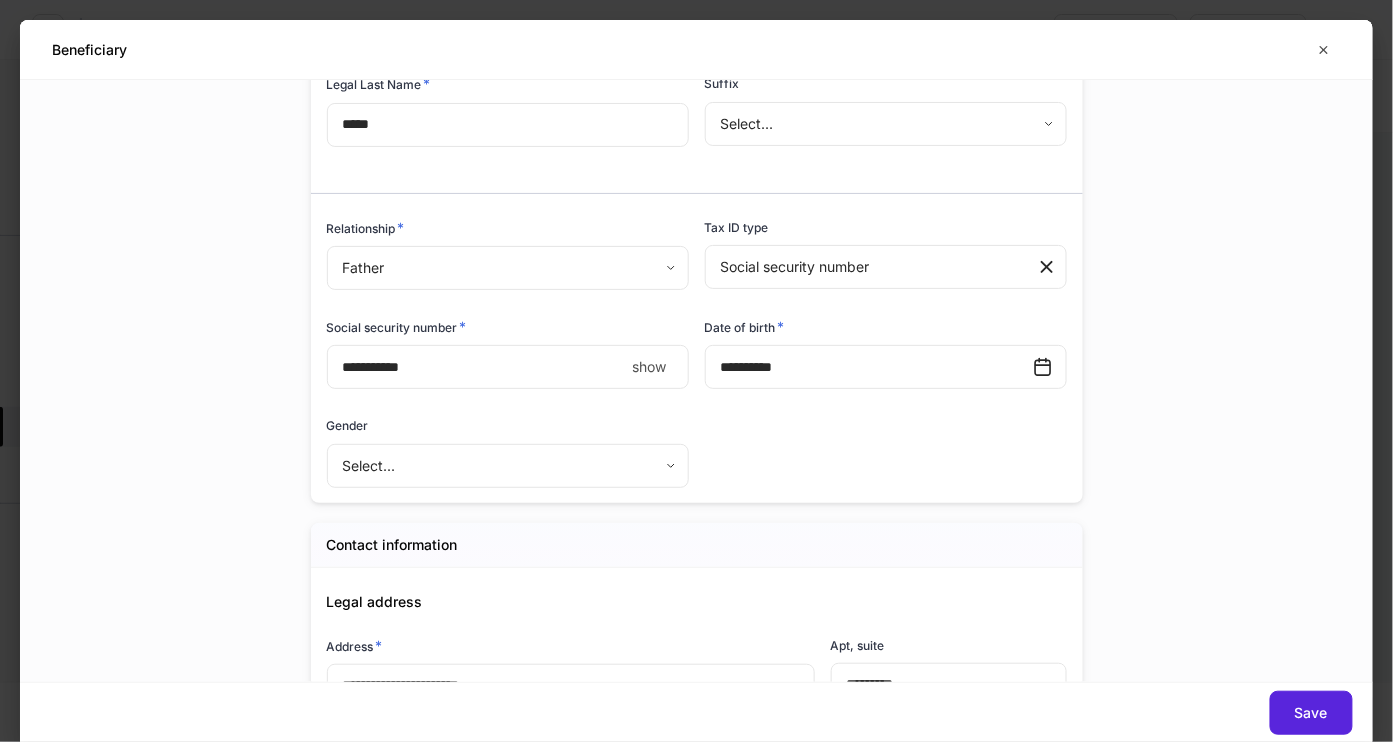 click on "show" at bounding box center (650, 367) 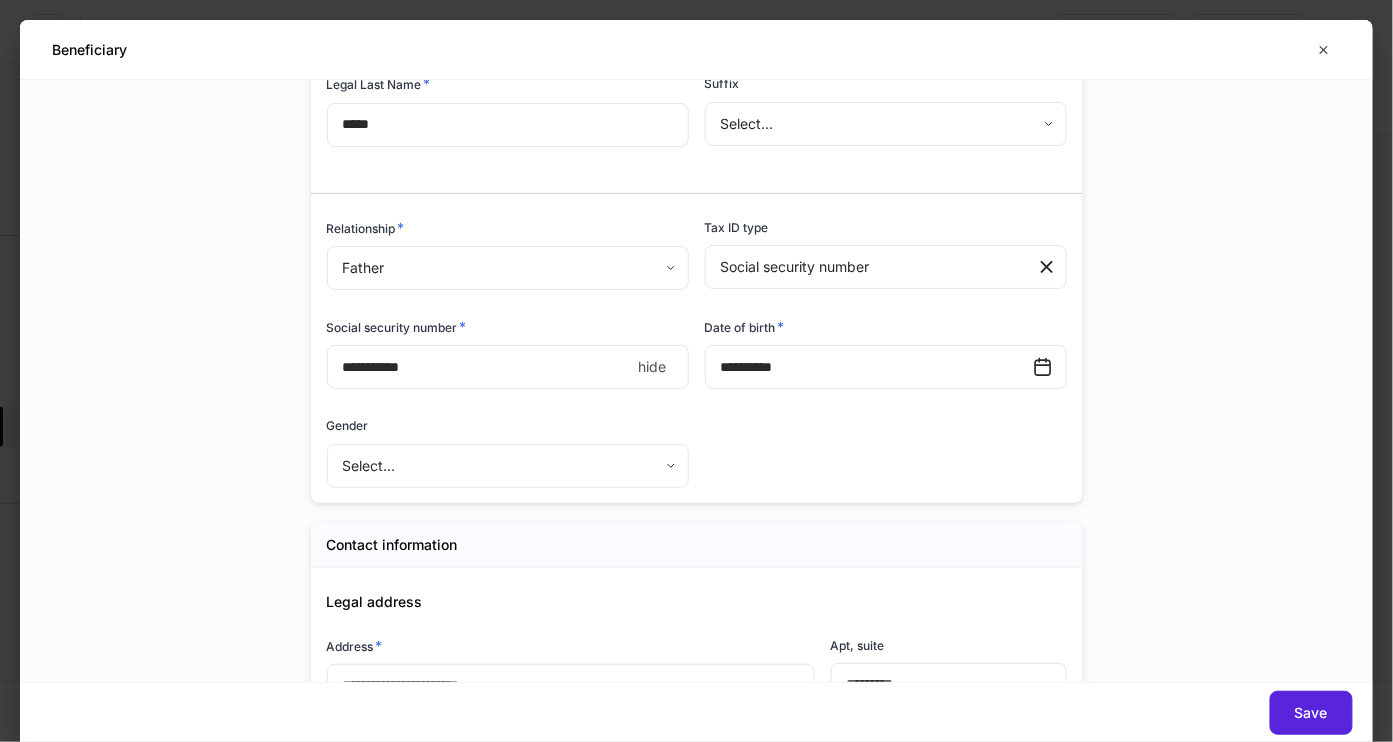 click on "hide" at bounding box center (653, 367) 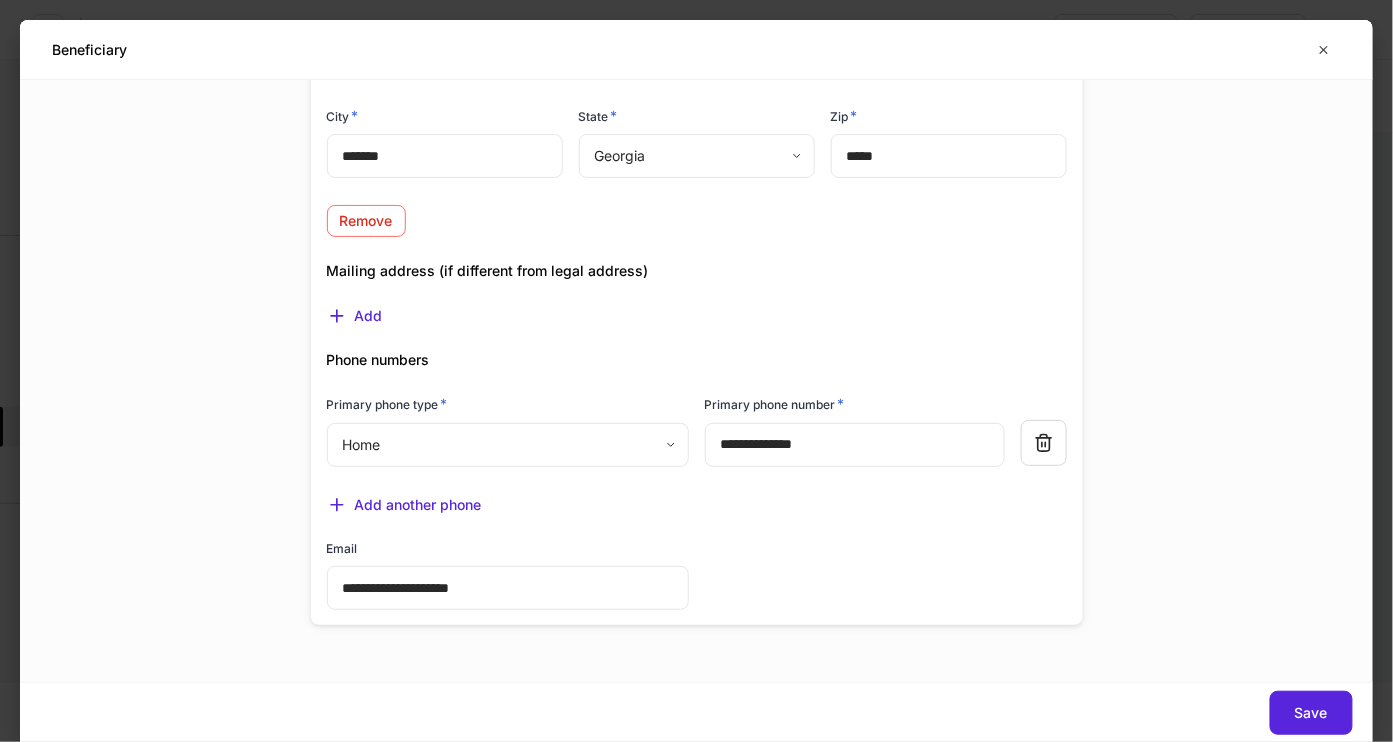 scroll, scrollTop: 1269, scrollLeft: 0, axis: vertical 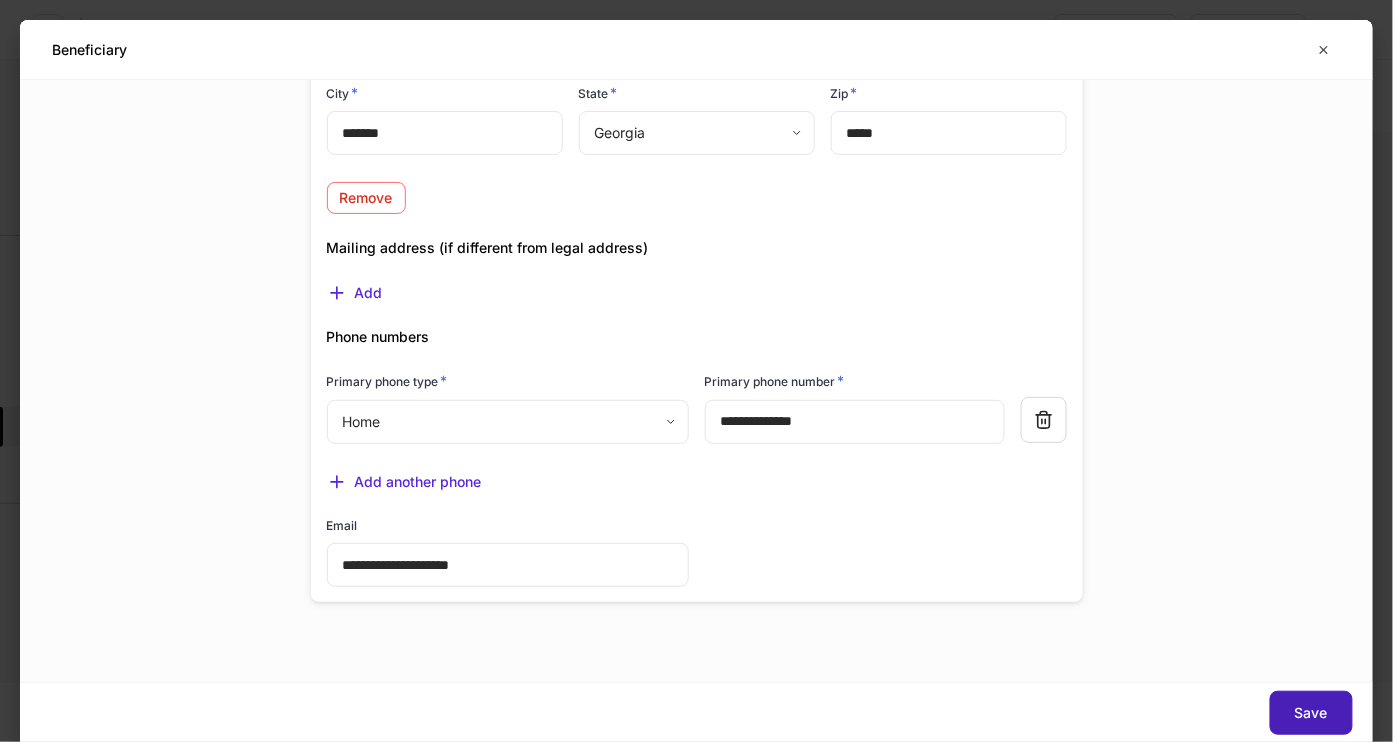 click on "Save" at bounding box center [1311, 713] 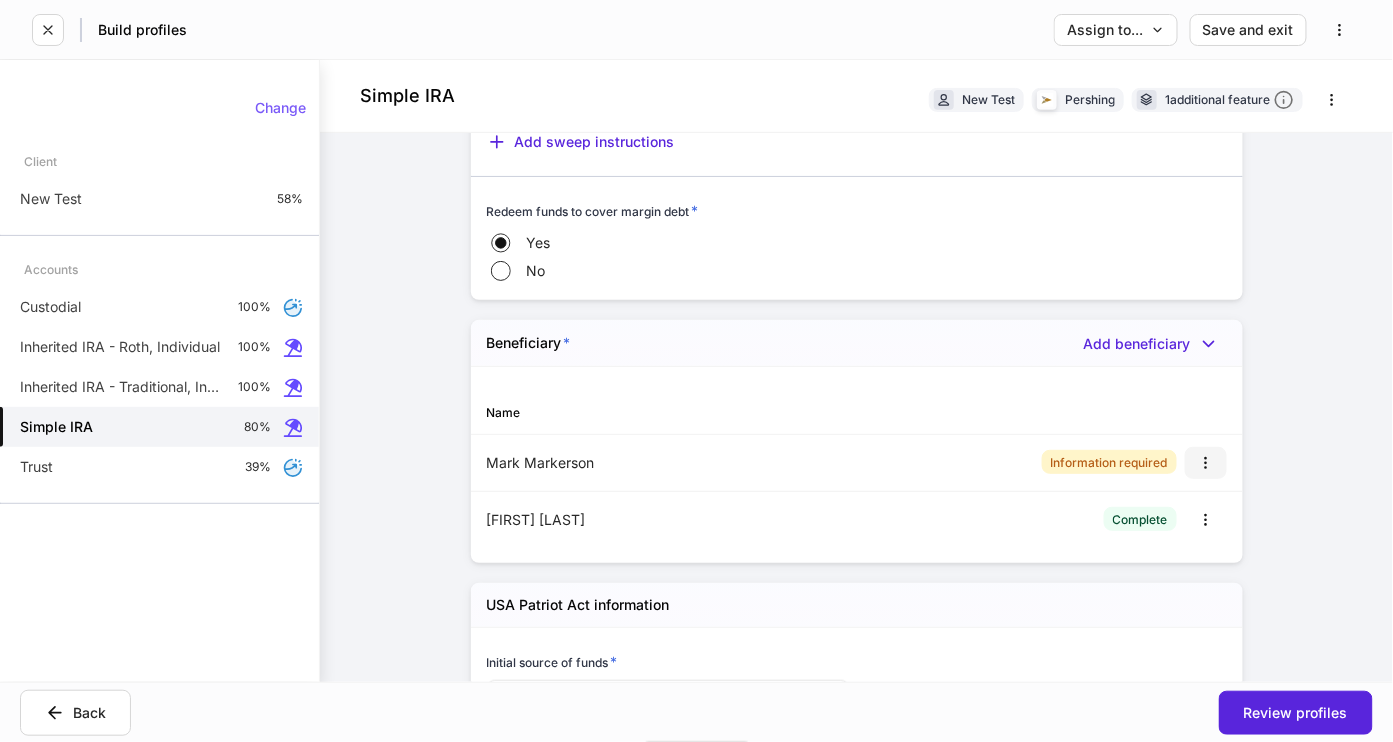 click 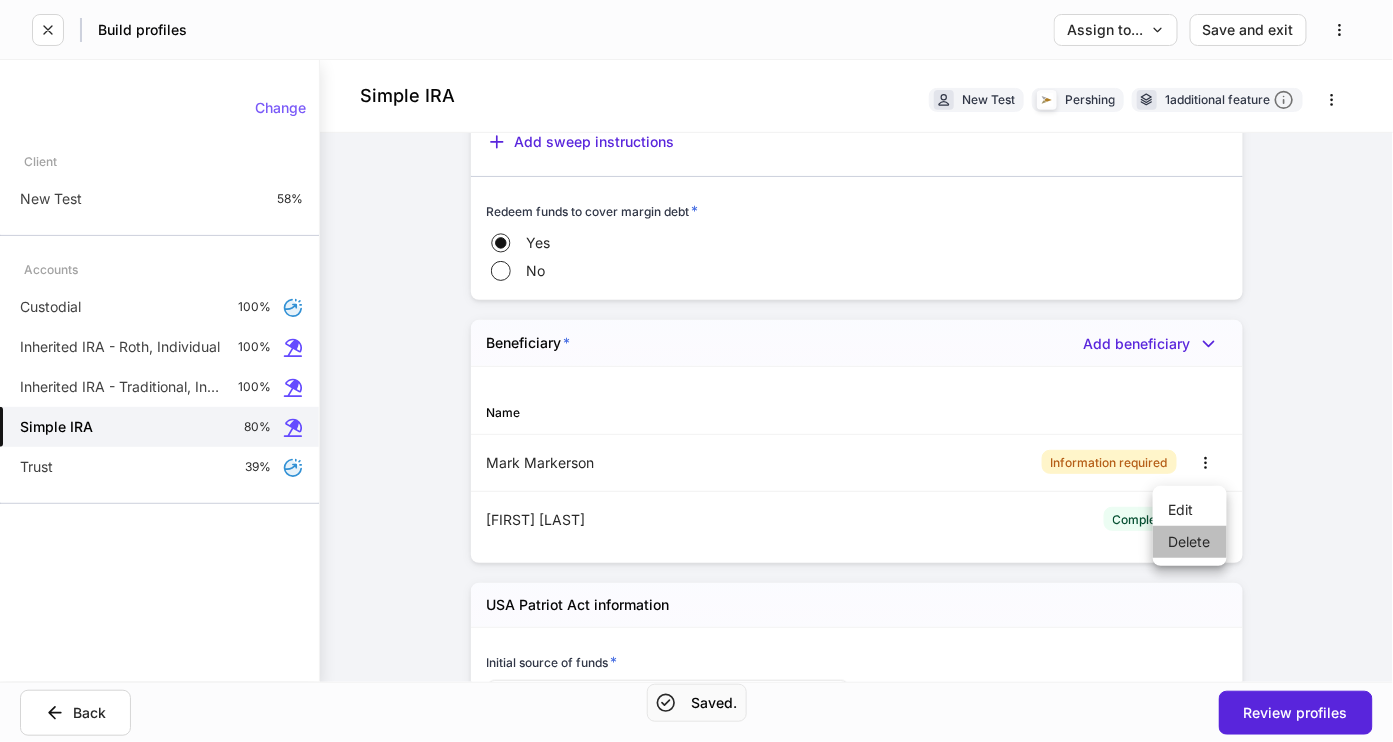 click on "Delete" at bounding box center (1190, 542) 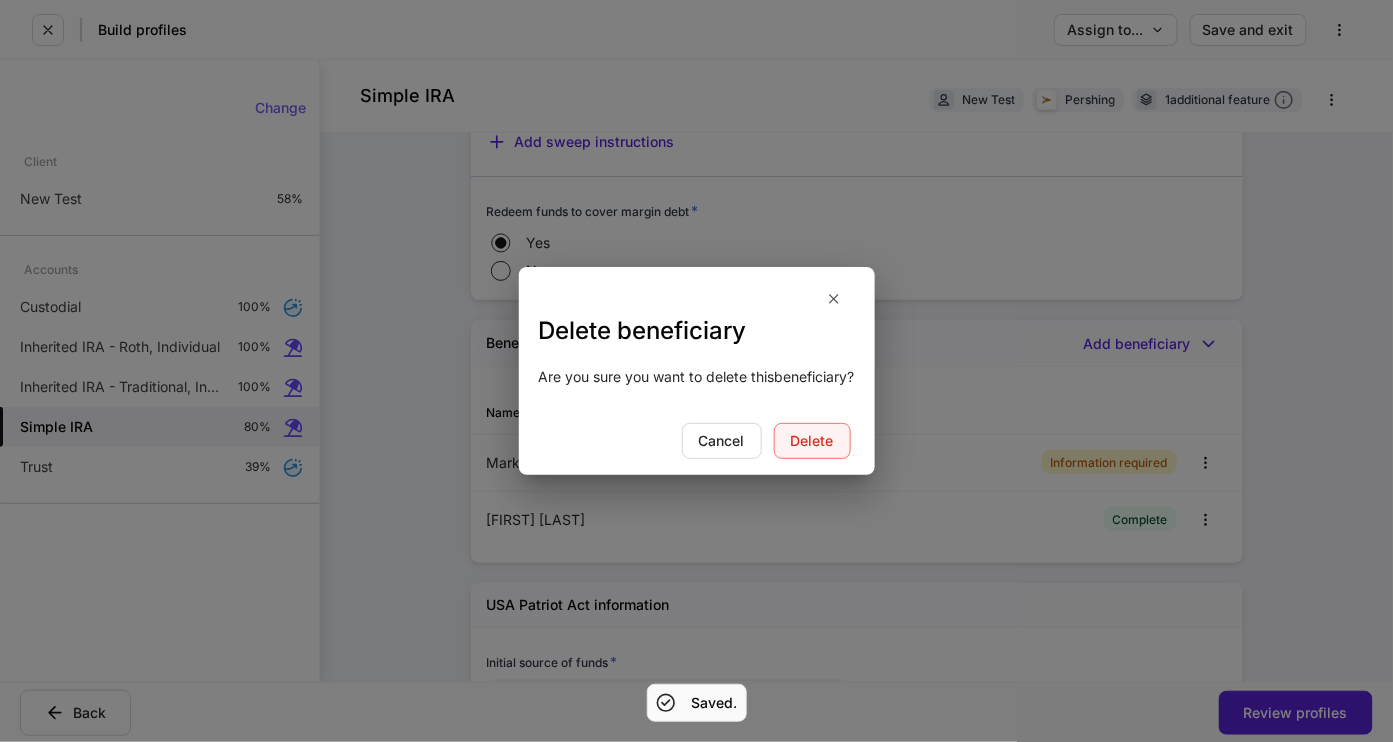 click on "Delete" at bounding box center (812, 441) 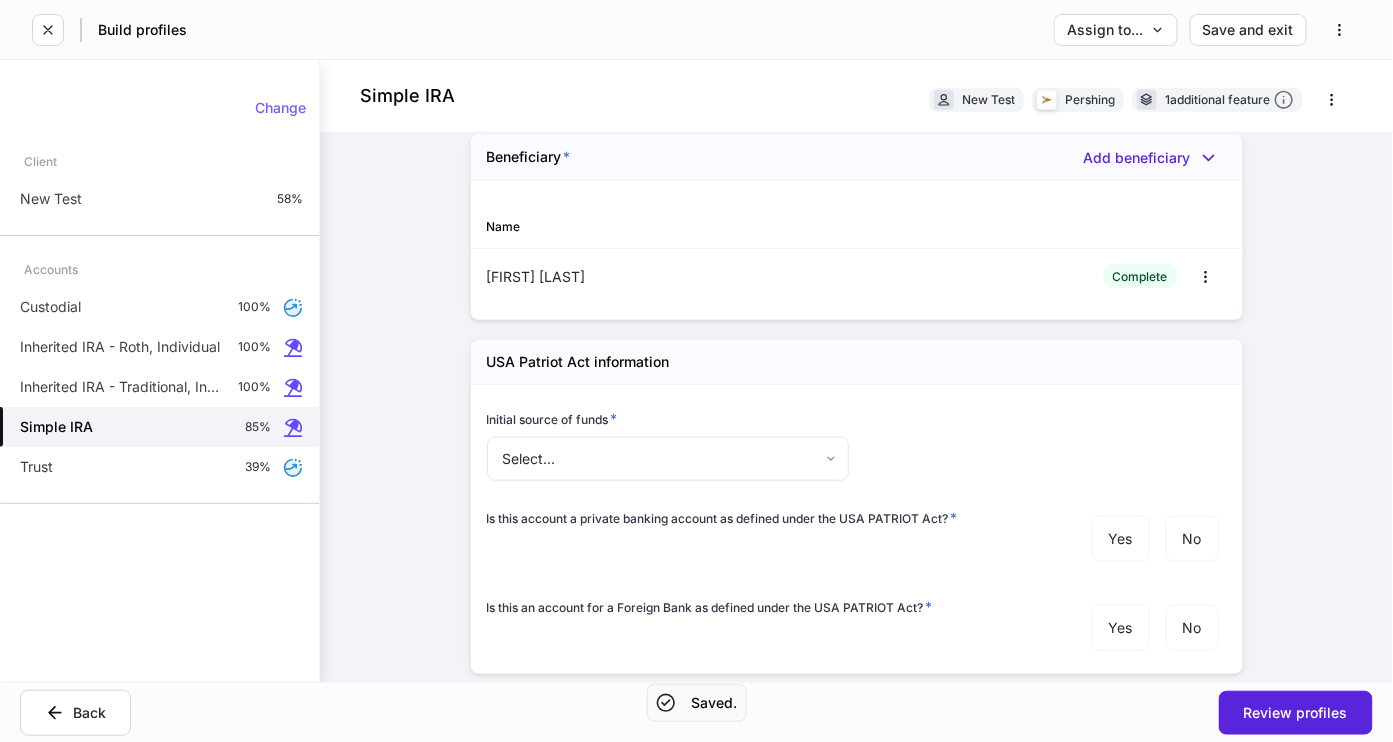 scroll, scrollTop: 2895, scrollLeft: 0, axis: vertical 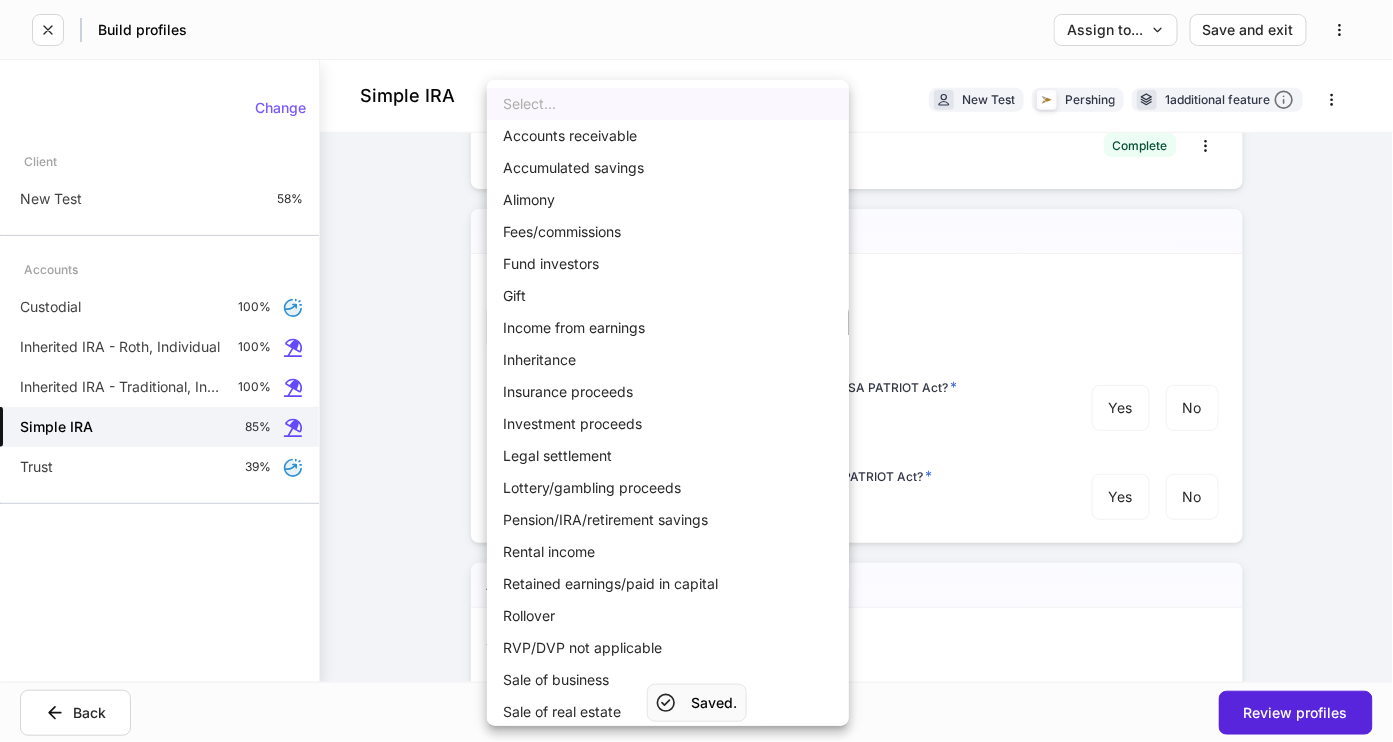 click on "**********" at bounding box center [696, 371] 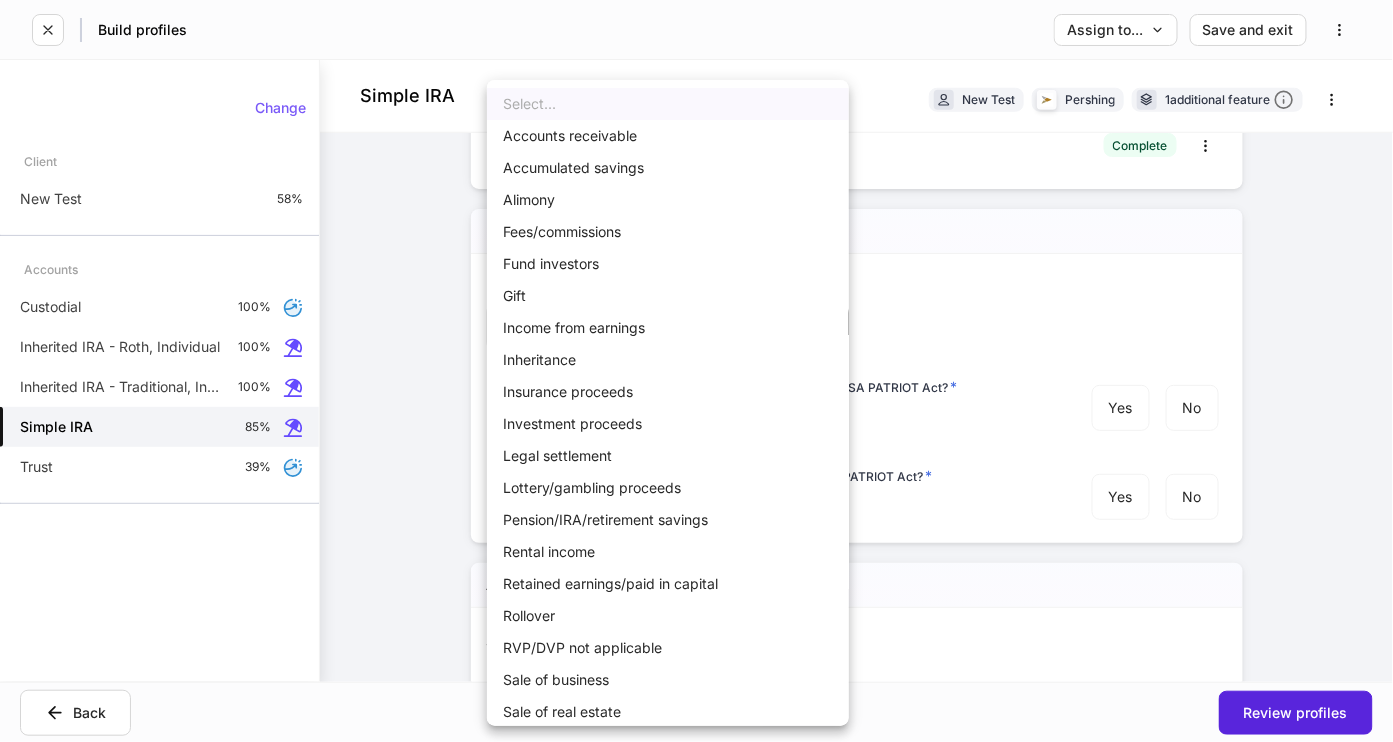 click on "Income from earnings" at bounding box center [668, 328] 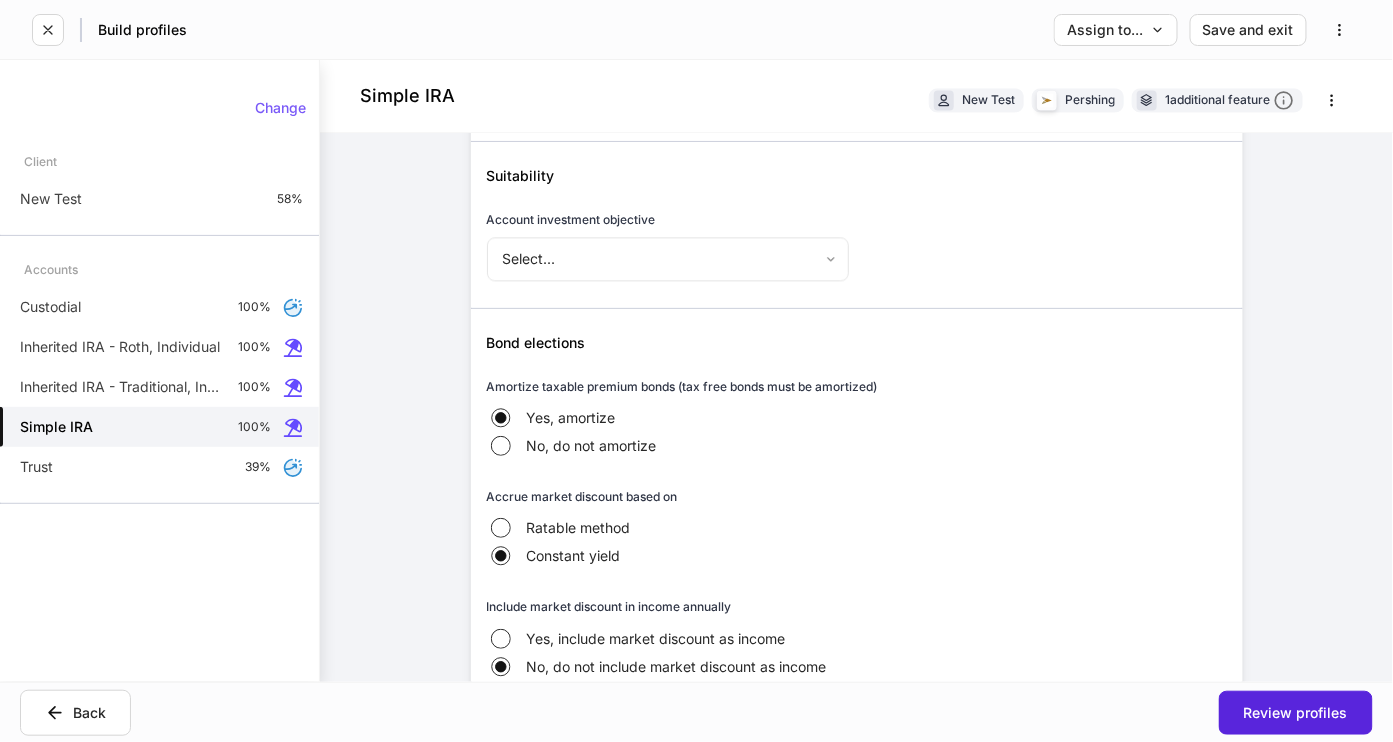 scroll, scrollTop: 3702, scrollLeft: 0, axis: vertical 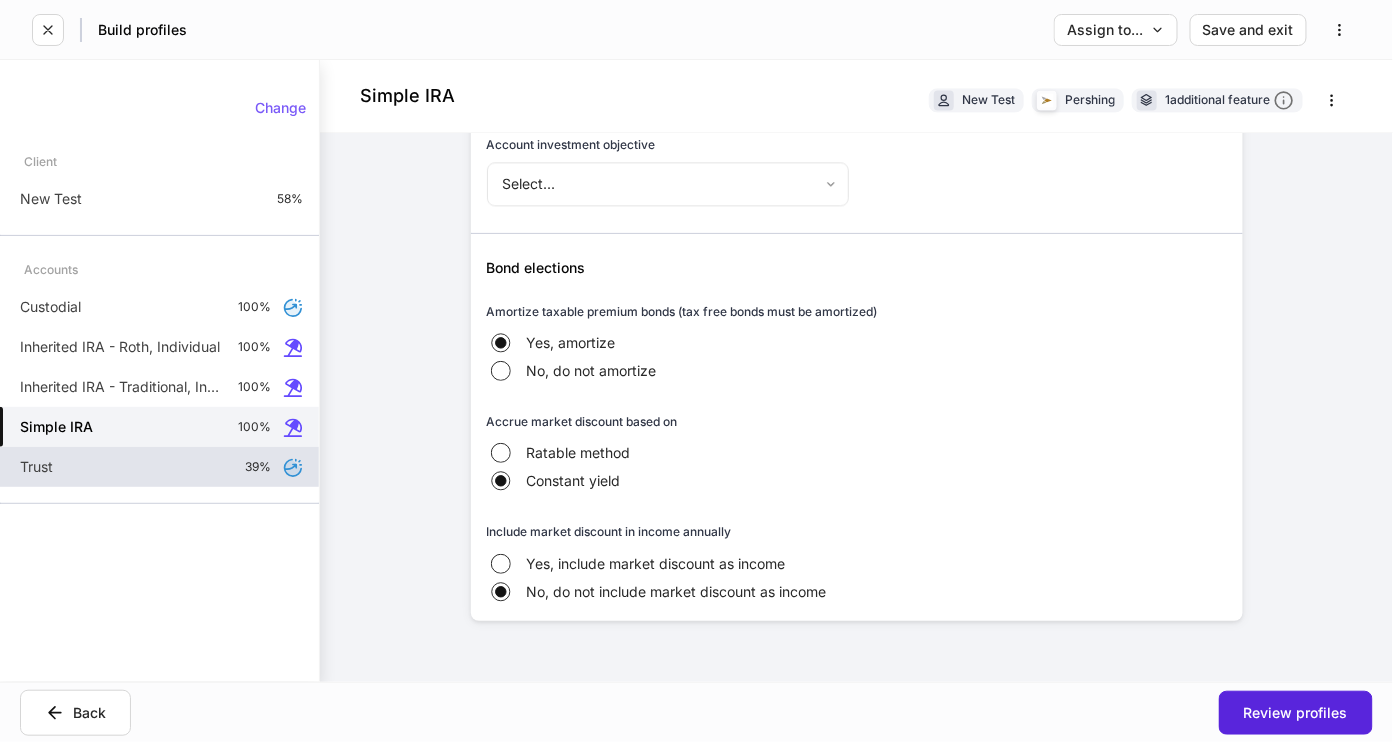 click on "Trust 39%" at bounding box center [159, 467] 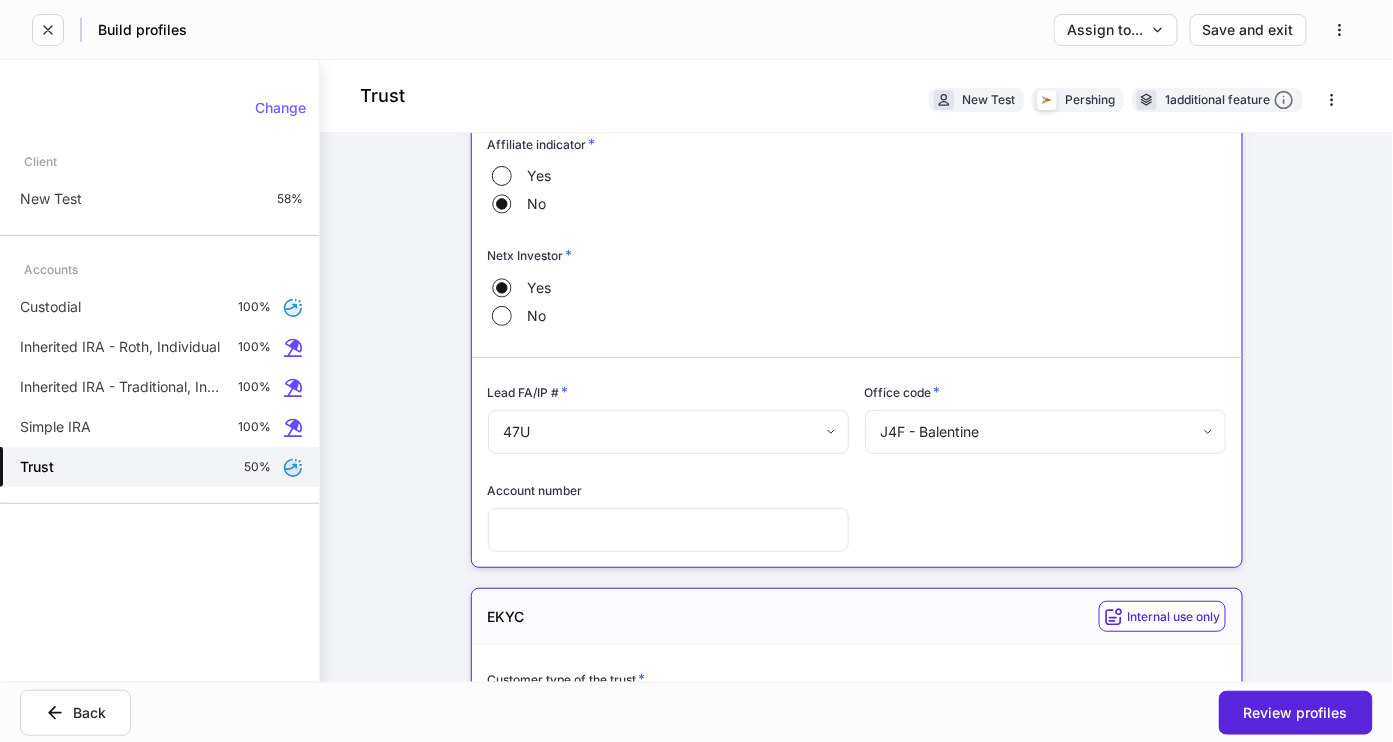 scroll, scrollTop: 136, scrollLeft: 0, axis: vertical 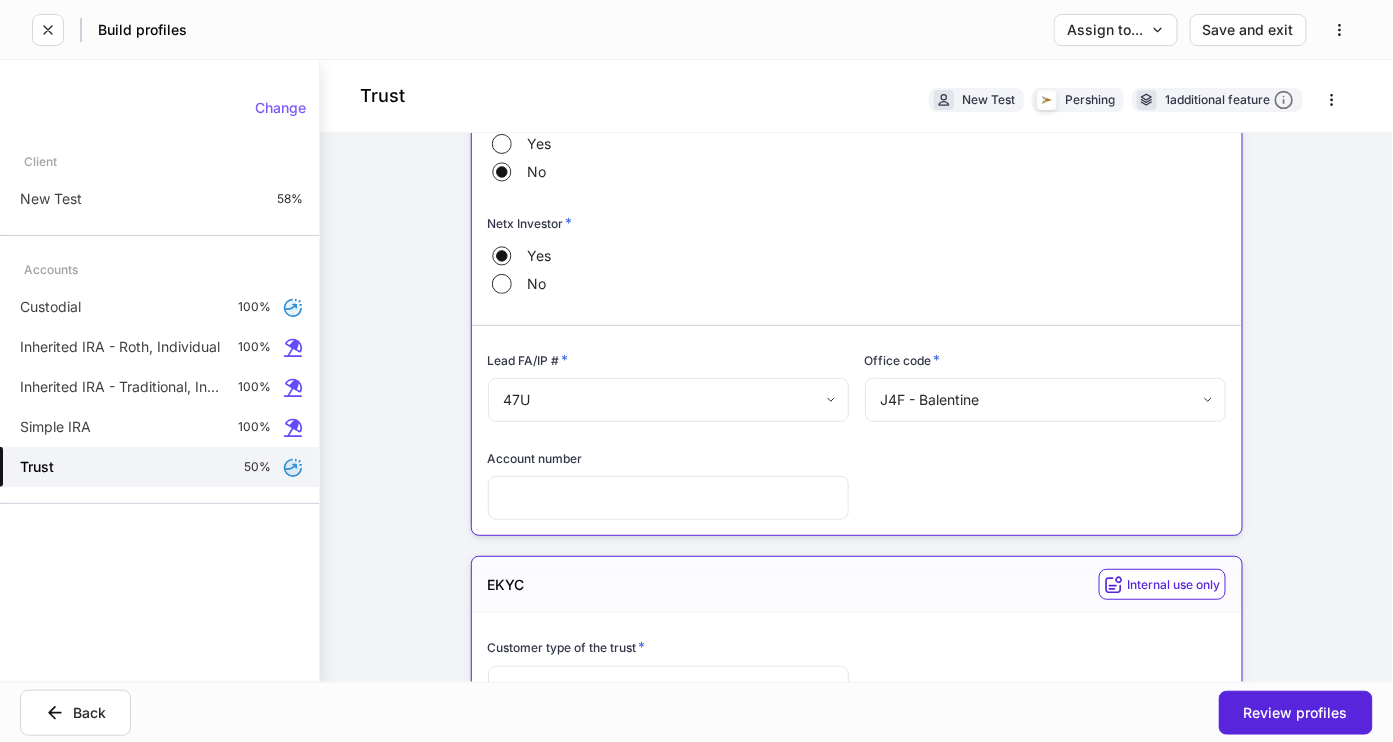 click at bounding box center (668, 498) 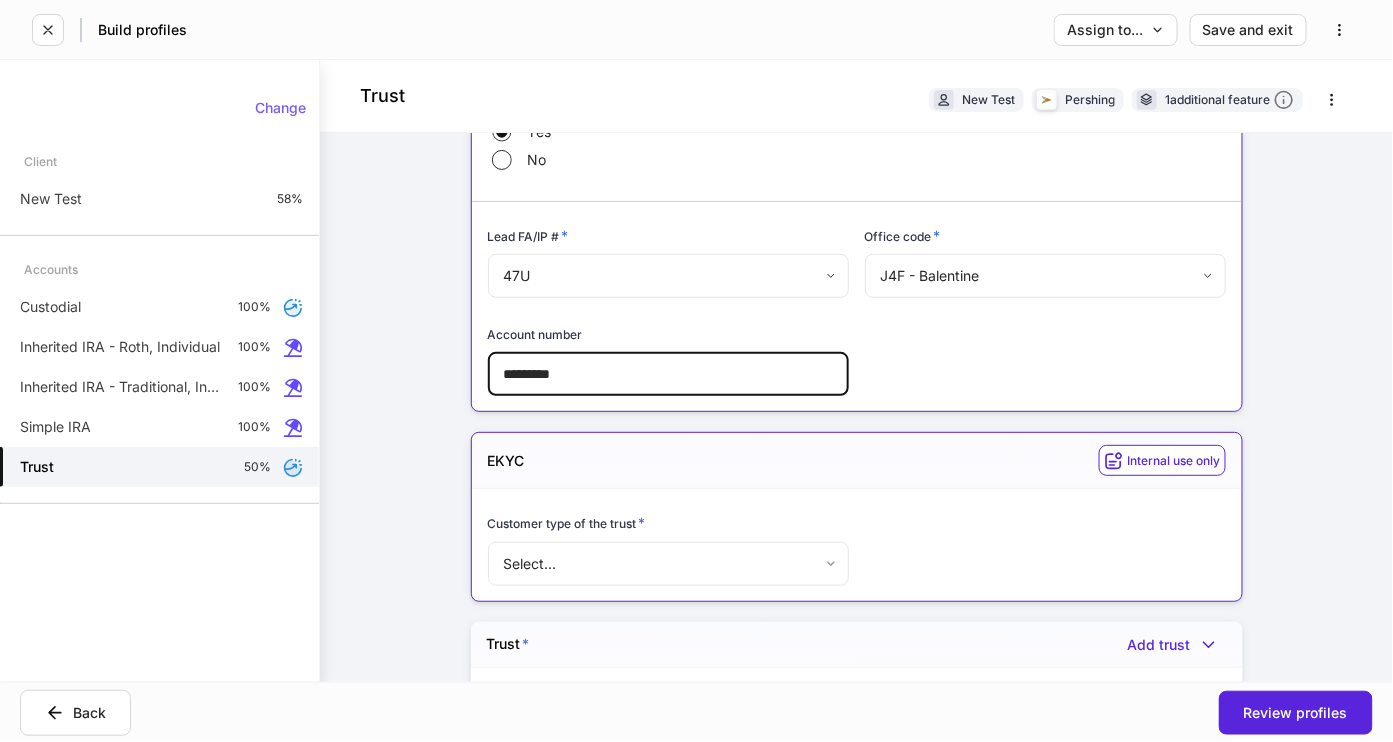 scroll, scrollTop: 282, scrollLeft: 0, axis: vertical 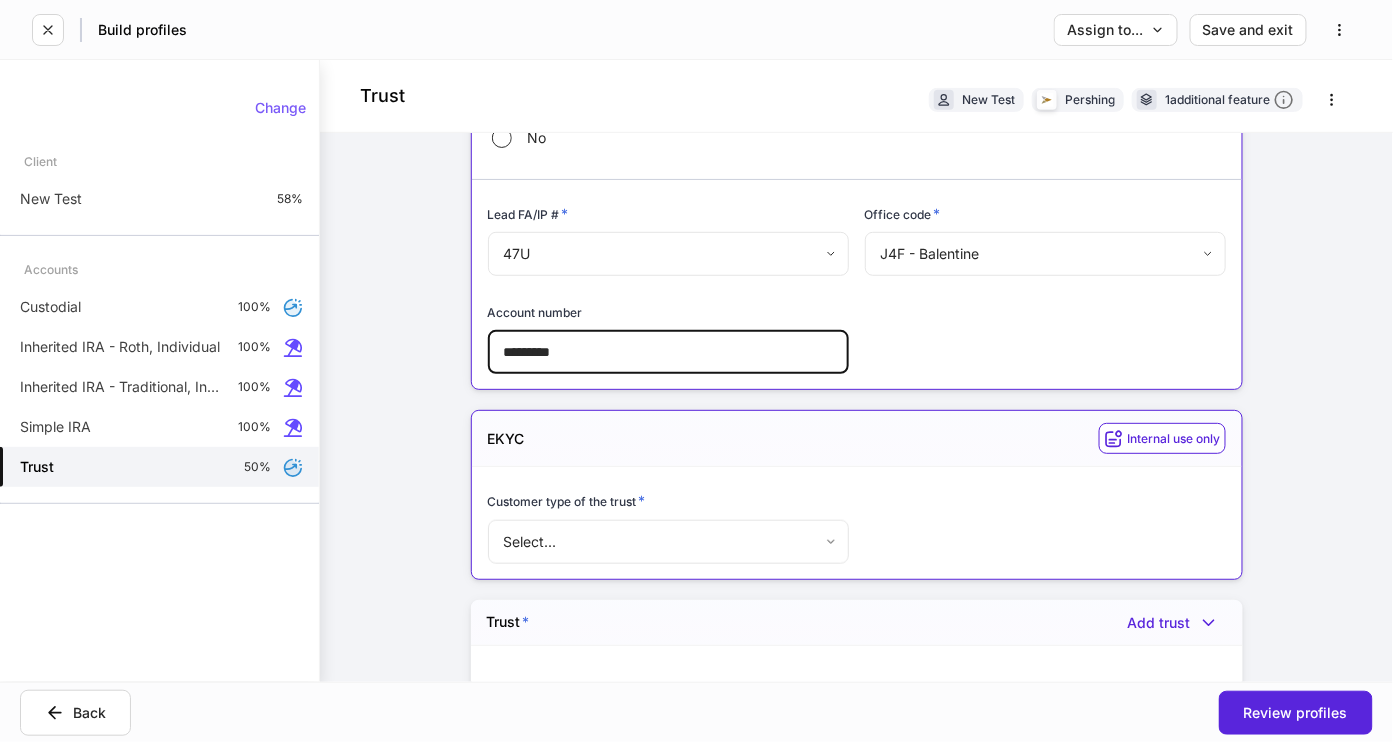 type on "*********" 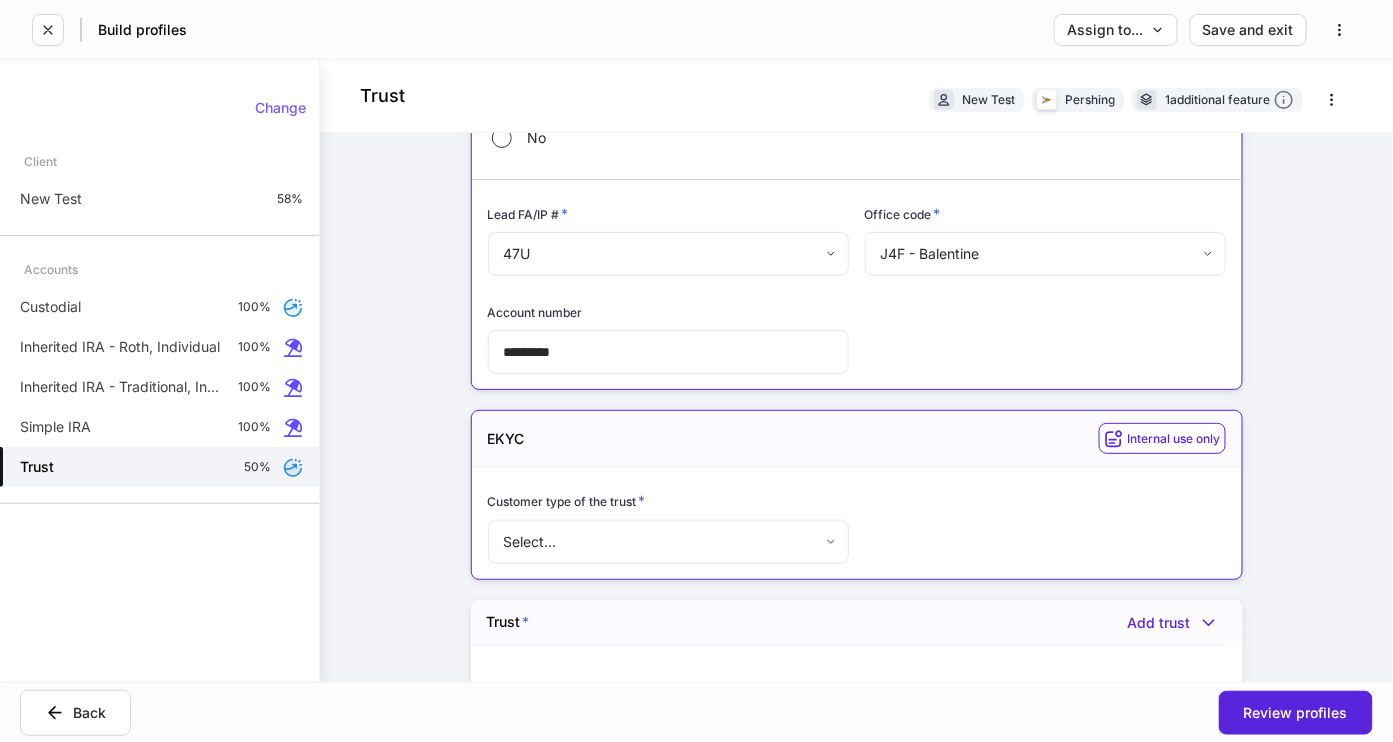 click on "Customer type of the trust * Select... ​" at bounding box center [849, 516] 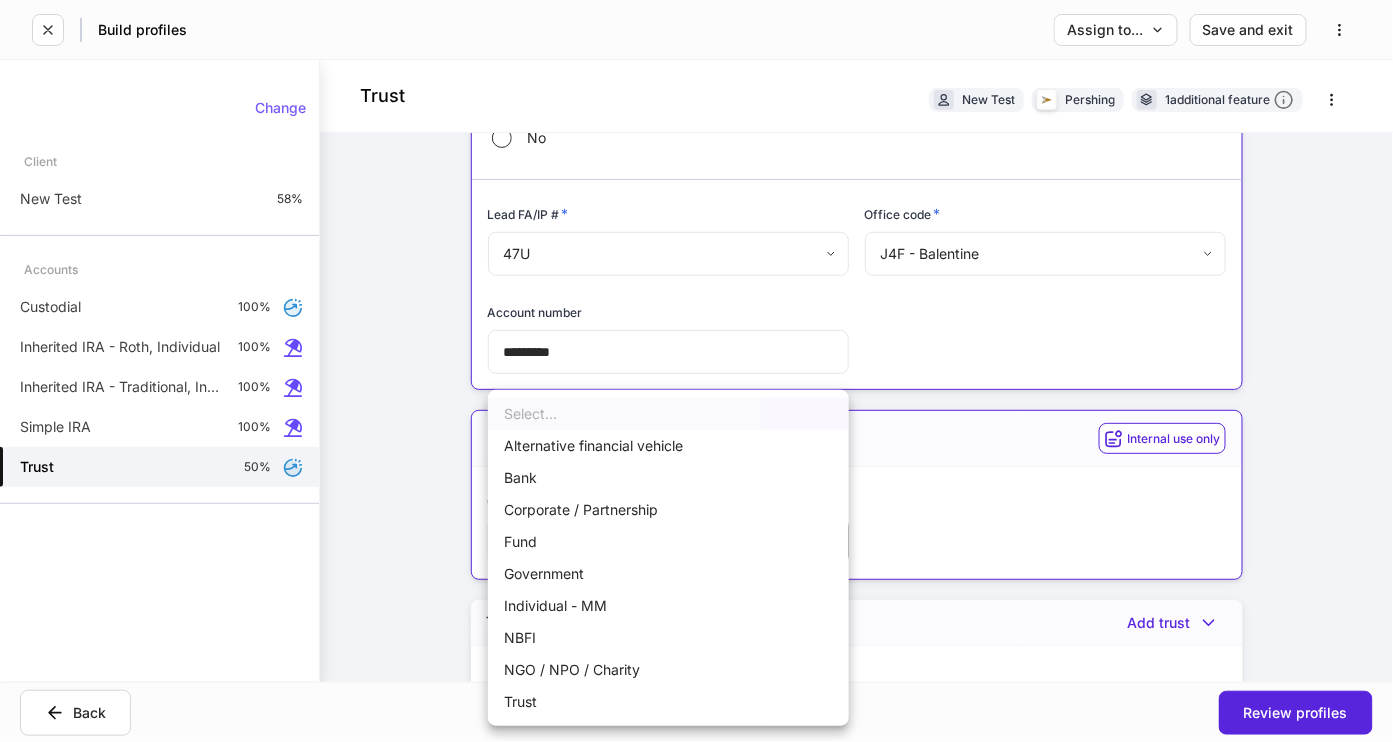 click on "Build profiles Assign to... Save and exit Trust New Test Pershing 1  additional   feature Firm settings Internal use only Affiliate indicator * Yes No Netx Investor * Yes No Lead FA/IP # * [REDACTED] *** ​ Office code * [REDACTED] - Balentine *** ​ Account number ********* ​ EKYC Internal use only Customer type of the trust * Select... ​ Trust * Add trust Name None added Account details Account description for statements ​ Account short name ​ Margin privileges * Yes No Will this account use a currency other than dollars? Yes No Initial funding date ​ Withhold shareholder's information from the companies in which they invest: * Yes No Tax lot disposition For each below, choose one disposition method as your default for a) Mutual Funds, b) Stocks in Pershing’s Dividend Reinvestment Plans and c) All
other securities. If a default disposition method is not chosen by you or your Financial Organization, the federally mandated default method
will be applied on the account. Mutual funds * High cost **" at bounding box center (696, 371) 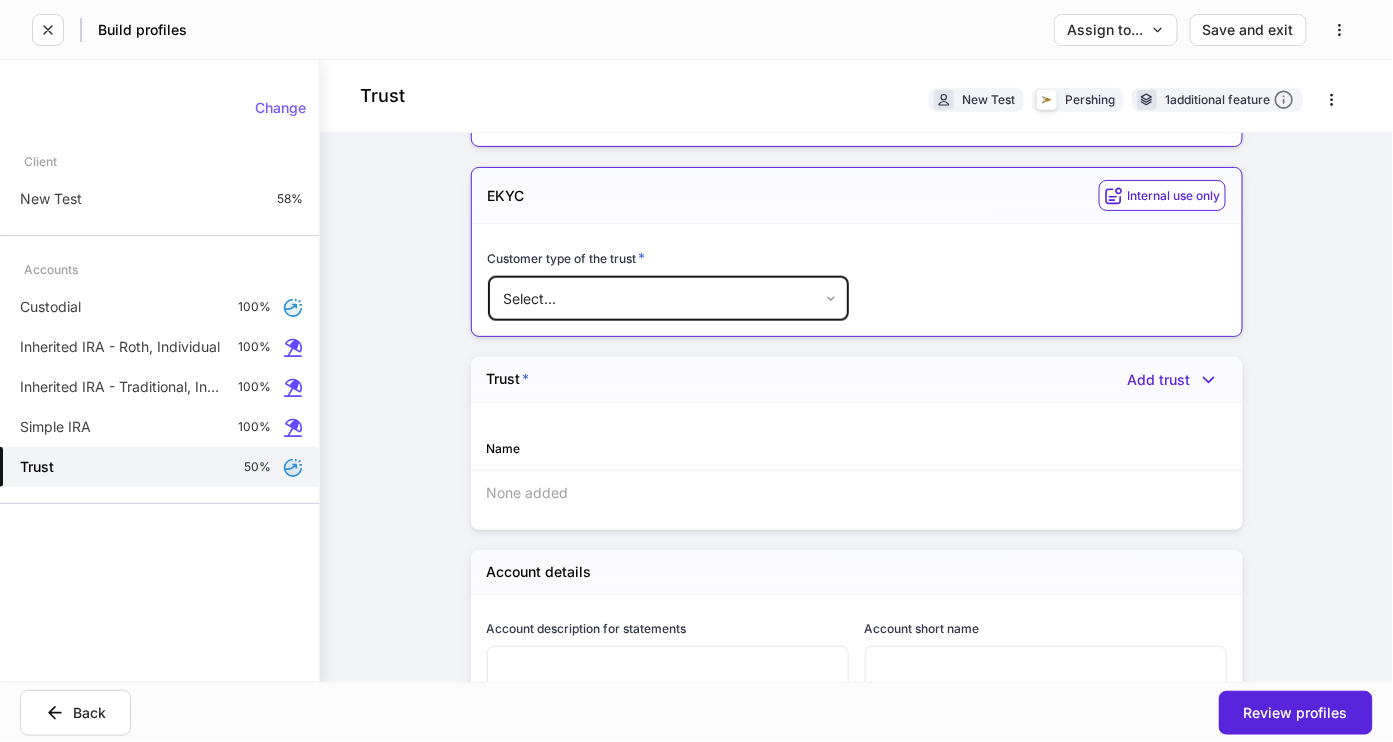 scroll, scrollTop: 518, scrollLeft: 0, axis: vertical 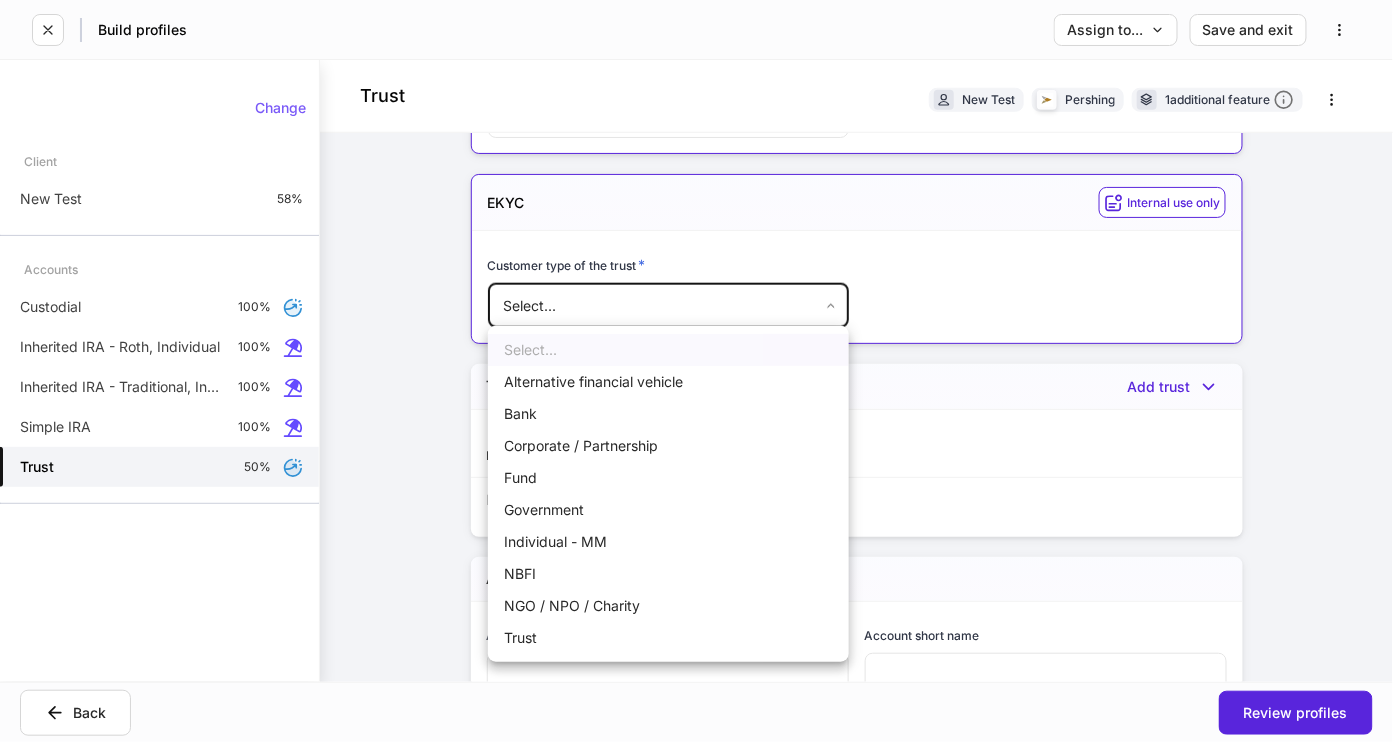 click on "Build profiles Assign to... Save and exit Trust New Test Pershing 1  additional   feature Firm settings Internal use only Affiliate indicator * Yes No Netx Investor * Yes No Lead FA/IP # * [REDACTED] *** ​ Office code * [REDACTED] - Balentine *** ​ Account number ********* ​ EKYC Internal use only Customer type of the trust * Select... ​ Trust * Add trust Name None added Account details Account description for statements ​ Account short name ​ Margin privileges * Yes No Will this account use a currency other than dollars? Yes No Initial funding date ​ Withhold shareholder's information from the companies in which they invest: * Yes No Tax lot disposition For each below, choose one disposition method as your default for a) Mutual Funds, b) Stocks in Pershing’s Dividend Reinvestment Plans and c) All
other securities. If a default disposition method is not chosen by you or your Financial Organization, the federally mandated default method
will be applied on the account. Mutual funds * High cost **" at bounding box center (696, 371) 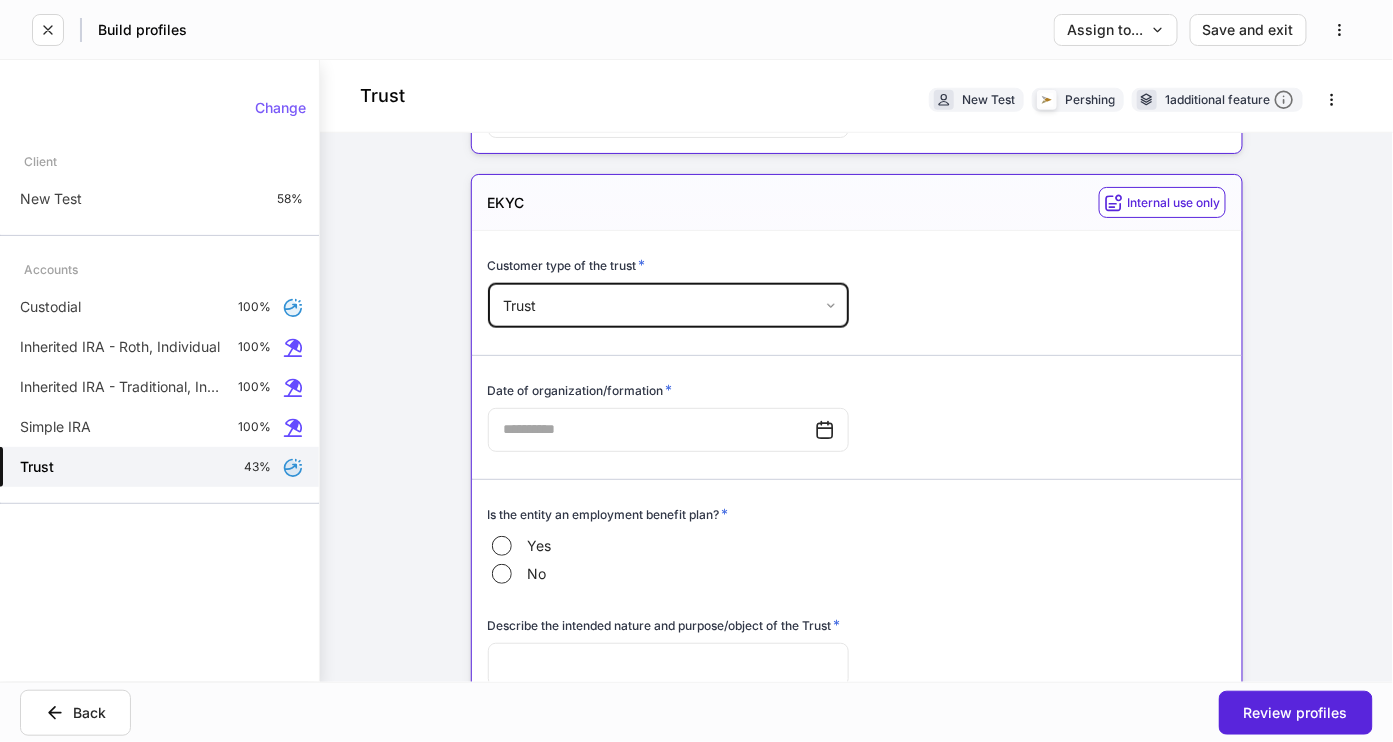 click 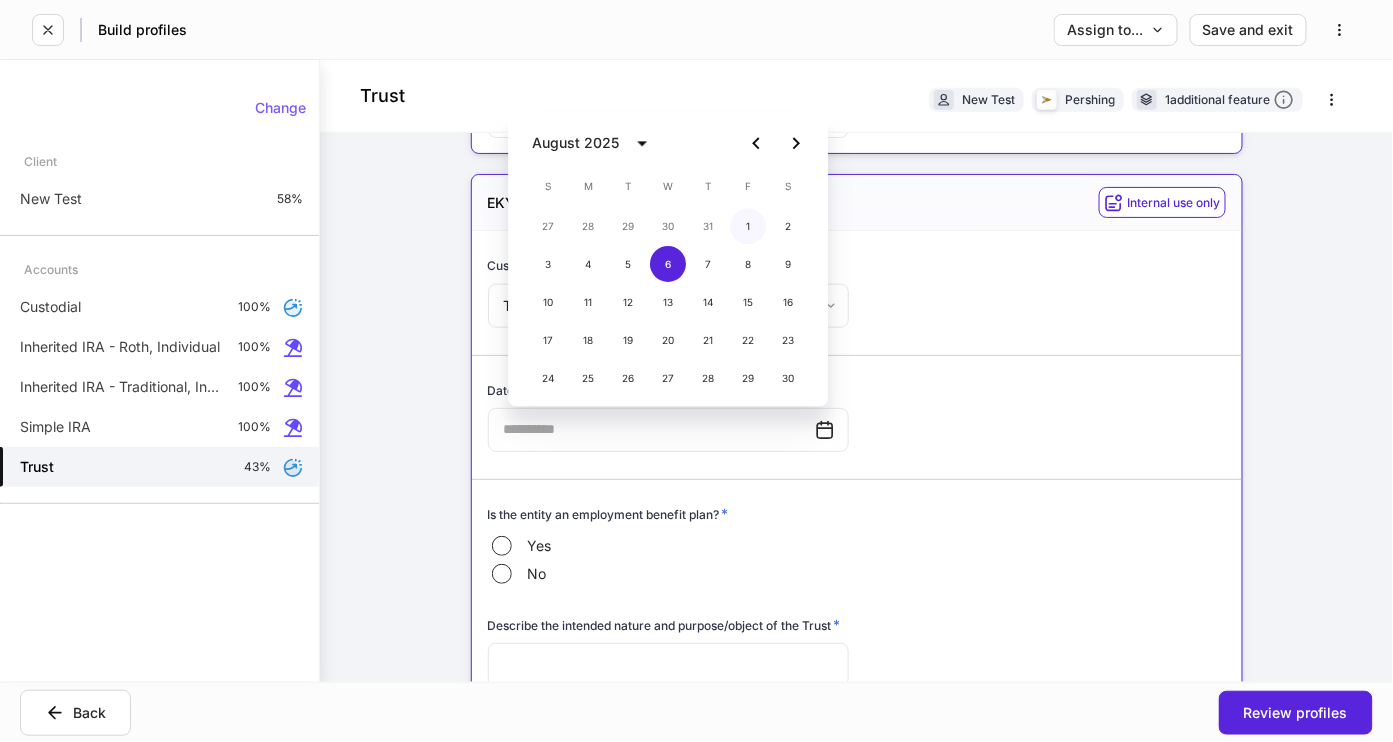 click on "1" at bounding box center (748, 226) 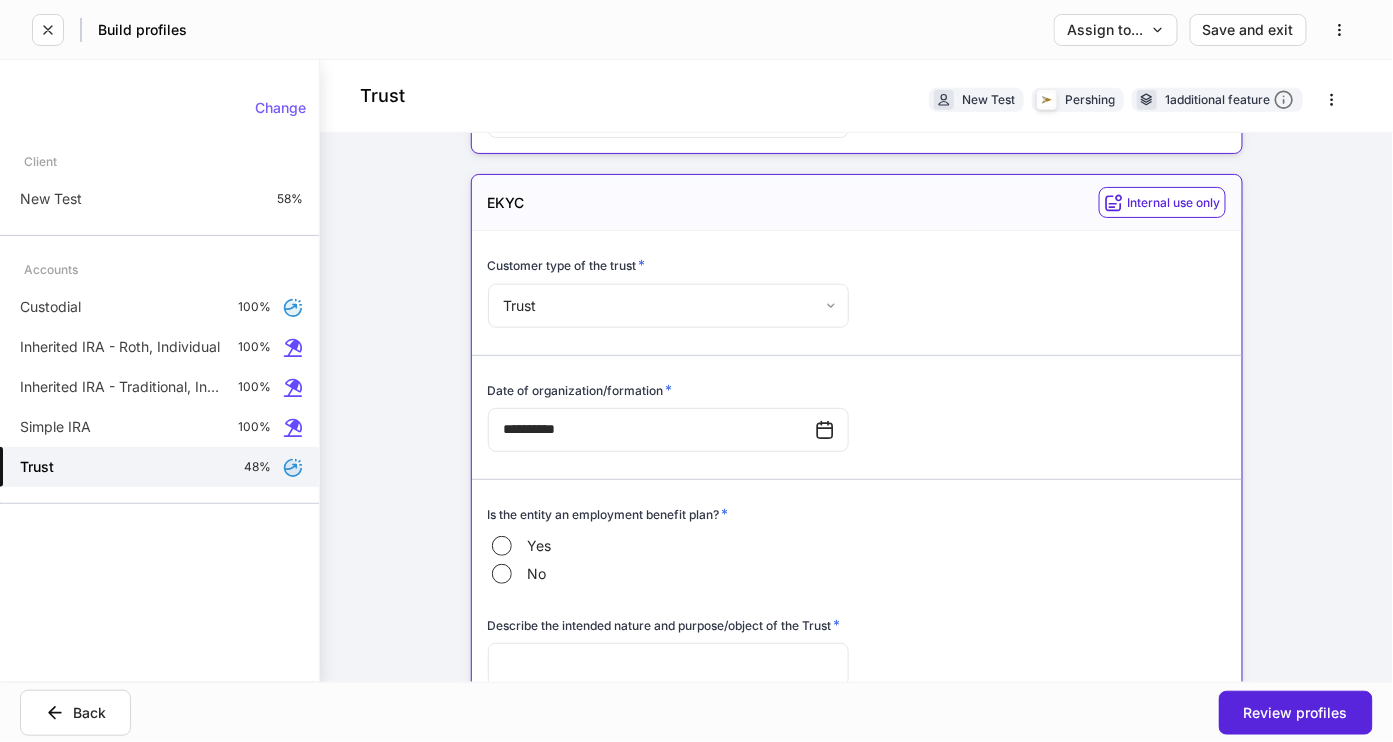 type on "**********" 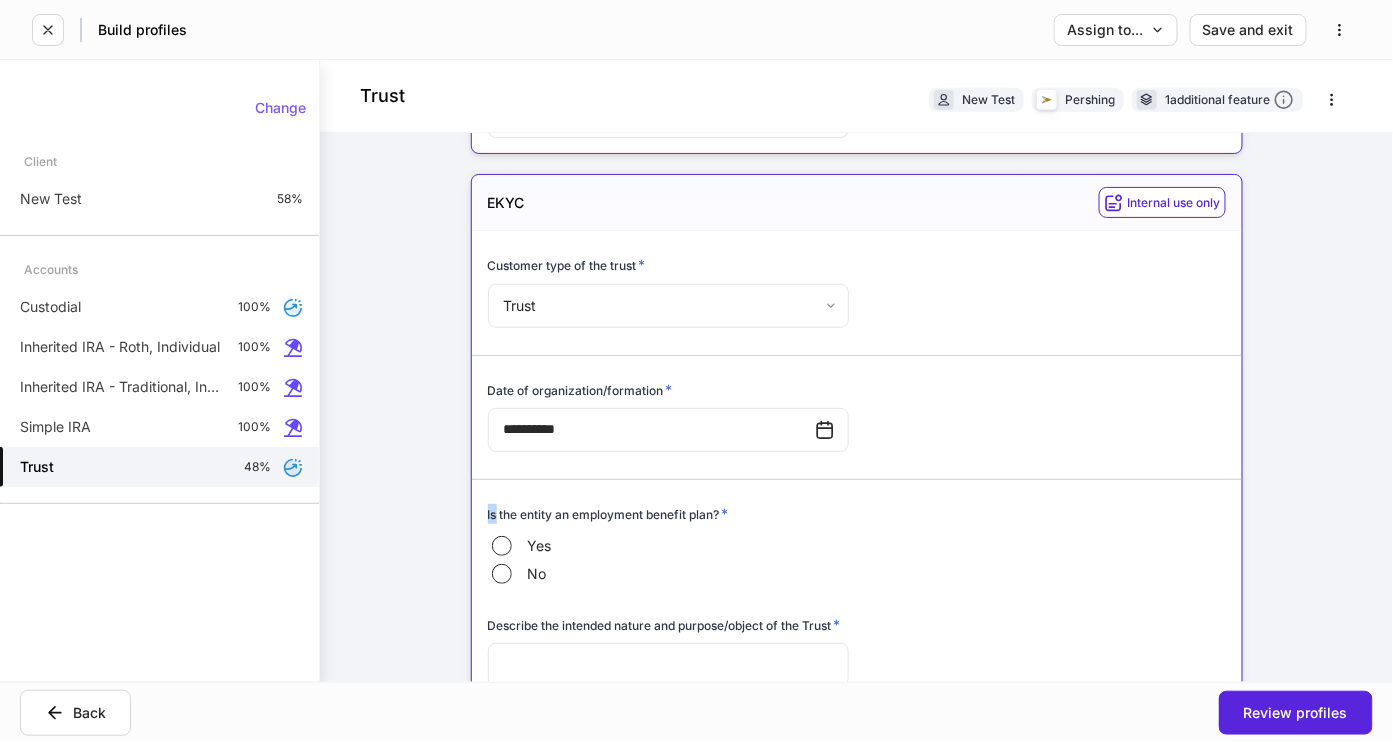 click on "Is the entity an employment benefit plan? * Yes No" at bounding box center [849, 535] 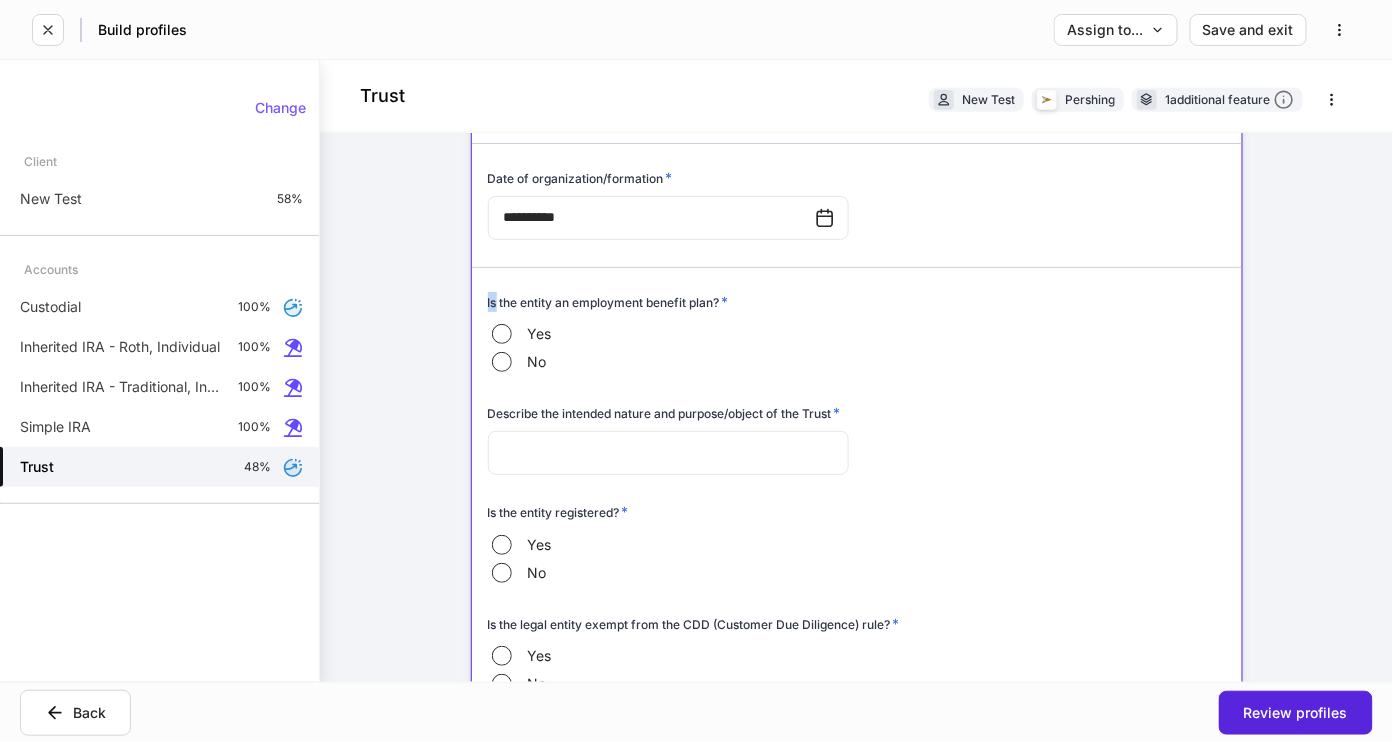 scroll, scrollTop: 743, scrollLeft: 0, axis: vertical 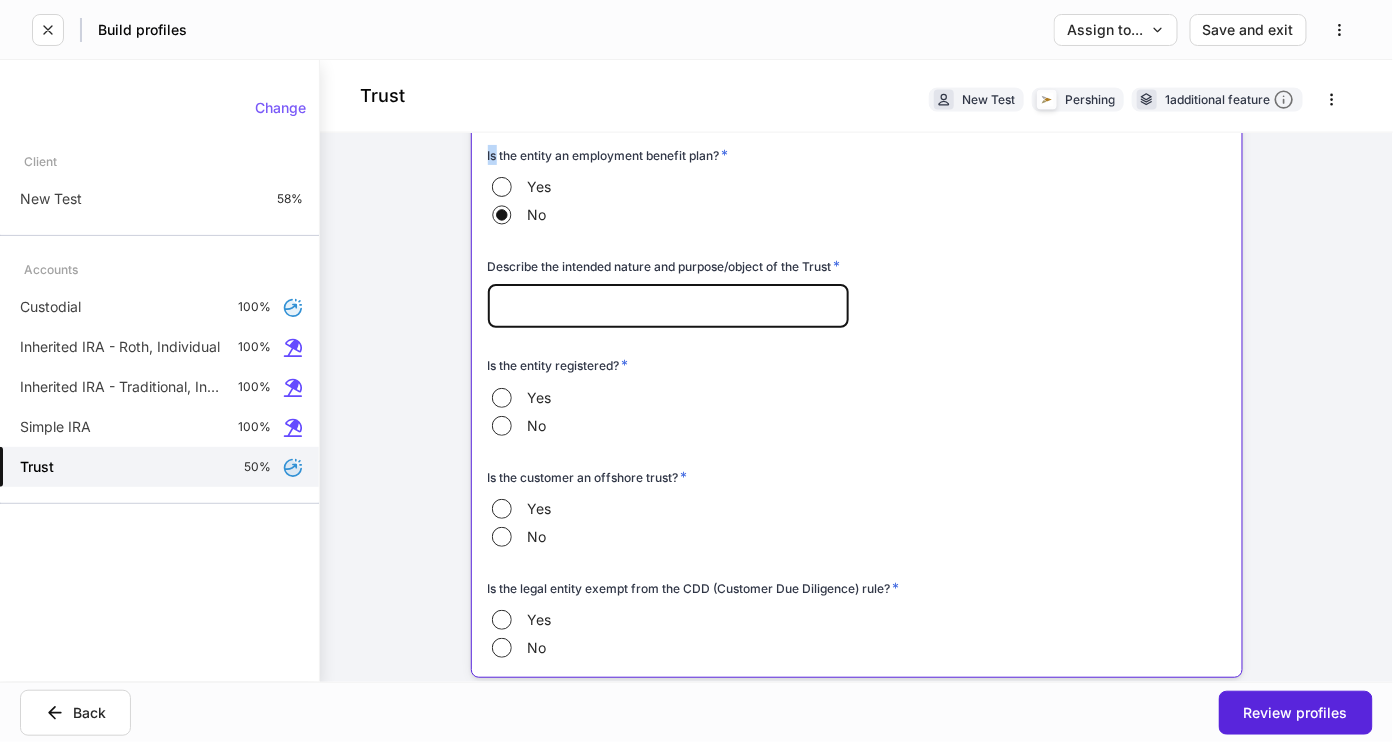 click at bounding box center [668, 306] 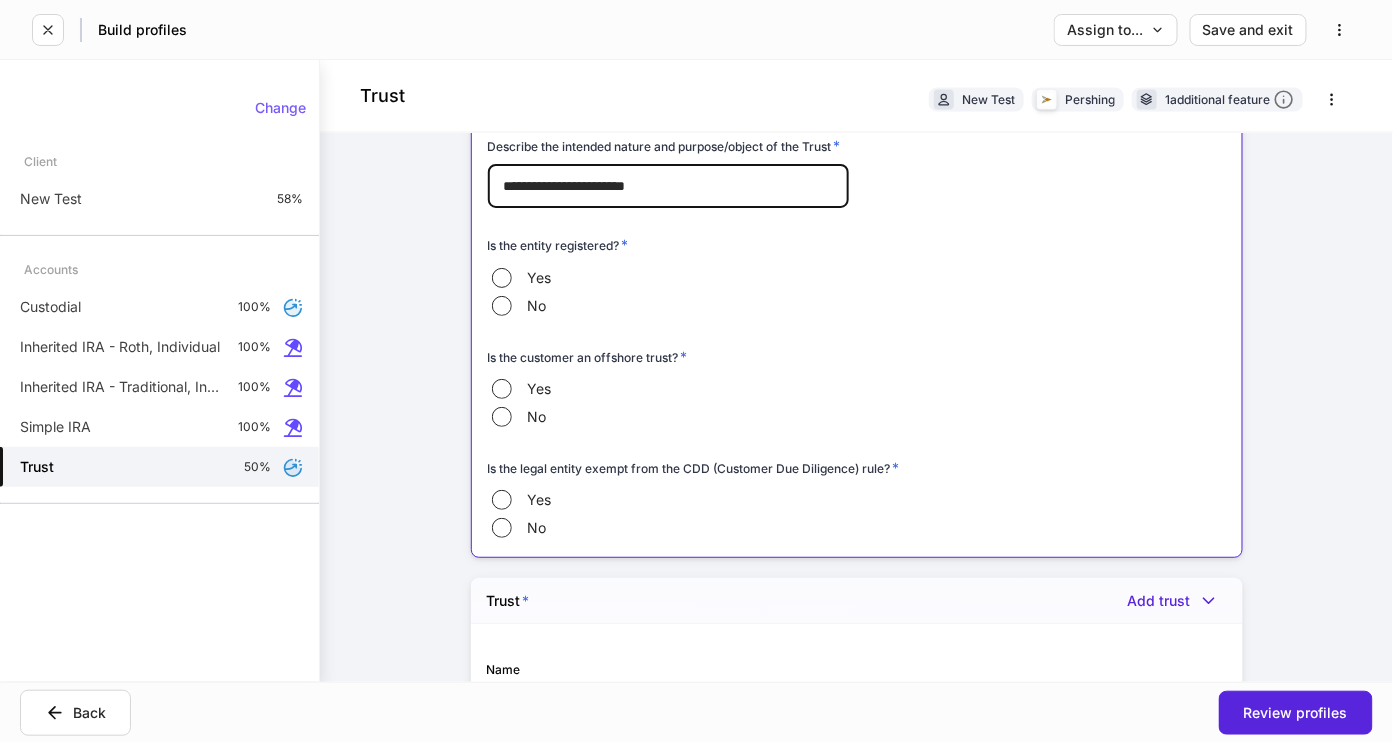 scroll, scrollTop: 1017, scrollLeft: 0, axis: vertical 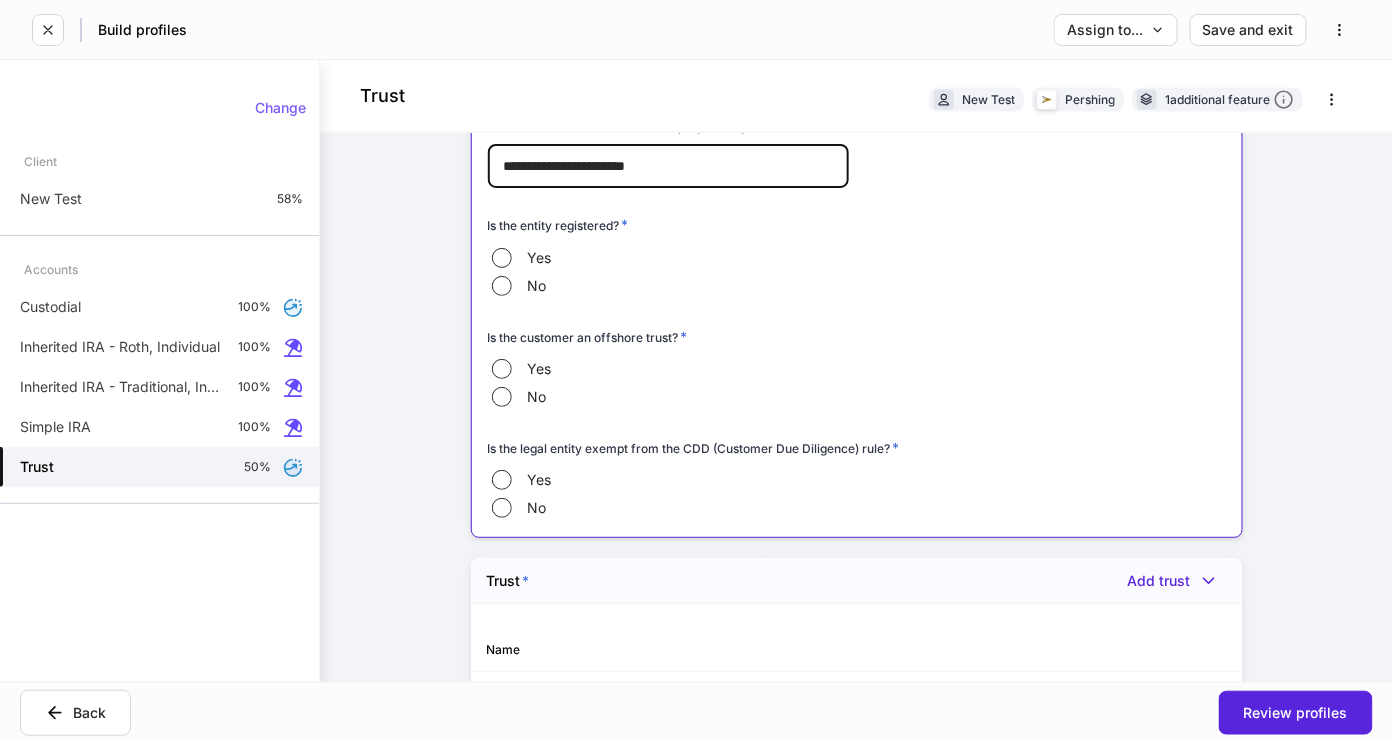 type on "**********" 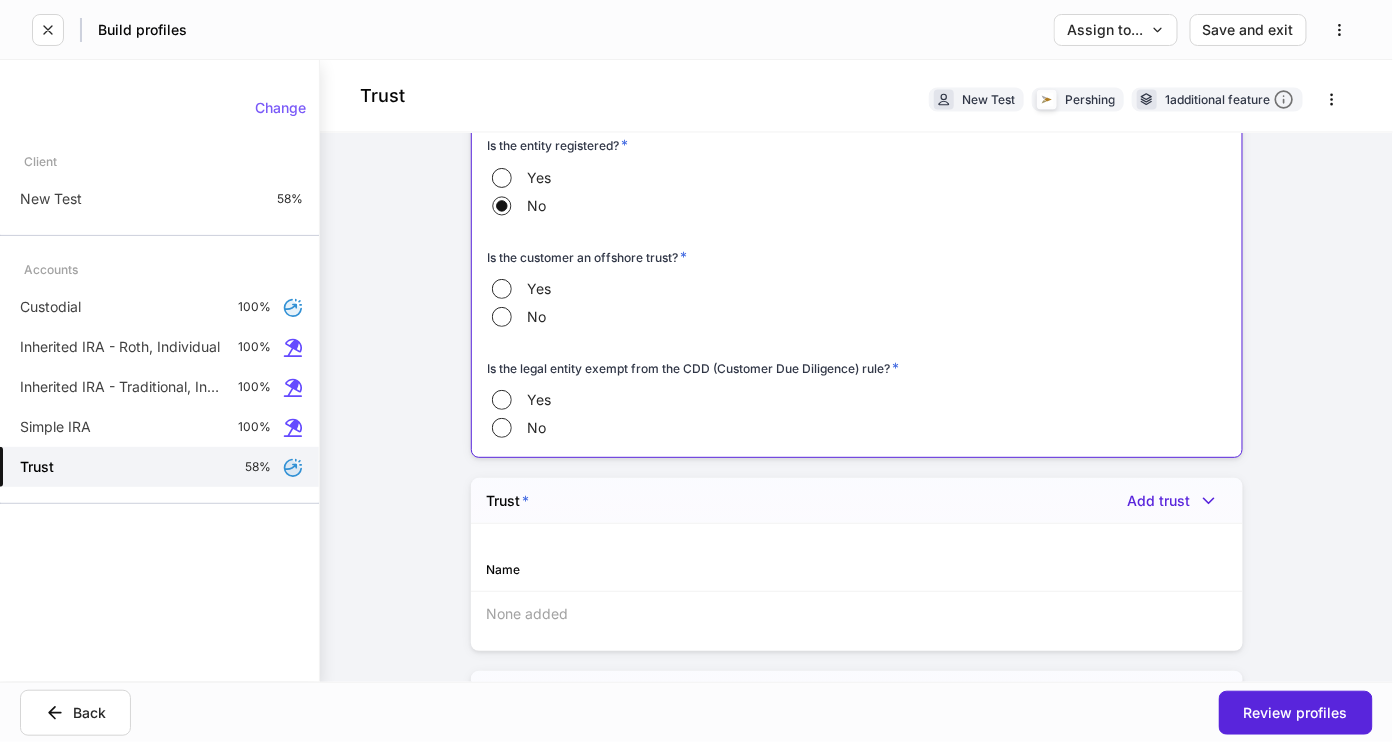 scroll, scrollTop: 1116, scrollLeft: 0, axis: vertical 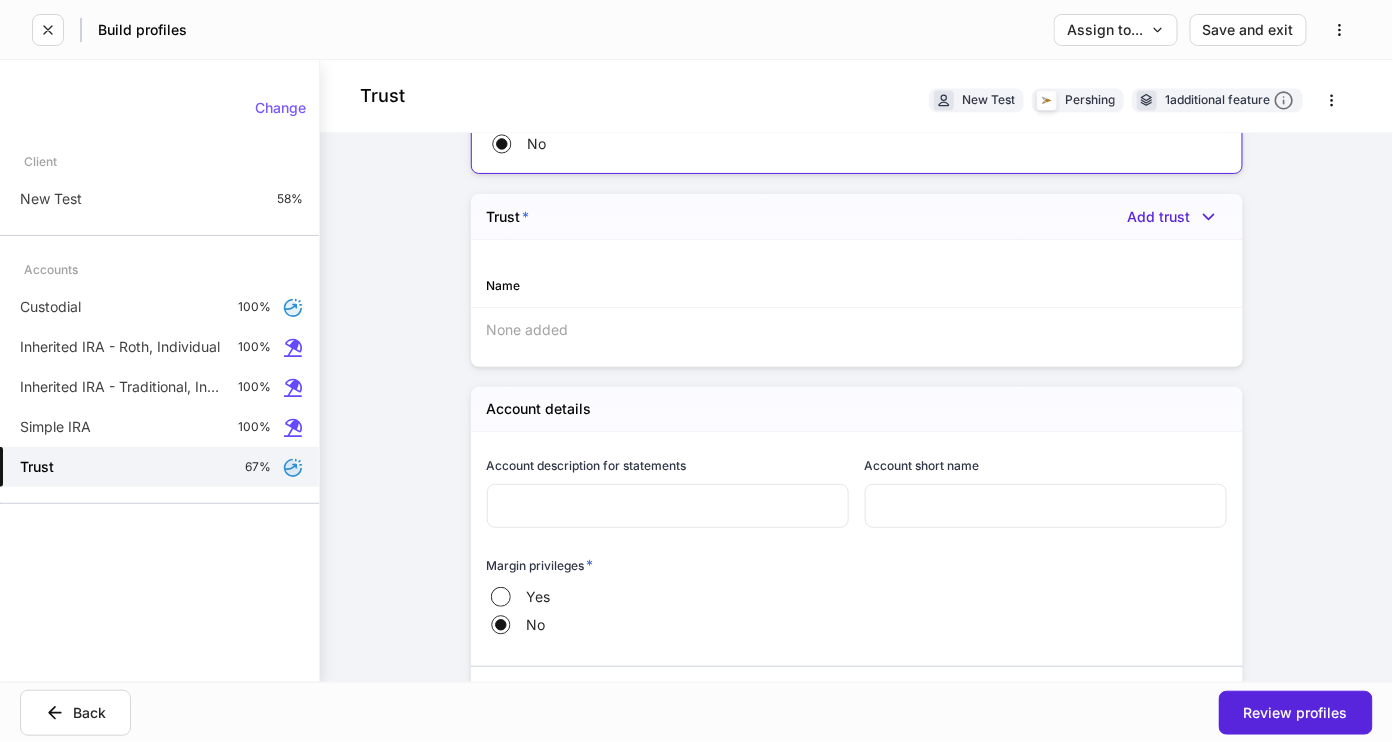 click on "Name" at bounding box center (672, 285) 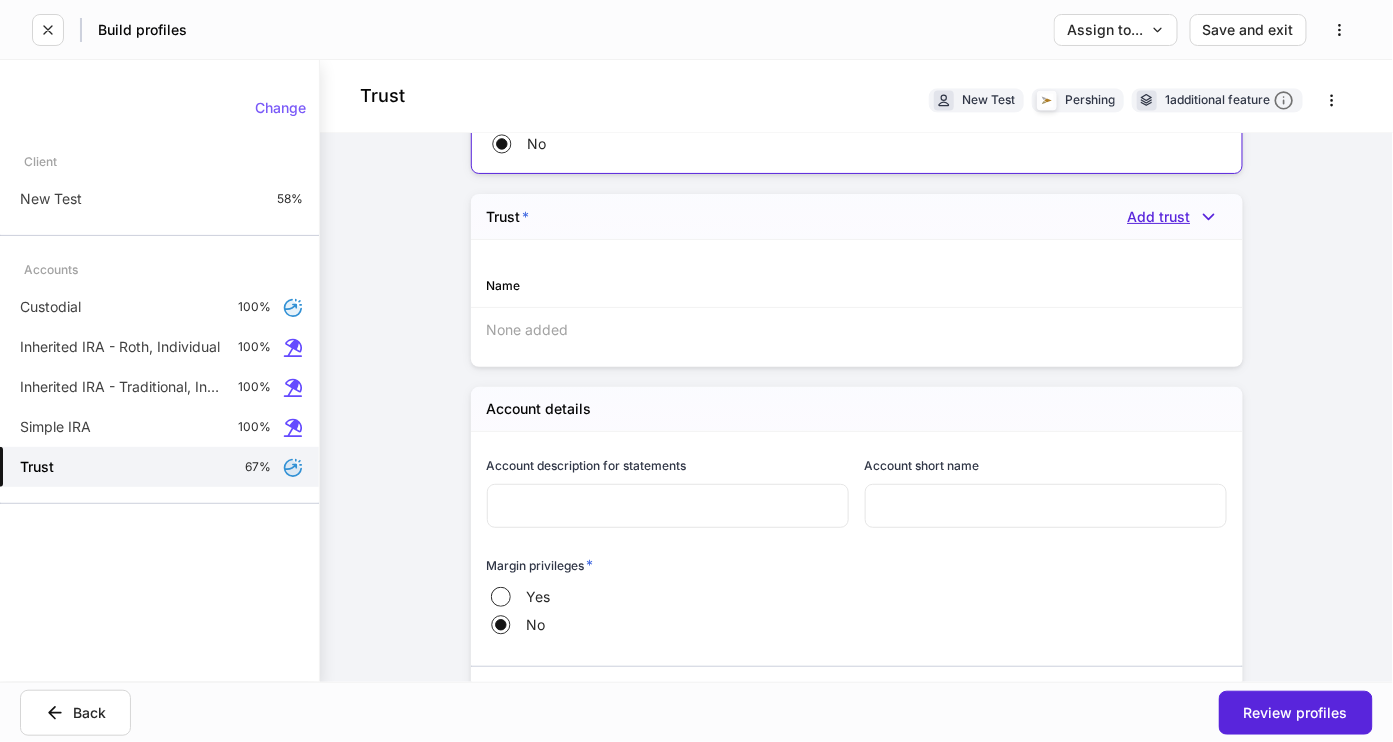 click on "Add trust" at bounding box center (1177, 217) 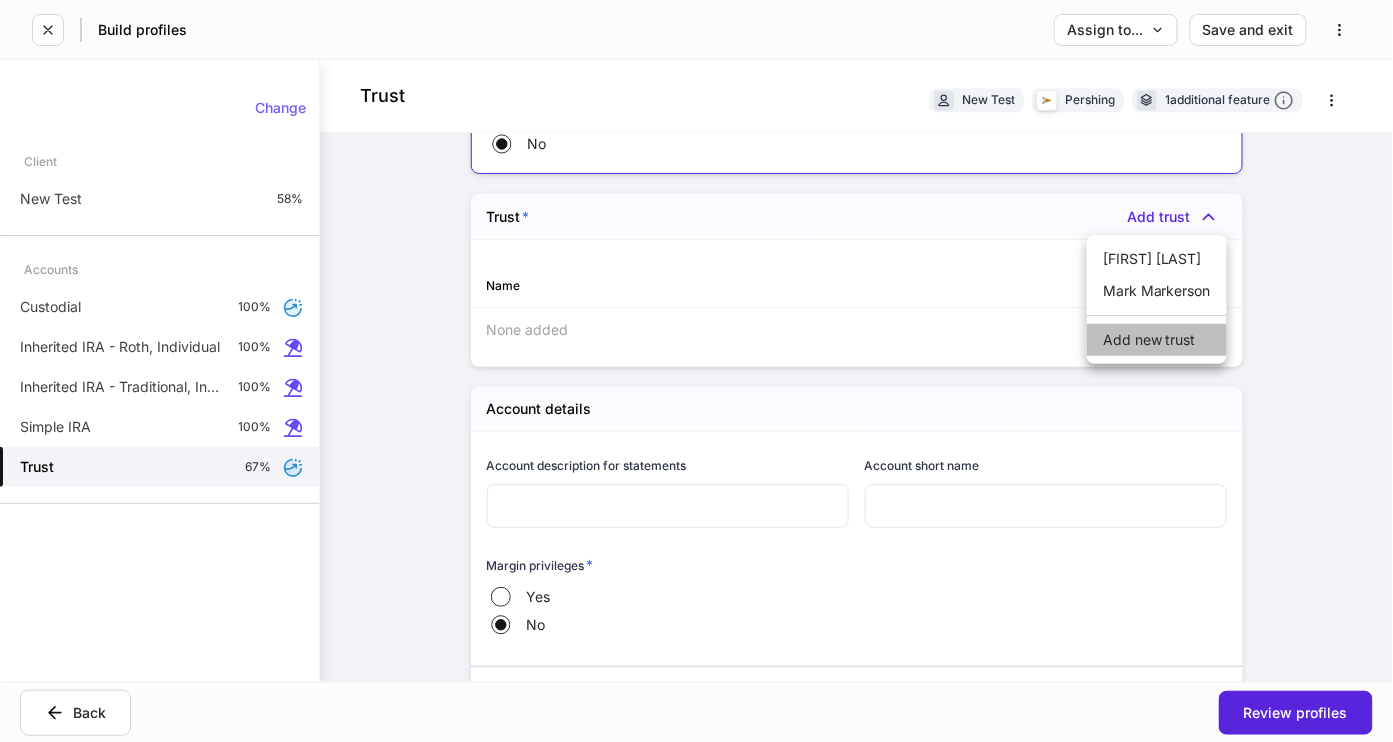 click on "Add new trust" at bounding box center [1157, 340] 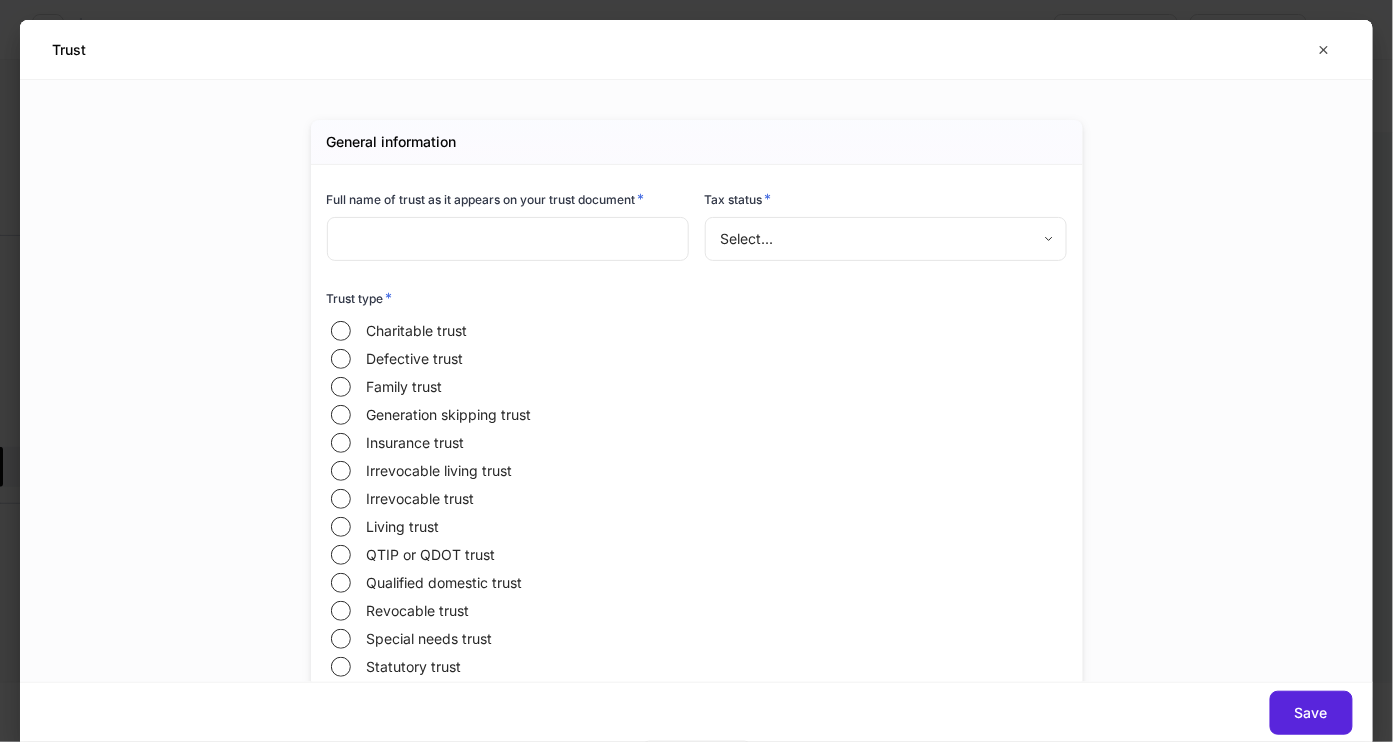 click at bounding box center (508, 239) 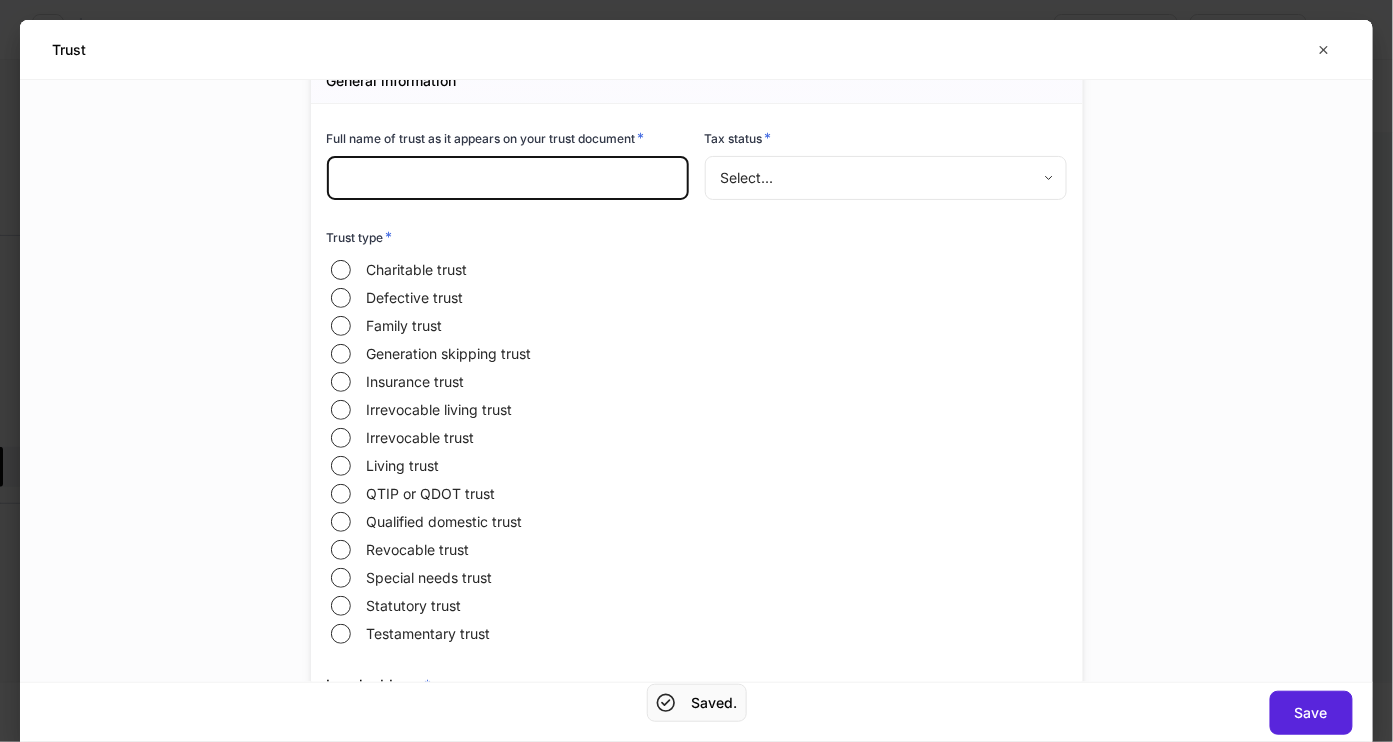 scroll, scrollTop: 60, scrollLeft: 0, axis: vertical 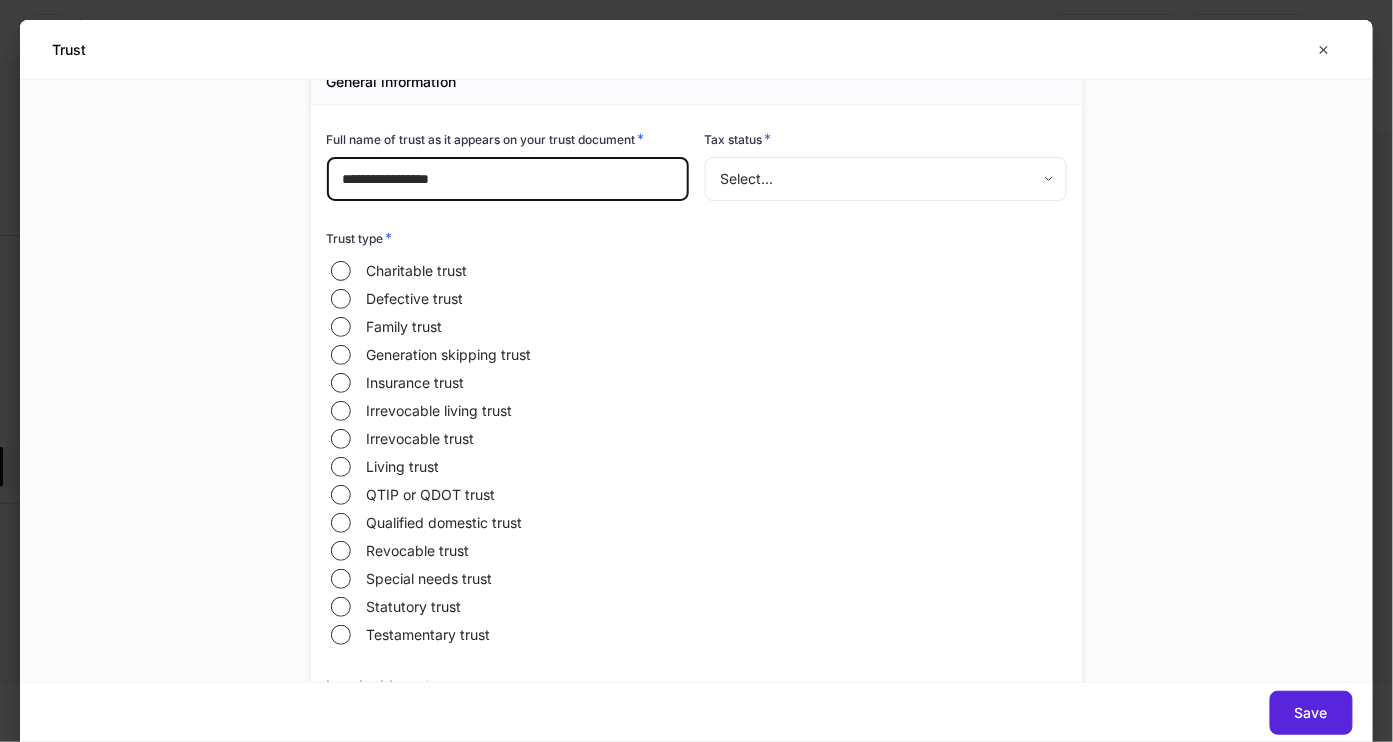 type on "**********" 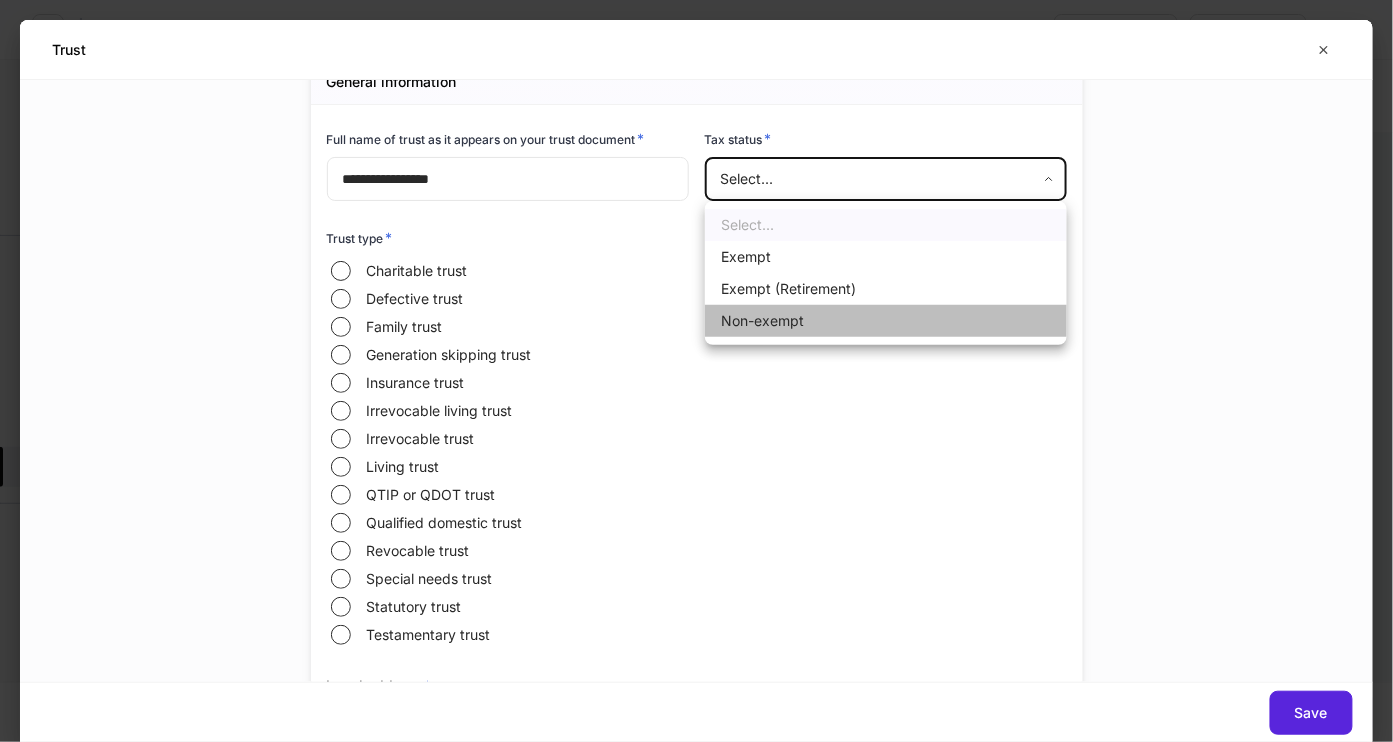 click on "Non-exempt" at bounding box center [886, 321] 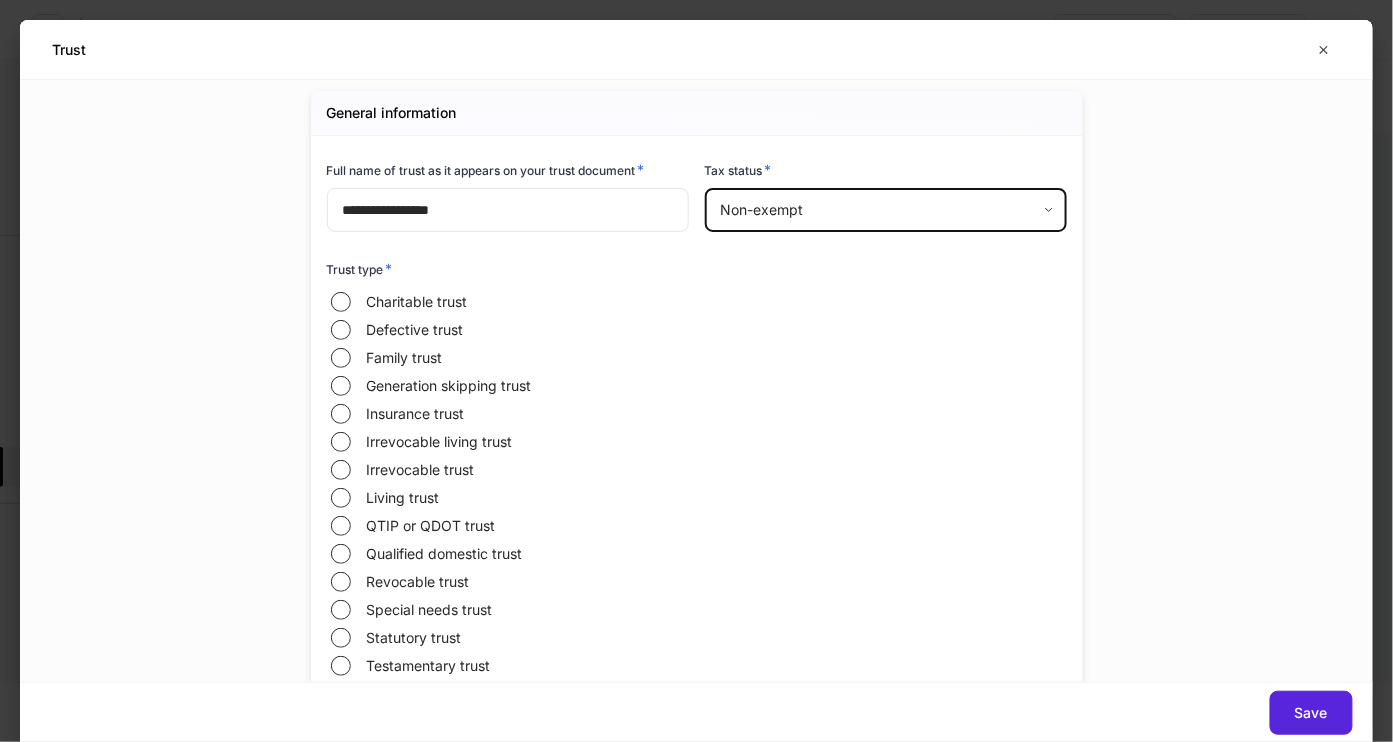 scroll, scrollTop: 54, scrollLeft: 0, axis: vertical 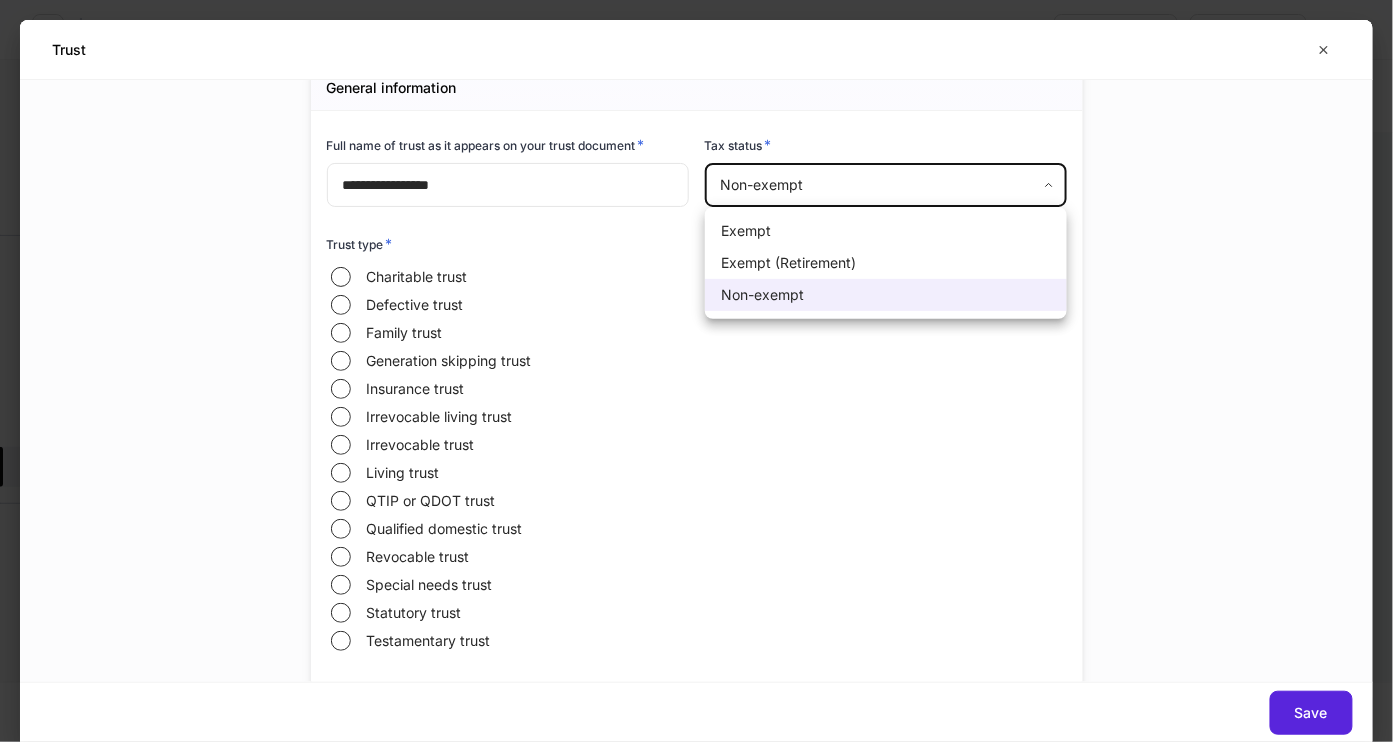 click on "**********" at bounding box center (696, 371) 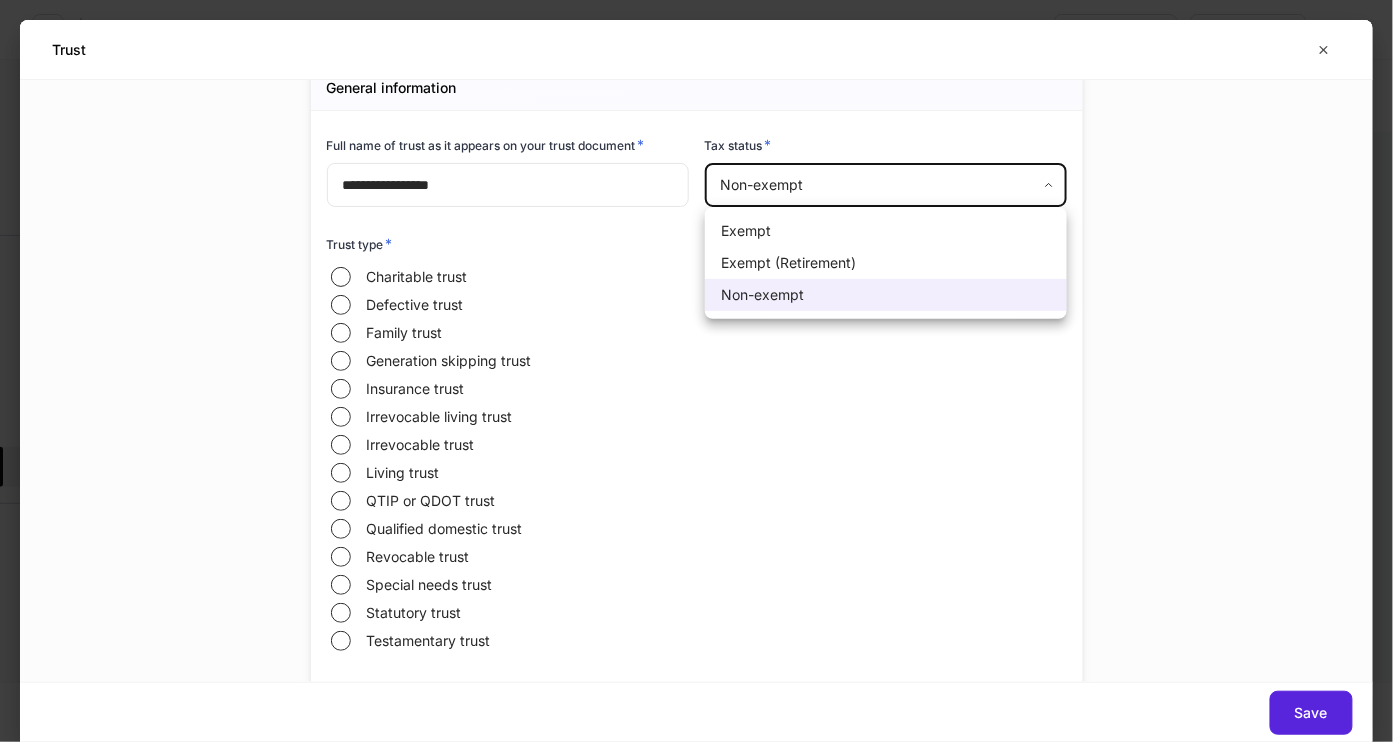 click at bounding box center [696, 371] 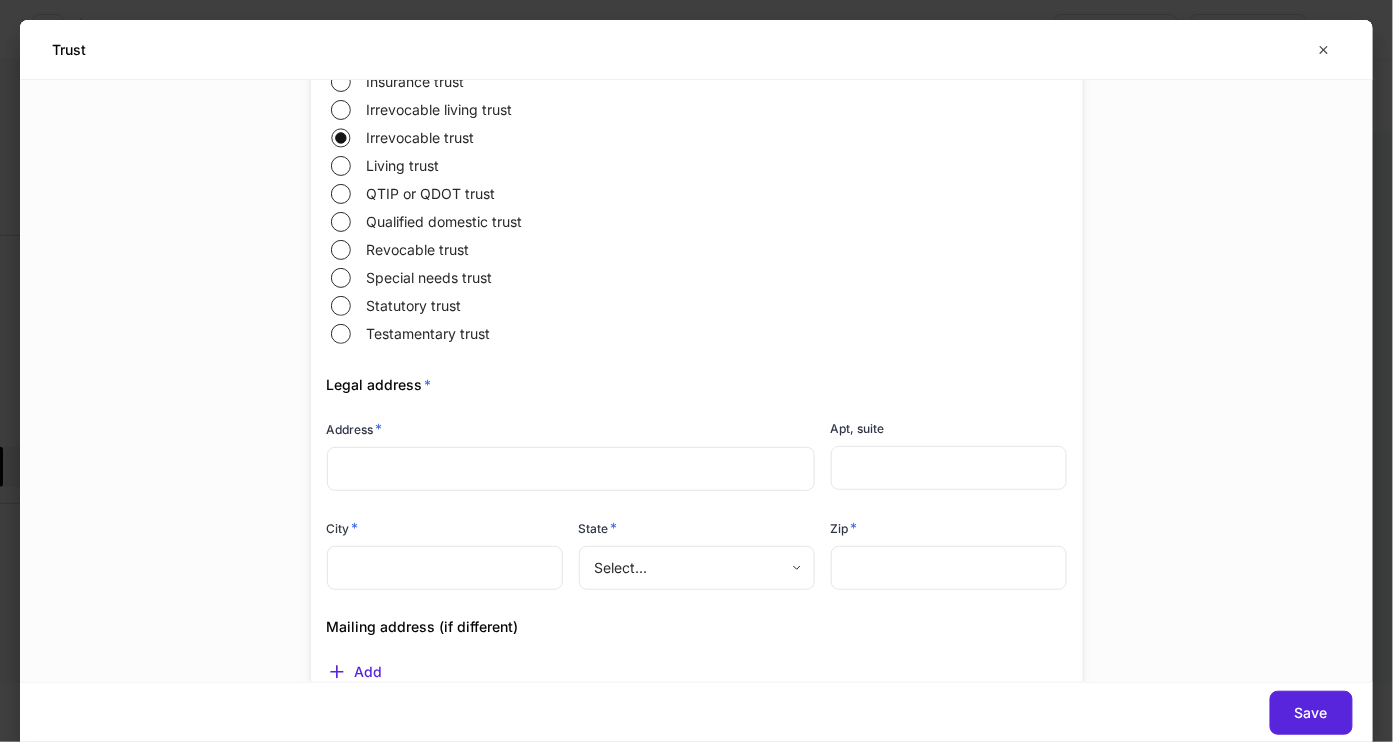 scroll, scrollTop: 367, scrollLeft: 0, axis: vertical 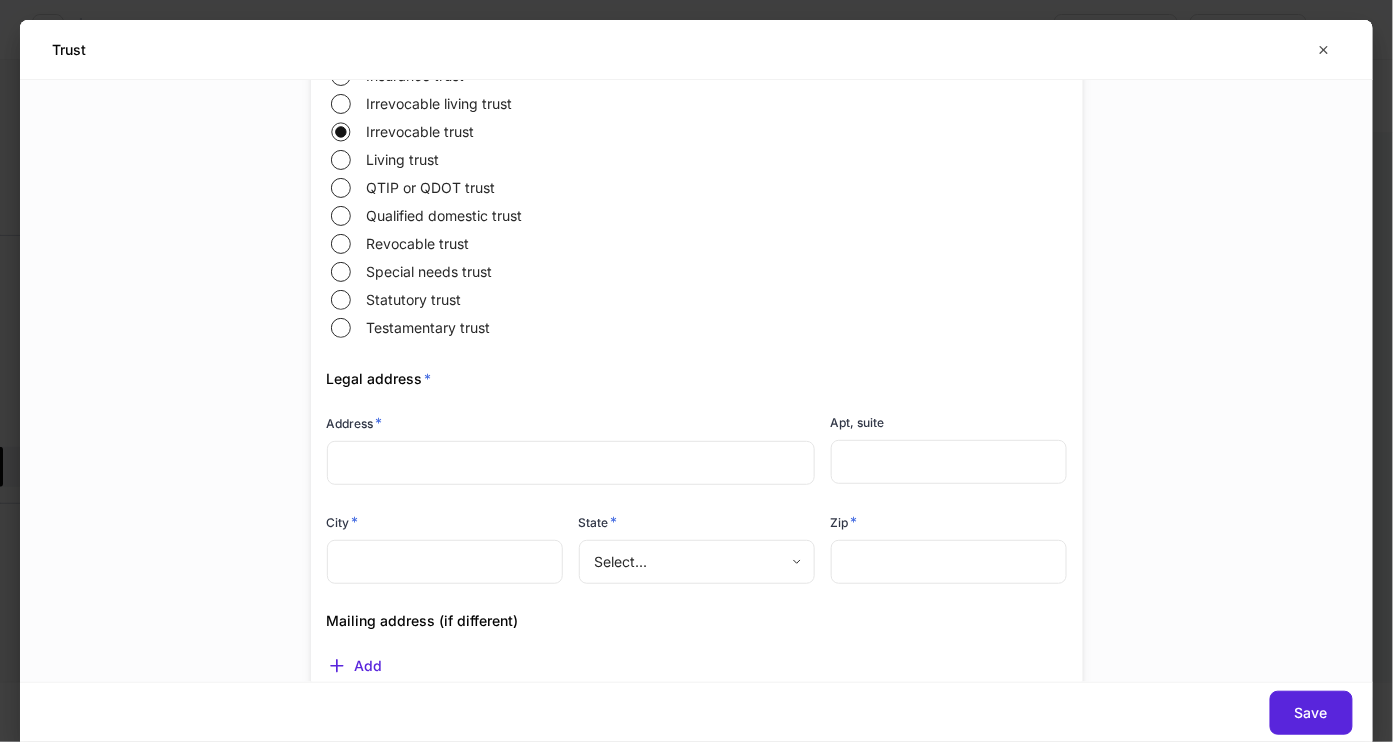 click at bounding box center [571, 463] 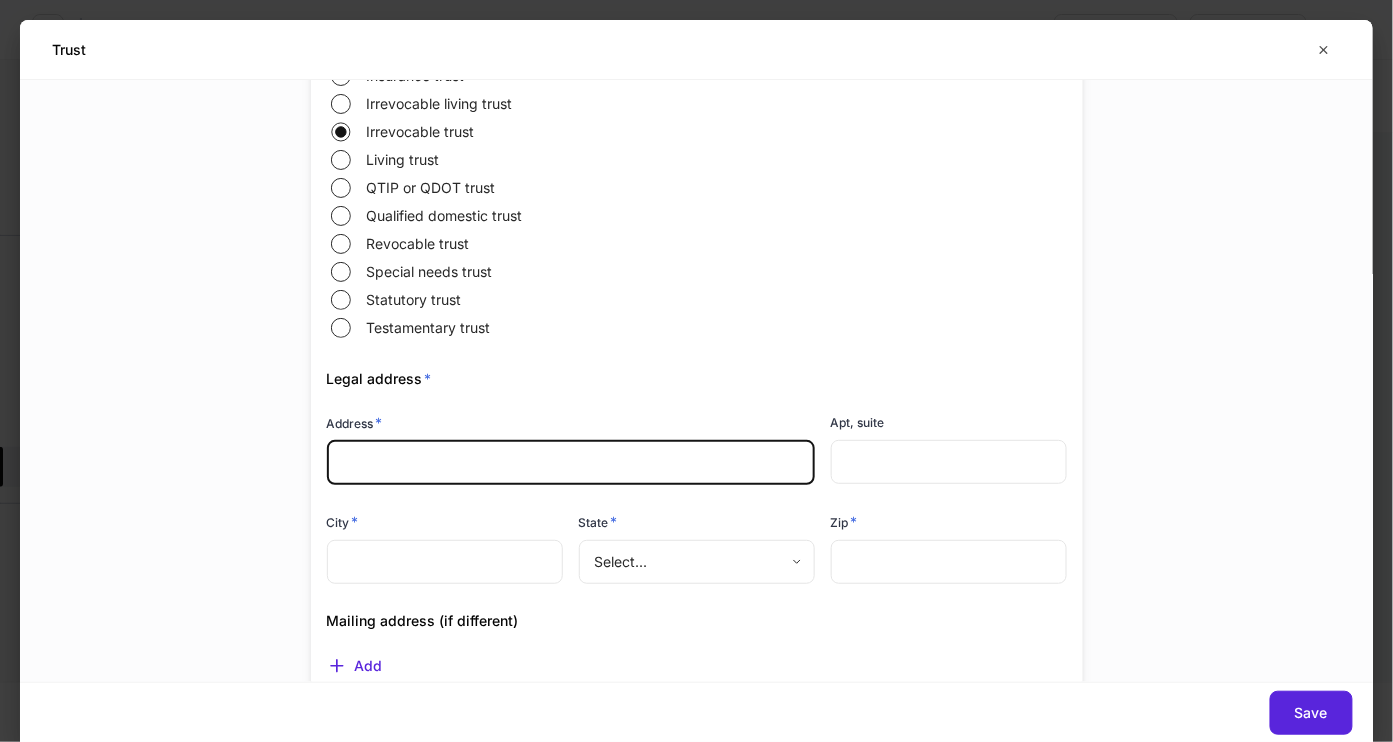 type on "**********" 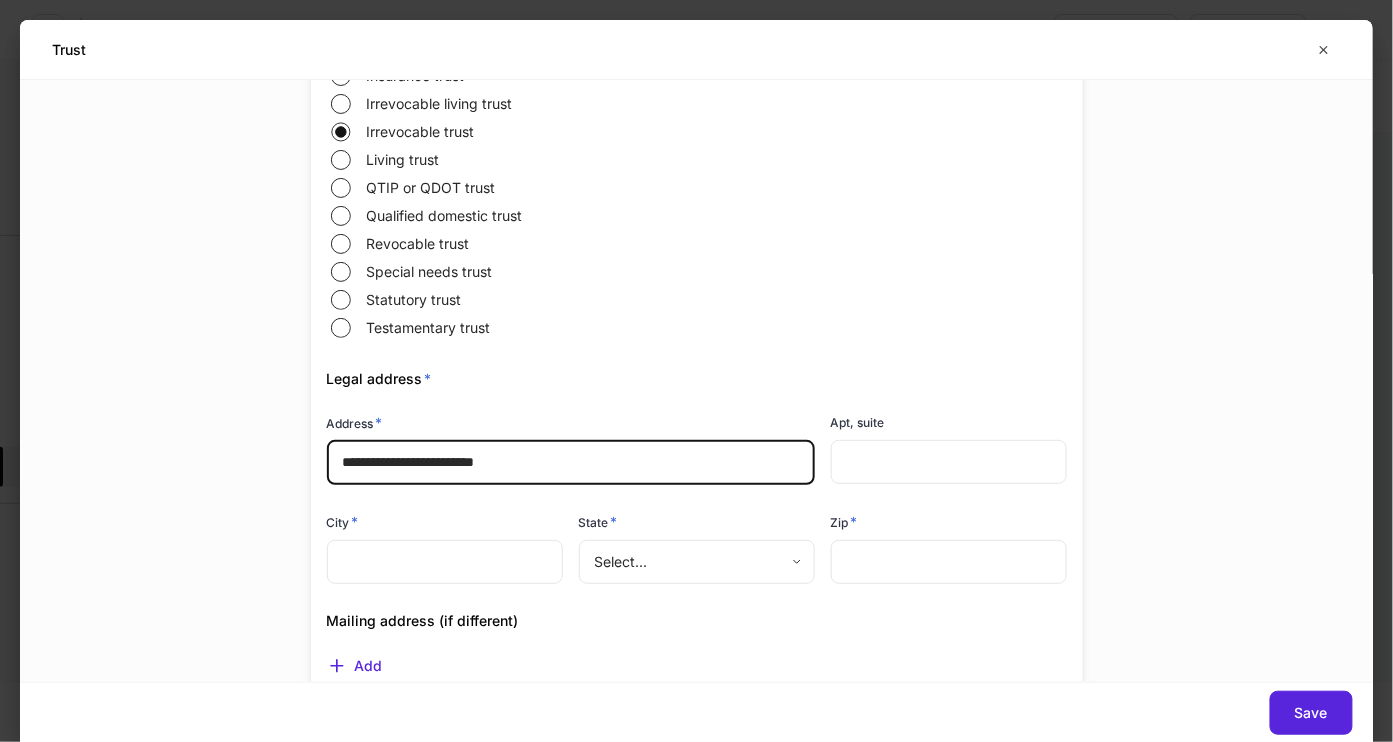 type on "*******" 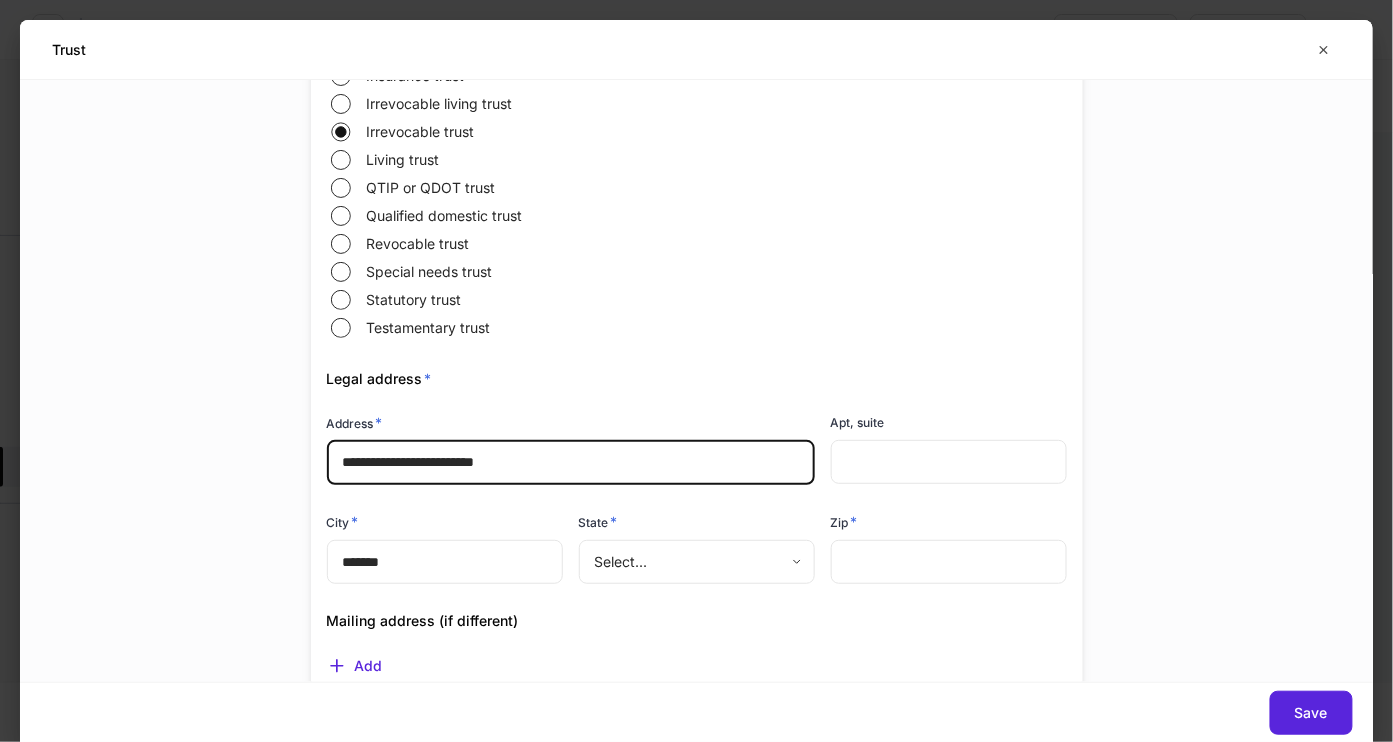 type 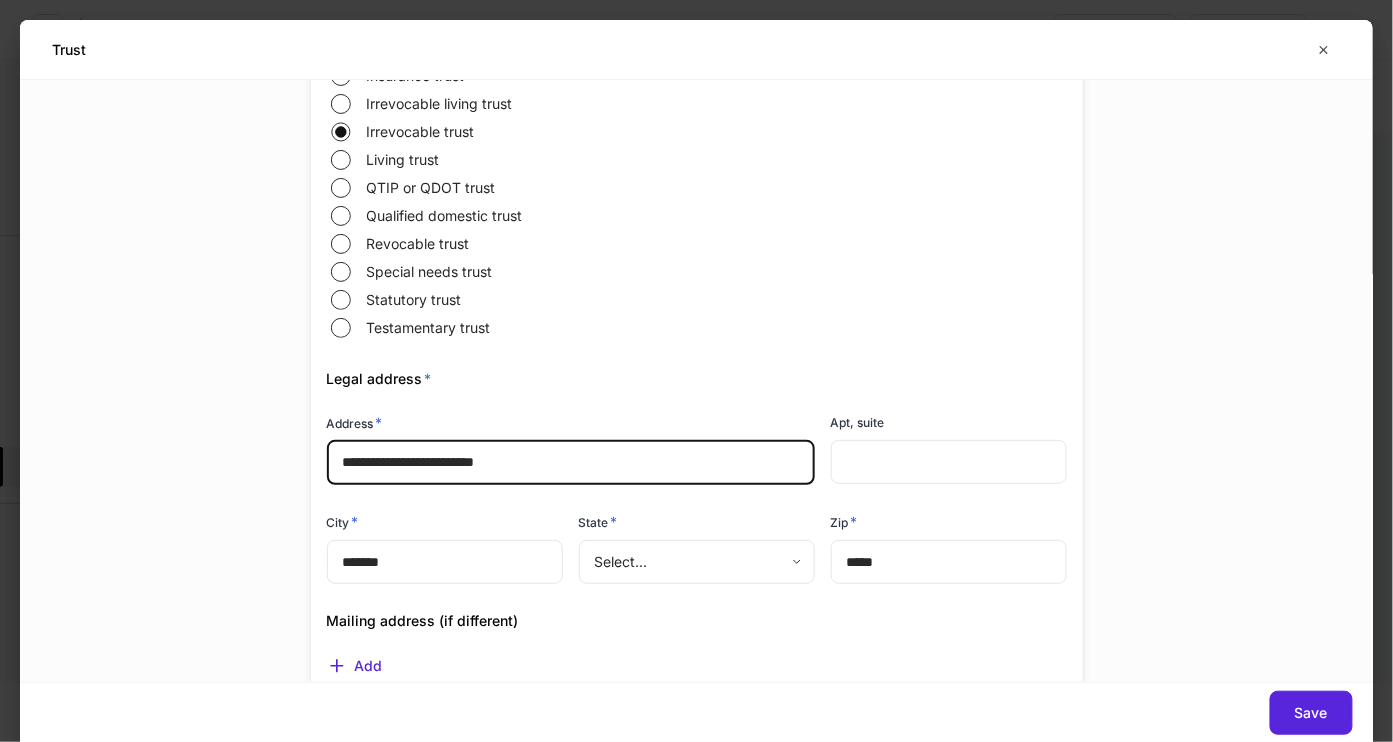 type 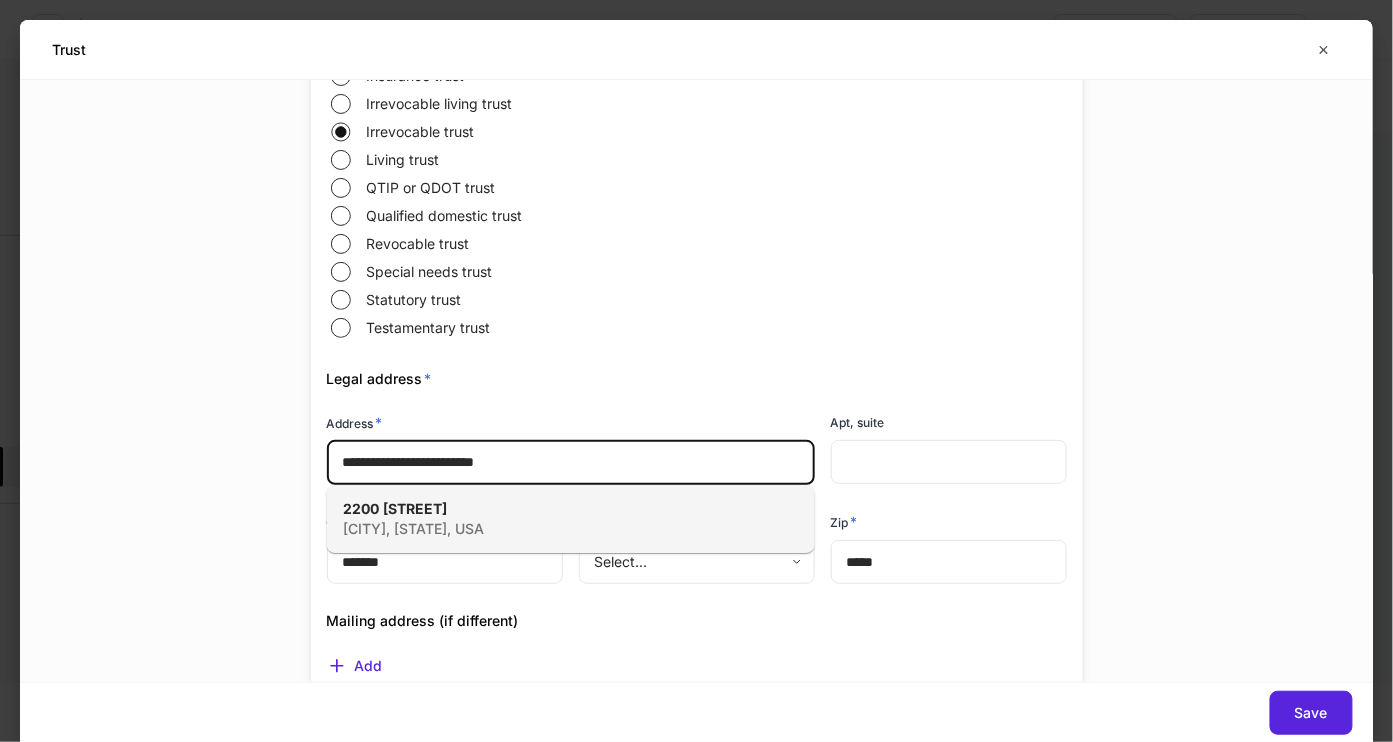 scroll, scrollTop: 368, scrollLeft: 0, axis: vertical 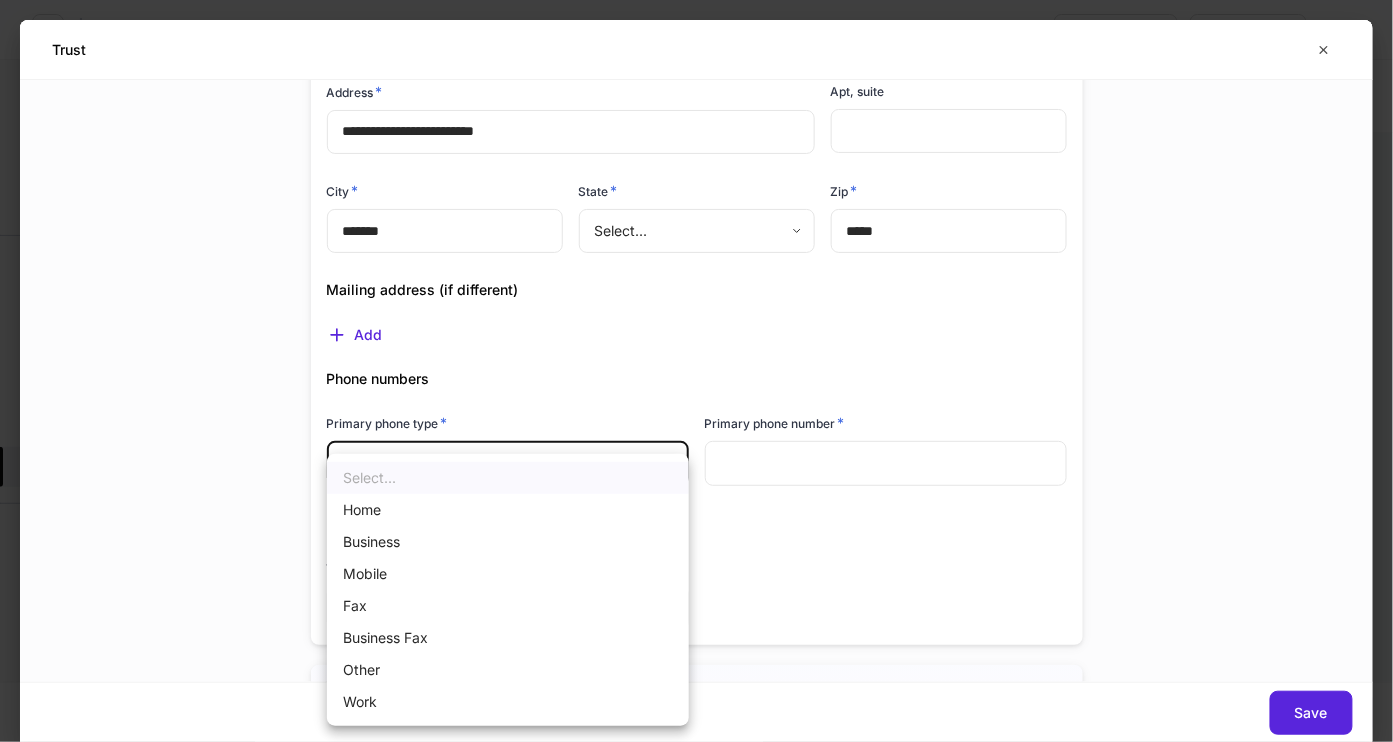 click on "**********" at bounding box center [696, 371] 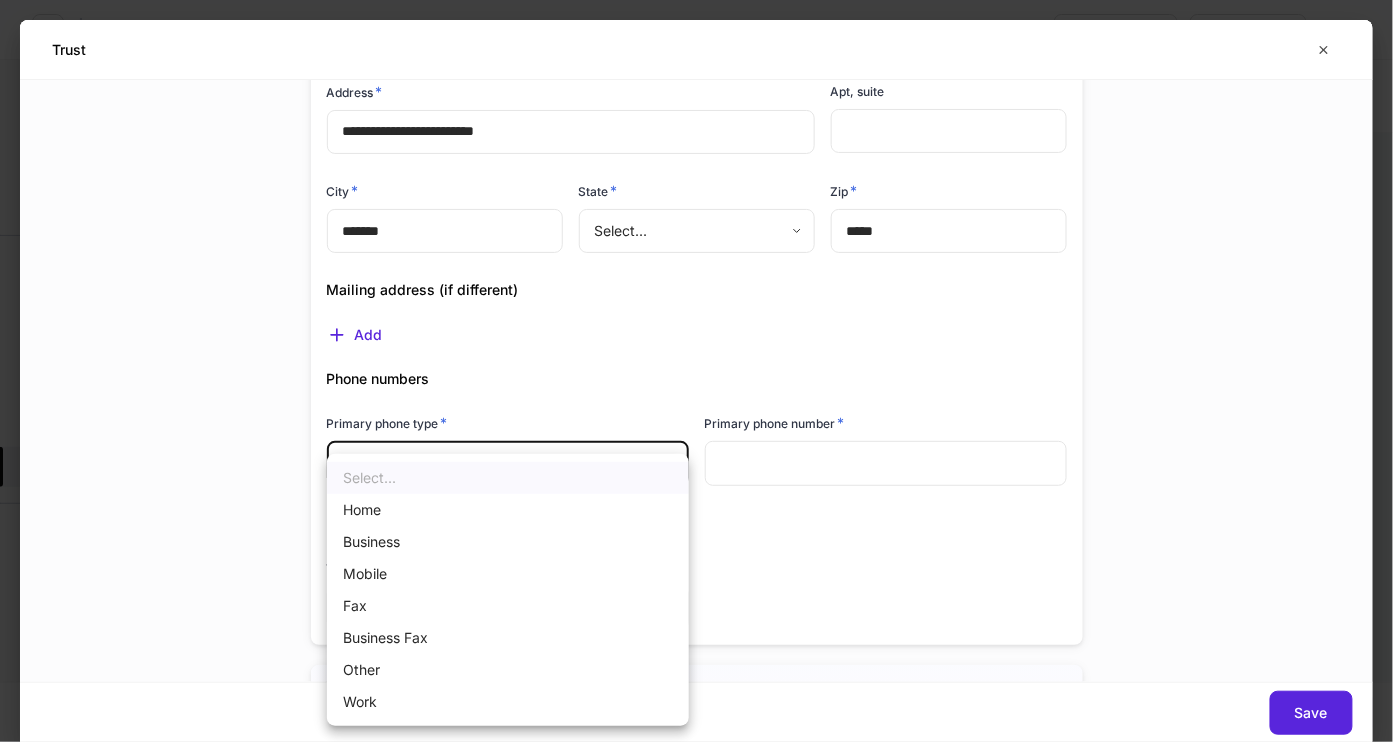 click on "Home" at bounding box center (508, 510) 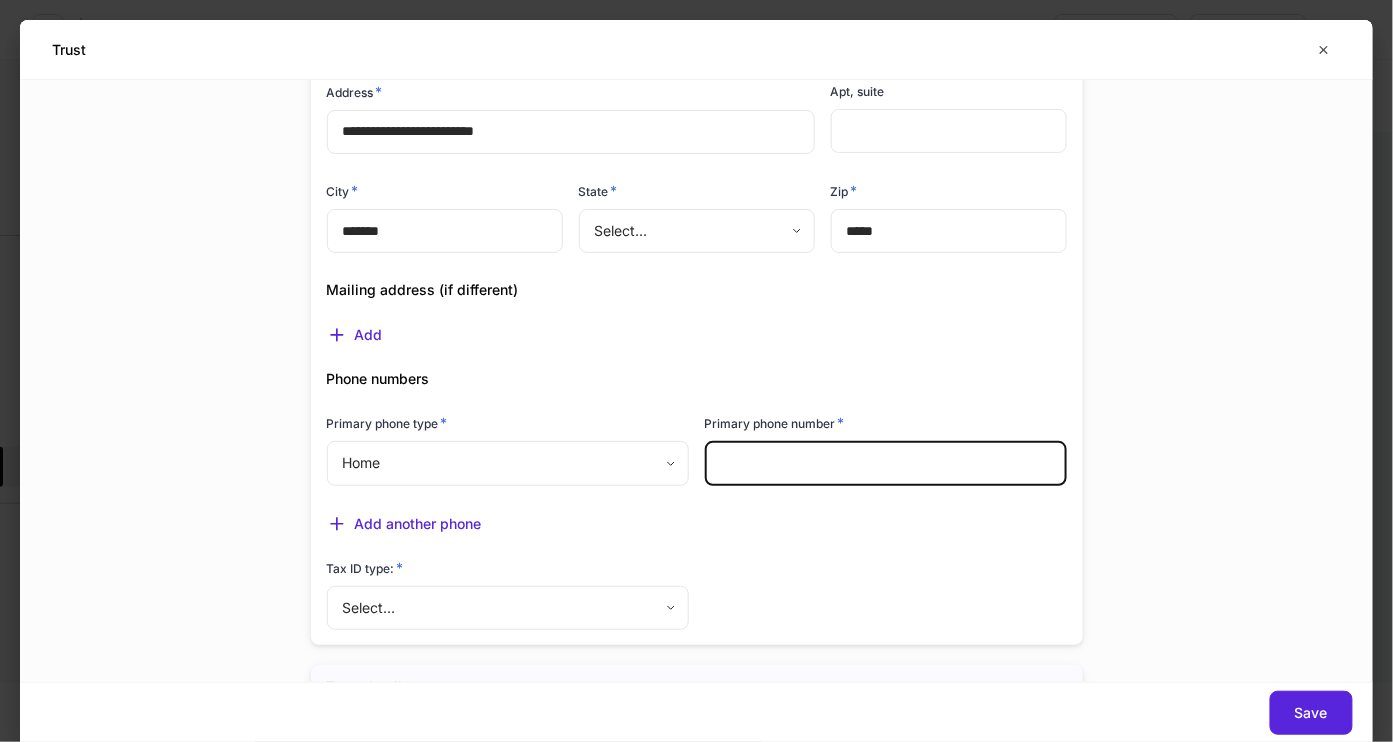 click at bounding box center (886, 463) 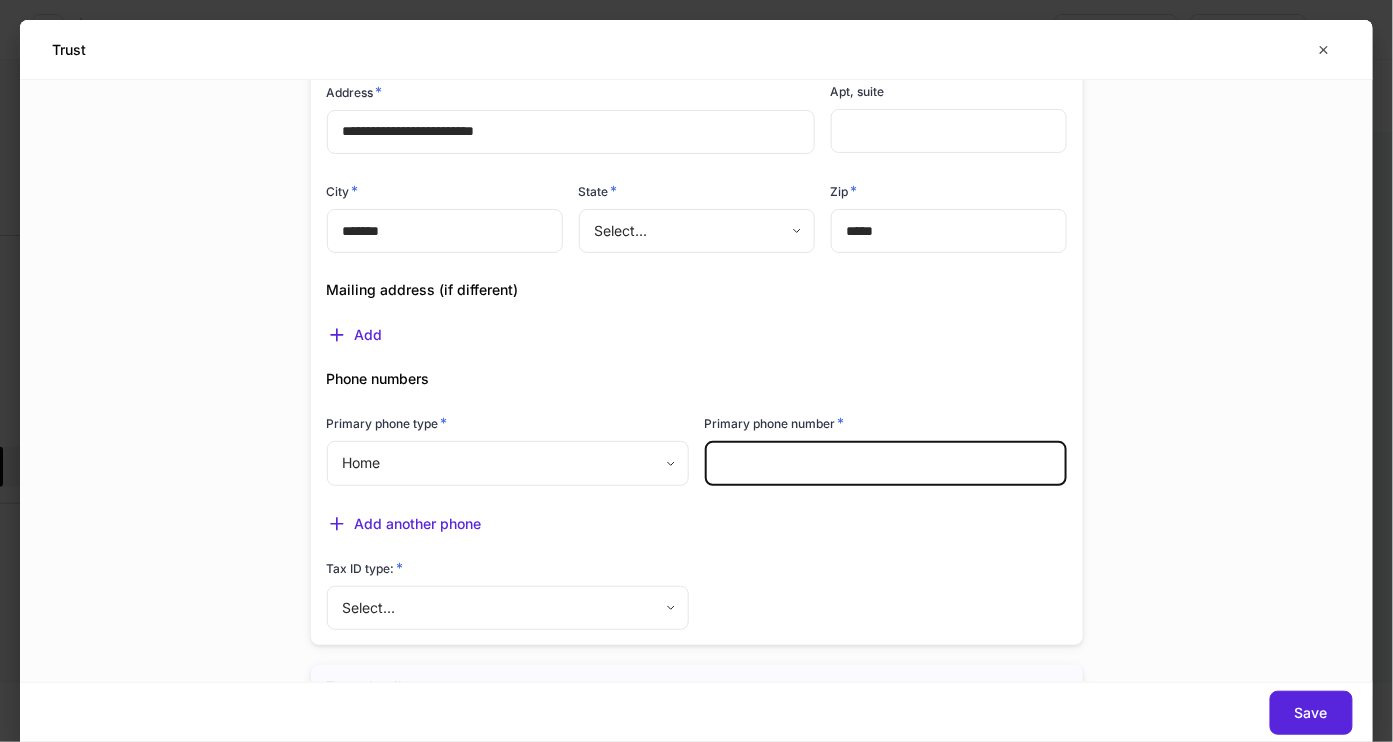 type on "**********" 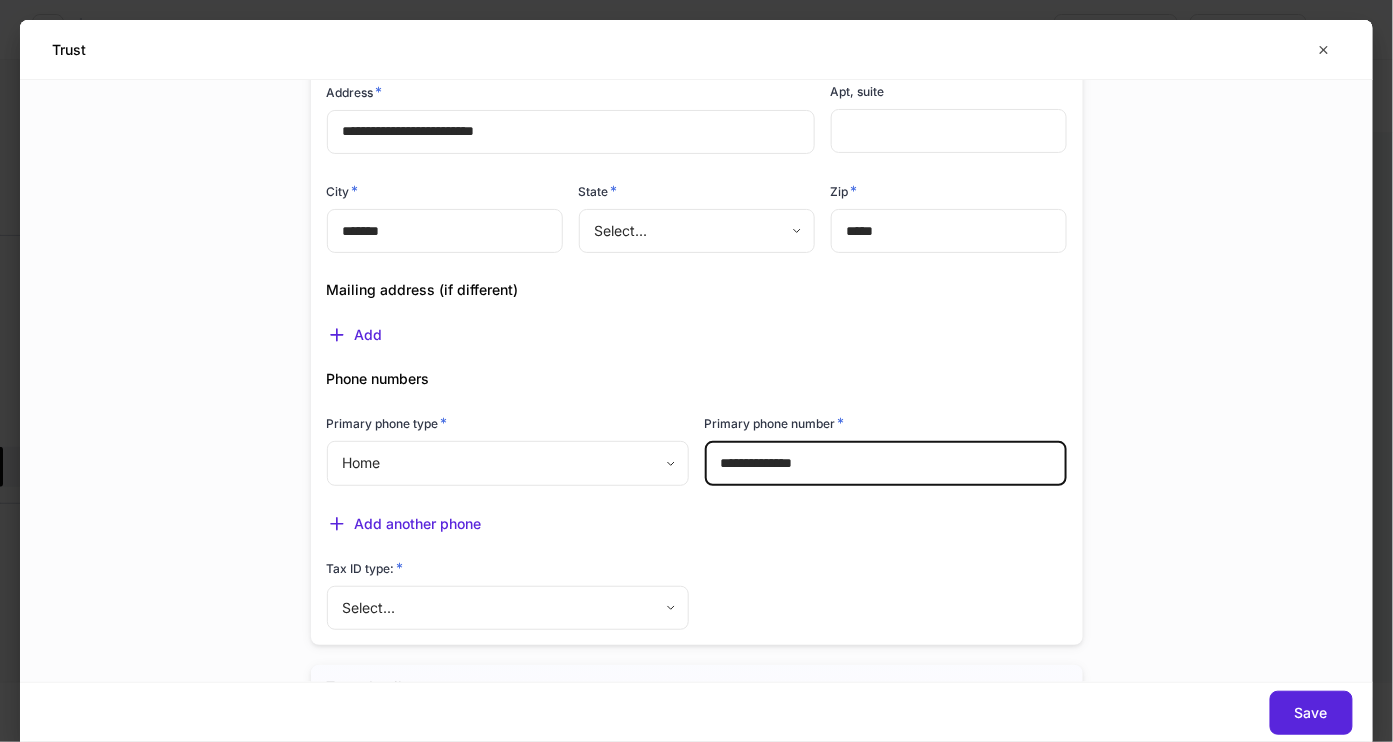 type on "********" 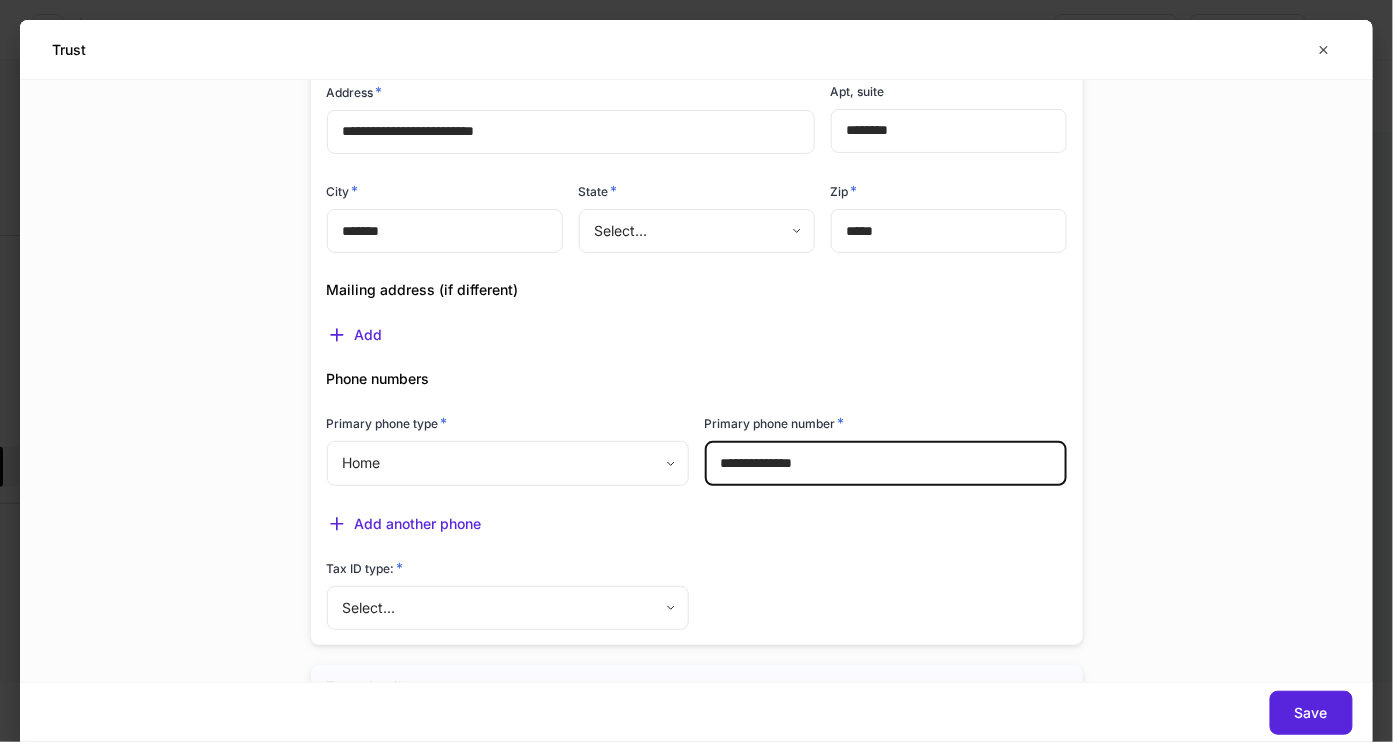 type on "*" 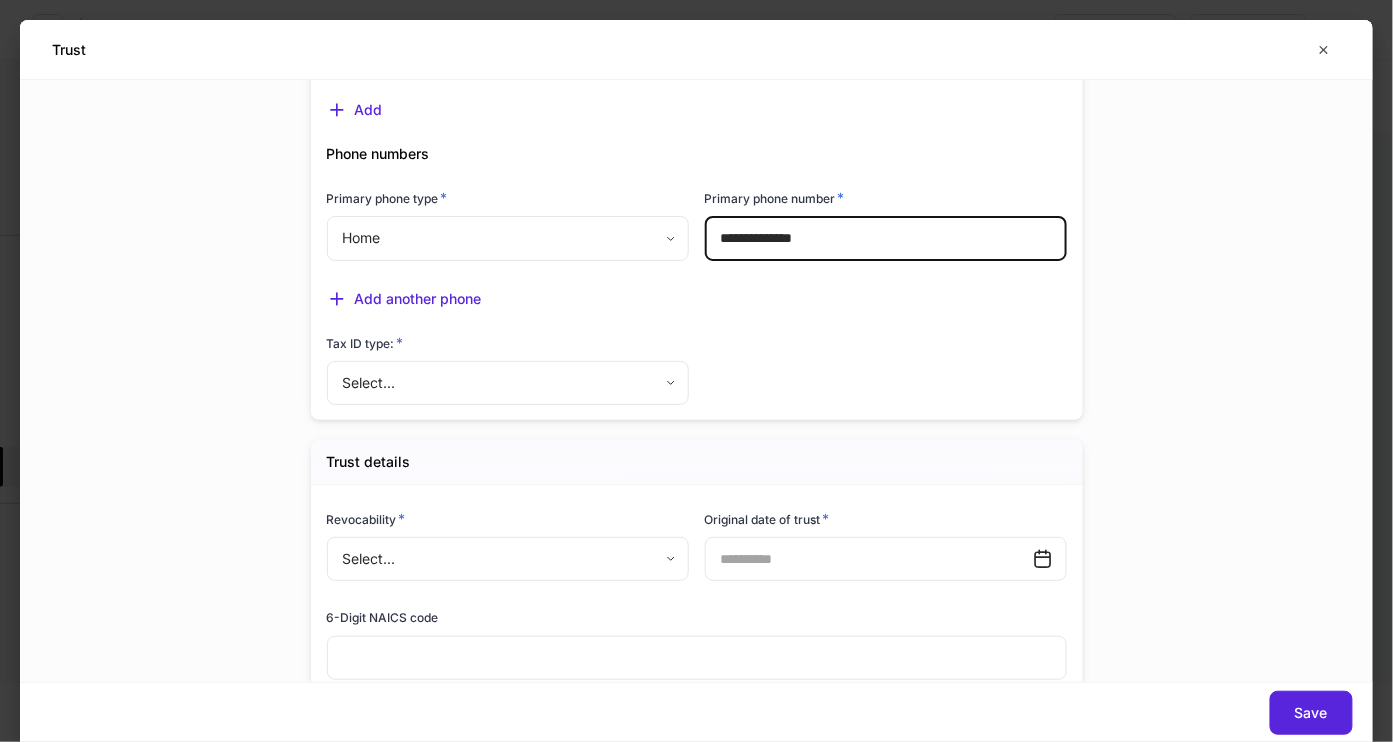 scroll, scrollTop: 932, scrollLeft: 0, axis: vertical 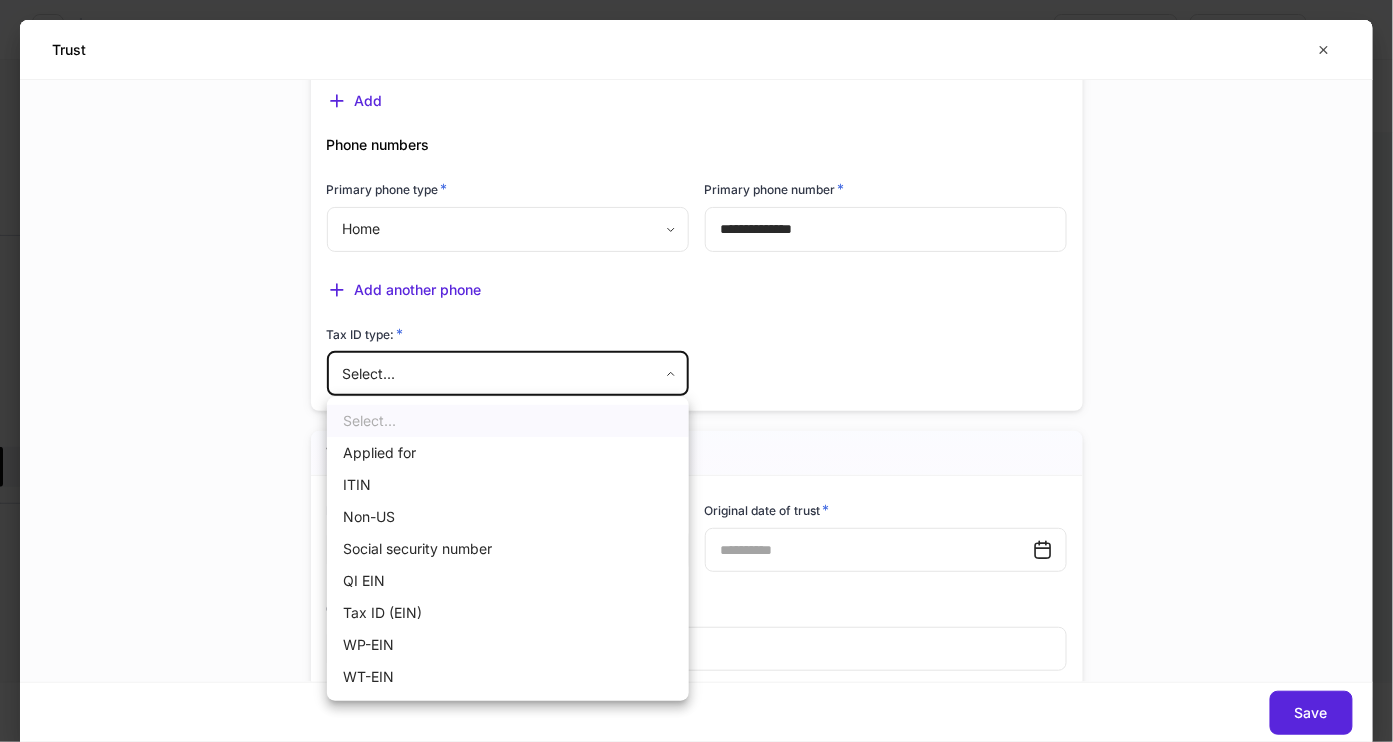 click on "**********" at bounding box center [696, 371] 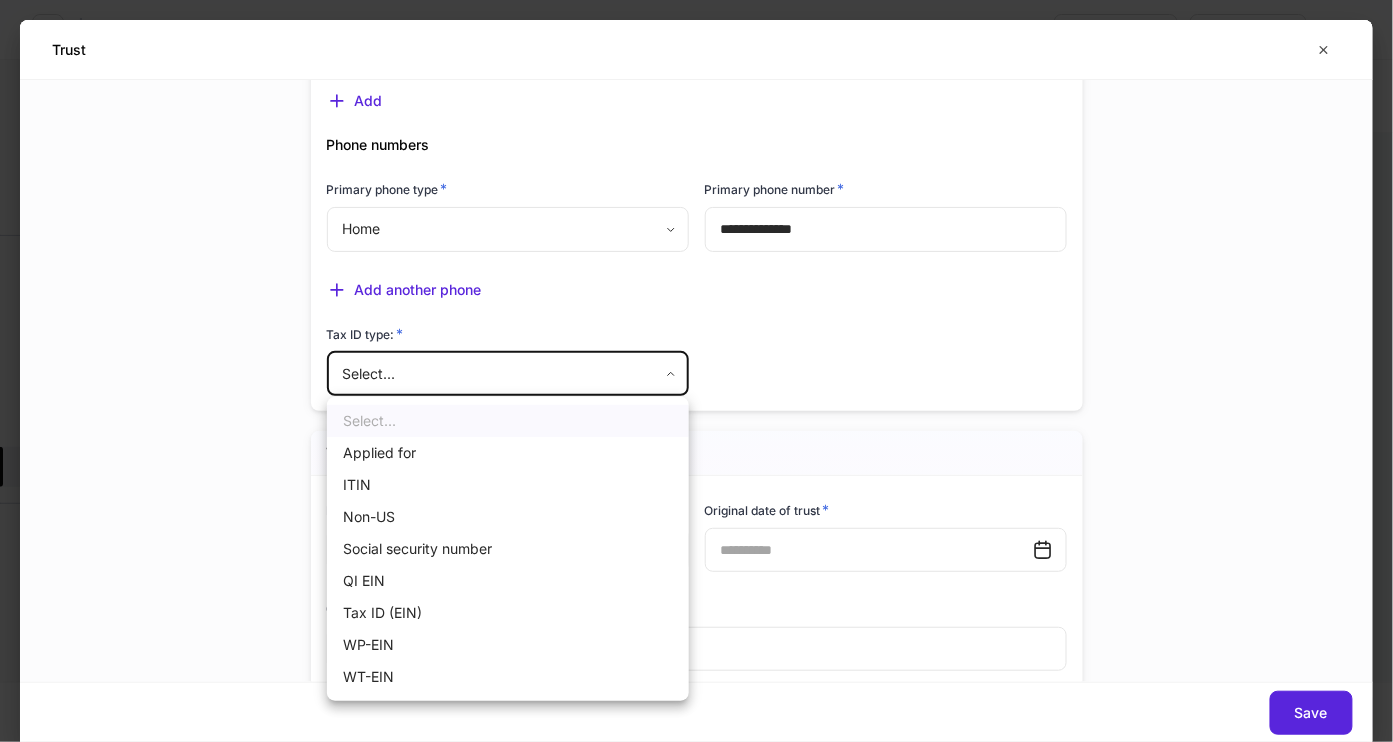 click at bounding box center (696, 371) 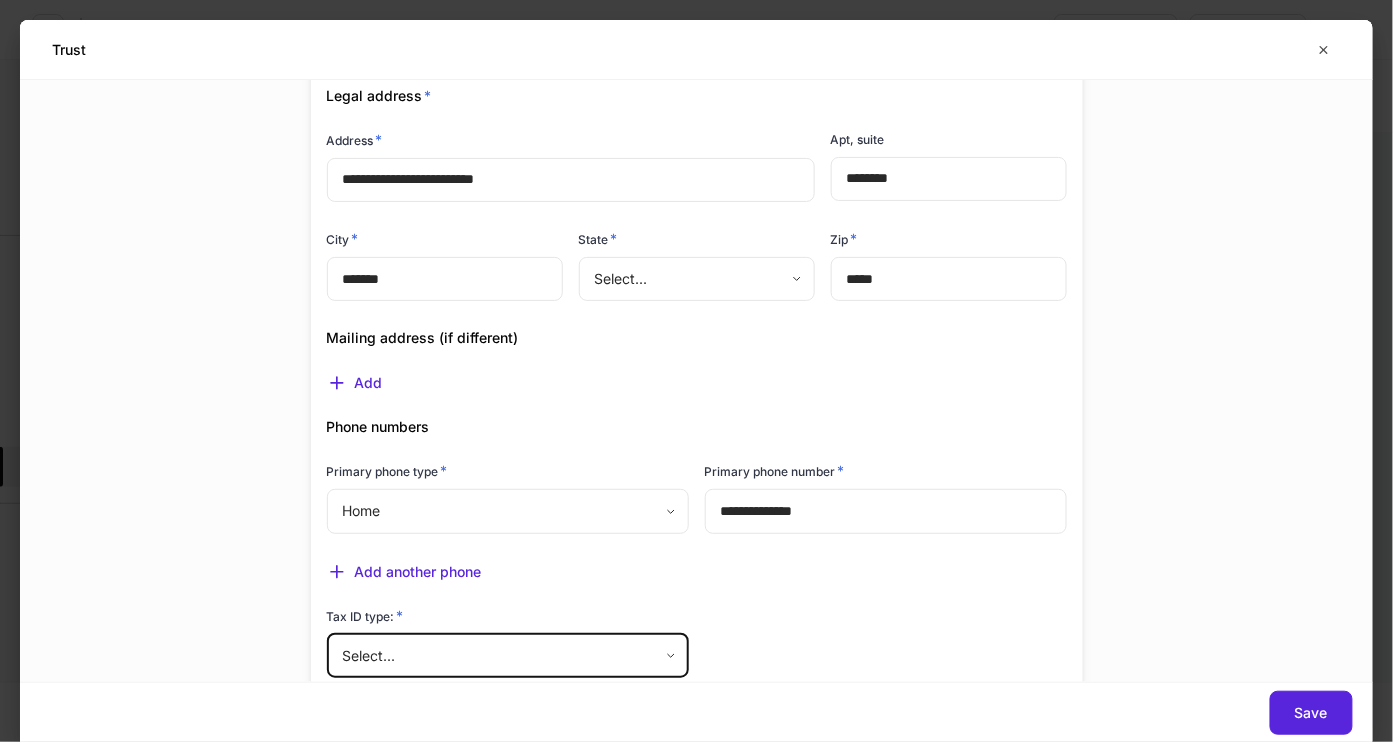 scroll, scrollTop: 659, scrollLeft: 0, axis: vertical 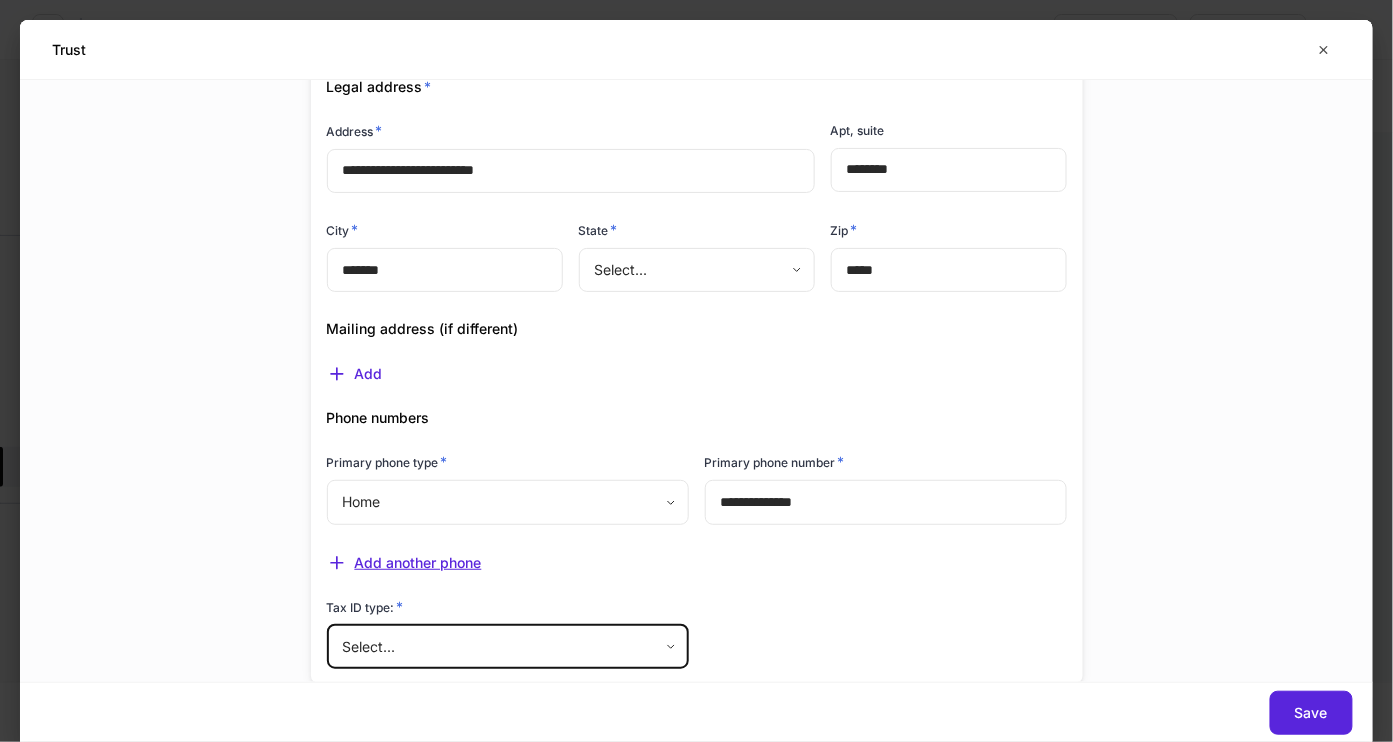 click on "Add another phone" at bounding box center [404, 563] 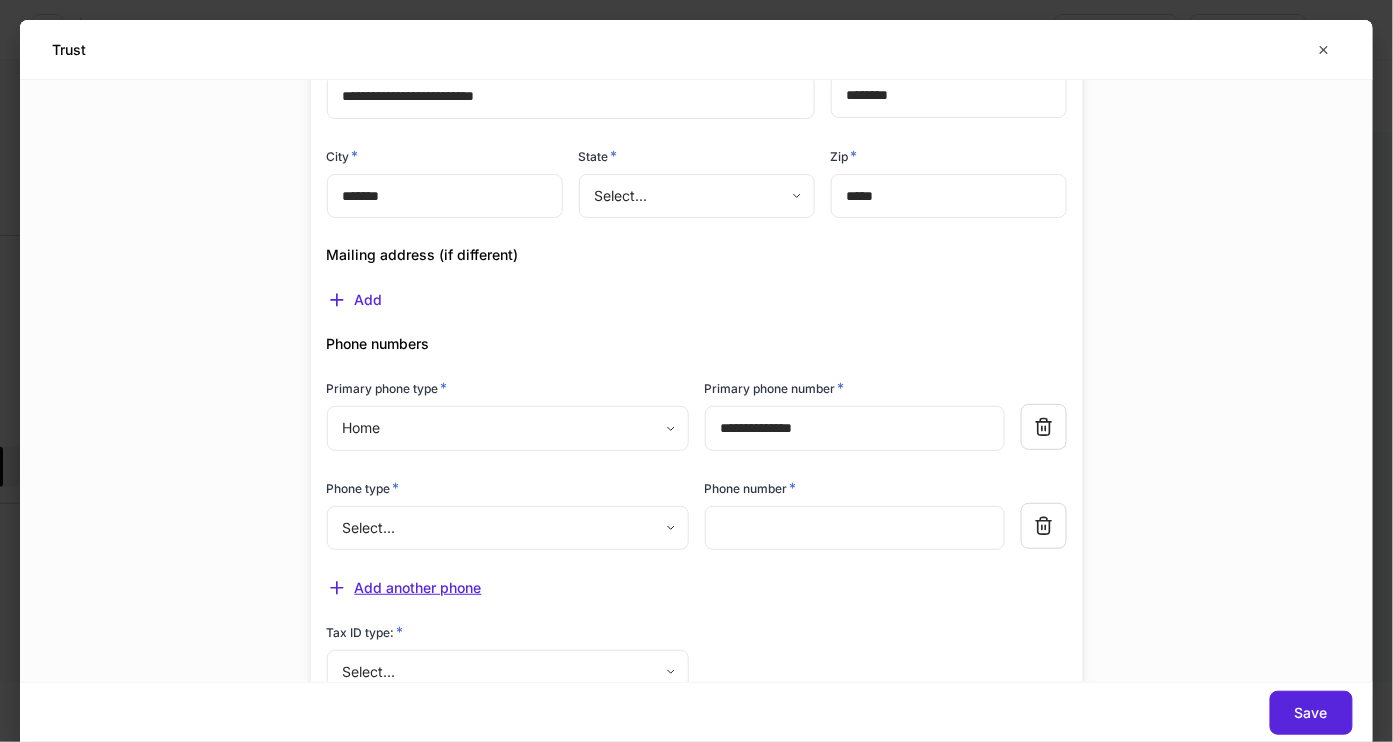 scroll, scrollTop: 745, scrollLeft: 0, axis: vertical 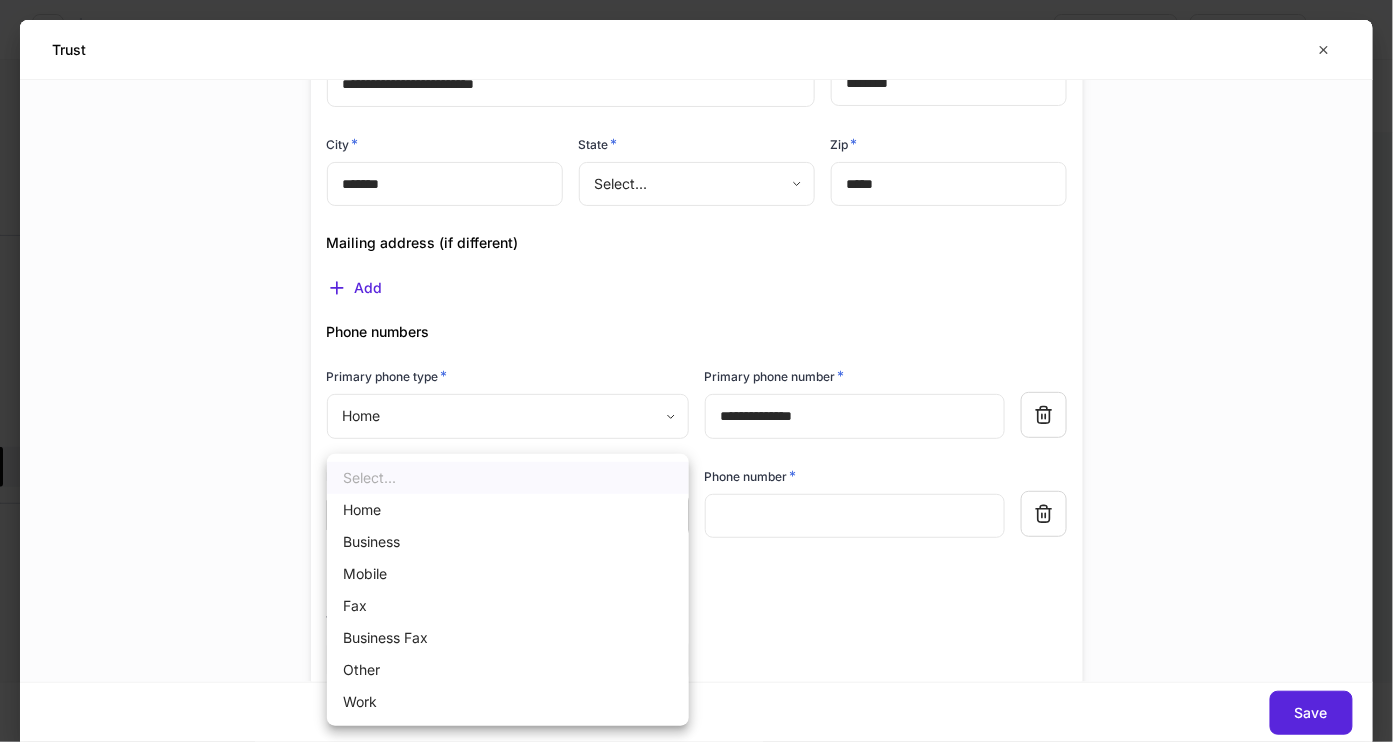 click on "**********" at bounding box center (696, 371) 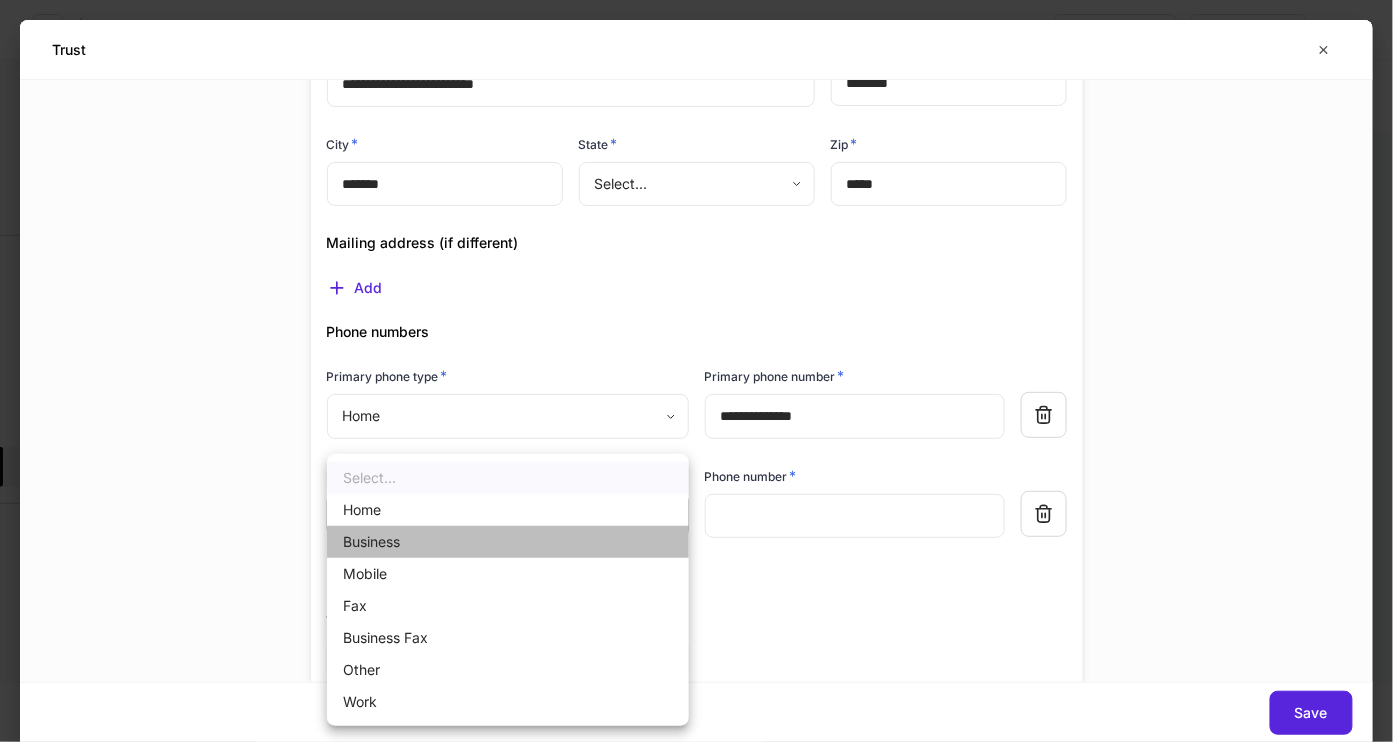 click on "Business" at bounding box center (508, 542) 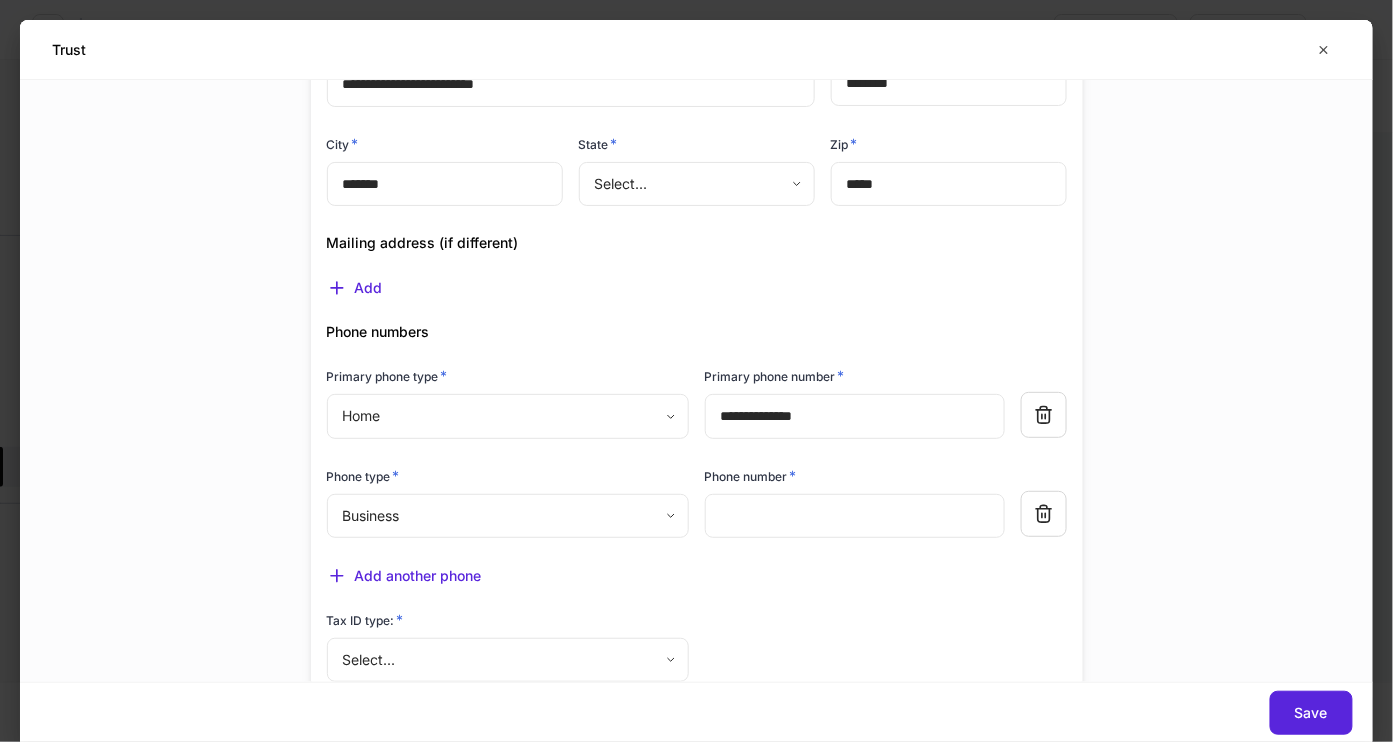 click at bounding box center (855, 516) 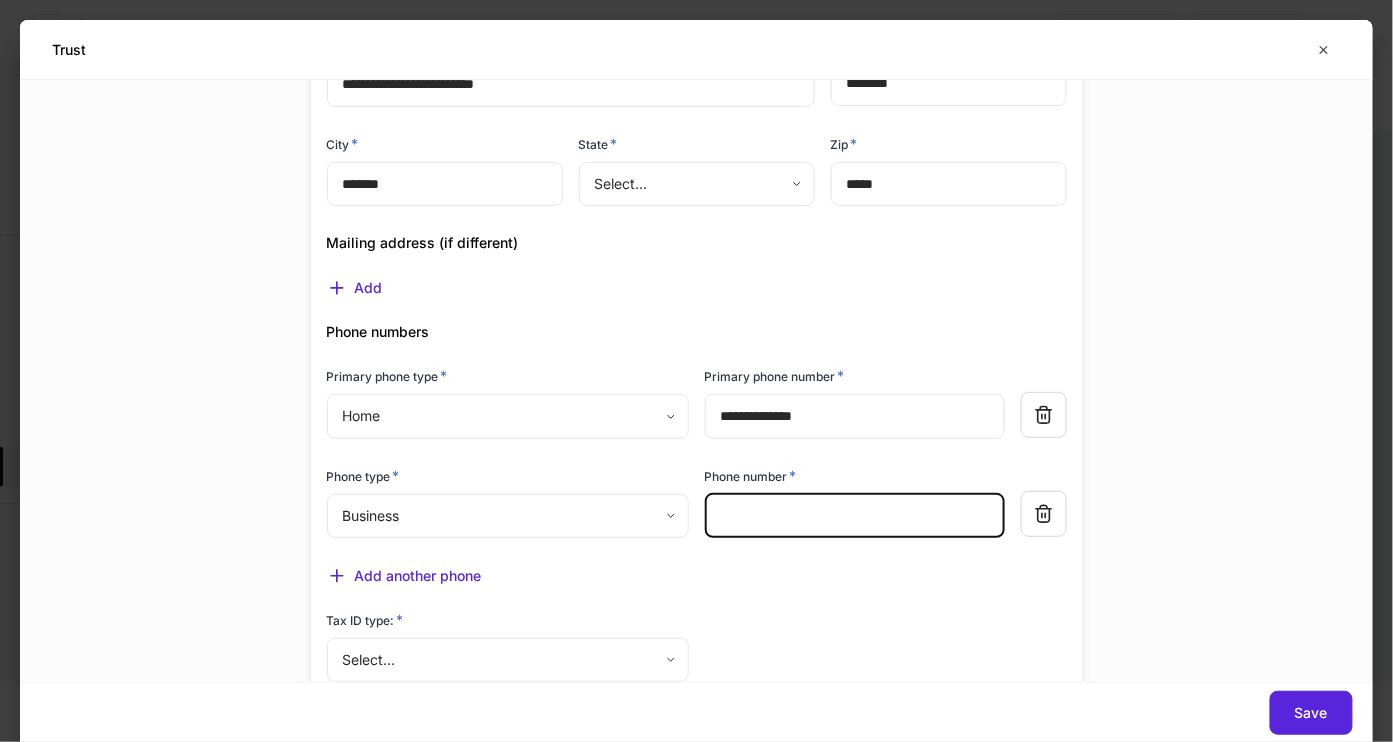 click at bounding box center (855, 516) 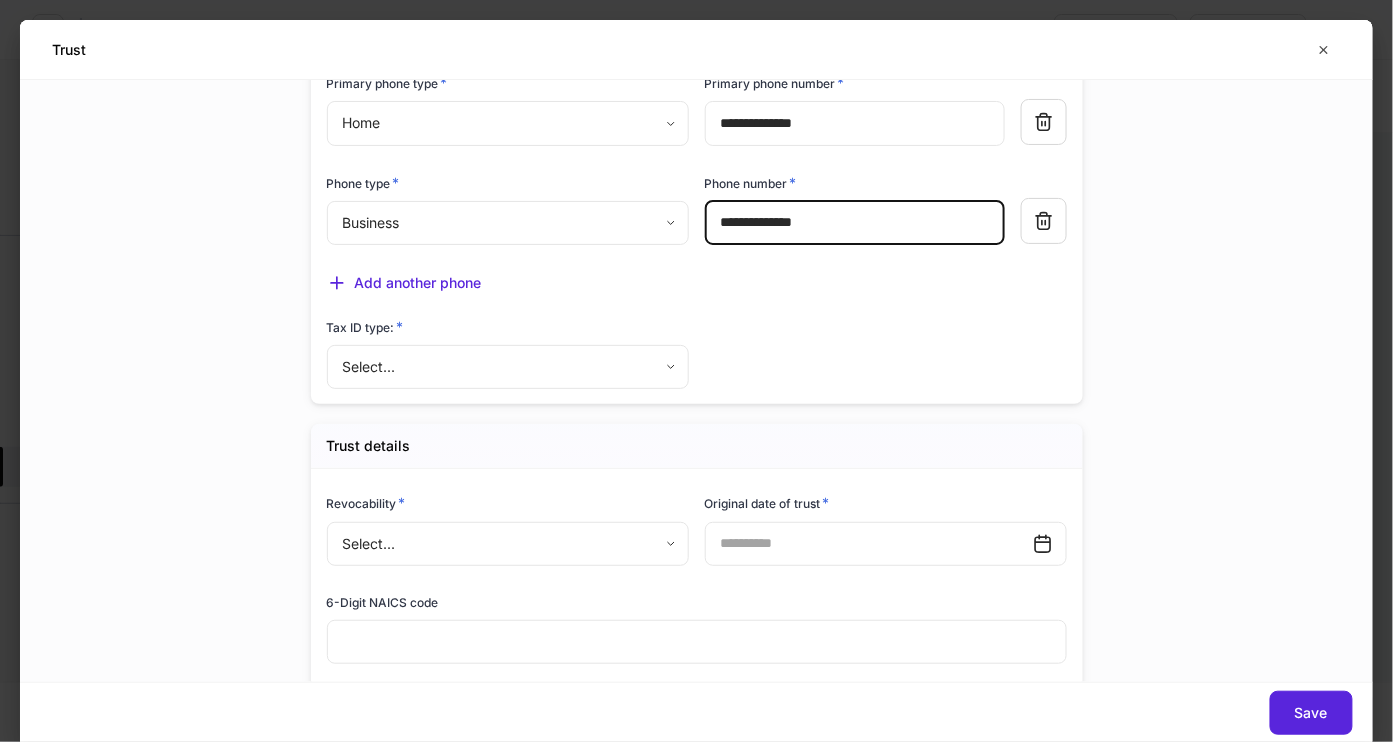 scroll, scrollTop: 1035, scrollLeft: 0, axis: vertical 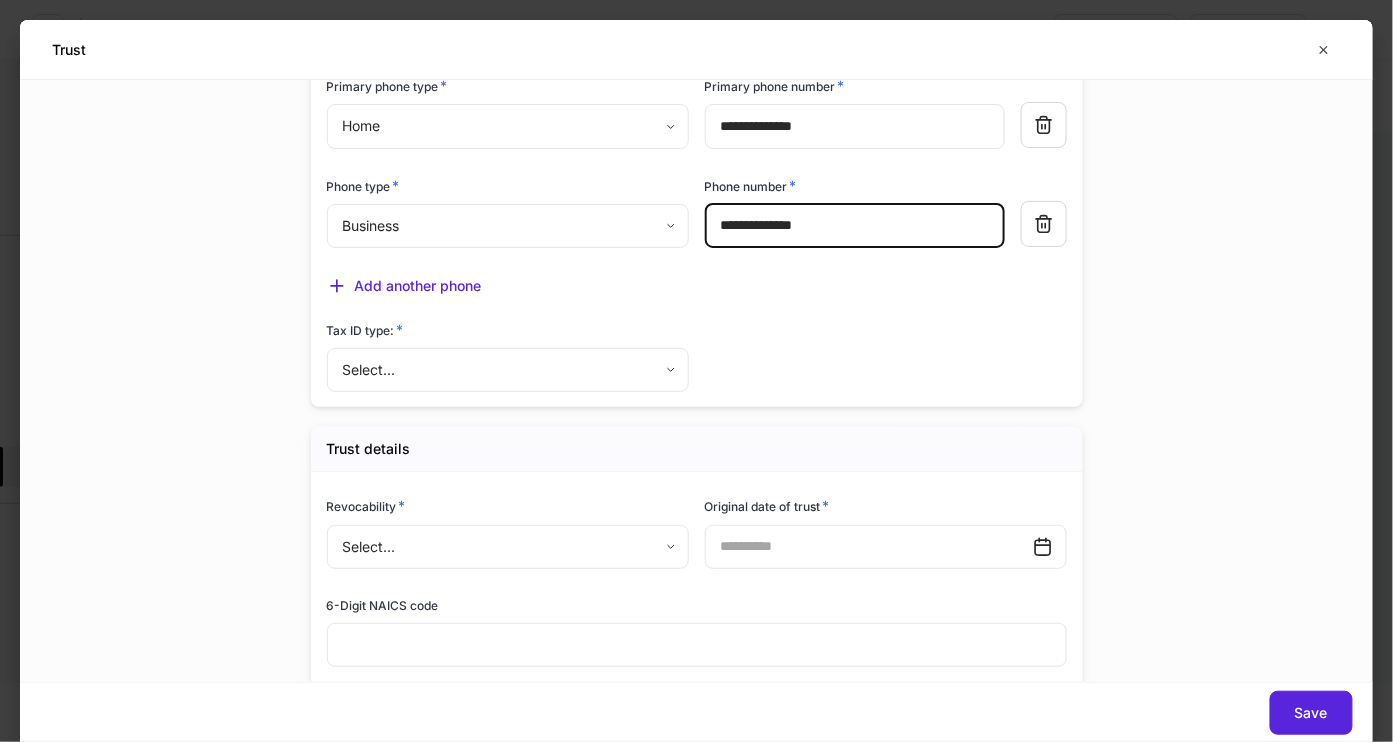 type on "**********" 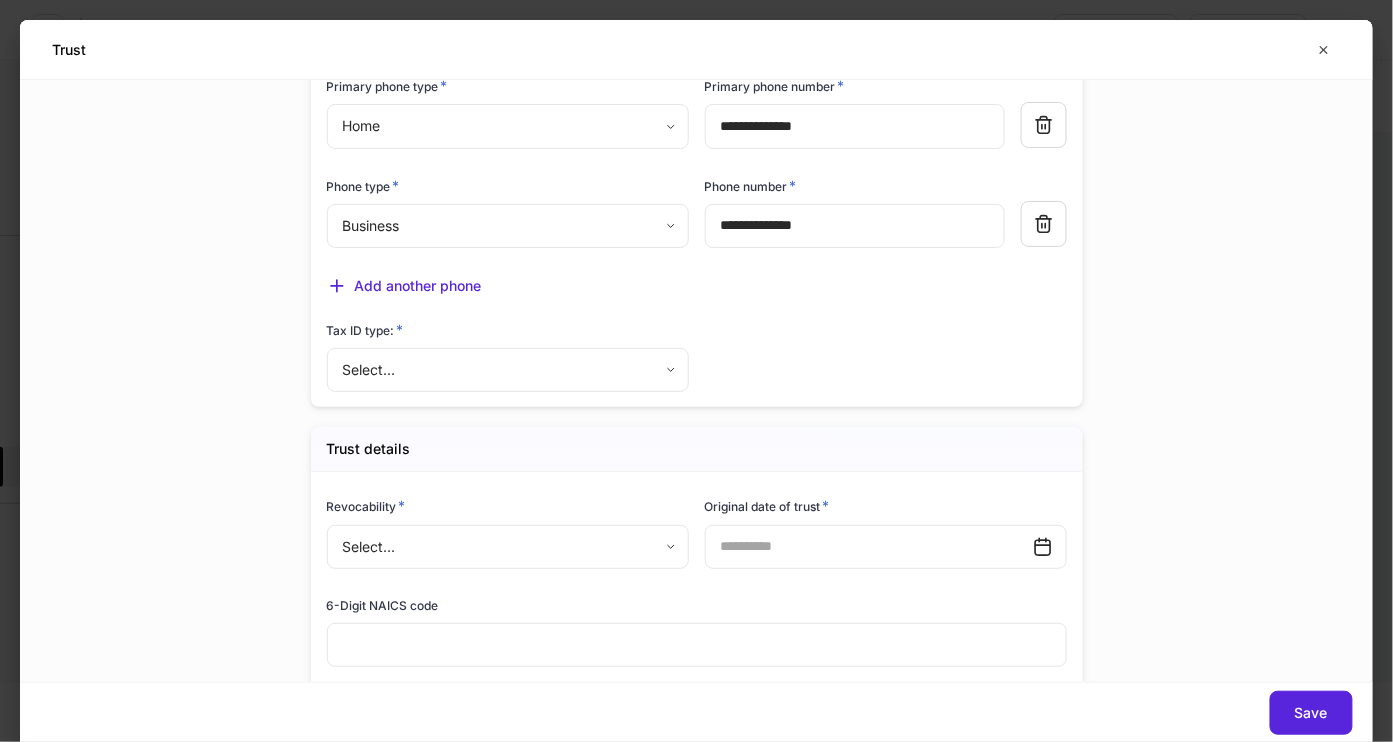click on "Tax ID type: *" at bounding box center (508, 334) 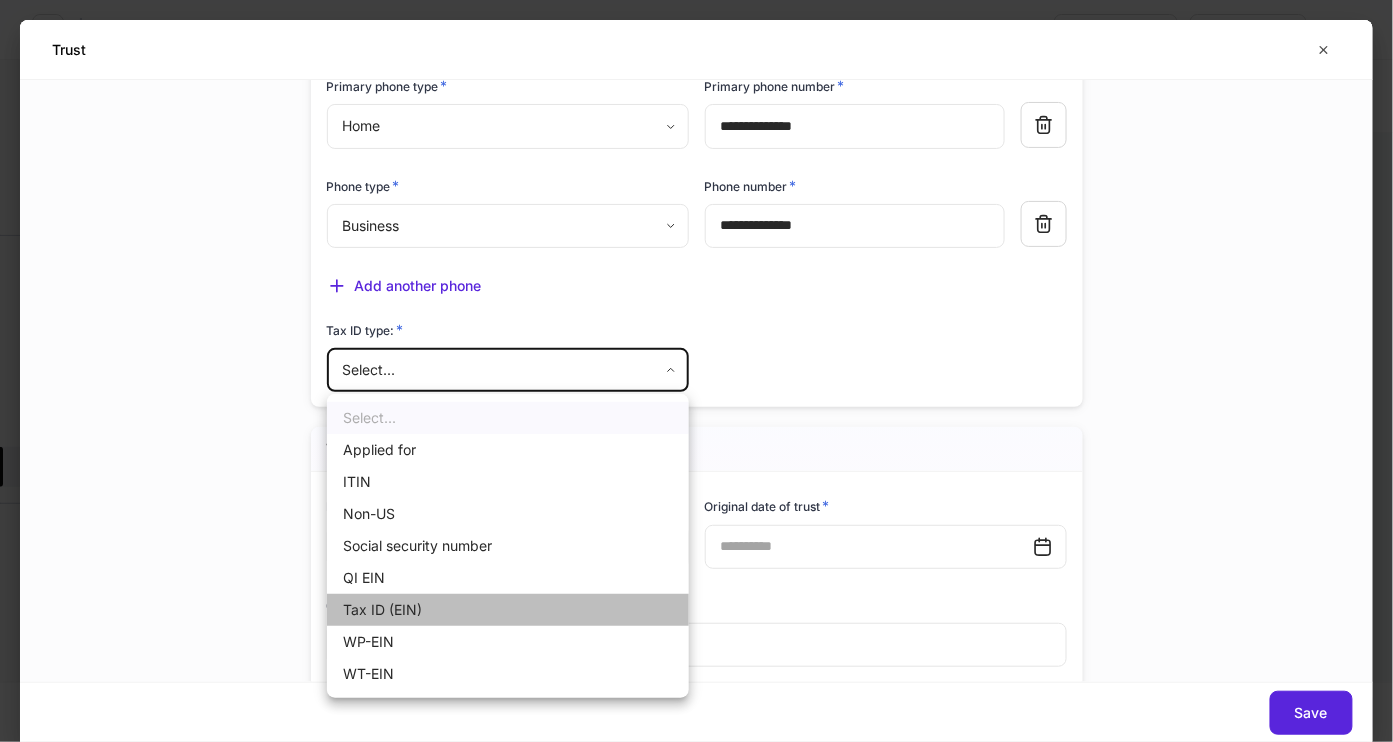 click on "Tax ID (EIN)" at bounding box center (508, 610) 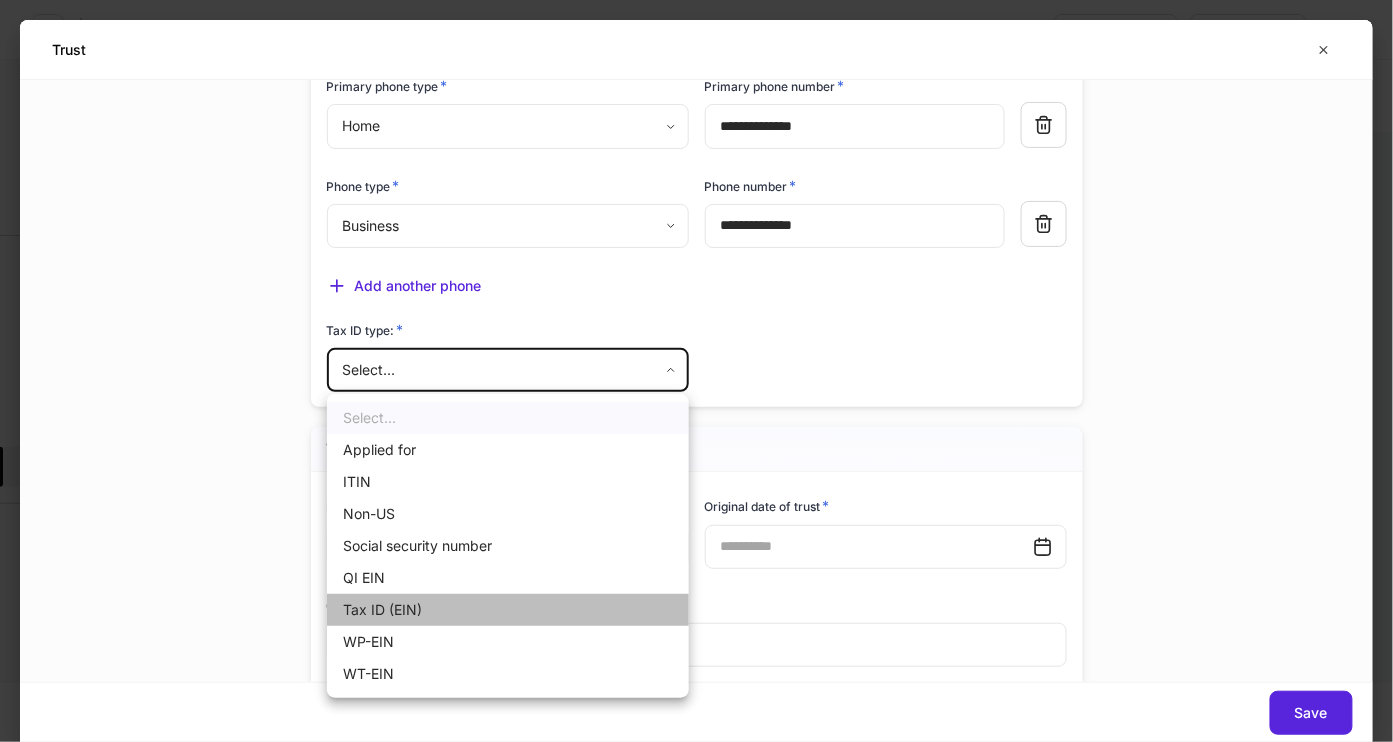 type on "*" 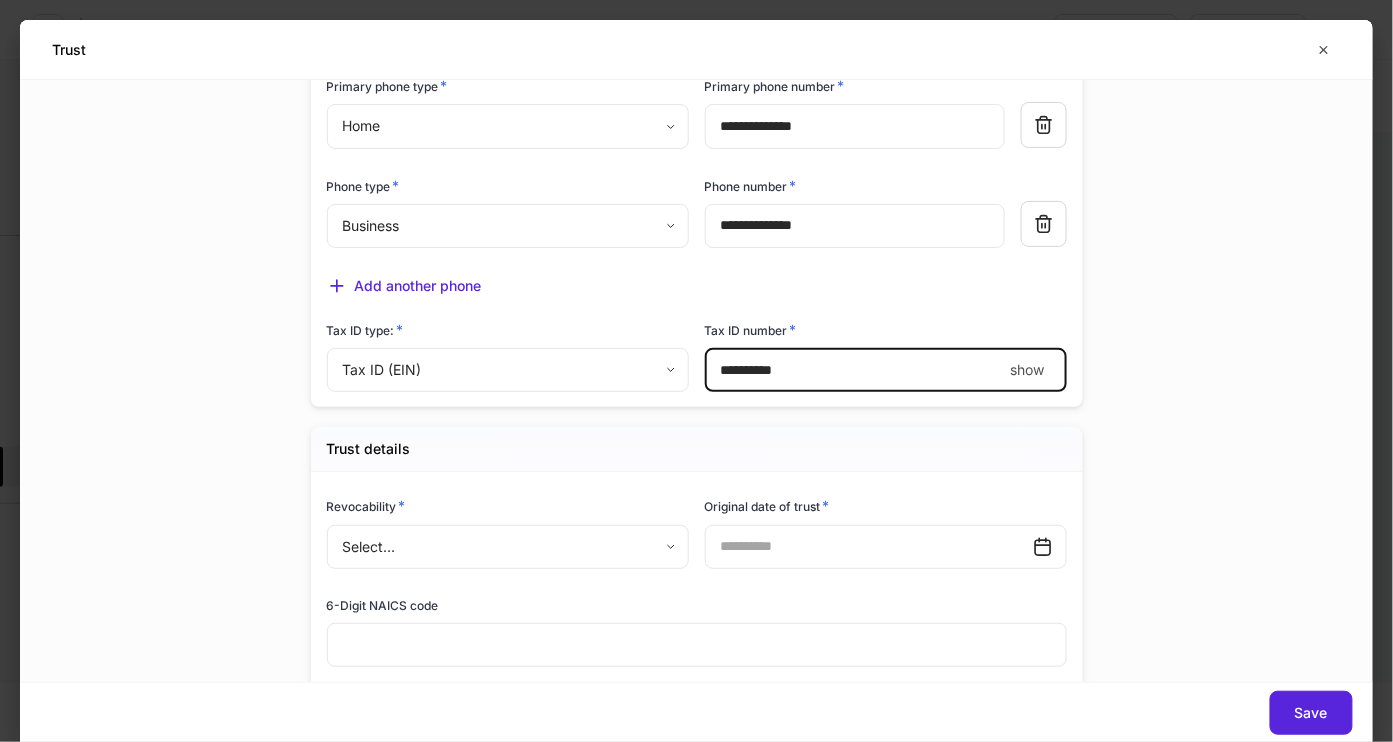 click on "*" at bounding box center (854, 370) 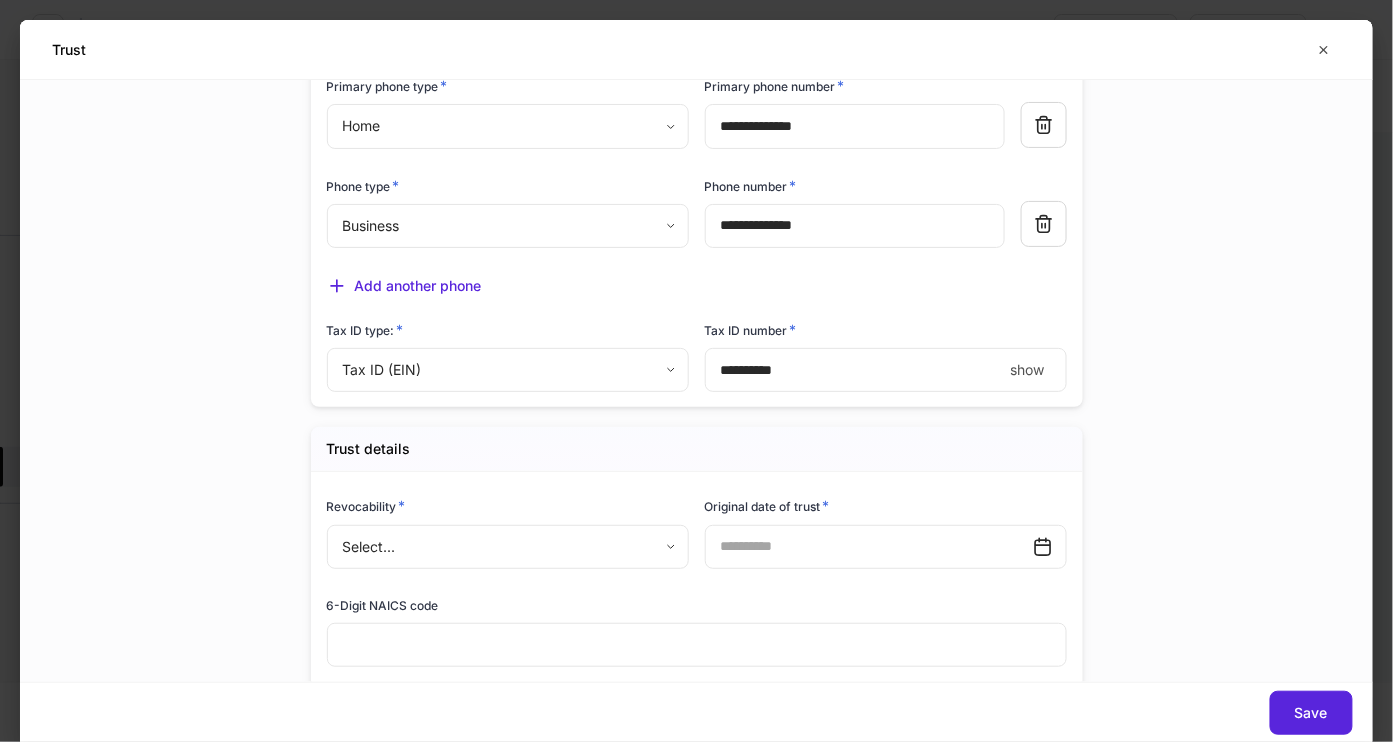 click on "show" at bounding box center (1028, 370) 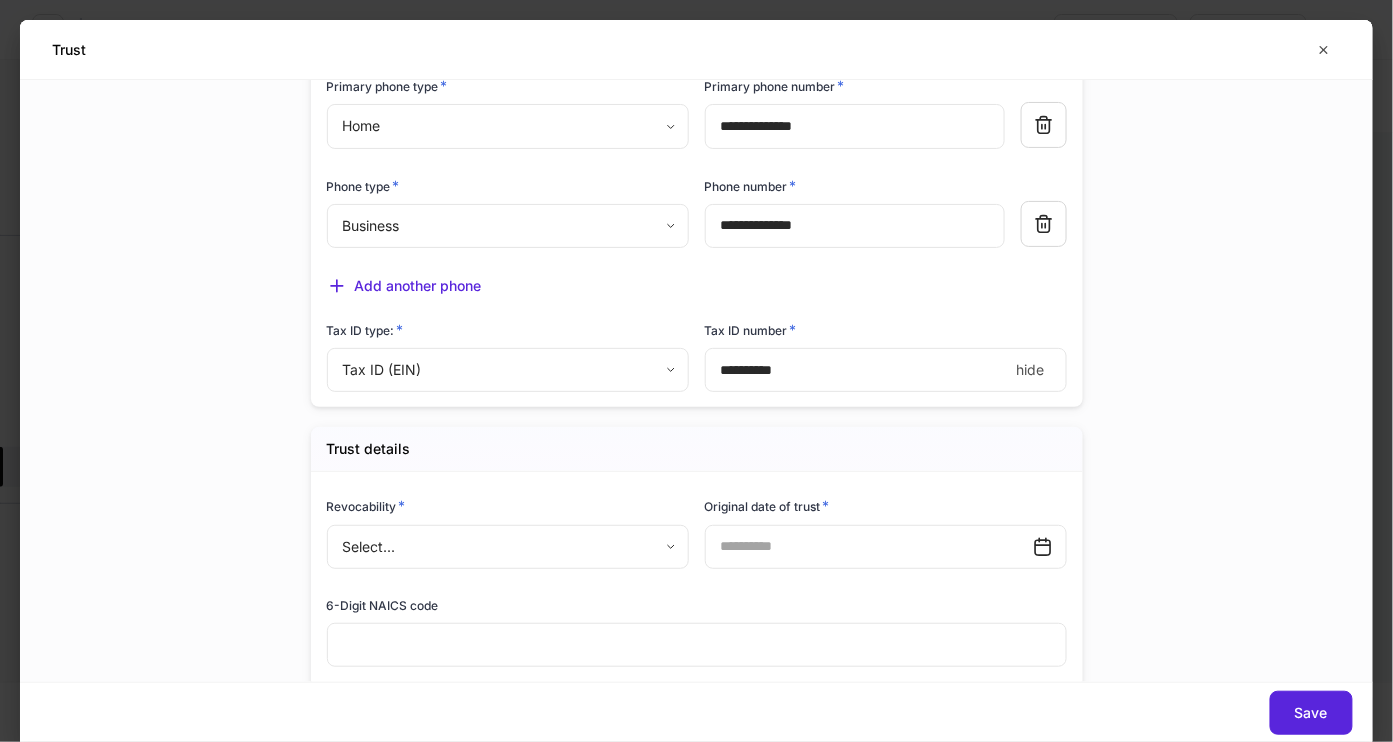 click on "*" at bounding box center (857, 370) 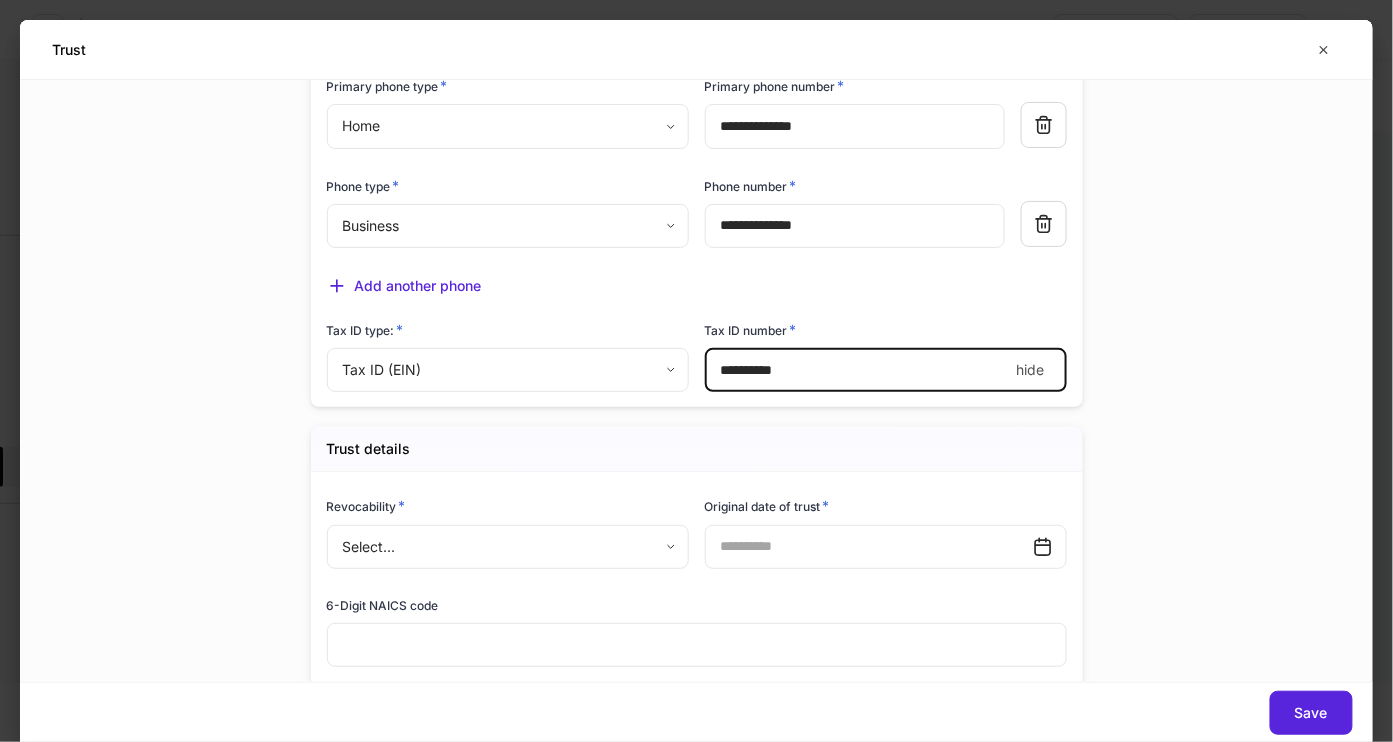 type on "**********" 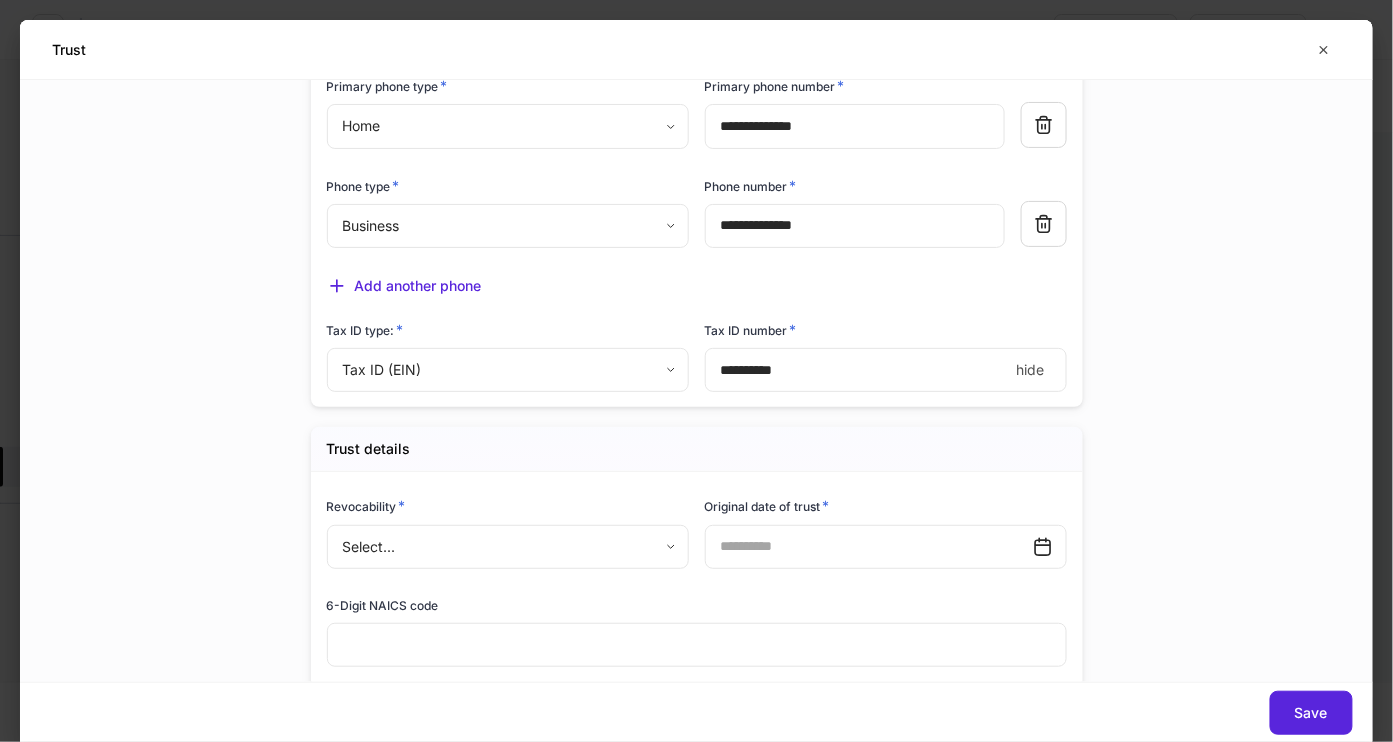click on "**********" at bounding box center [697, -254] 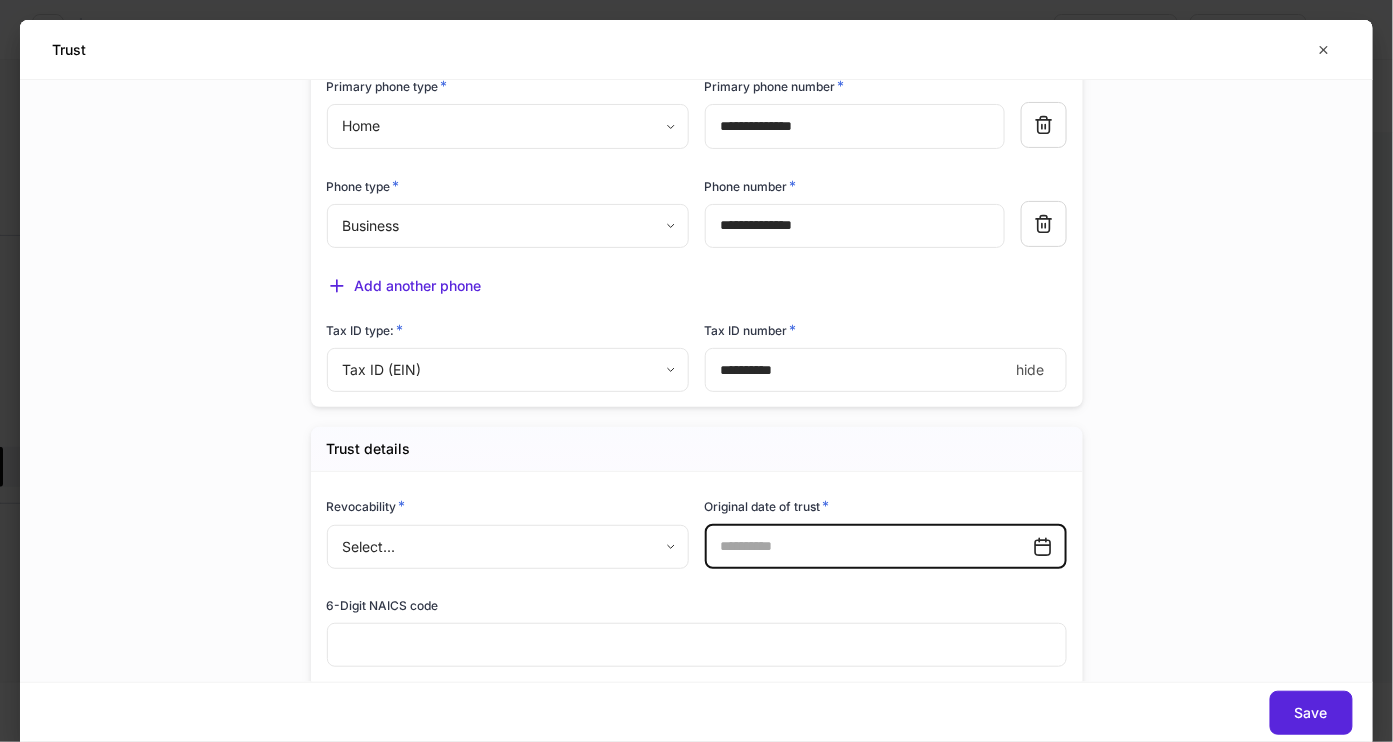 click at bounding box center (869, 547) 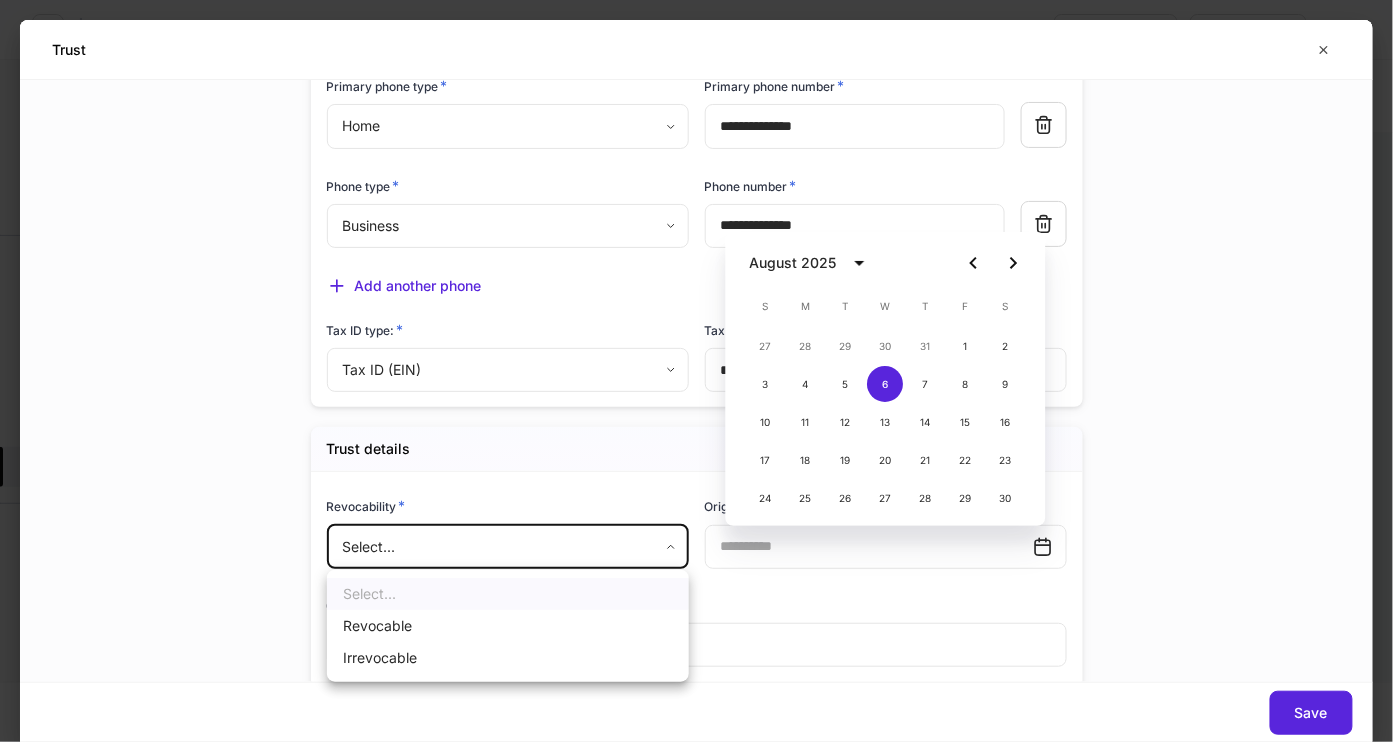 click on "**********" at bounding box center [696, 371] 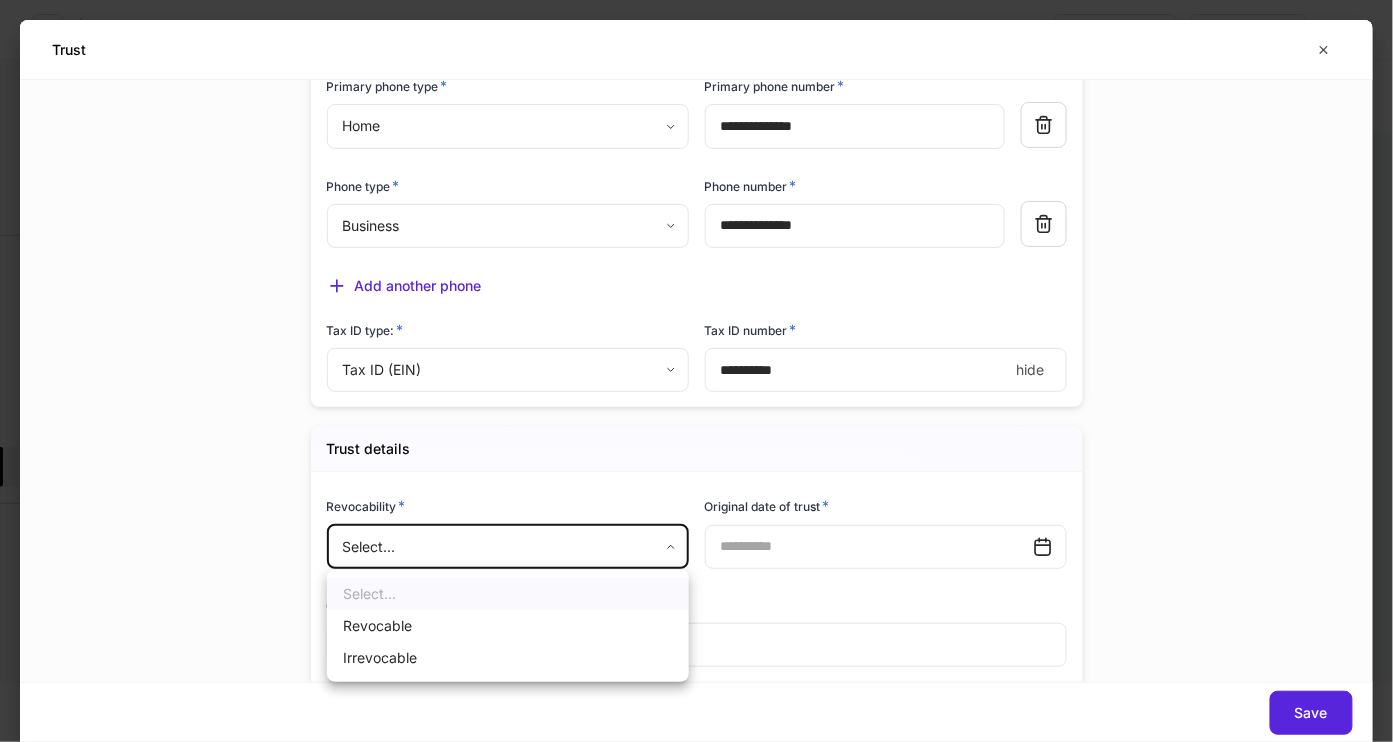 click at bounding box center (696, 371) 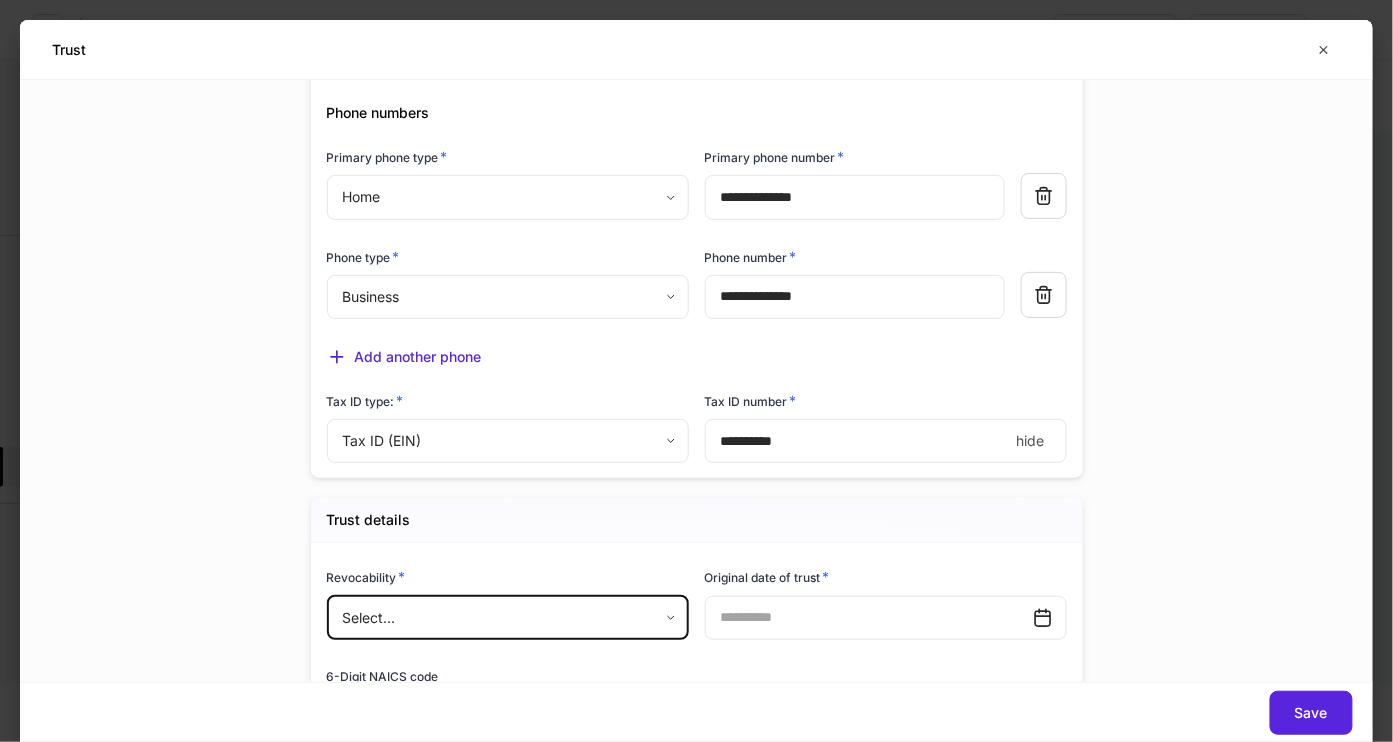 scroll, scrollTop: 972, scrollLeft: 0, axis: vertical 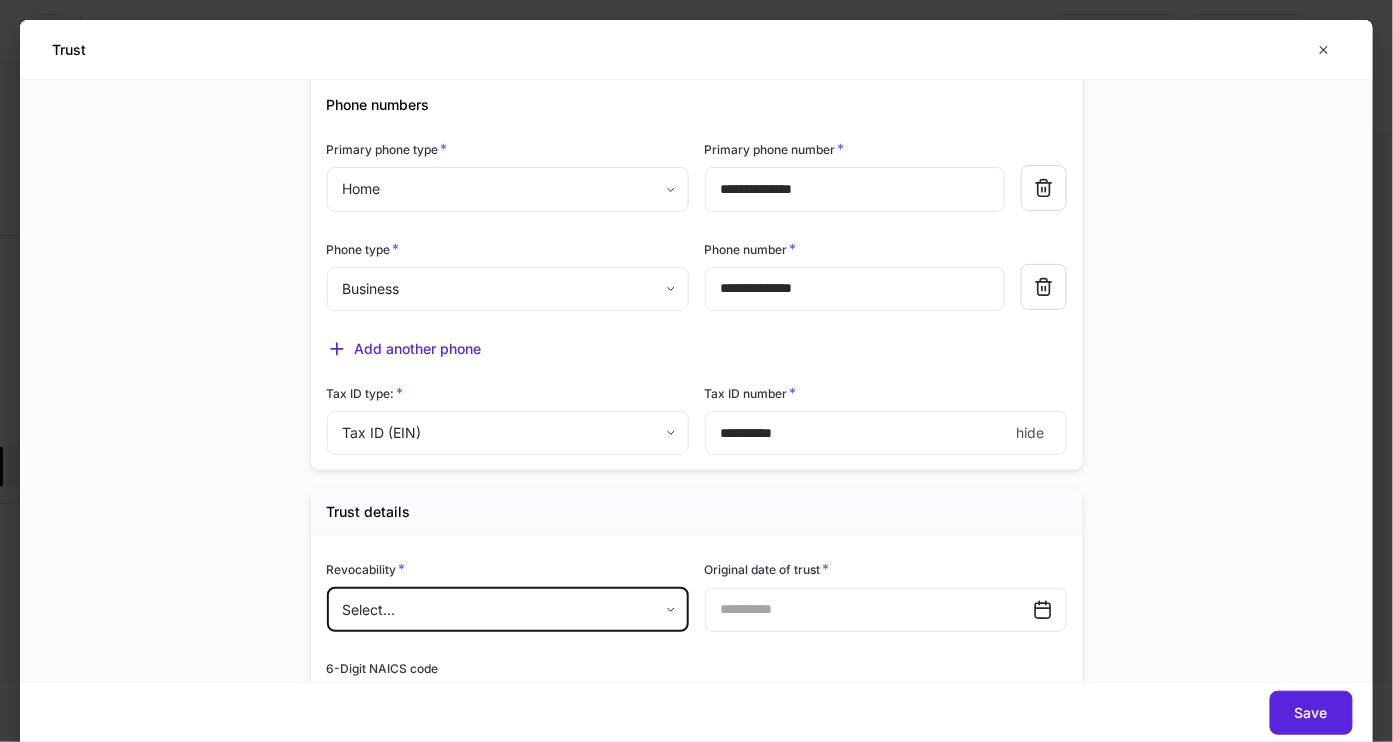 click on "**********" at bounding box center [696, 371] 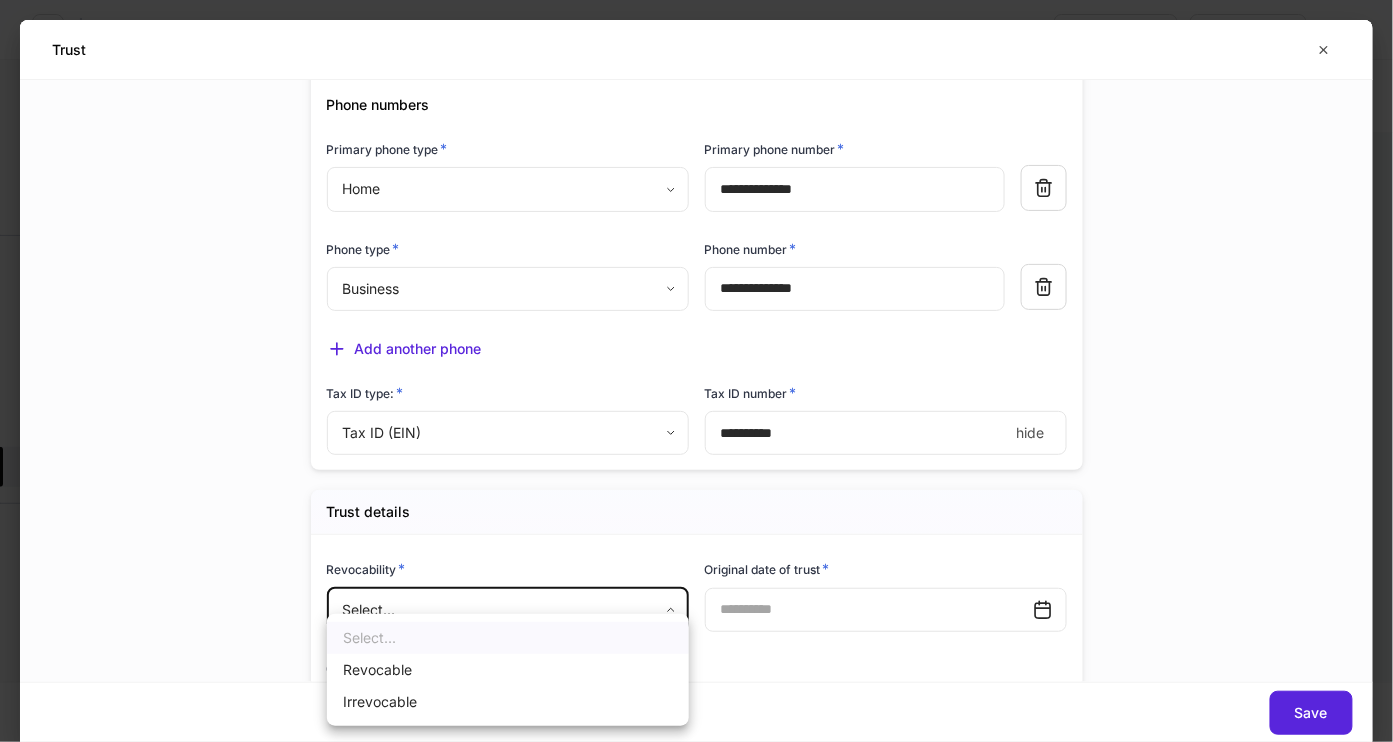 click at bounding box center [696, 371] 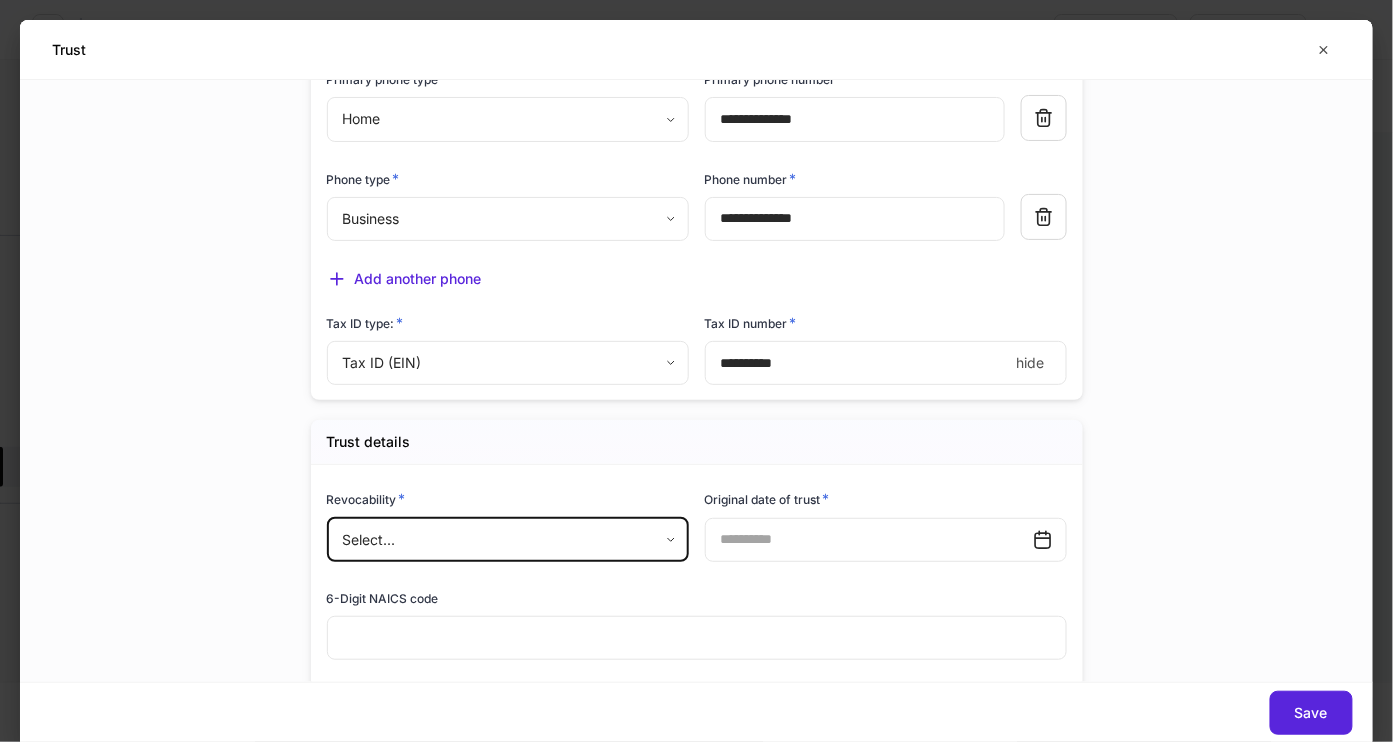 scroll, scrollTop: 1223, scrollLeft: 0, axis: vertical 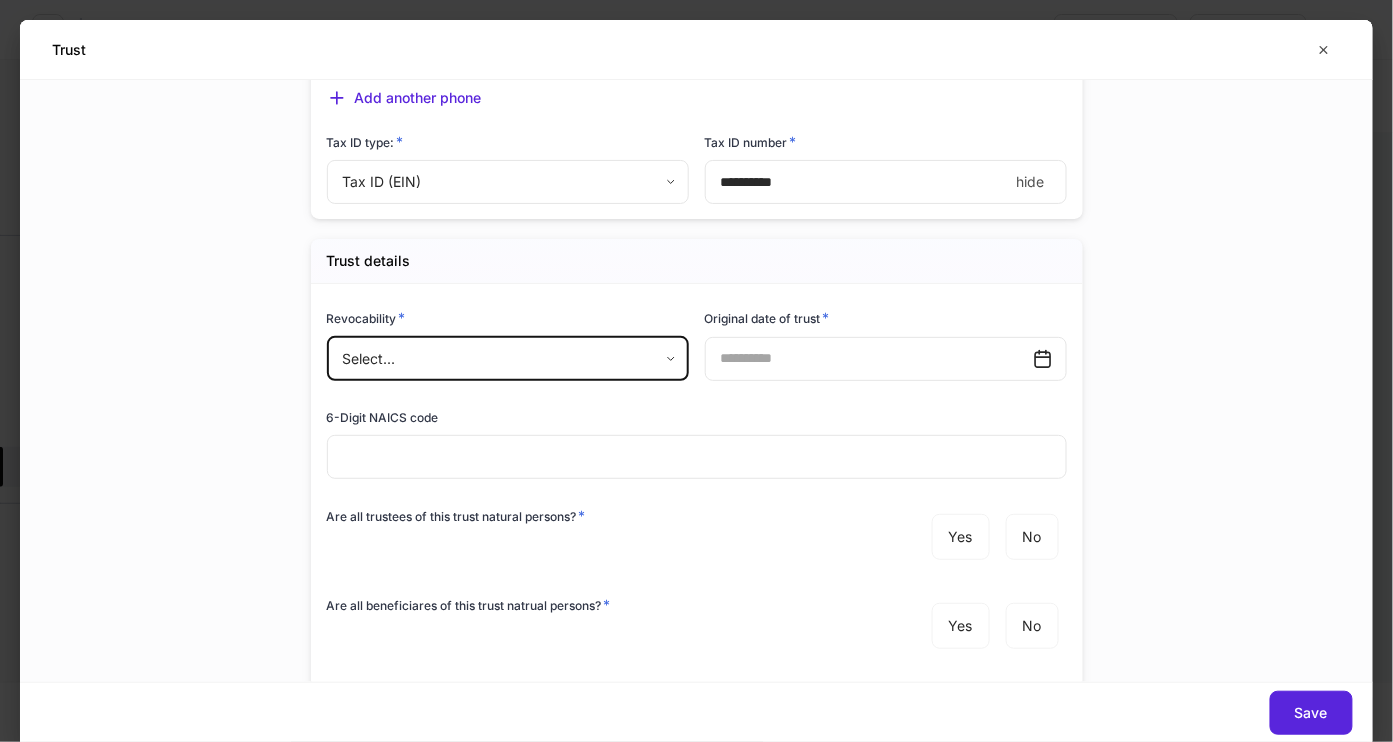 click on "**********" at bounding box center (696, 371) 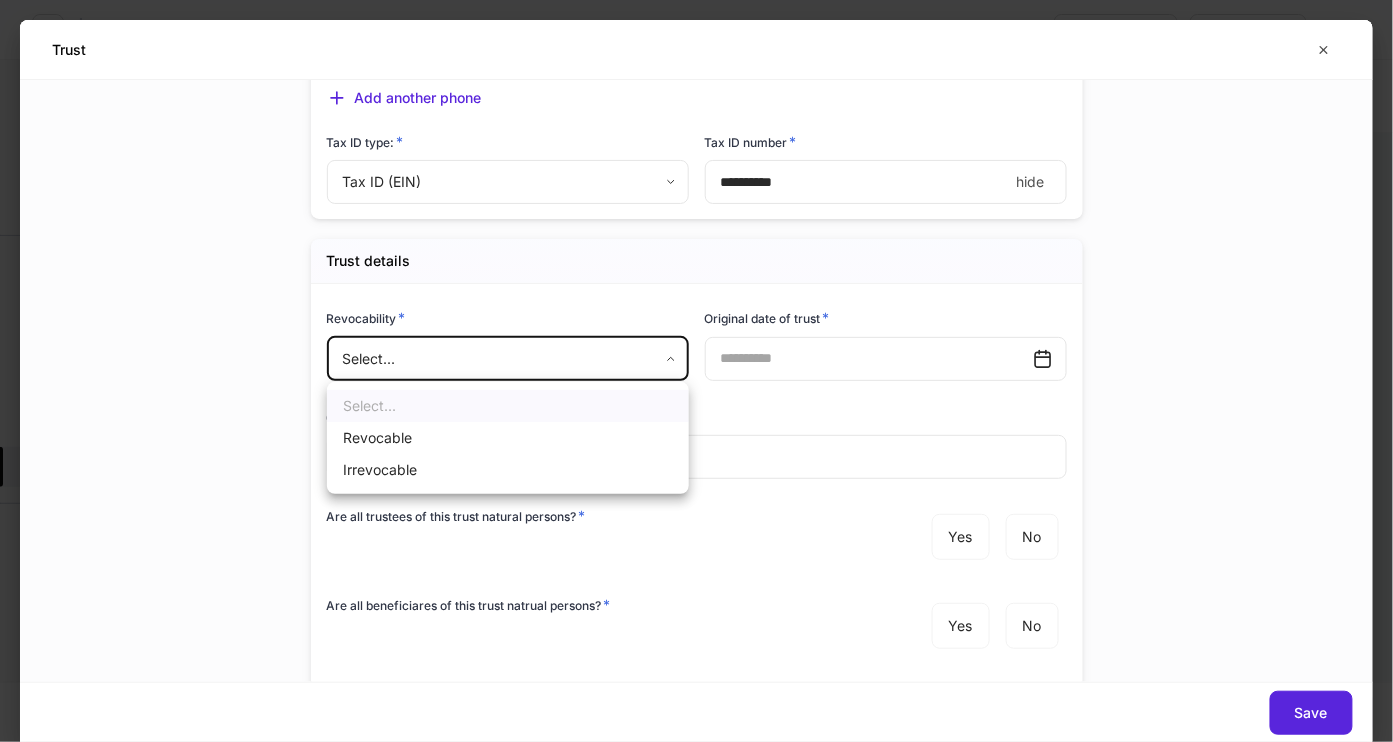 click at bounding box center [696, 371] 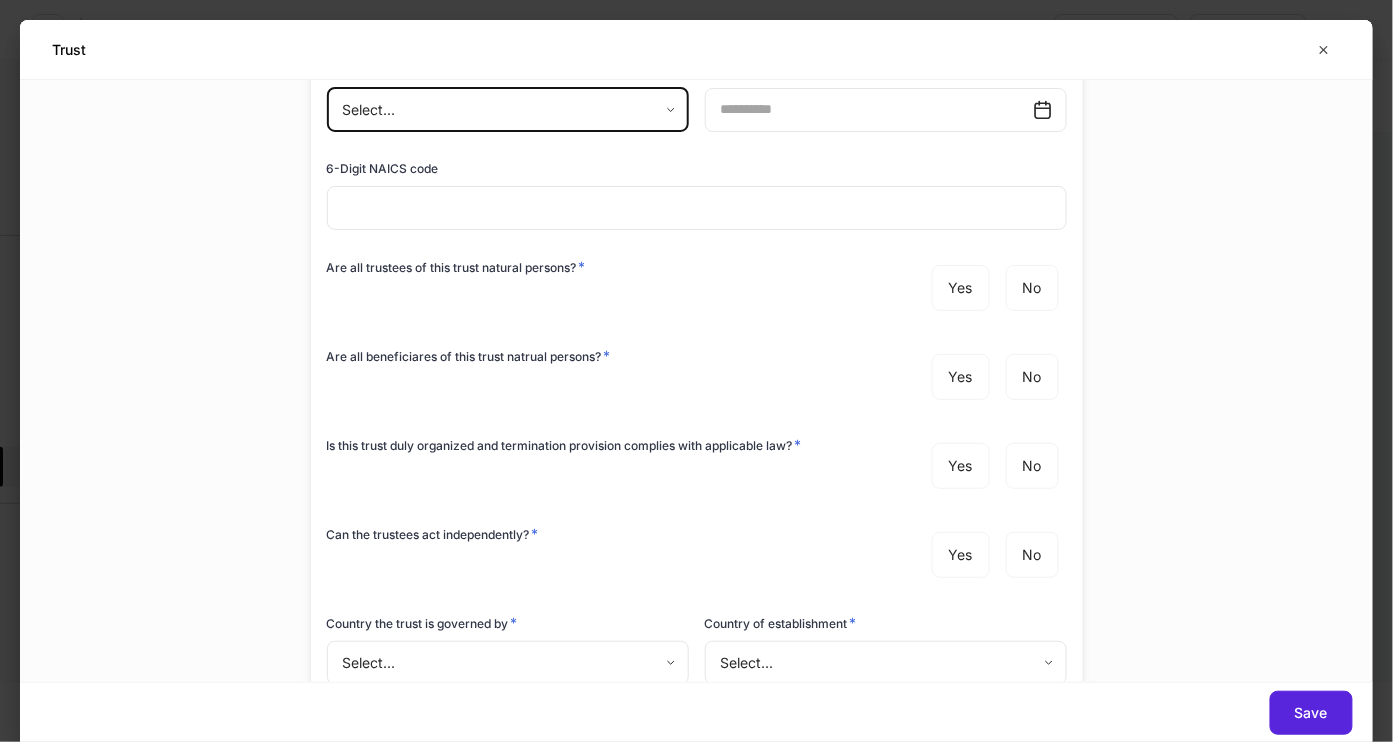 scroll, scrollTop: 1350, scrollLeft: 0, axis: vertical 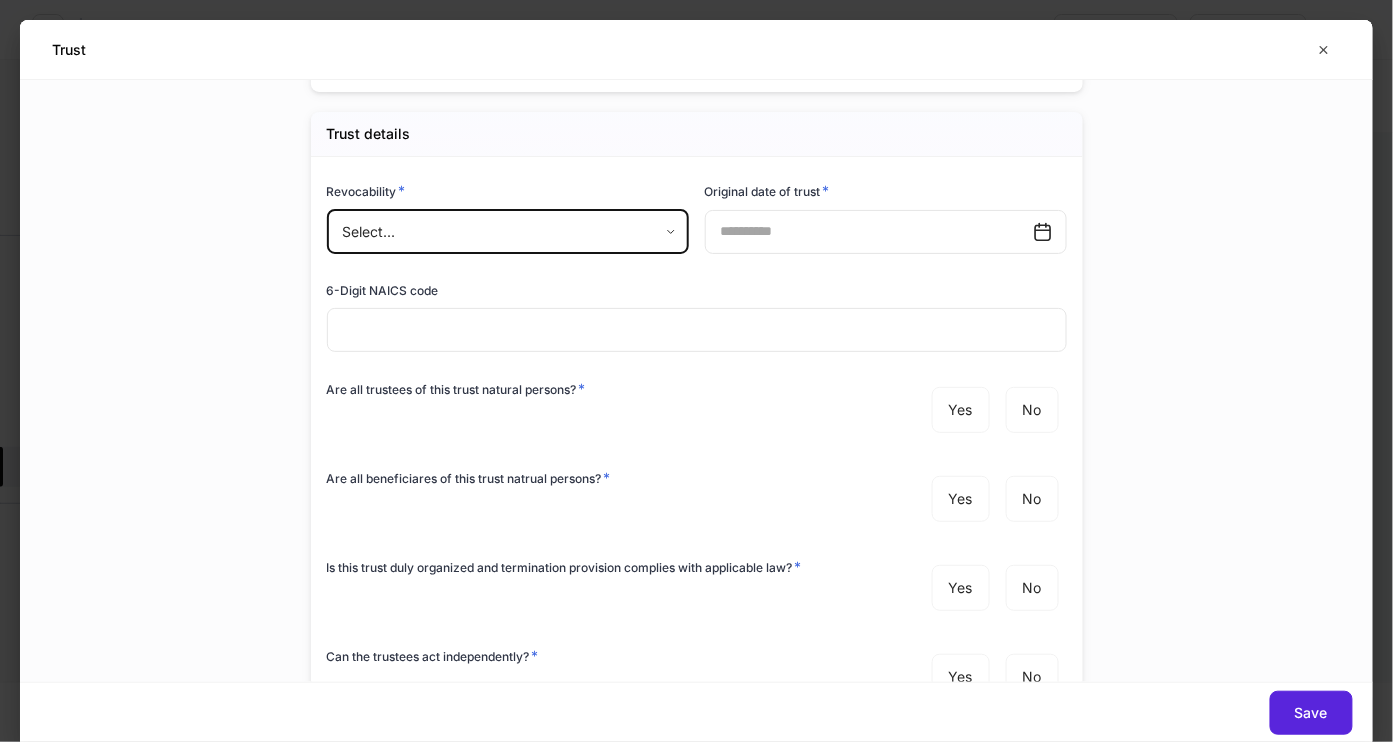 click on "**********" at bounding box center (696, 371) 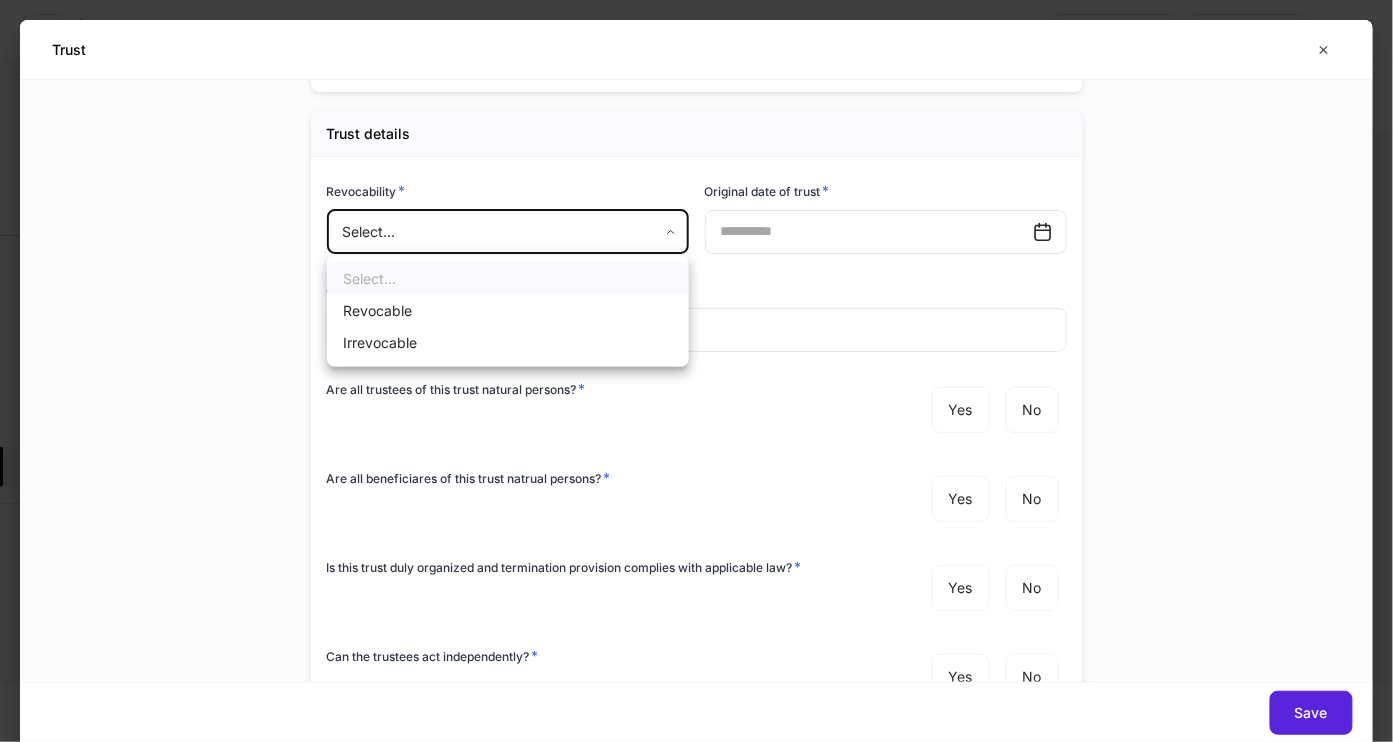 click on "Irrevocable" at bounding box center [508, 343] 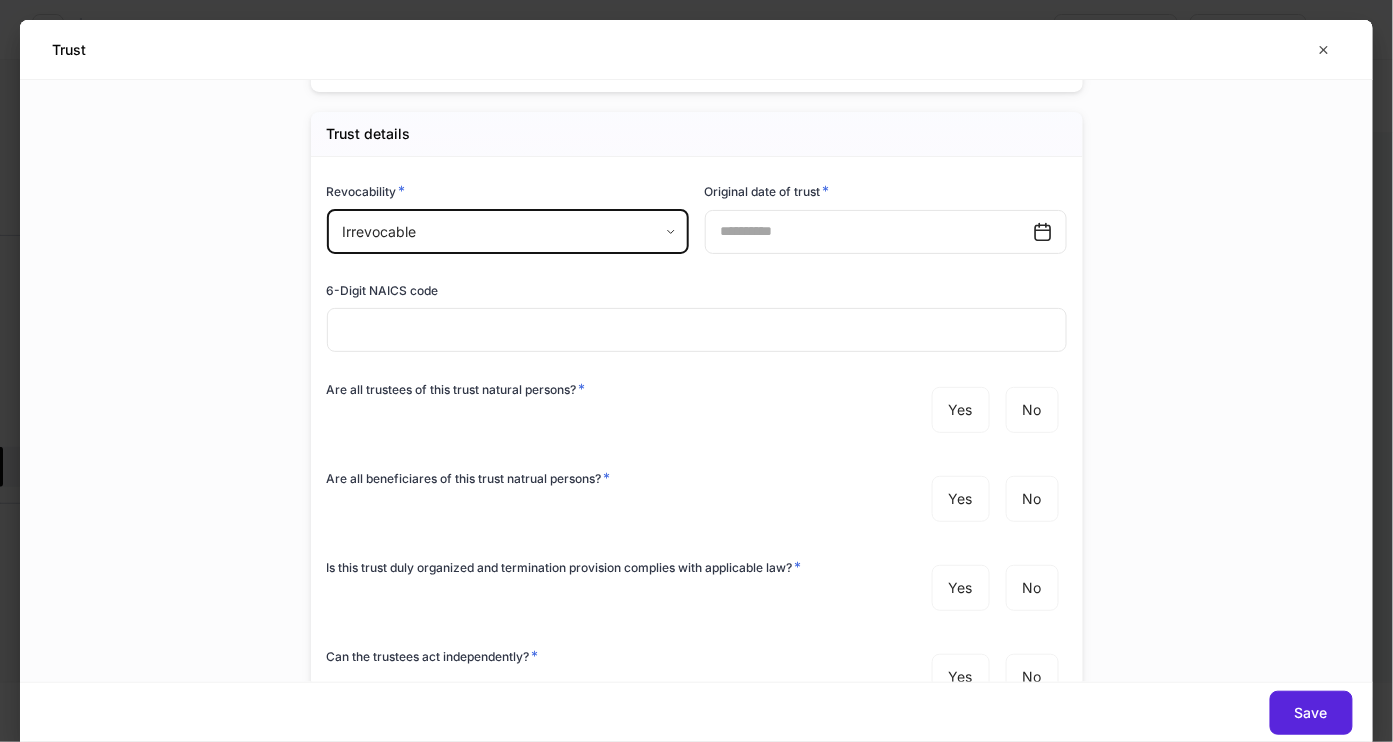 click 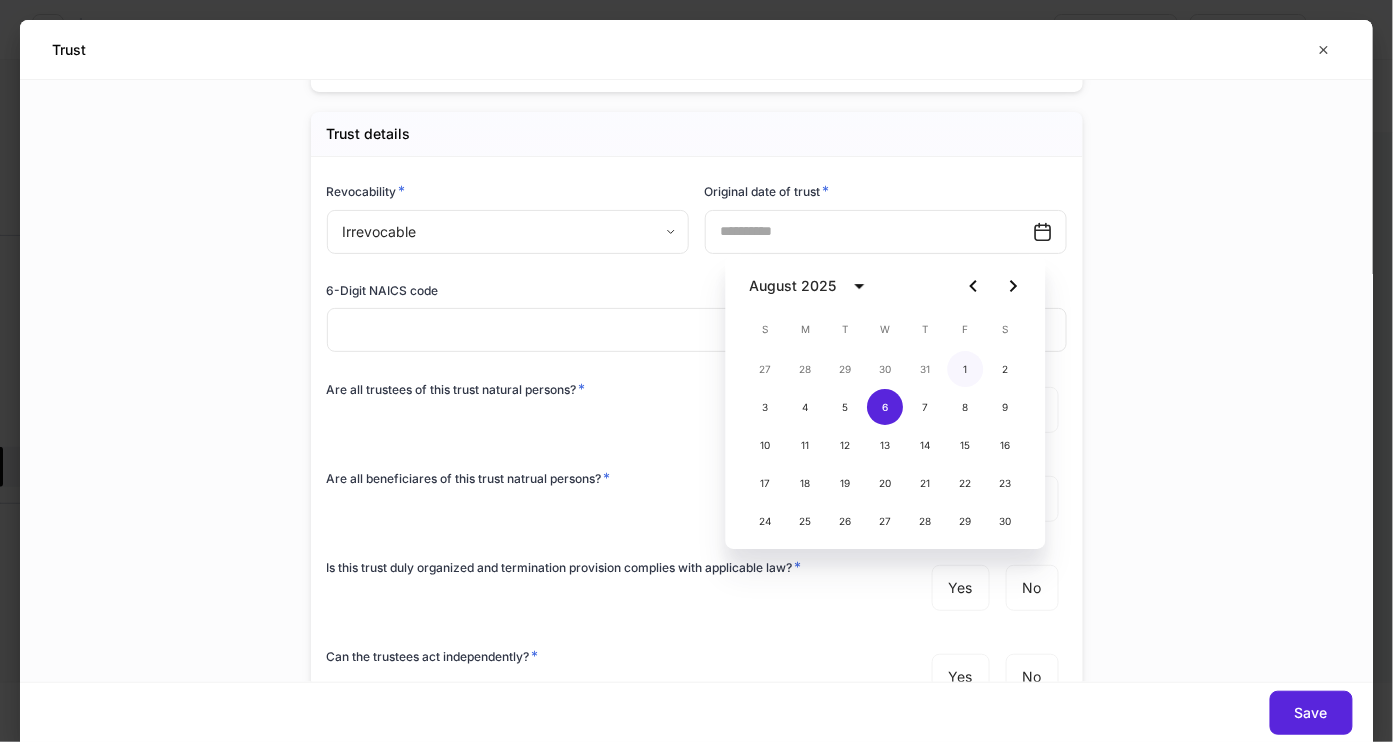click on "1" at bounding box center (966, 369) 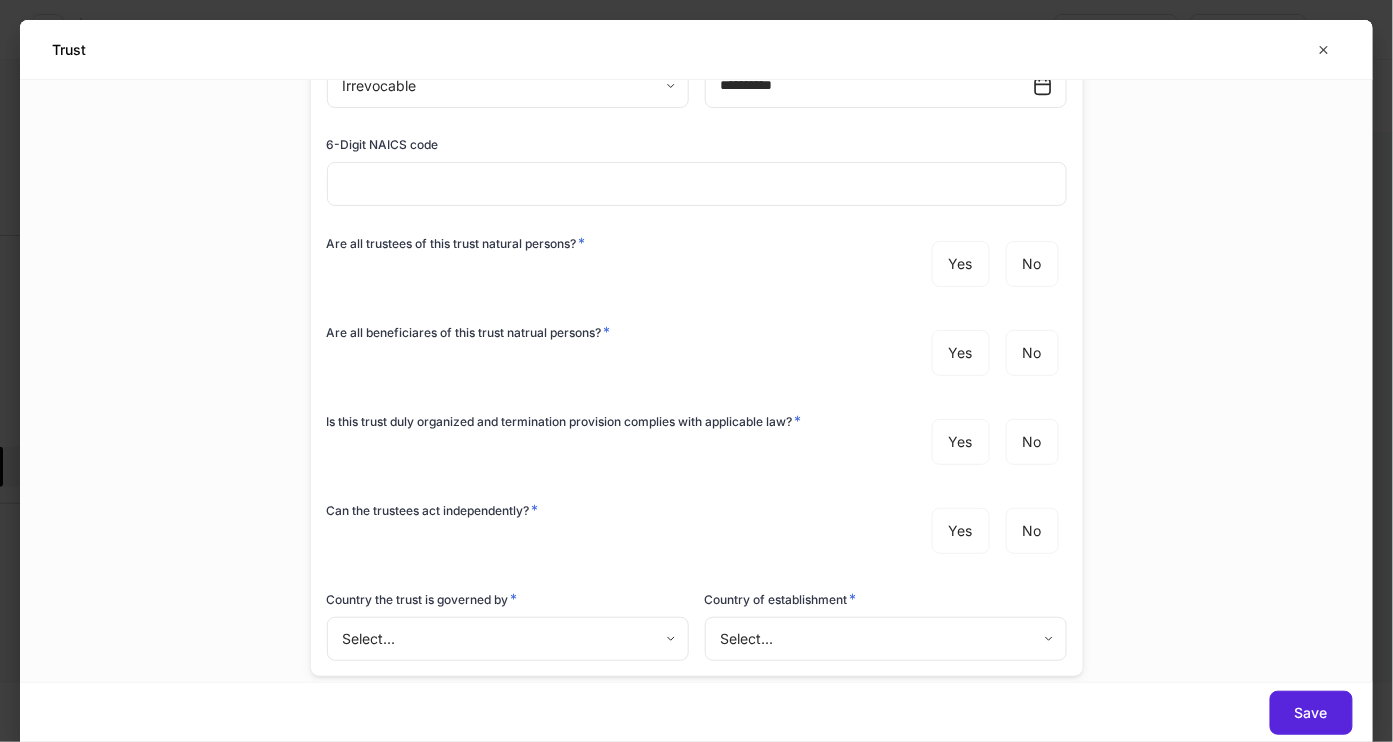 scroll, scrollTop: 1522, scrollLeft: 0, axis: vertical 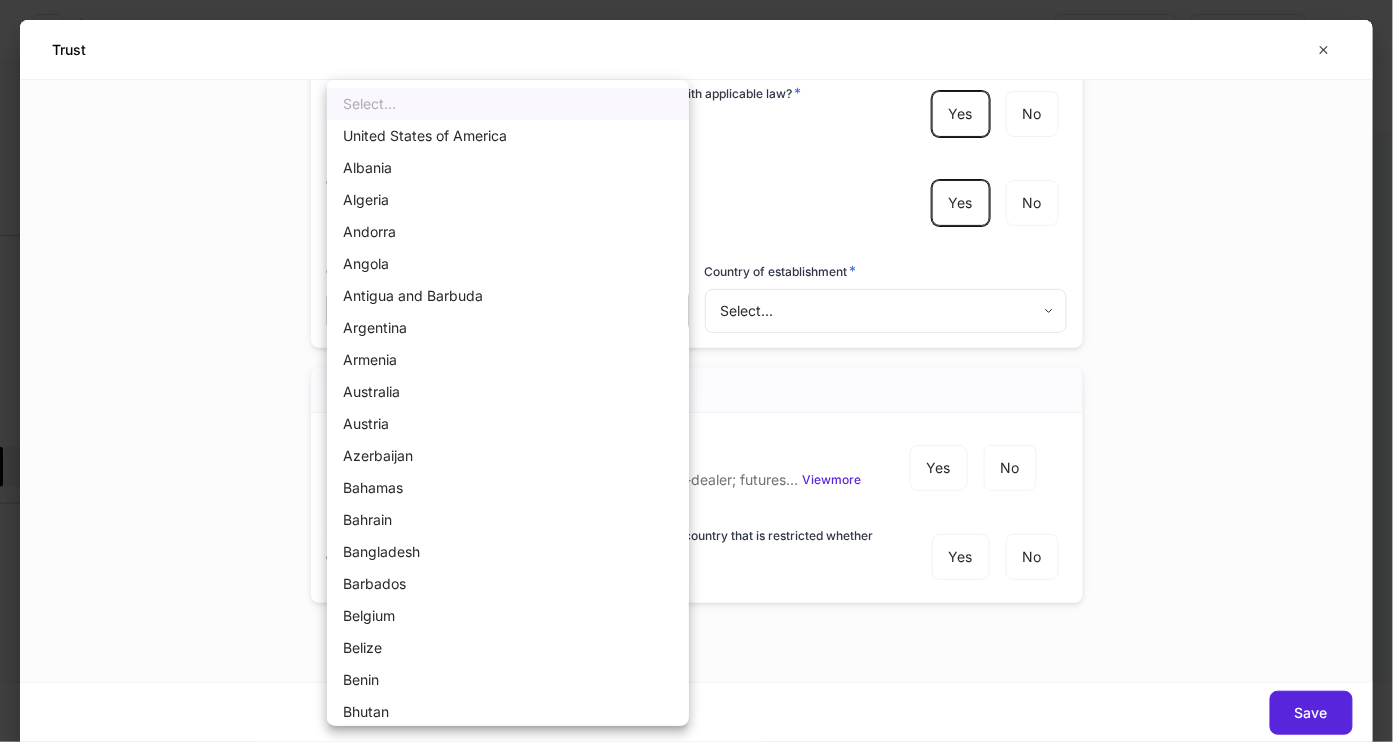 click on "**********" at bounding box center (696, 371) 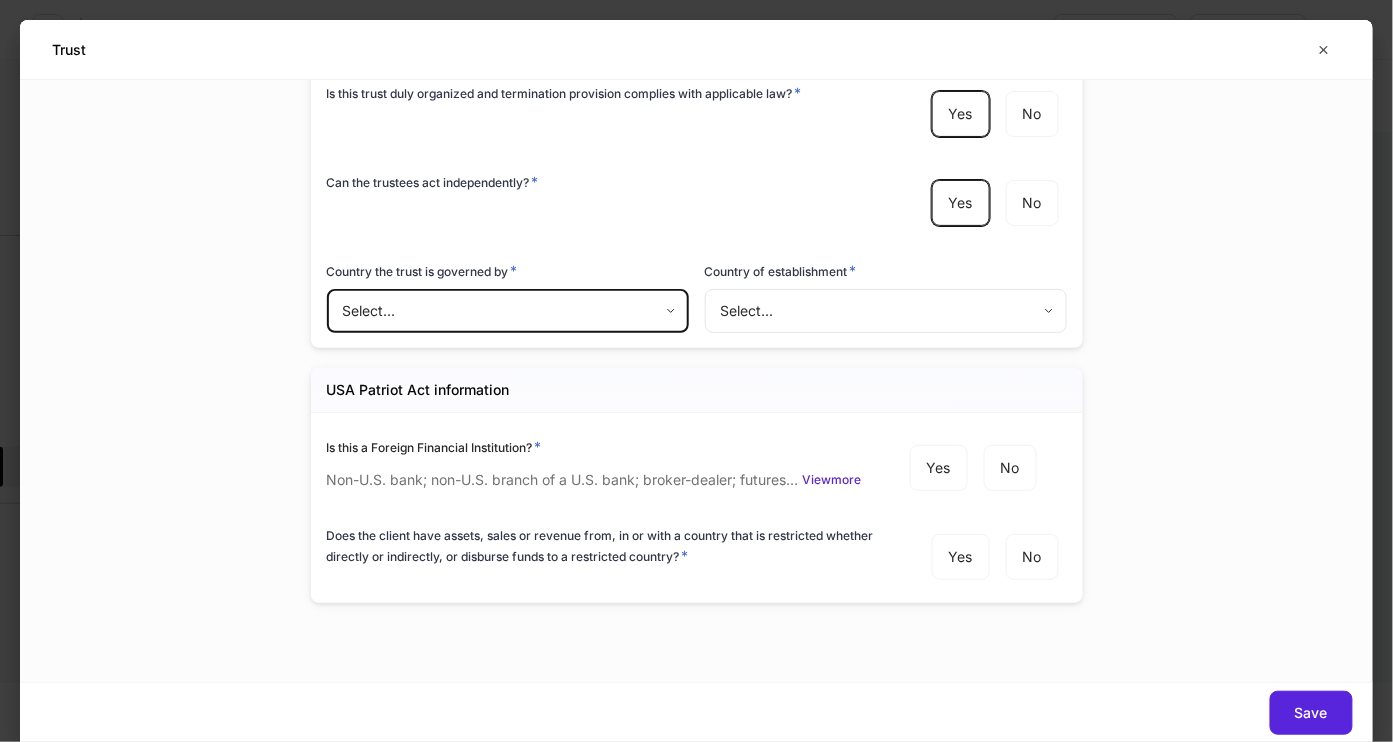 click on "**********" at bounding box center (696, 371) 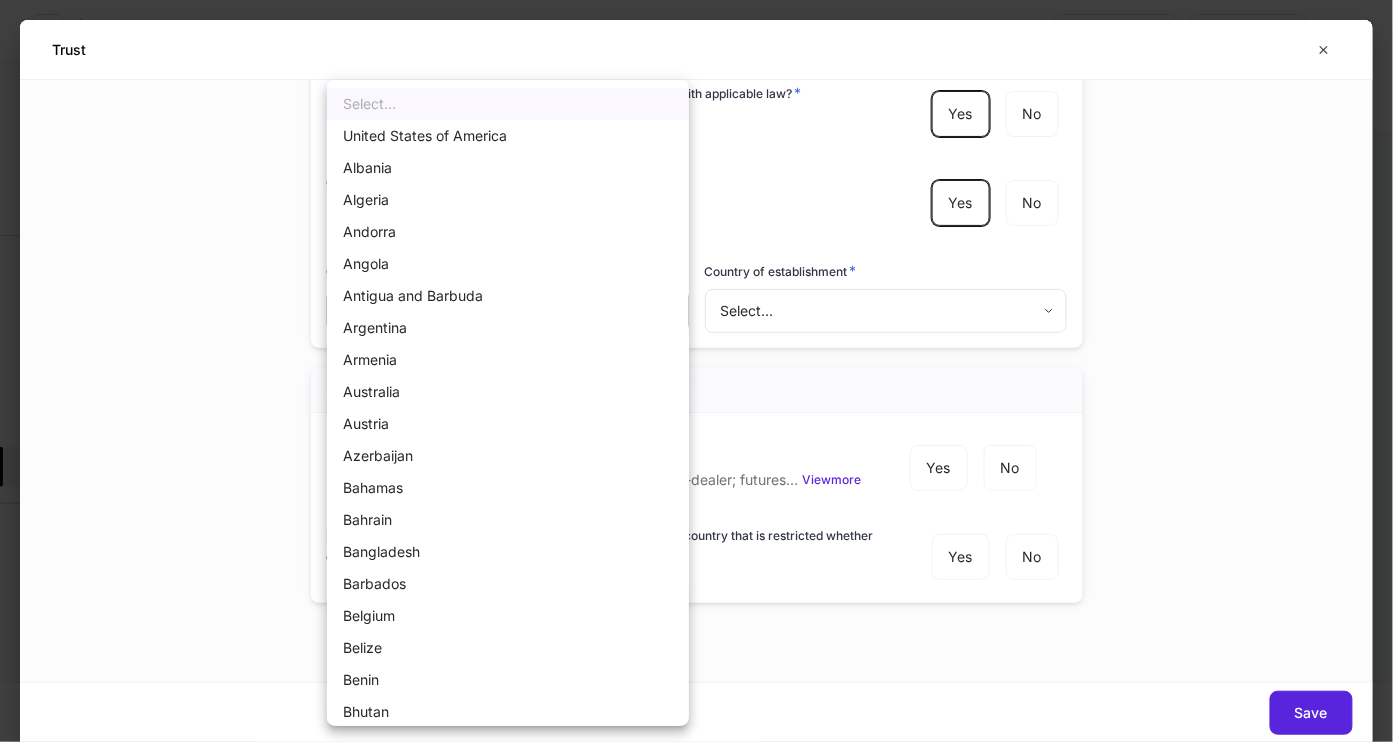 type 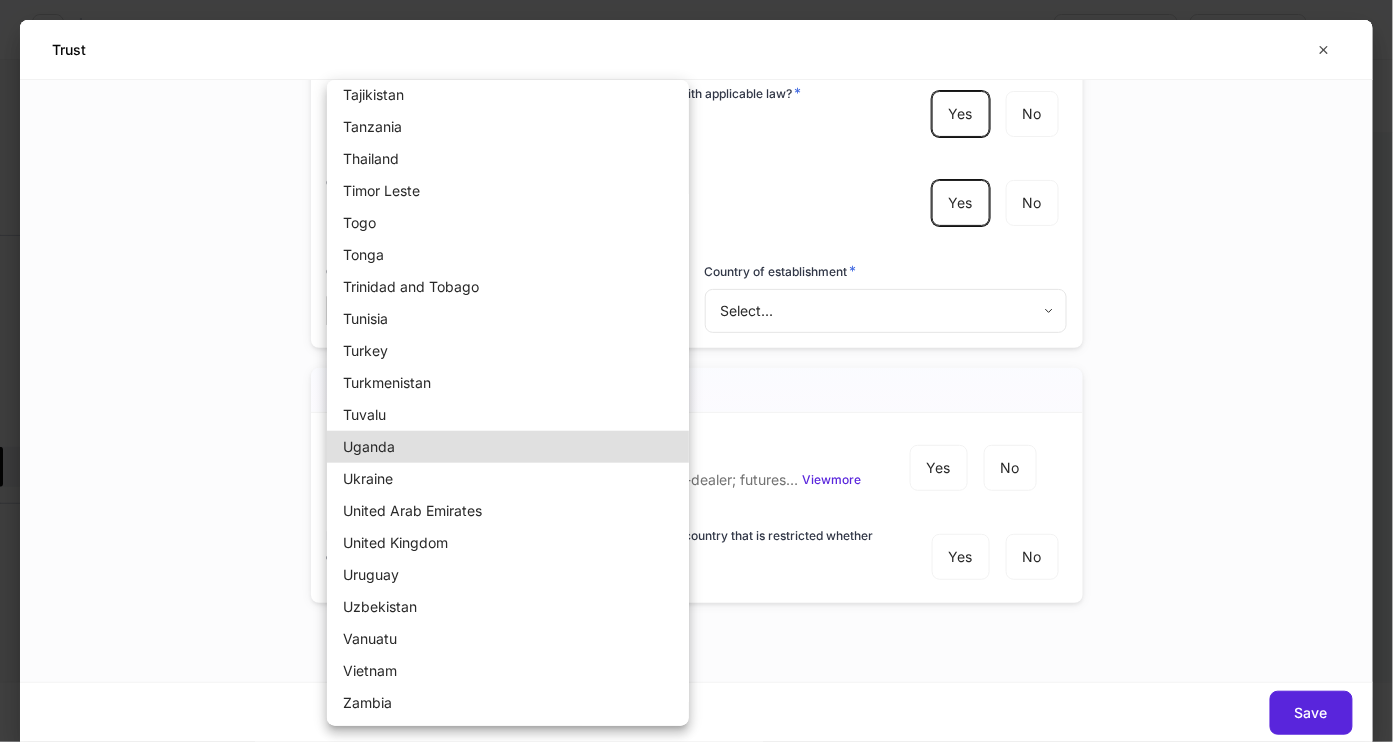 type 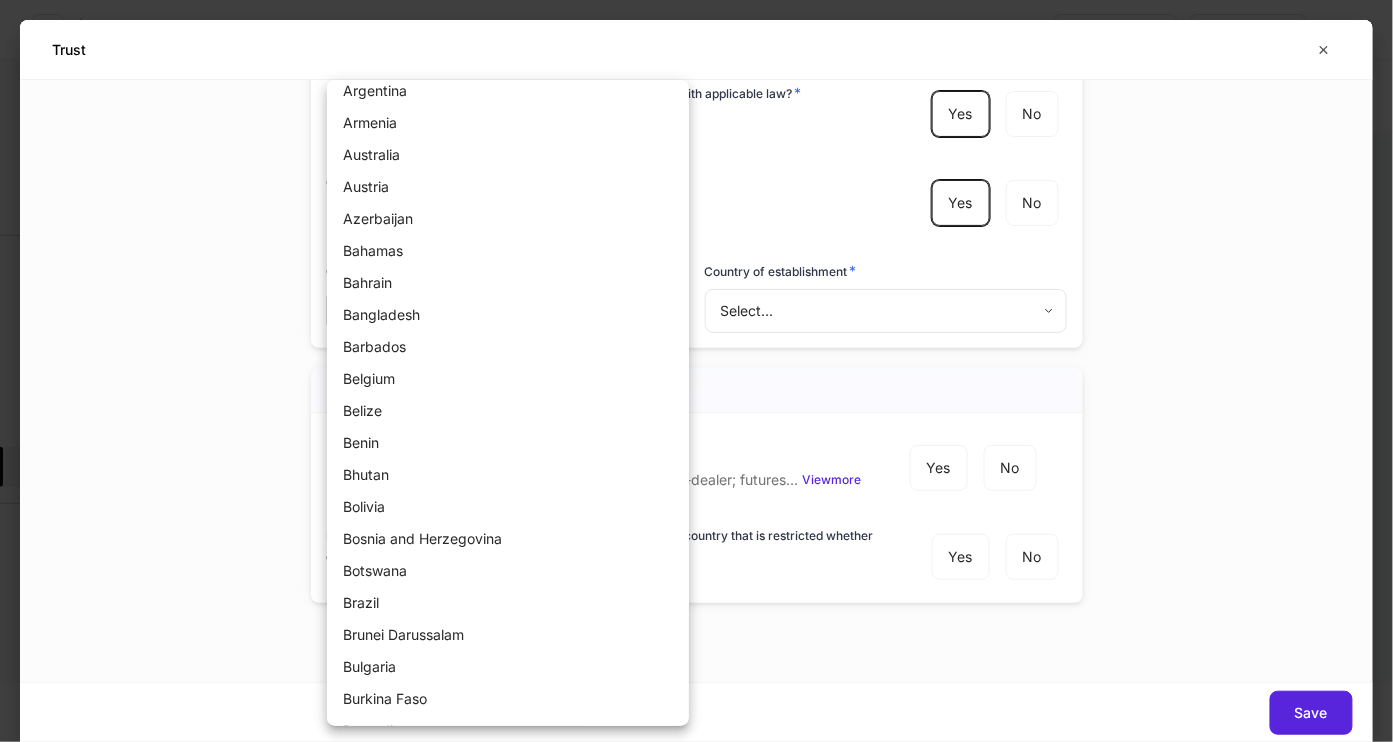scroll, scrollTop: 0, scrollLeft: 0, axis: both 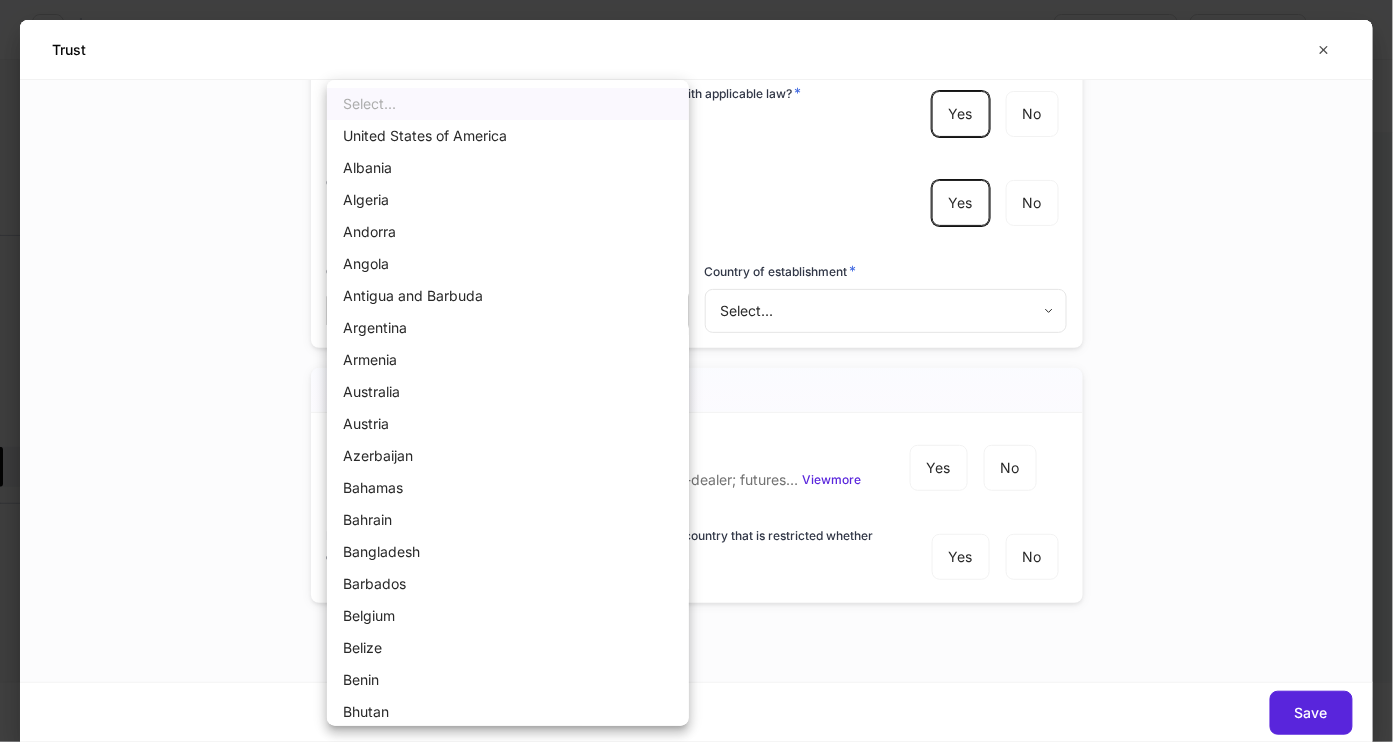 click on "United States of America" at bounding box center (508, 136) 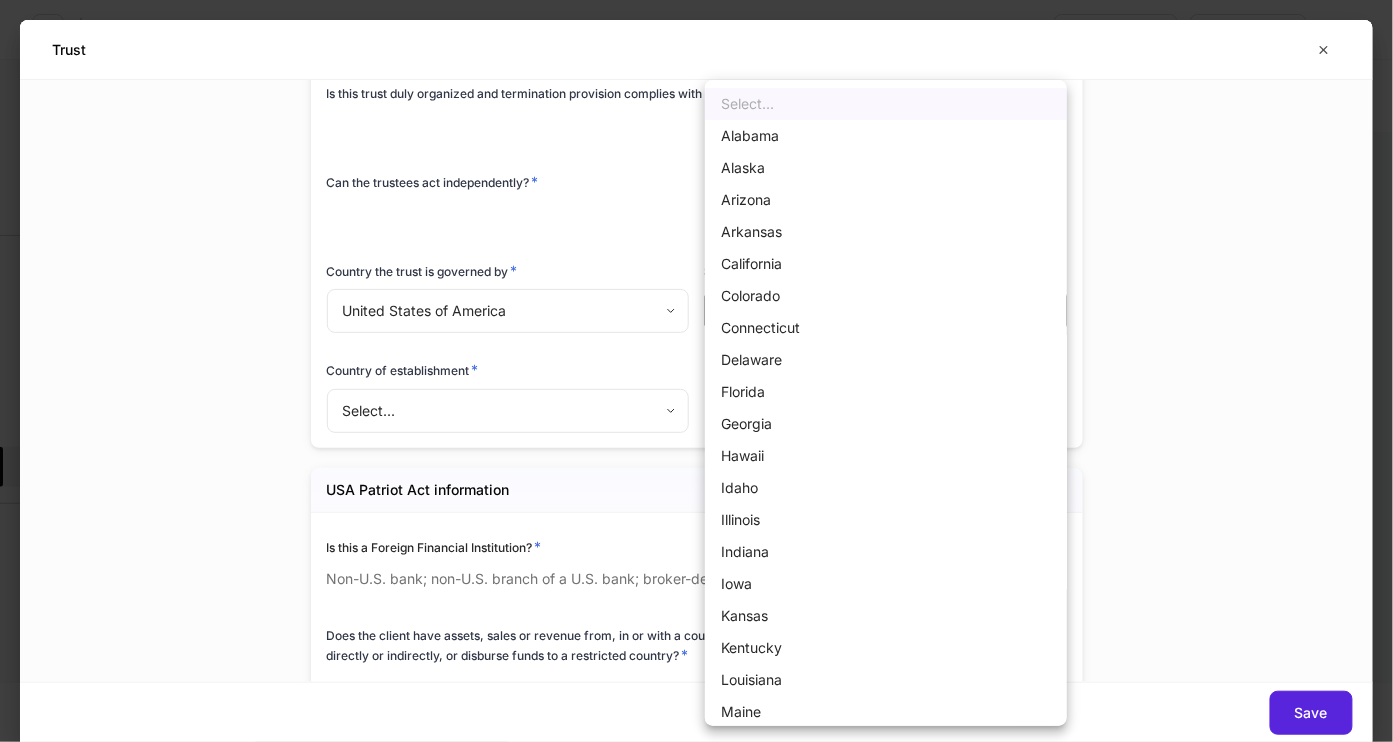 click on "**********" at bounding box center [696, 371] 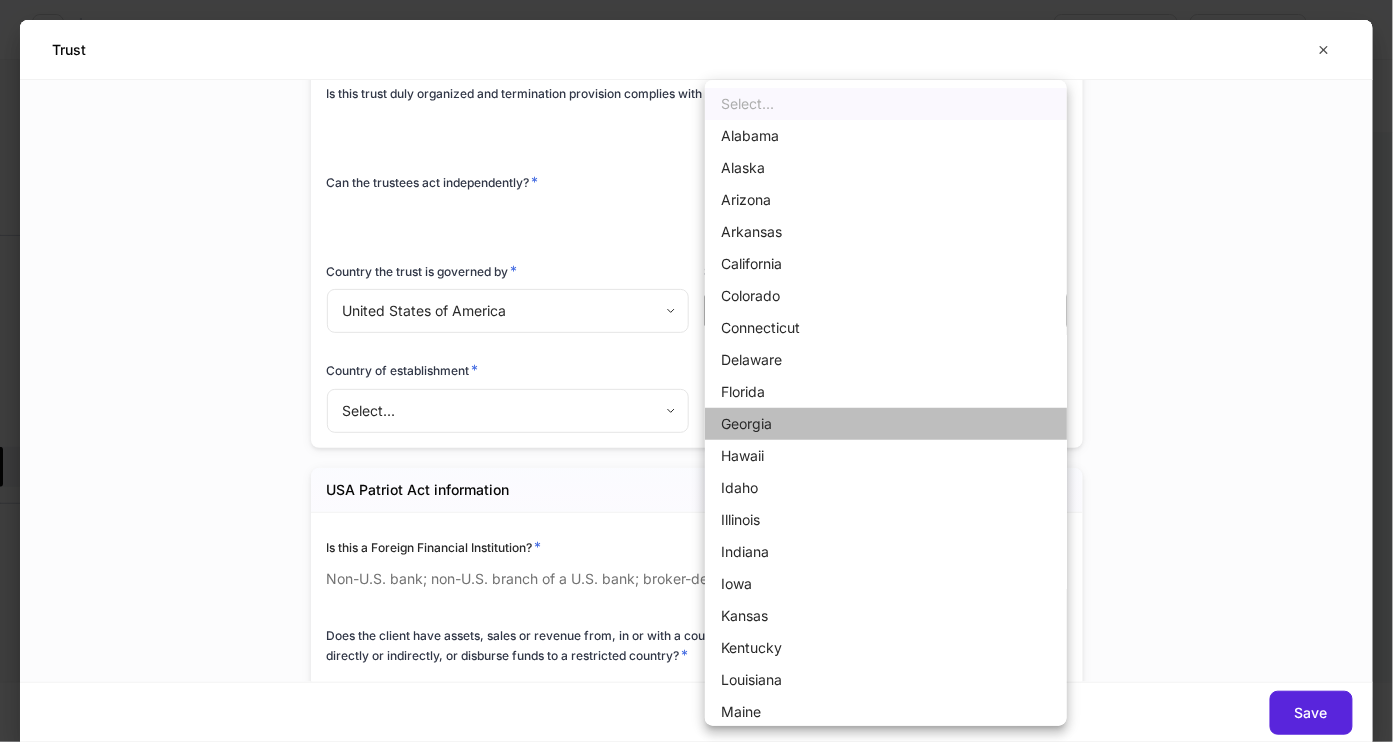 click on "Georgia" at bounding box center [886, 424] 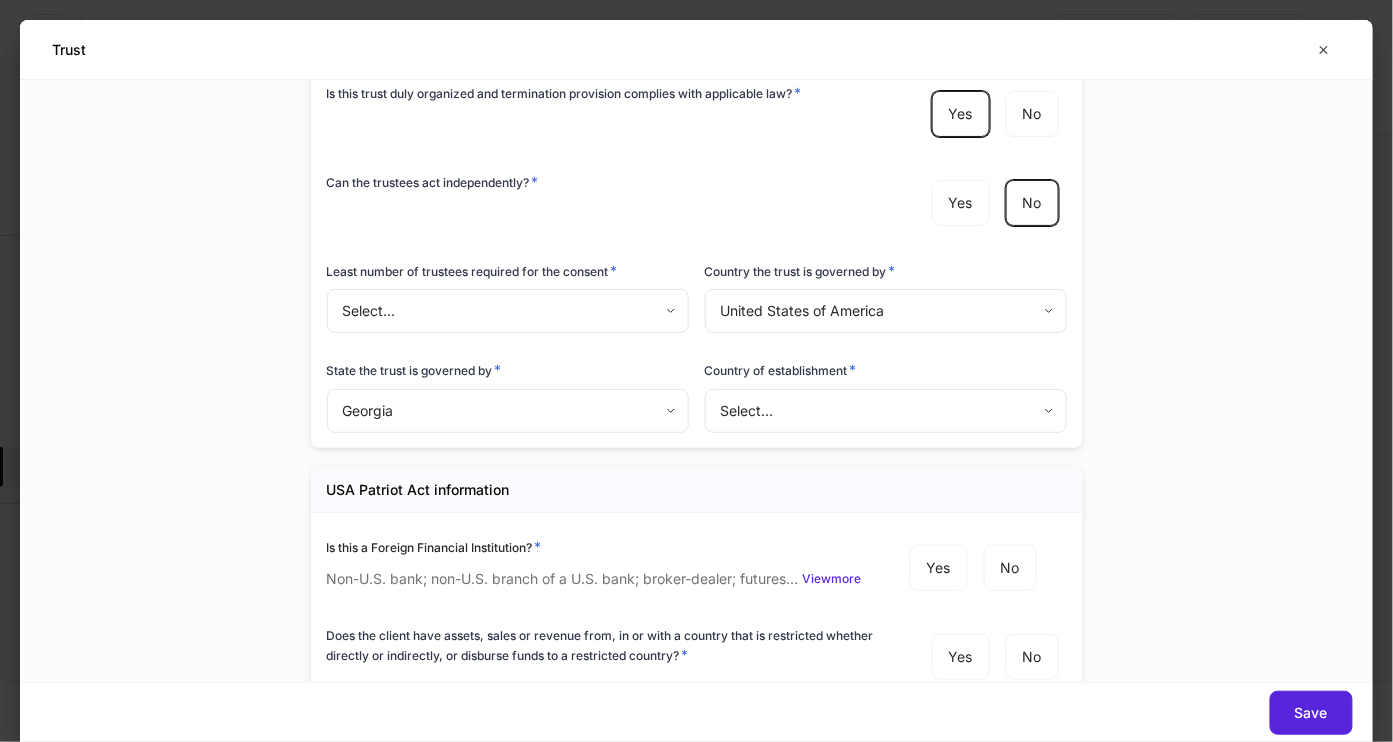 click on "Yes No" at bounding box center [995, 203] 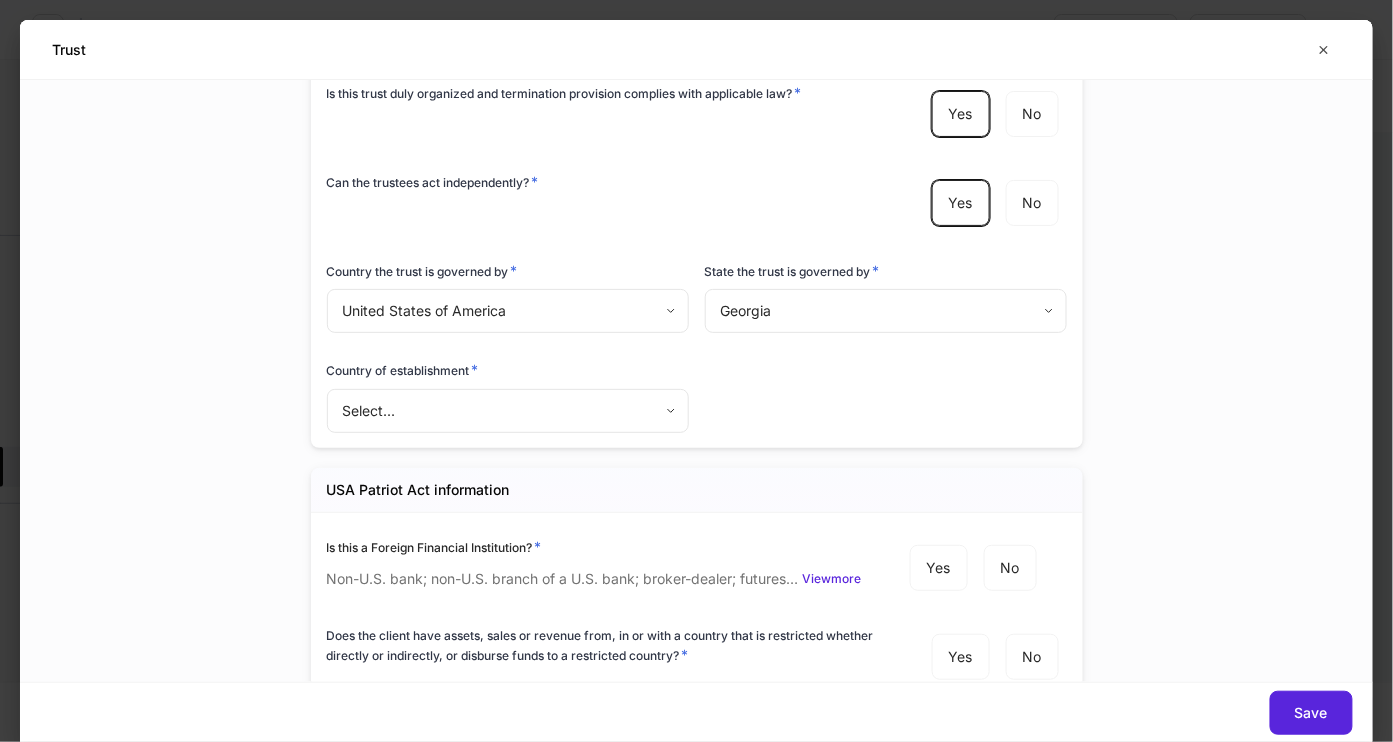 click on "**********" at bounding box center [696, 371] 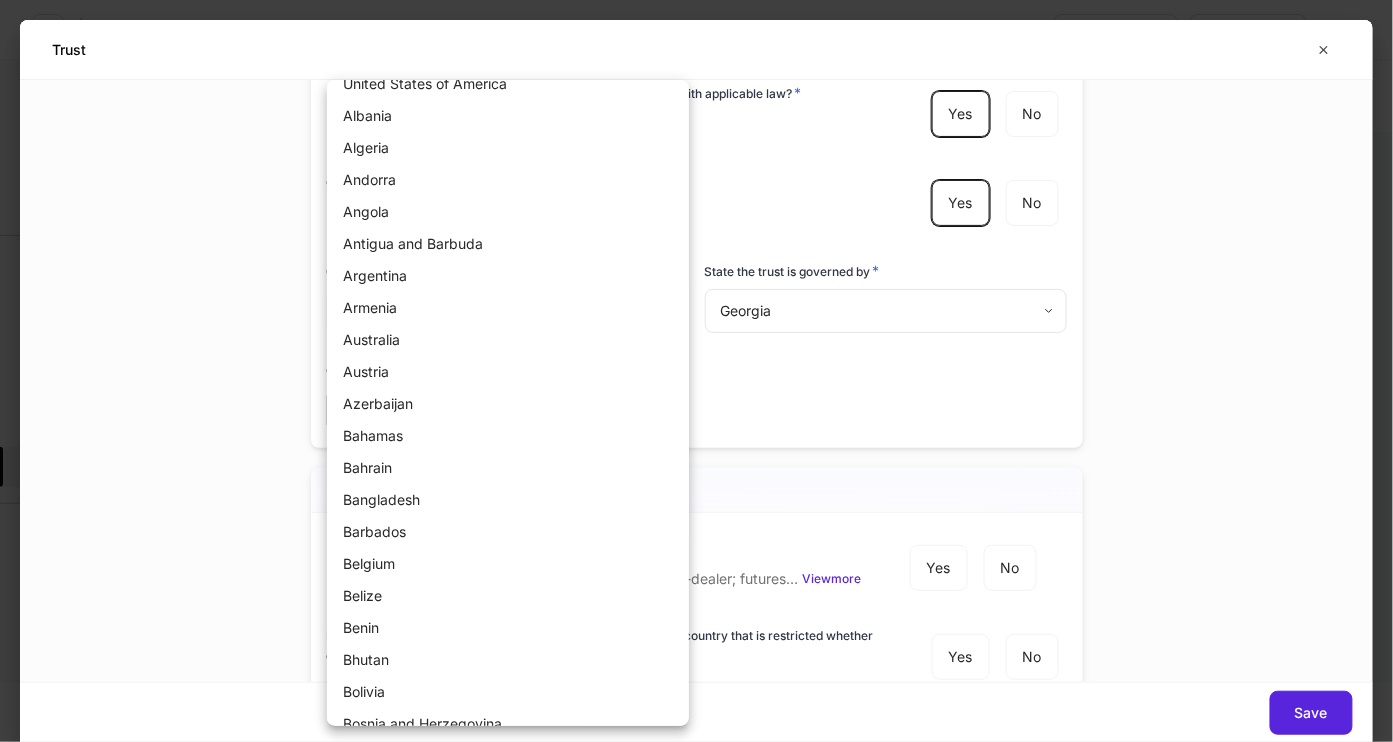 scroll, scrollTop: 0, scrollLeft: 0, axis: both 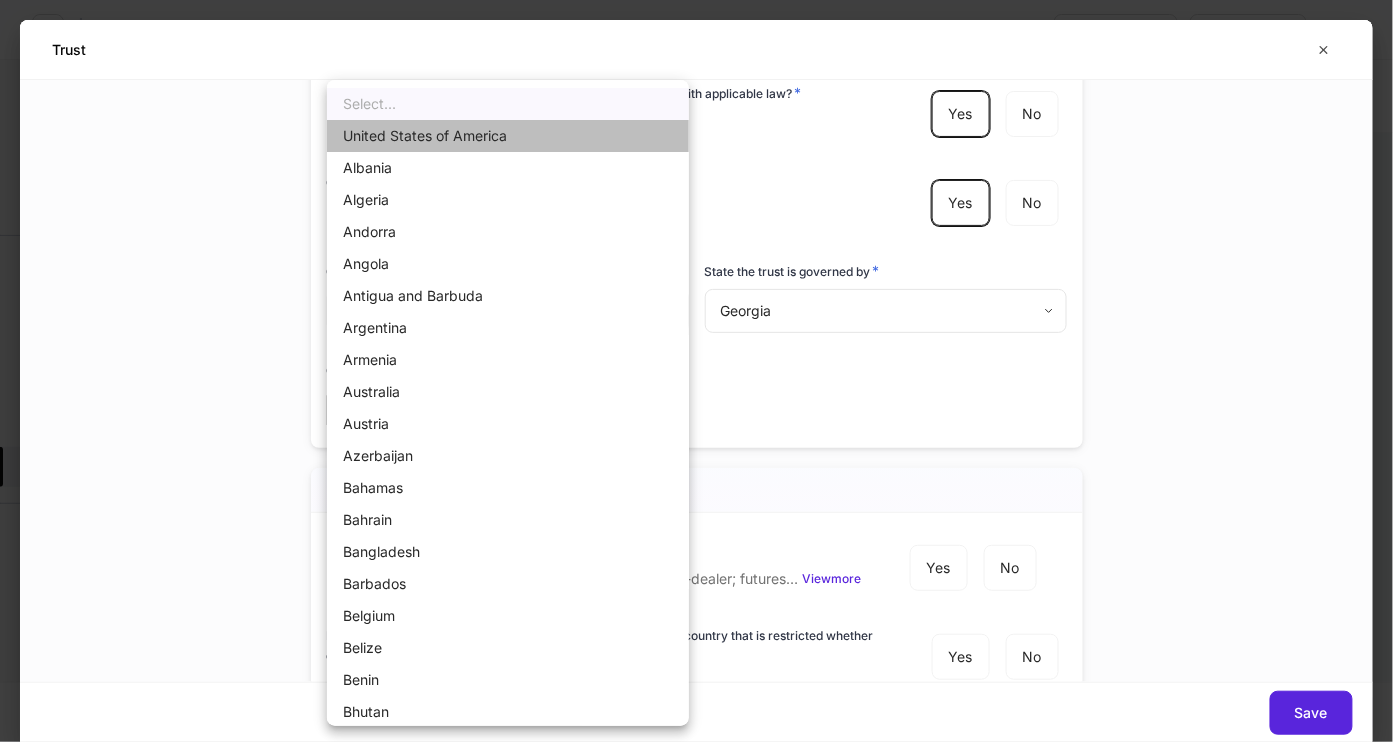 click on "United States of America" at bounding box center (508, 136) 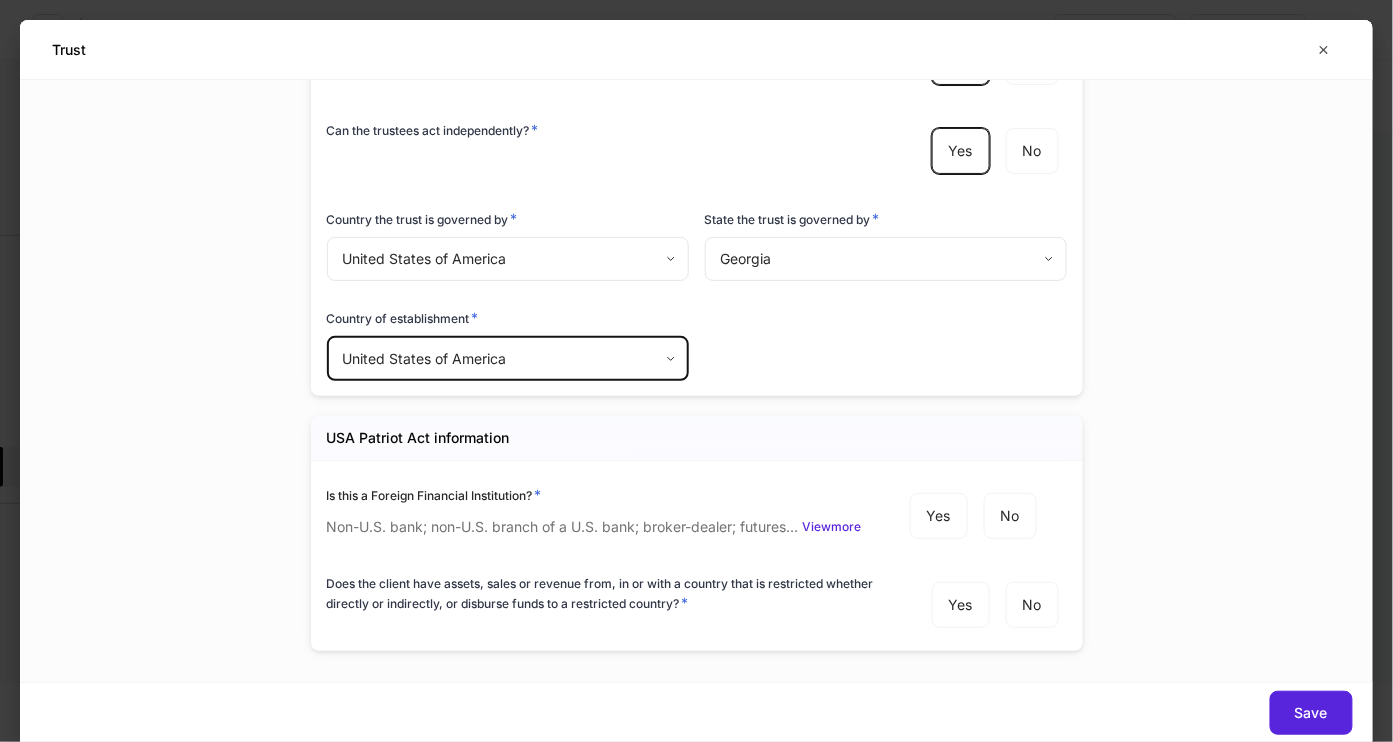 scroll, scrollTop: 1924, scrollLeft: 0, axis: vertical 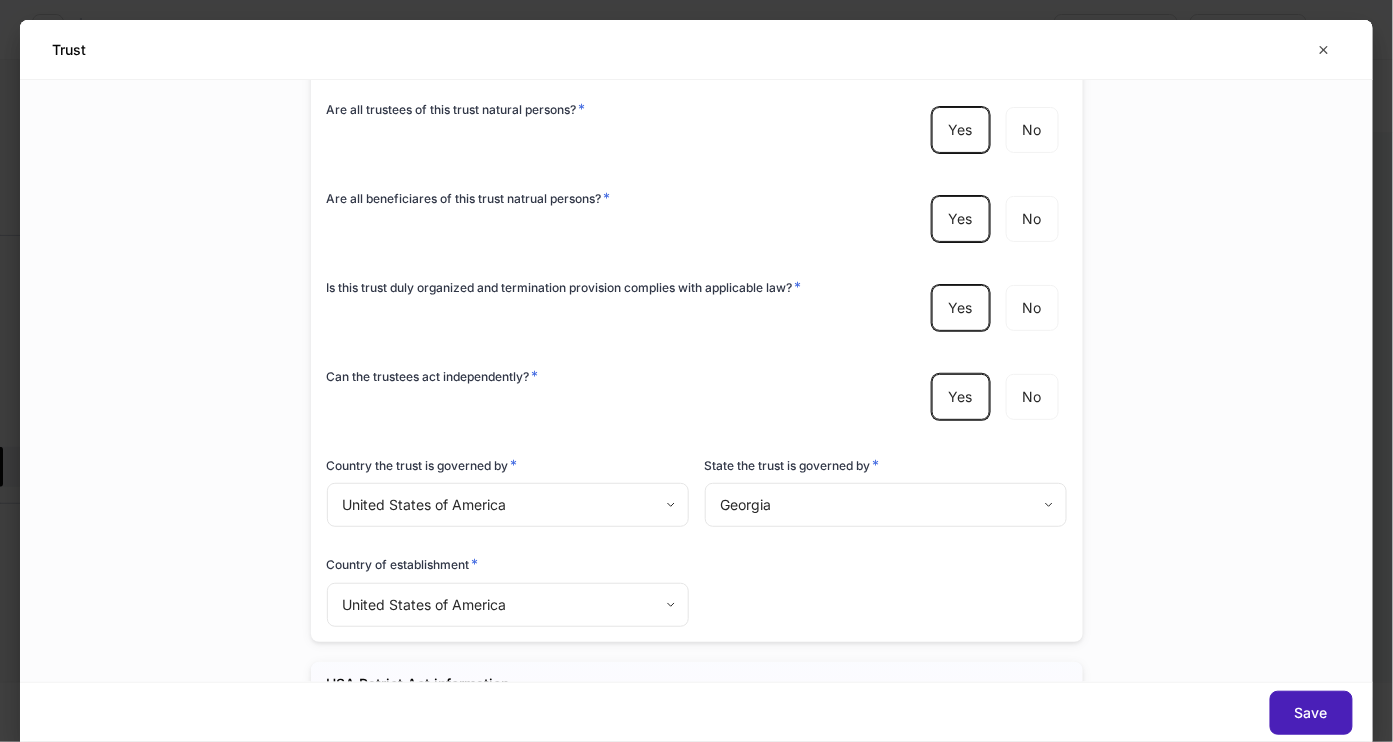 click on "Save" at bounding box center [1311, 713] 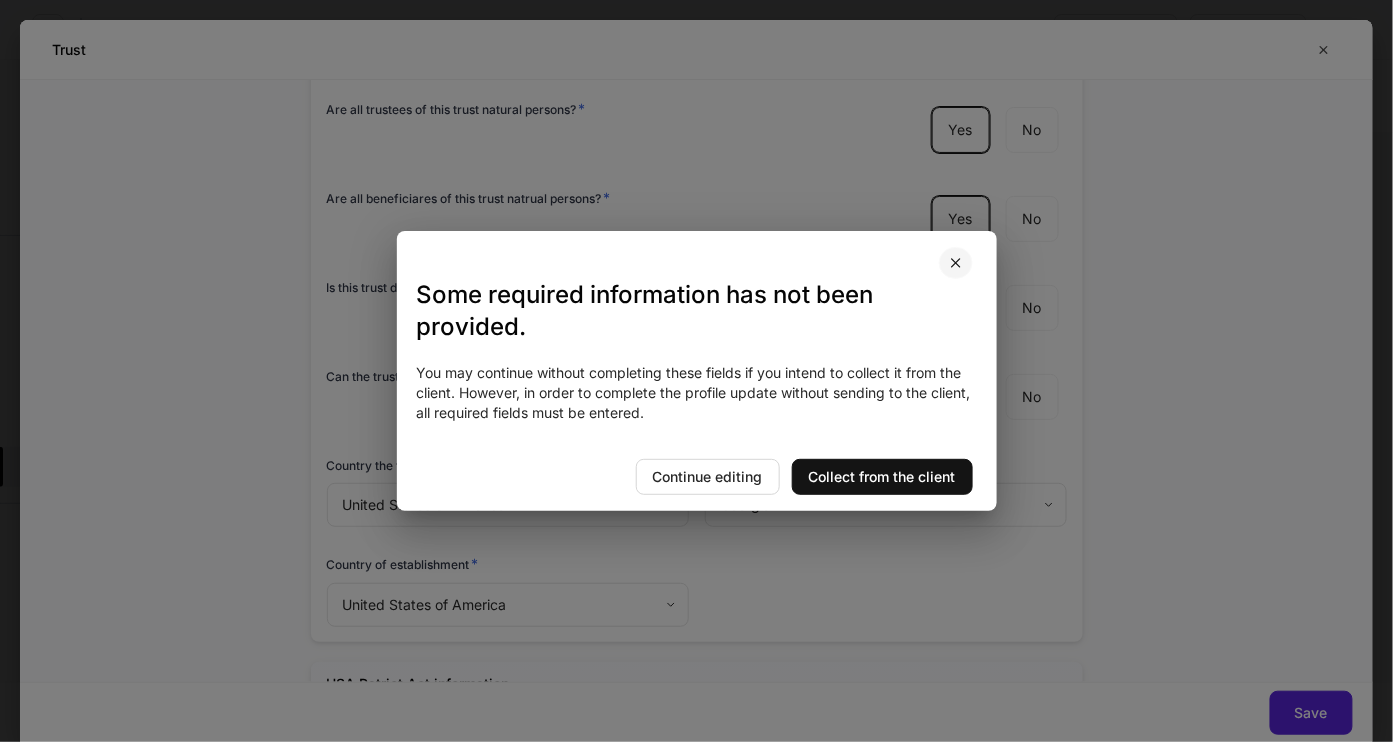 click 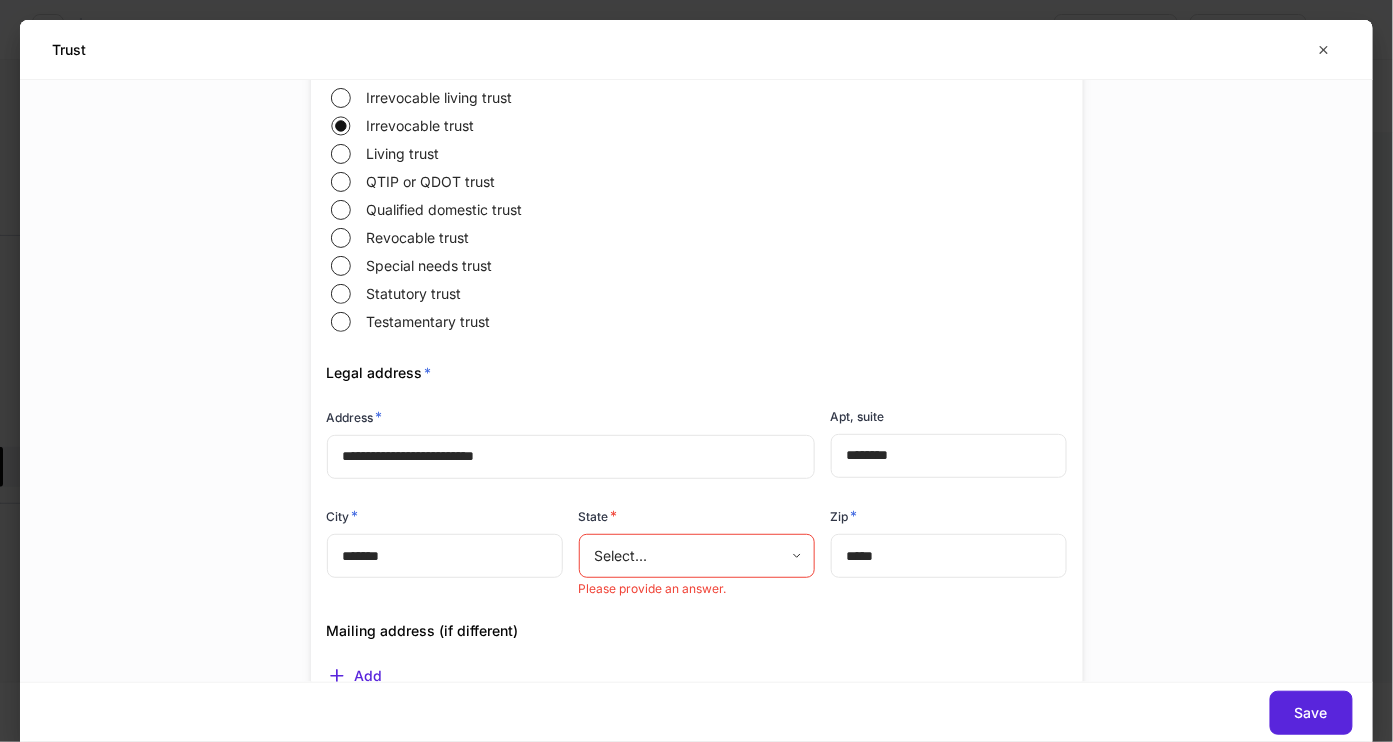 scroll, scrollTop: 388, scrollLeft: 0, axis: vertical 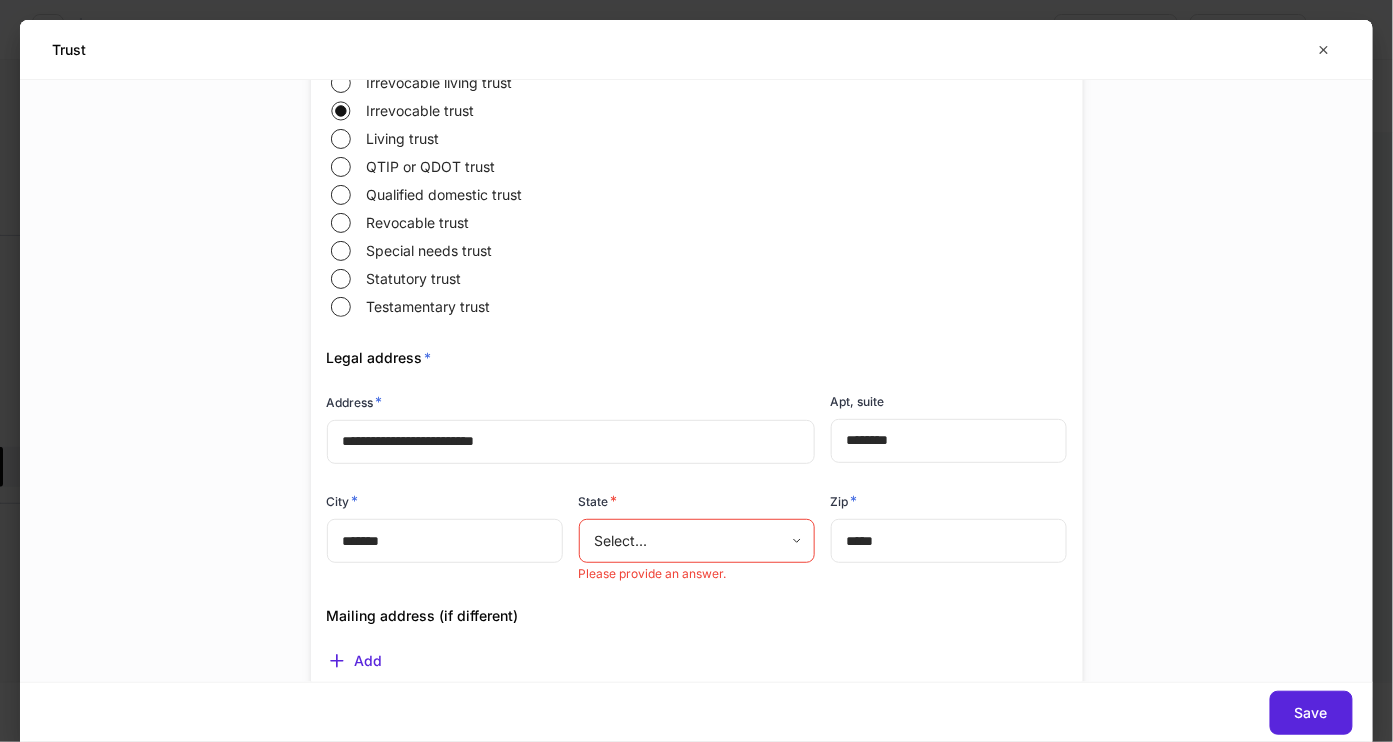 click on "**********" at bounding box center [696, 371] 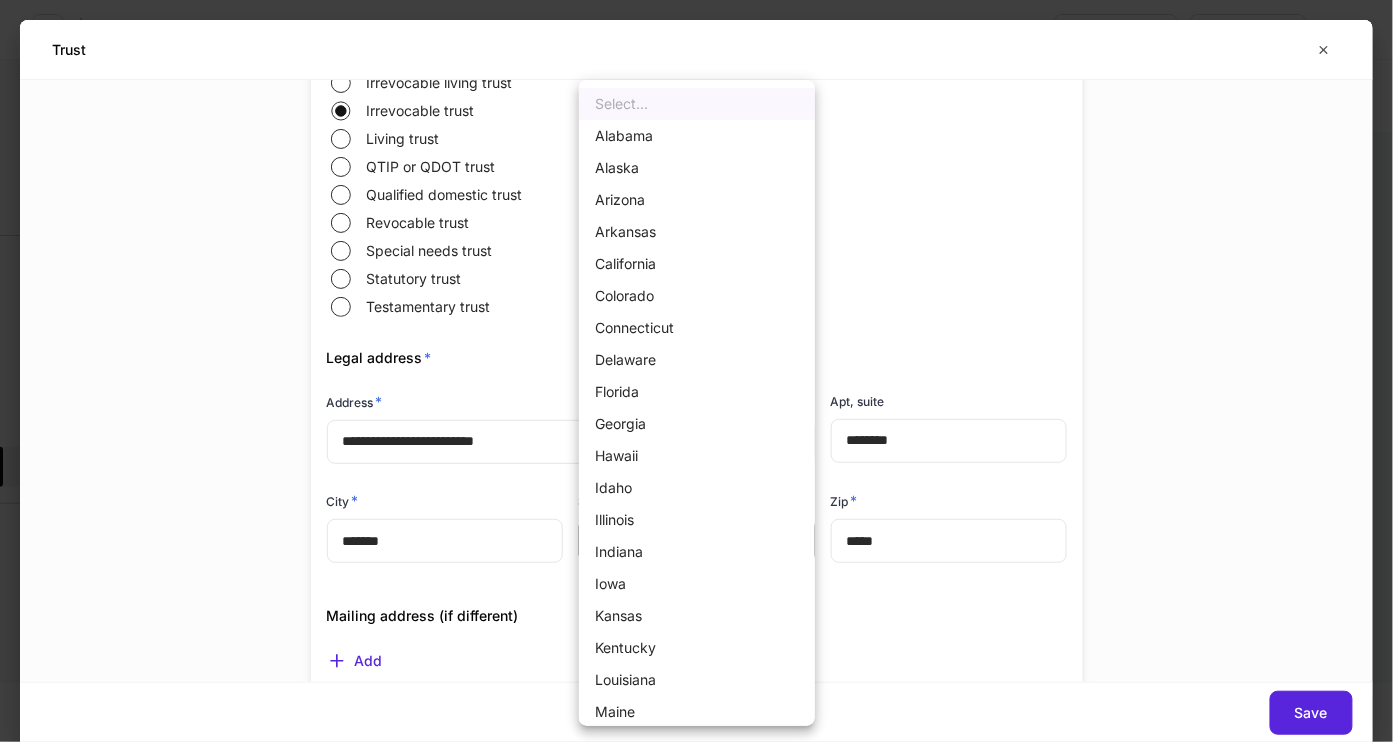 click on "Georgia" at bounding box center [697, 424] 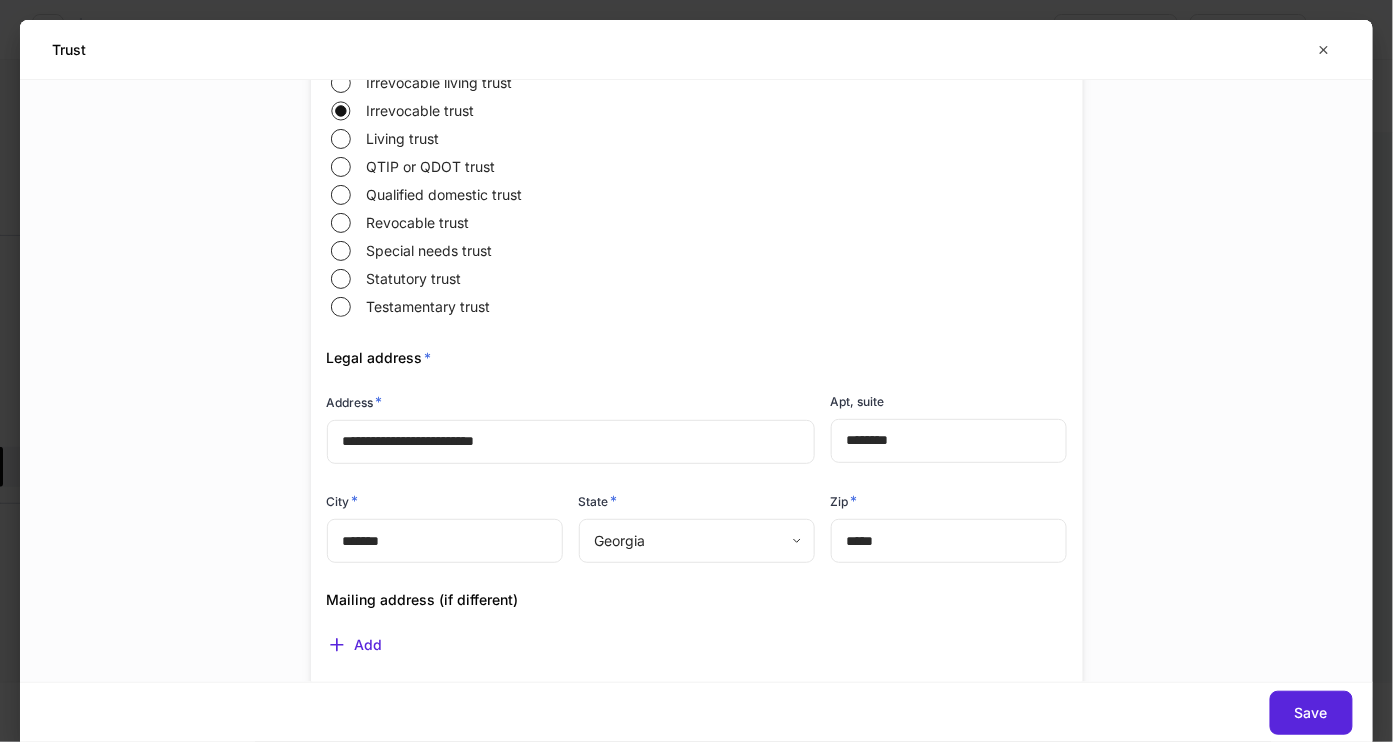 click on "Zip * ***** ​" at bounding box center [941, 516] 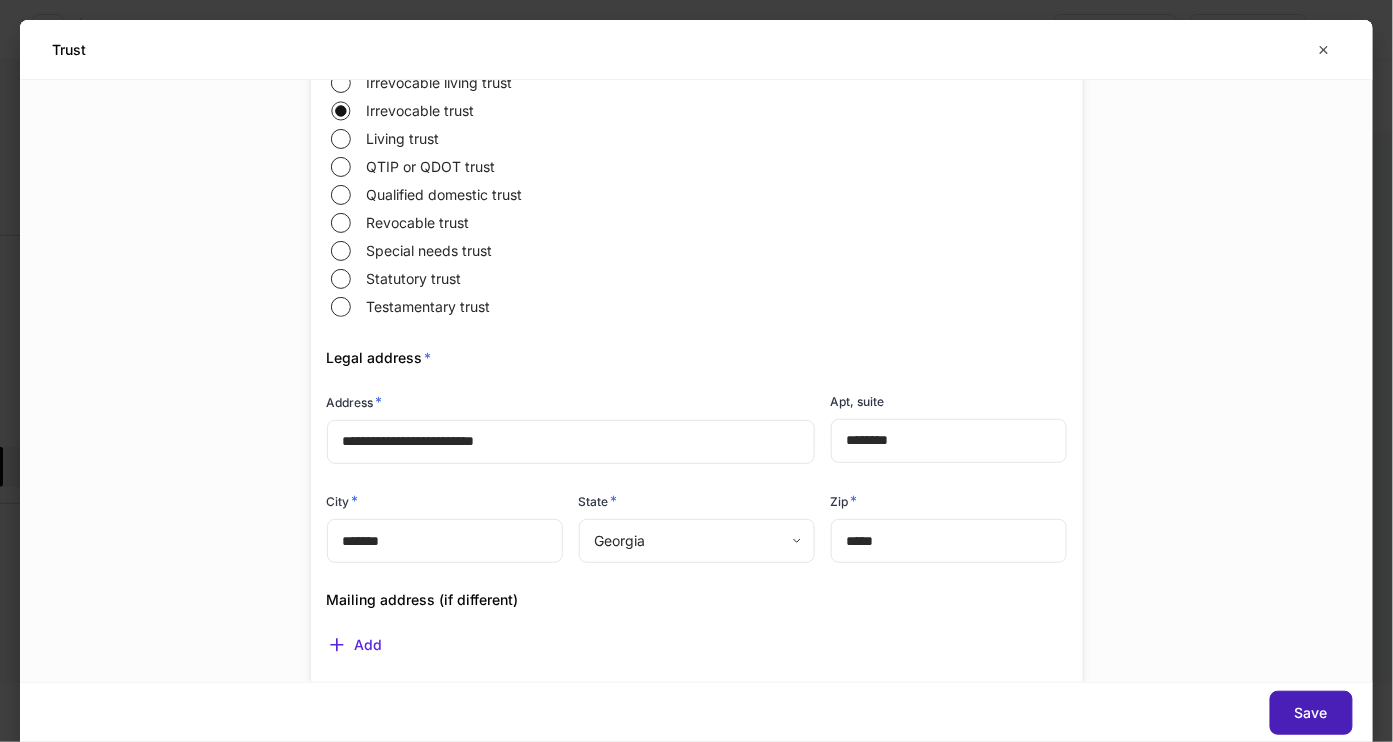 click on "Save" at bounding box center [1311, 713] 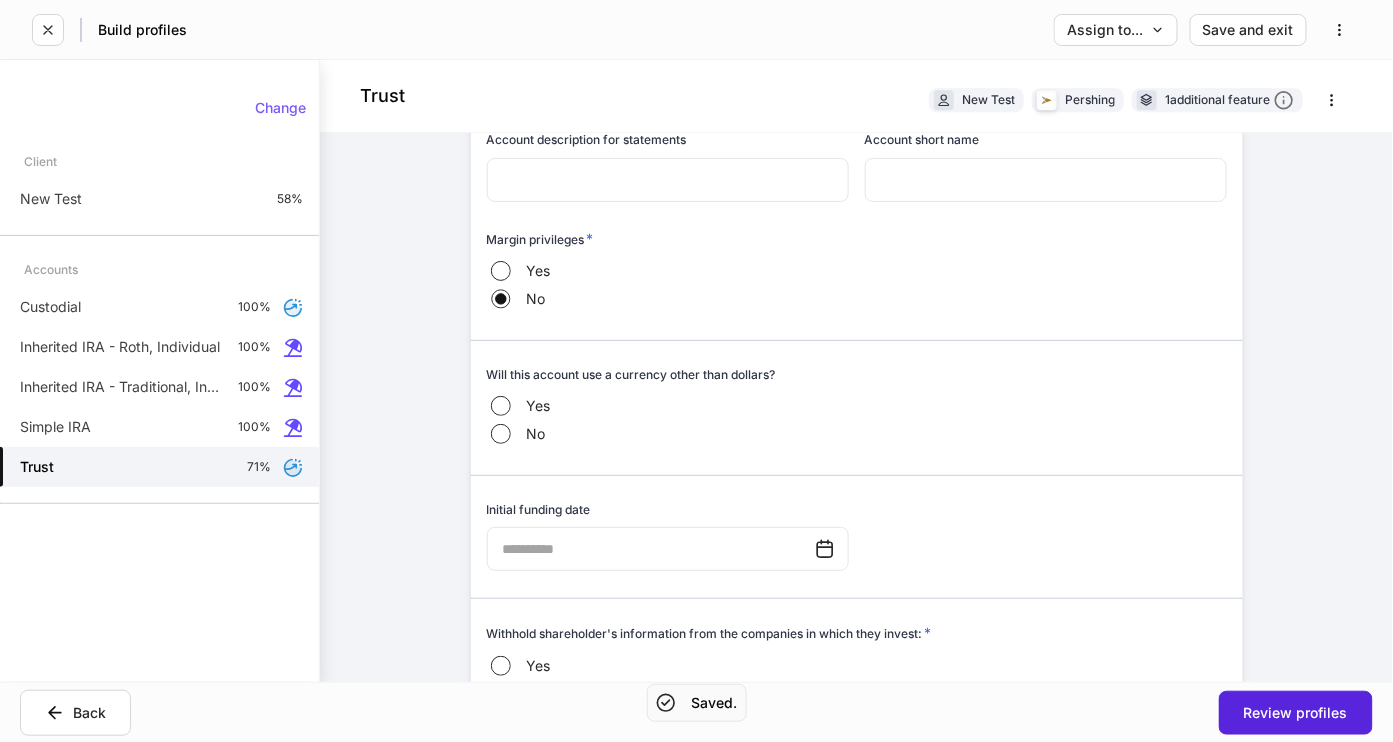 scroll, scrollTop: 1816, scrollLeft: 0, axis: vertical 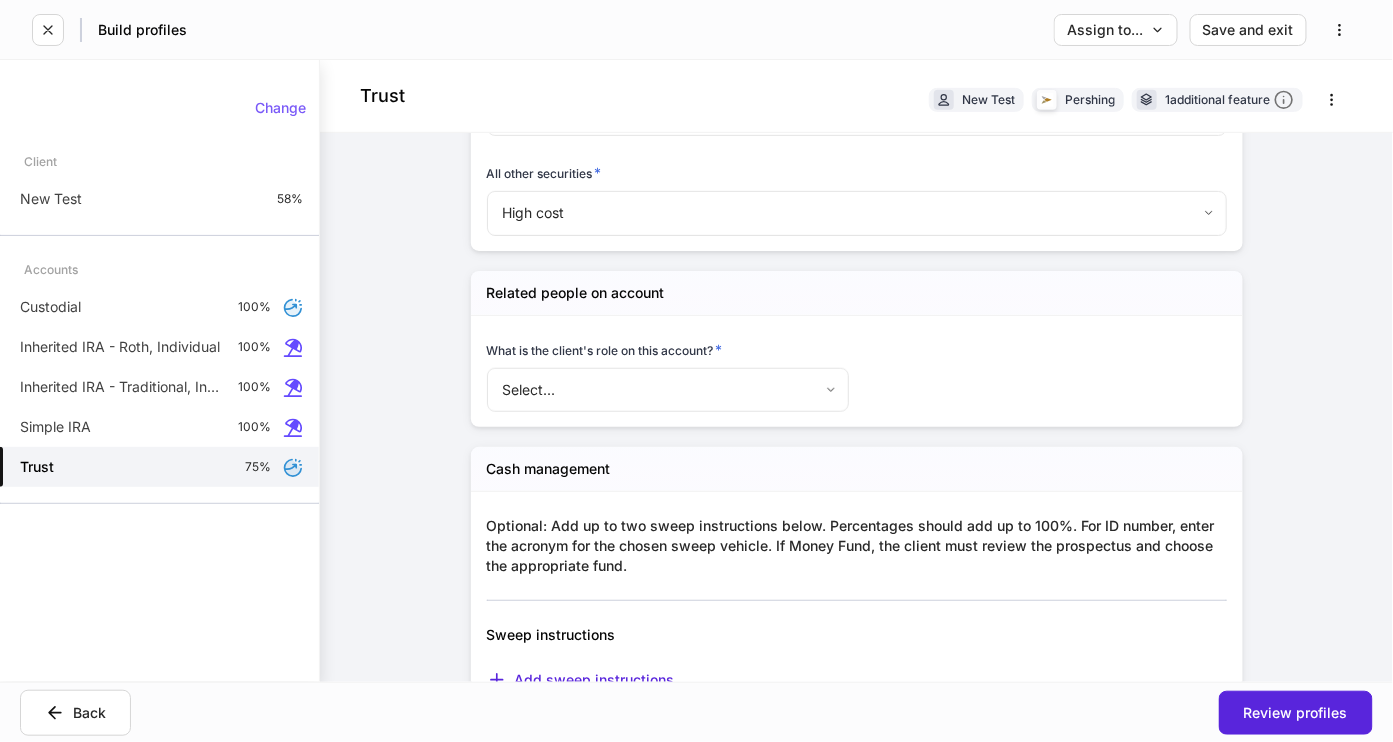 click on "**********" at bounding box center [696, 371] 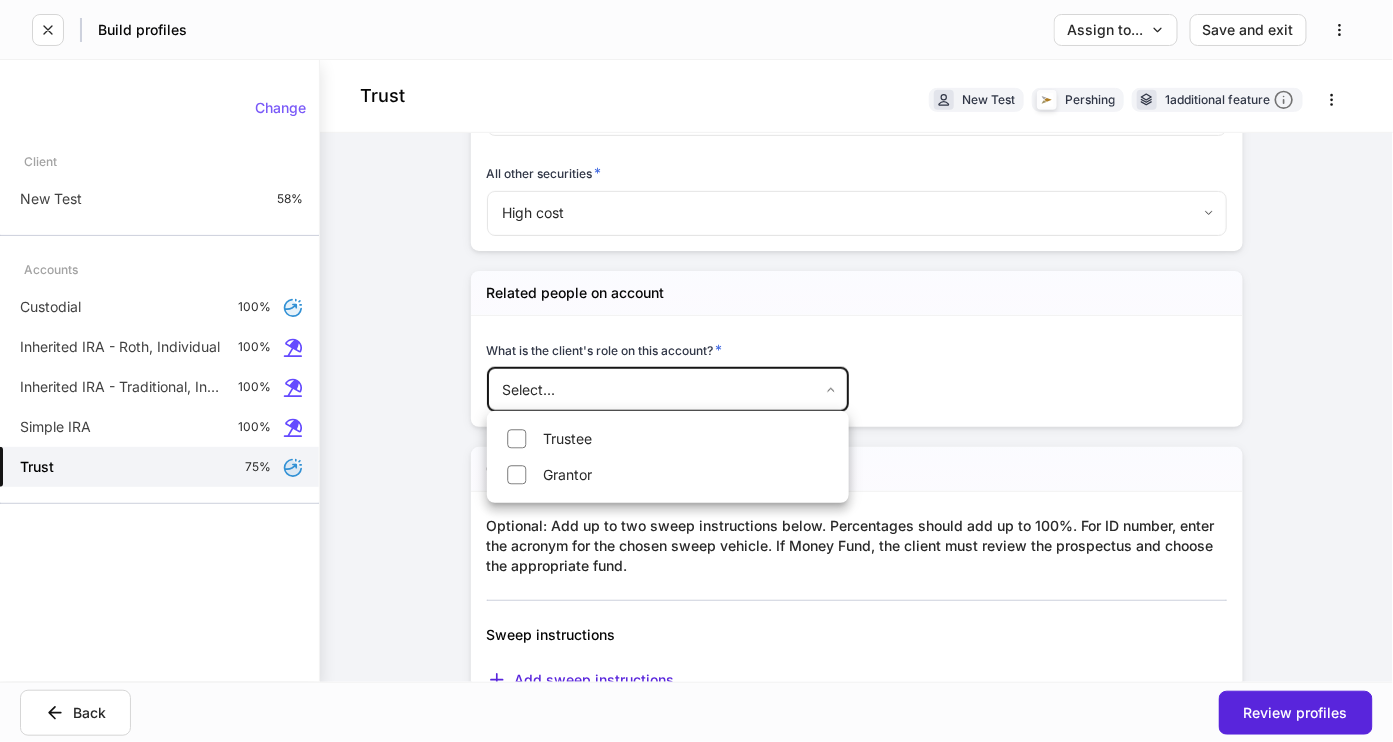 click at bounding box center [696, 371] 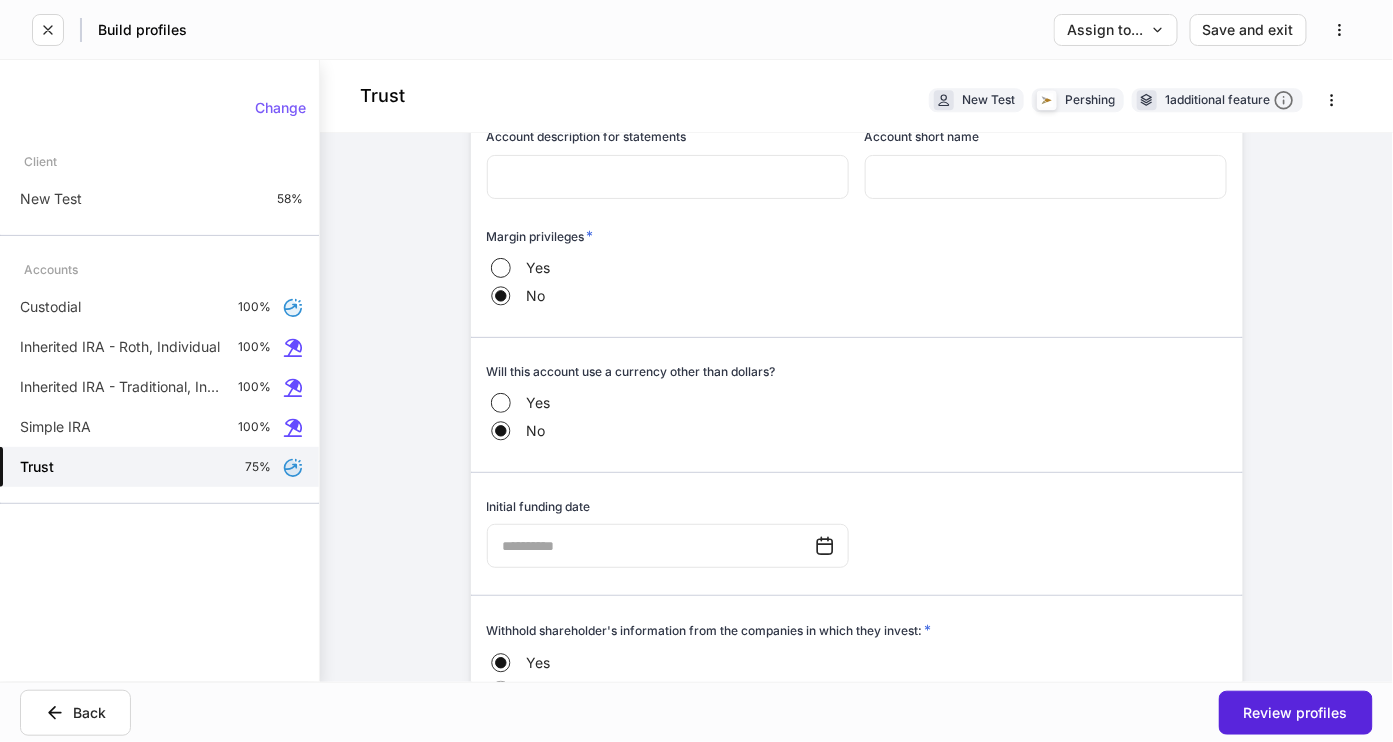 scroll, scrollTop: 1511, scrollLeft: 0, axis: vertical 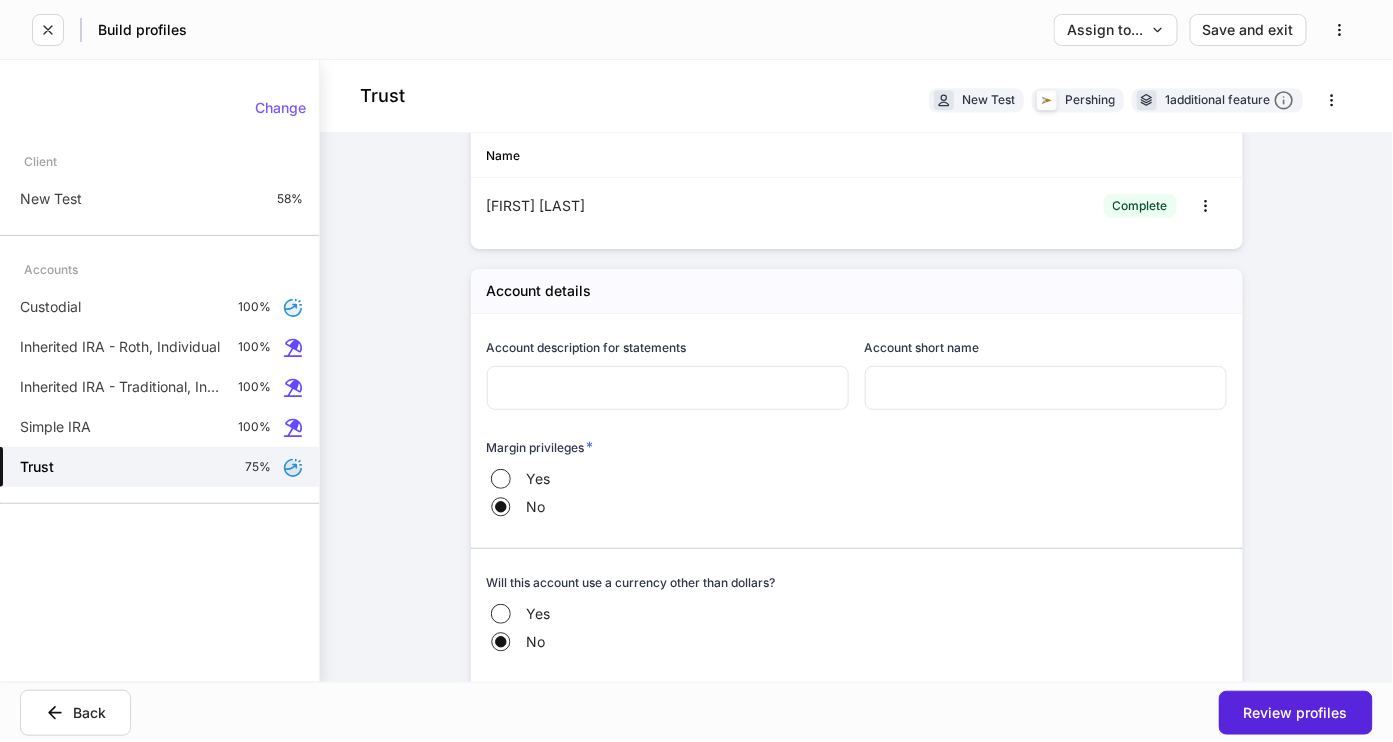 click at bounding box center (668, 388) 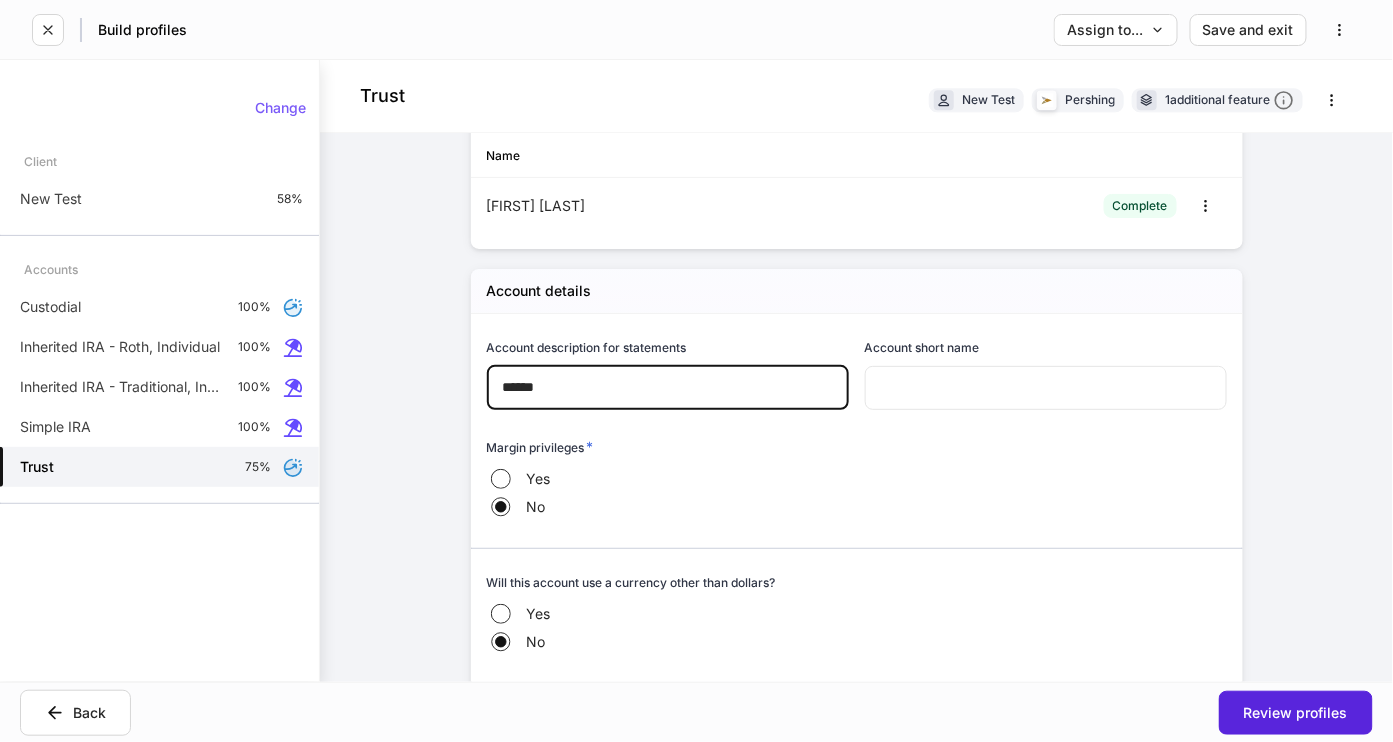 type on "******" 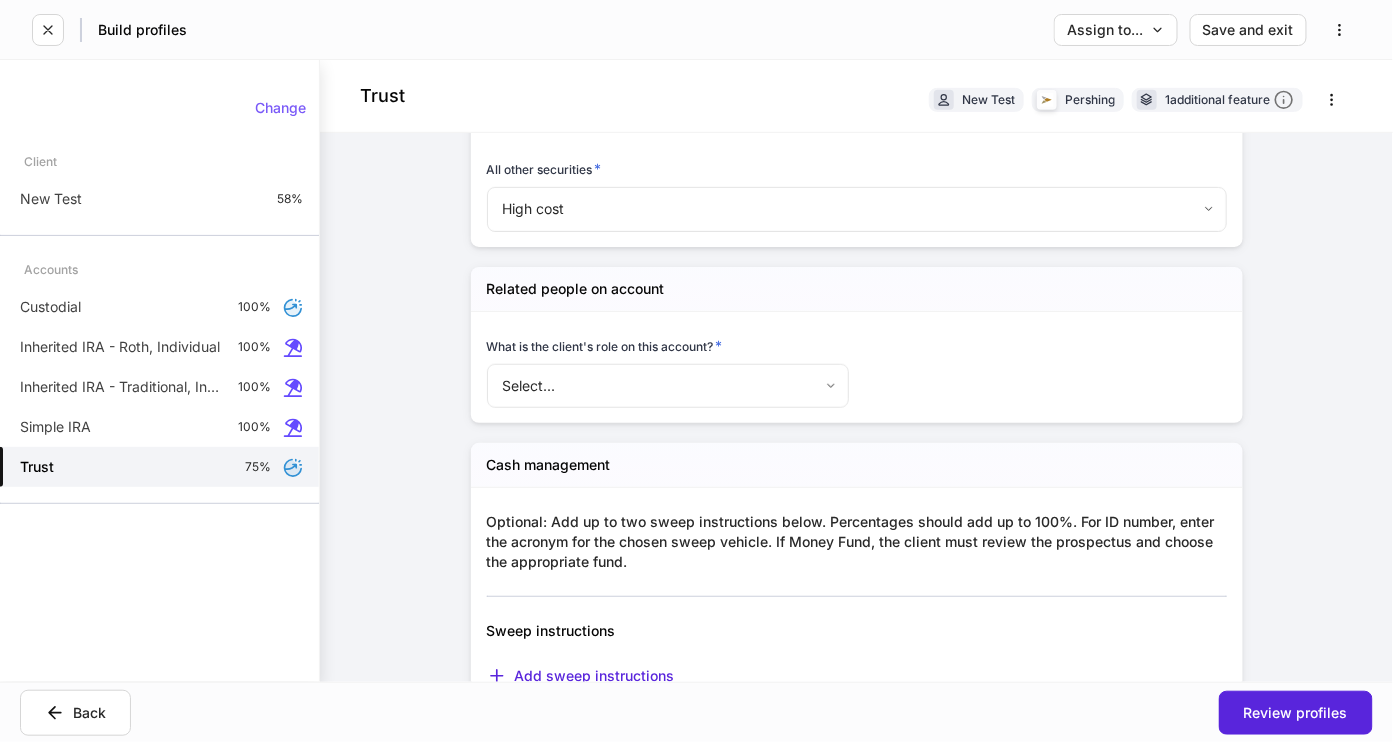 scroll, scrollTop: 2716, scrollLeft: 0, axis: vertical 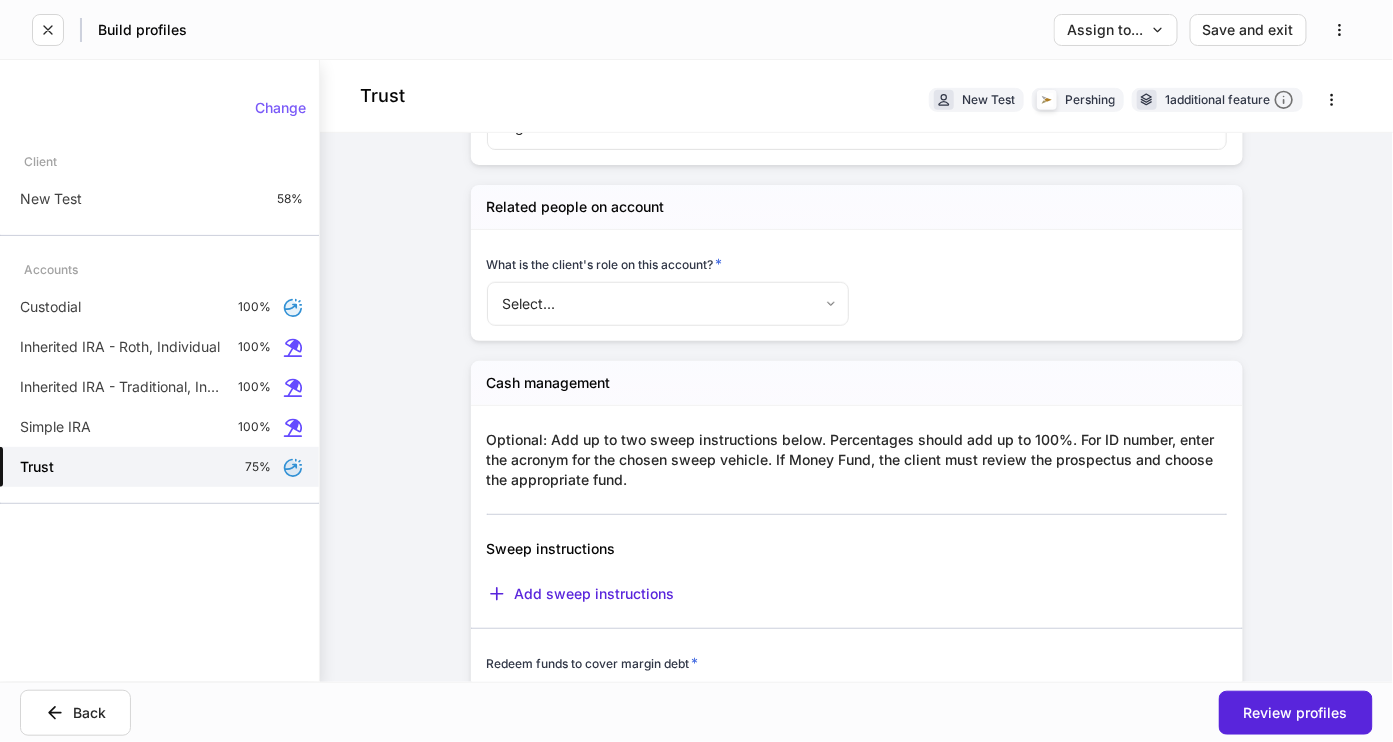 type on "*******" 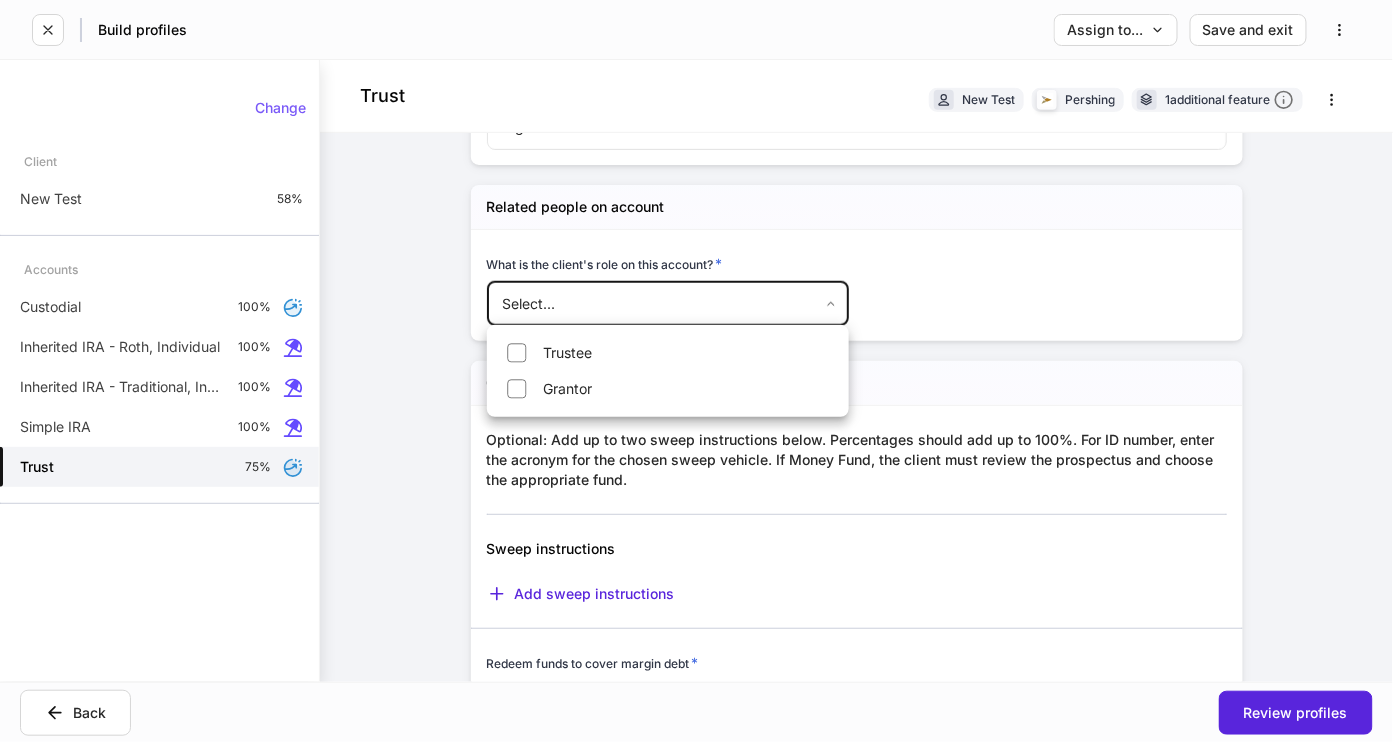 click at bounding box center (696, 371) 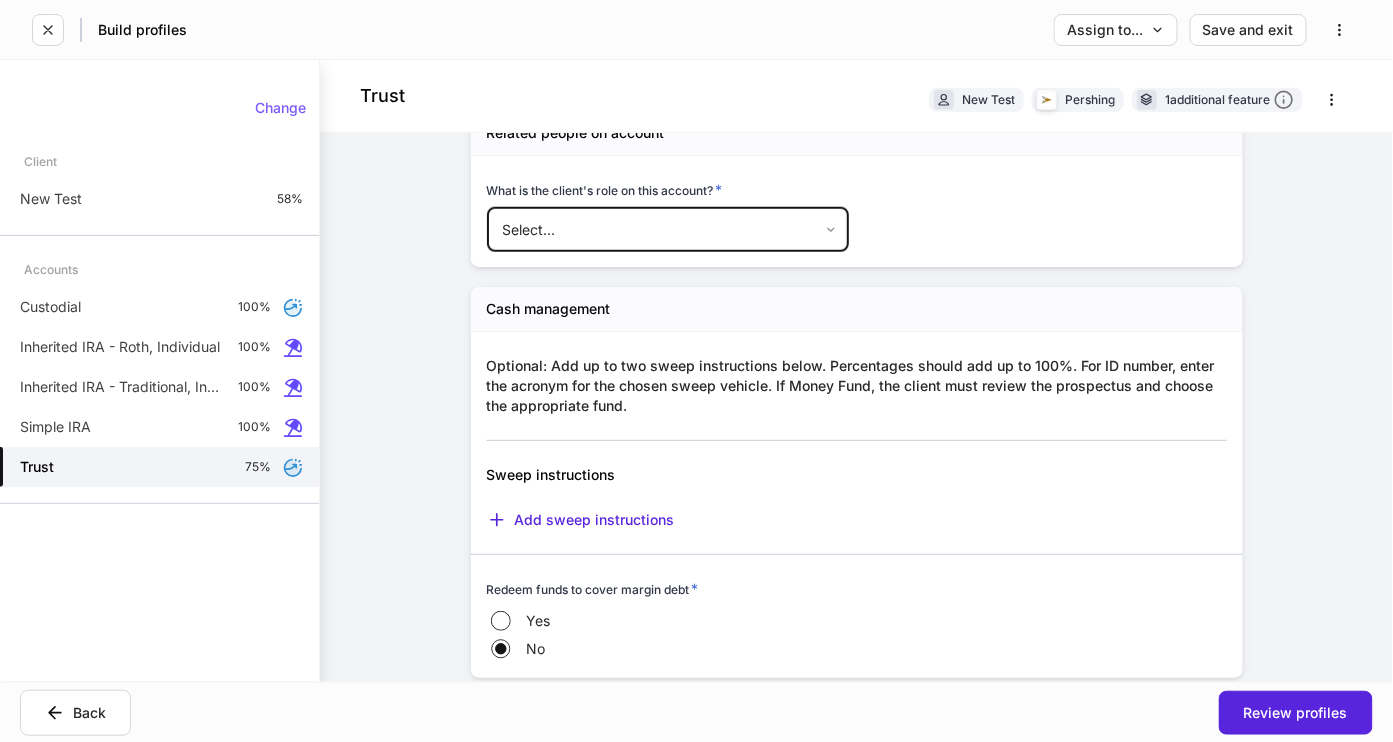 scroll, scrollTop: 2794, scrollLeft: 0, axis: vertical 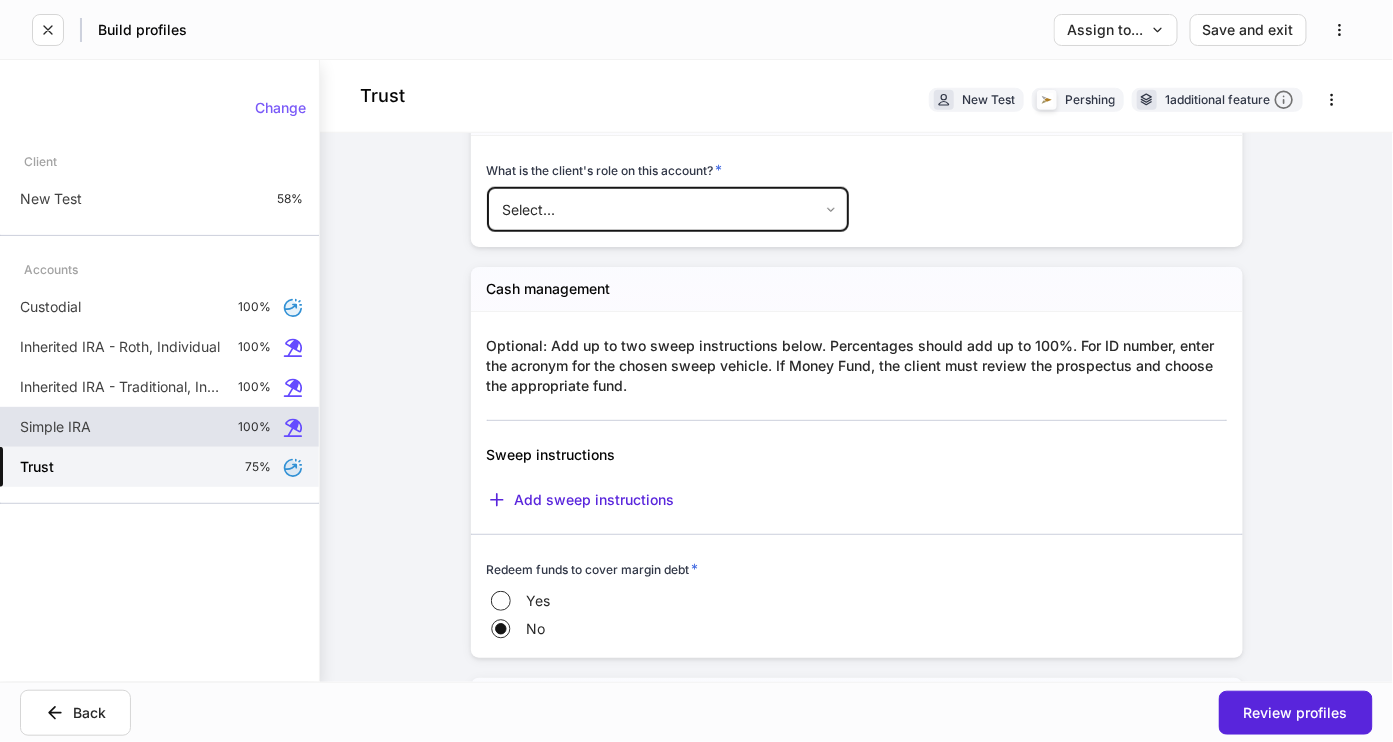 click on "Simple IRA" at bounding box center (55, 427) 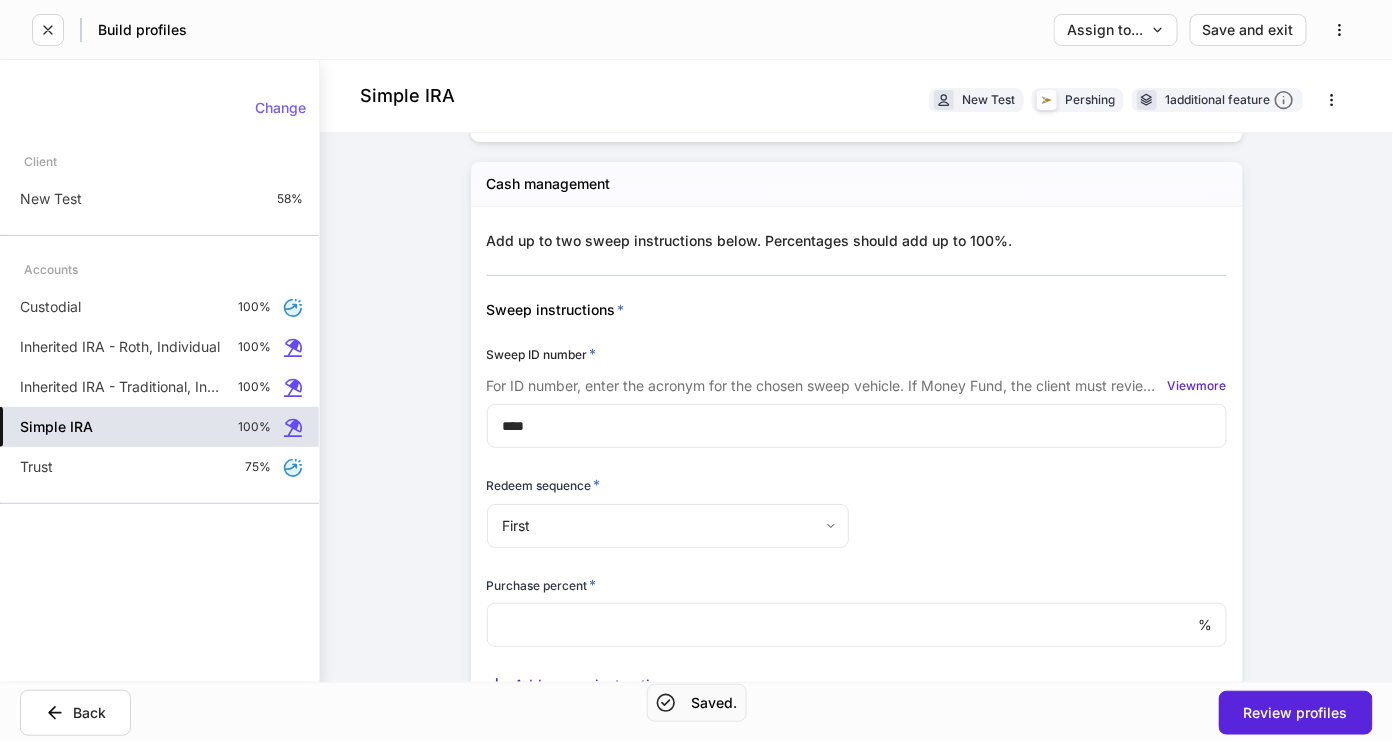 scroll, scrollTop: 2034, scrollLeft: 0, axis: vertical 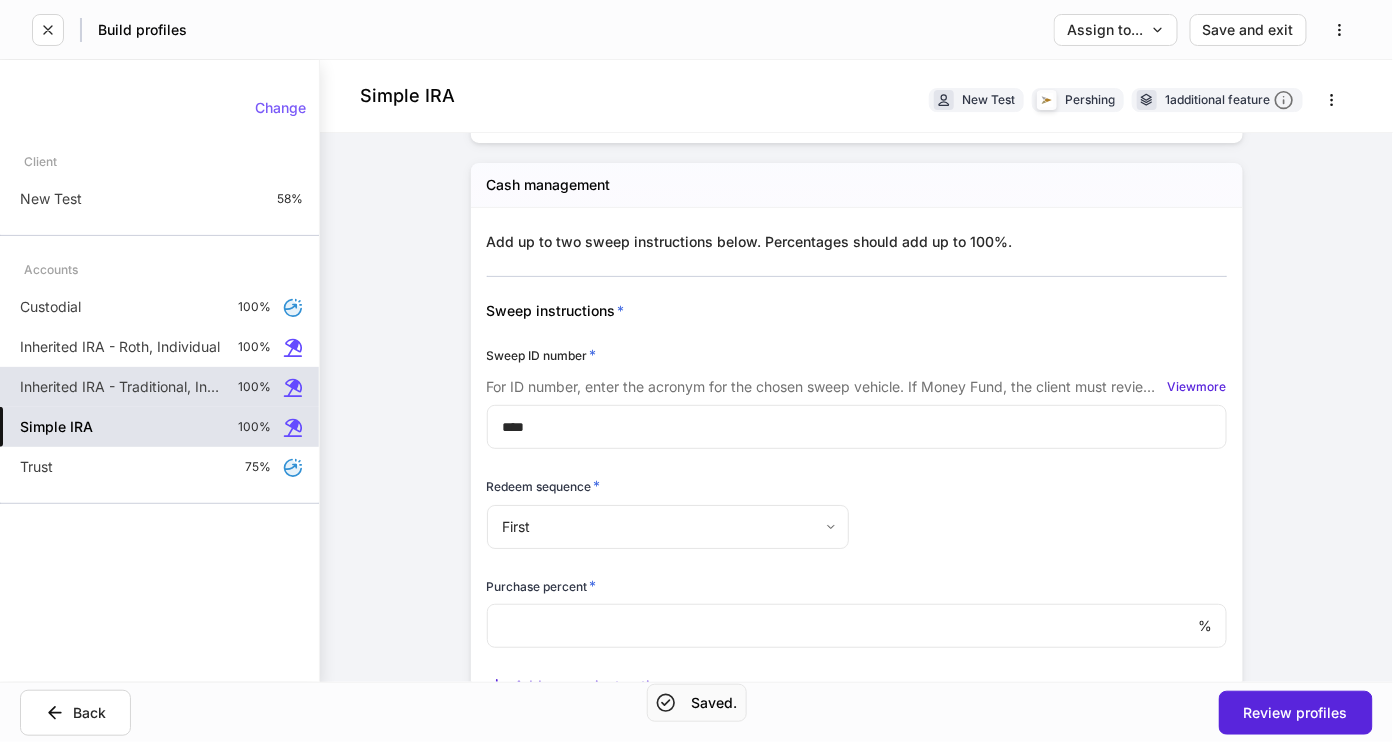 click on "Inherited IRA - Traditional, Individual 100%" at bounding box center [159, 387] 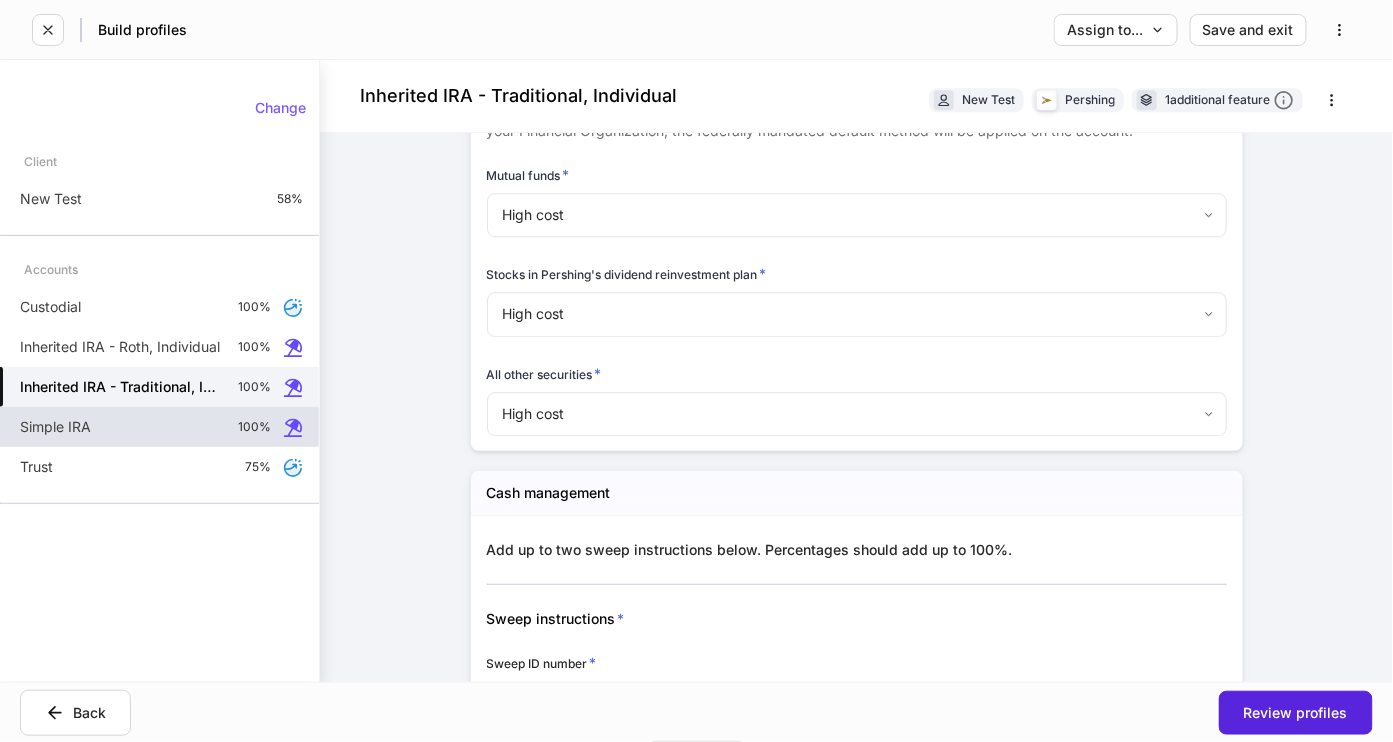 scroll, scrollTop: 1812, scrollLeft: 0, axis: vertical 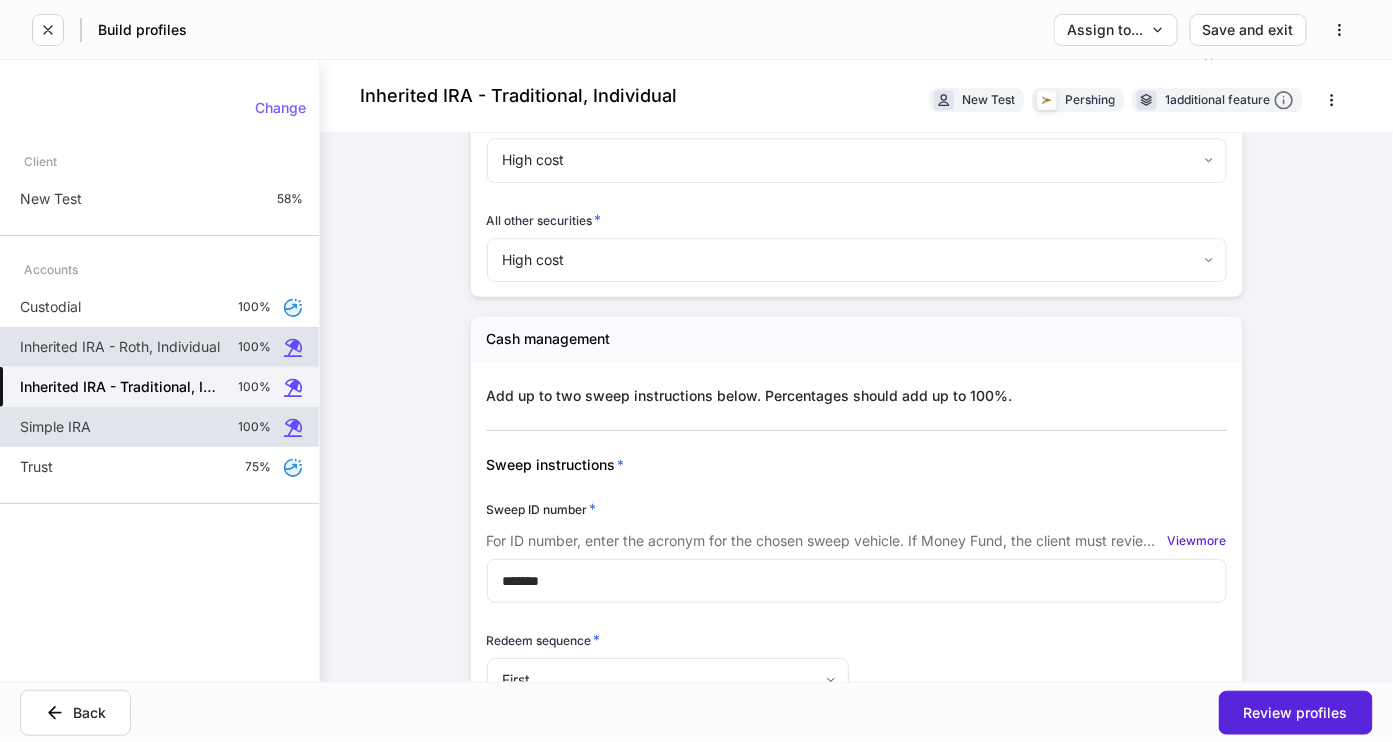 click on "Inherited IRA - Roth, Individual" at bounding box center (120, 347) 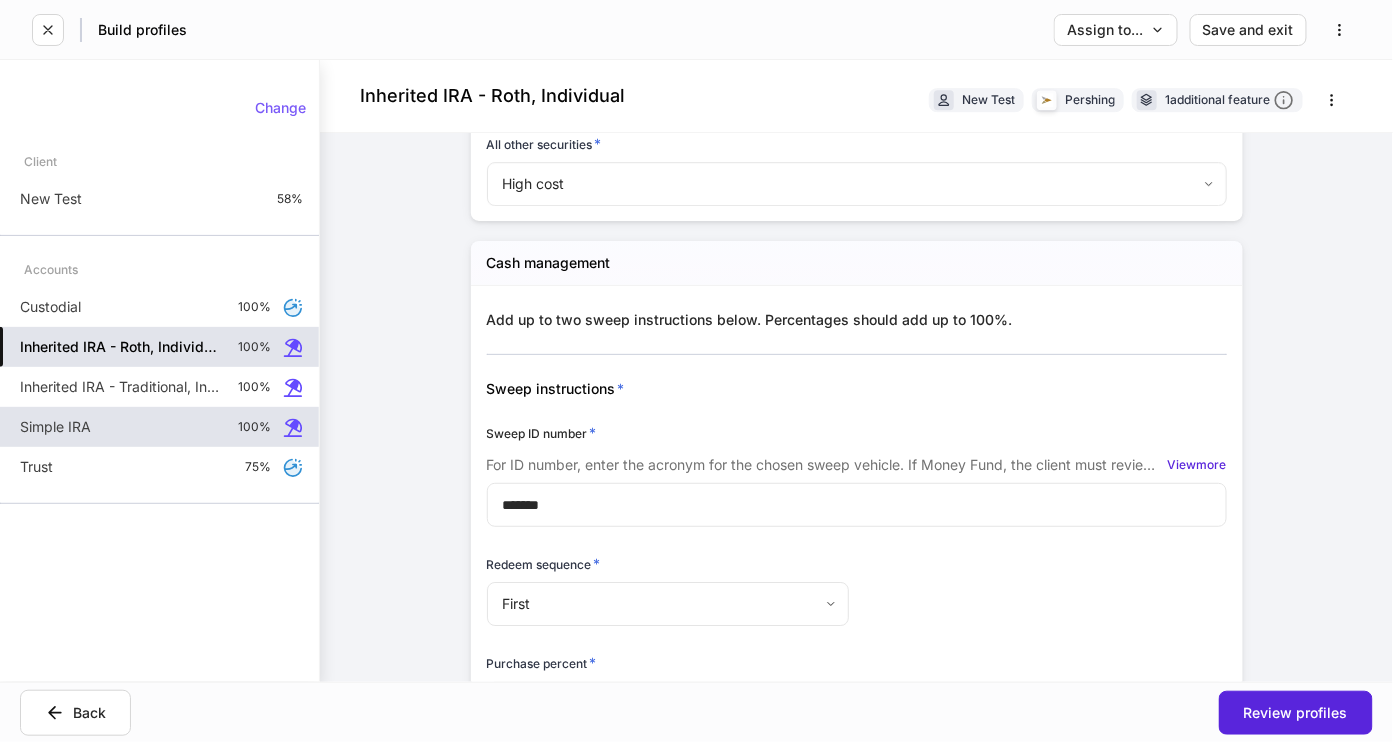 scroll, scrollTop: 1956, scrollLeft: 0, axis: vertical 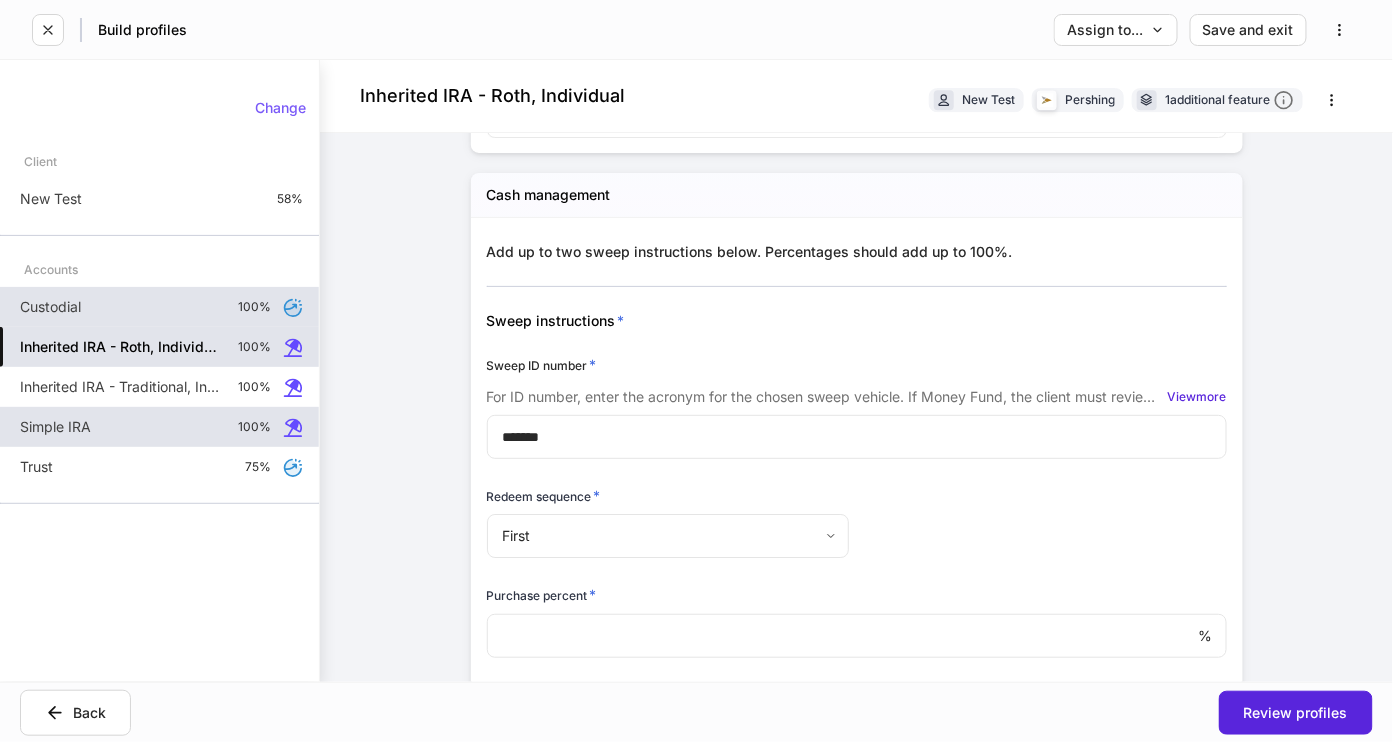 click on "Custodial 100%" at bounding box center (159, 307) 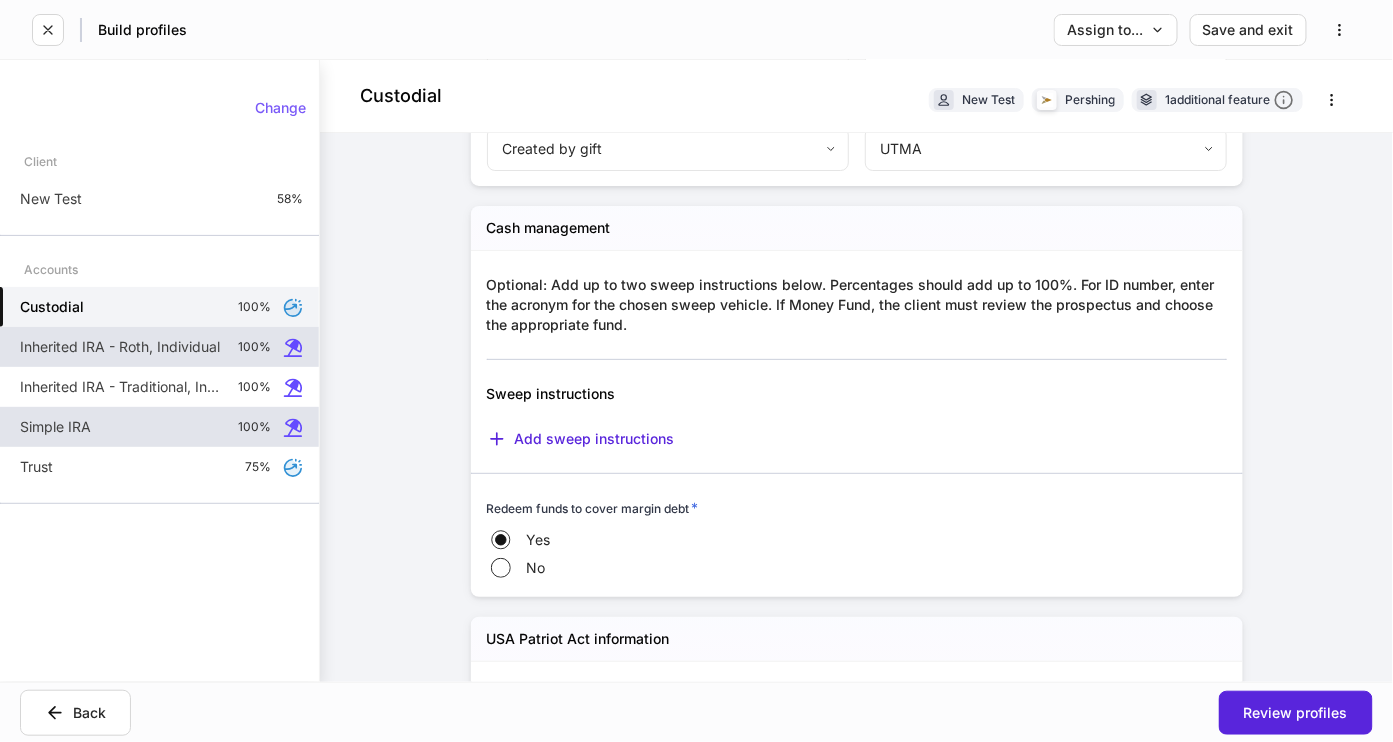 scroll, scrollTop: 2276, scrollLeft: 0, axis: vertical 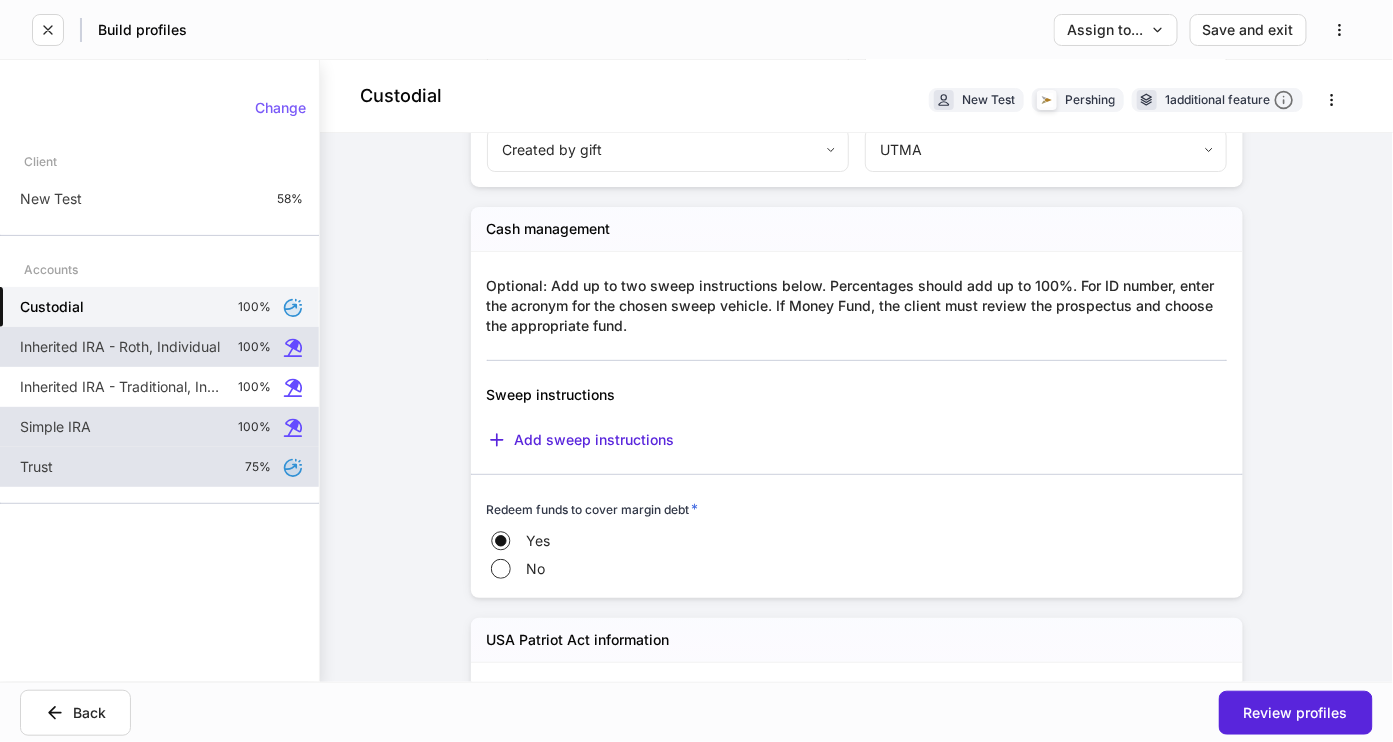 click on "Trust 75%" at bounding box center [159, 467] 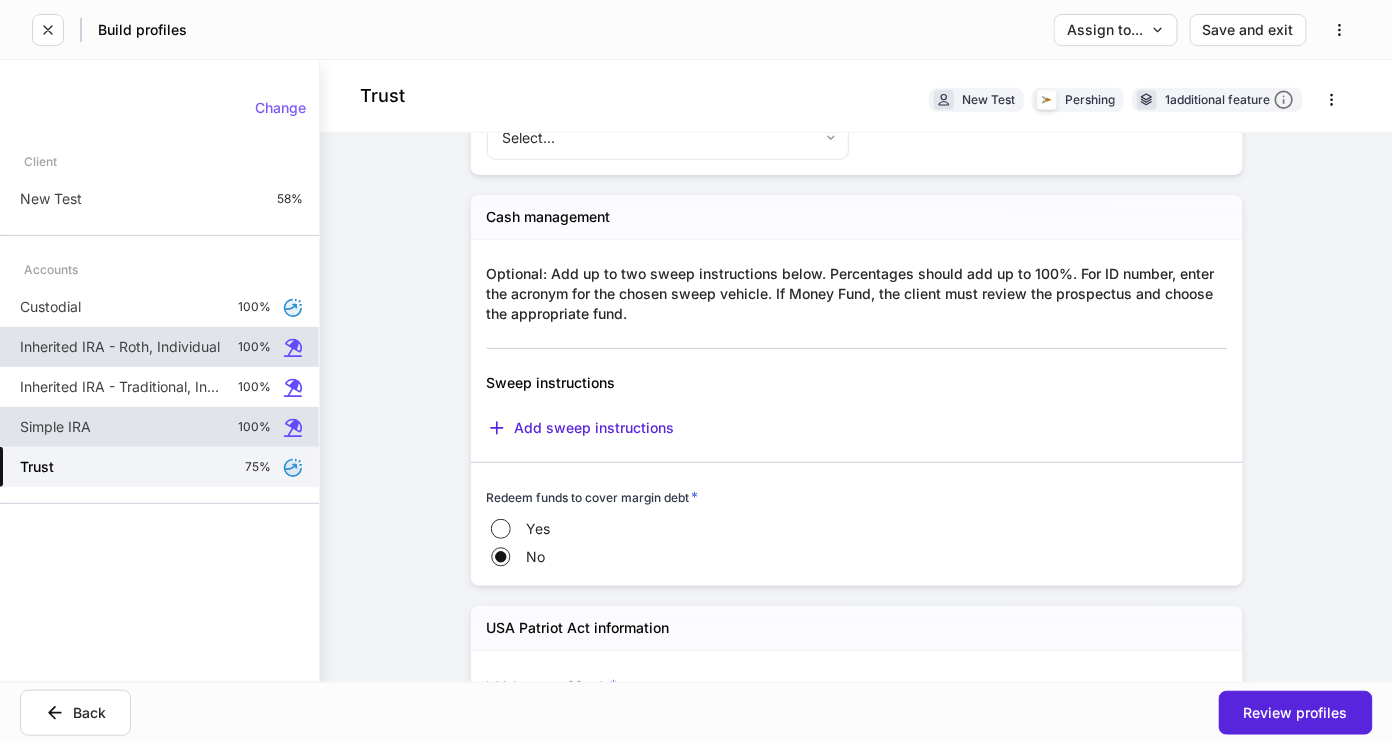 scroll, scrollTop: 3010, scrollLeft: 0, axis: vertical 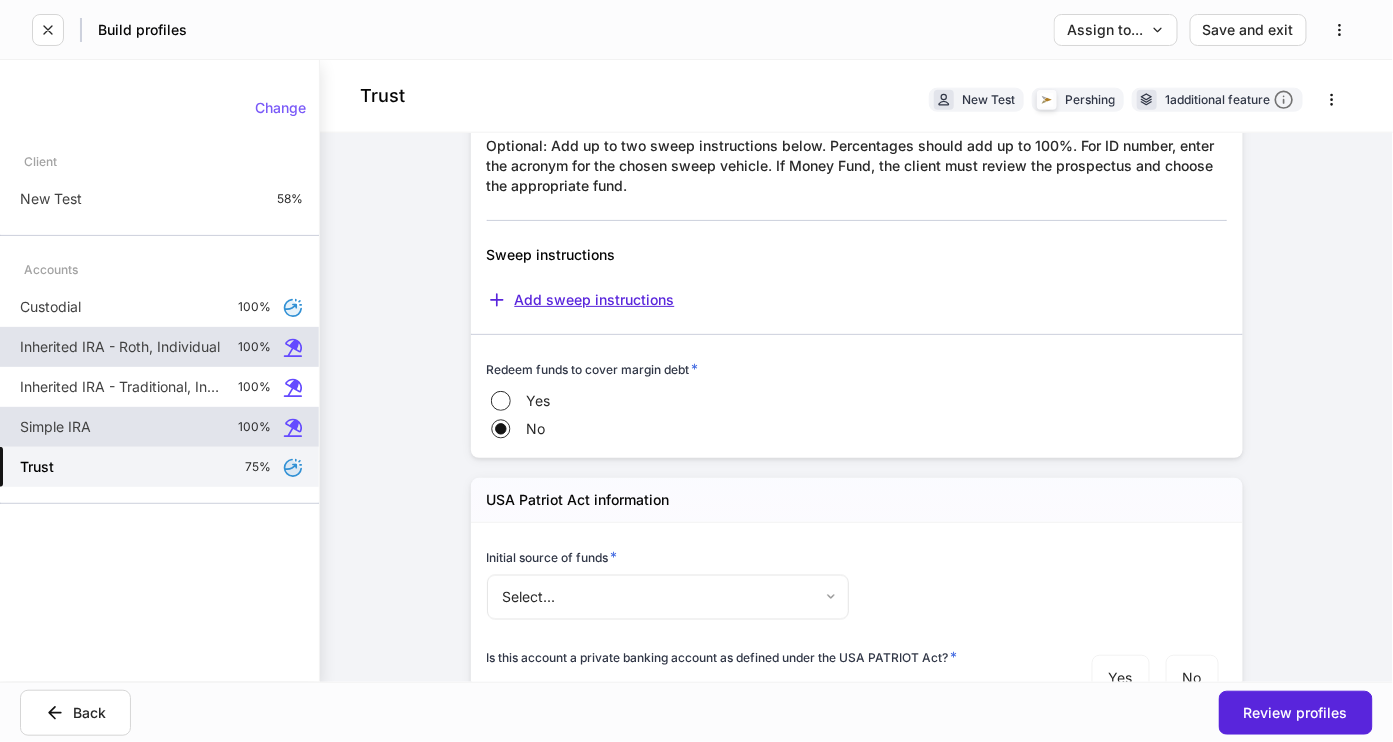 click on "Add sweep instructions" at bounding box center [581, 300] 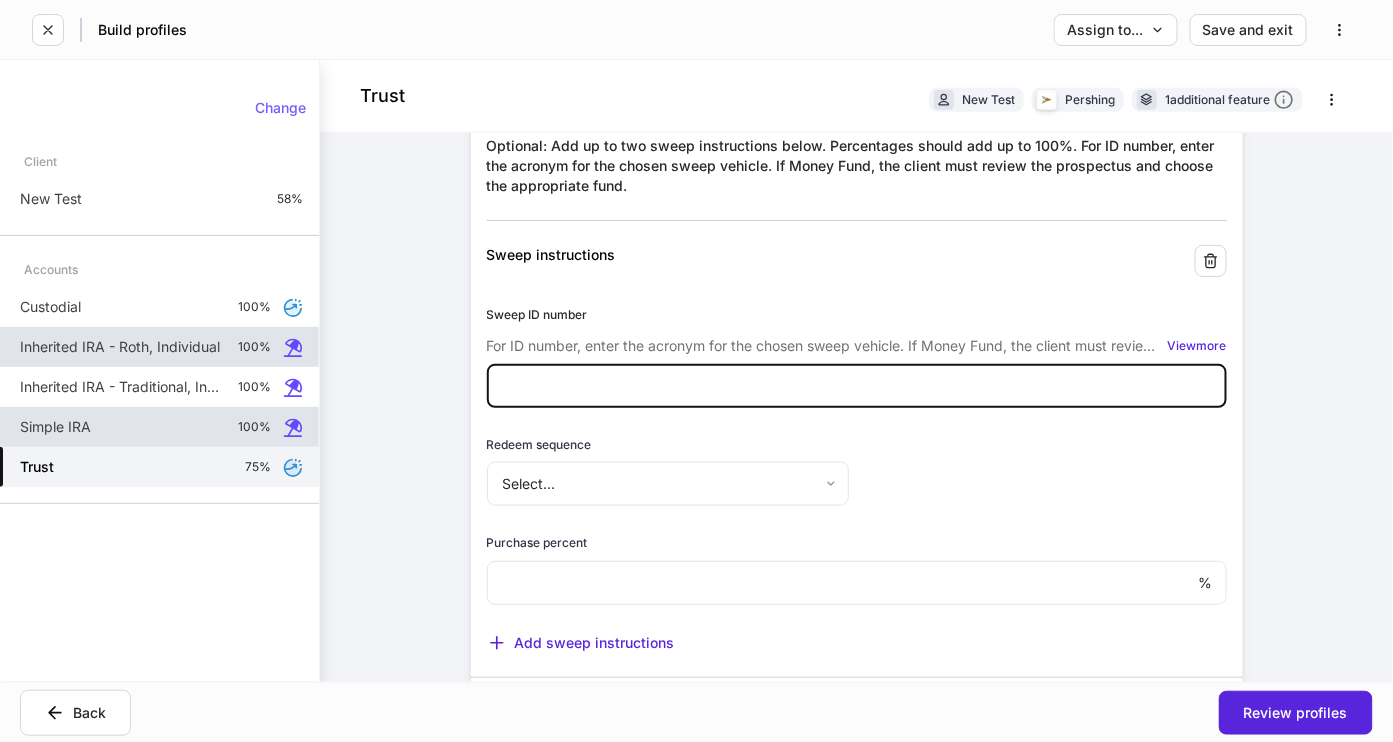 click at bounding box center (857, 386) 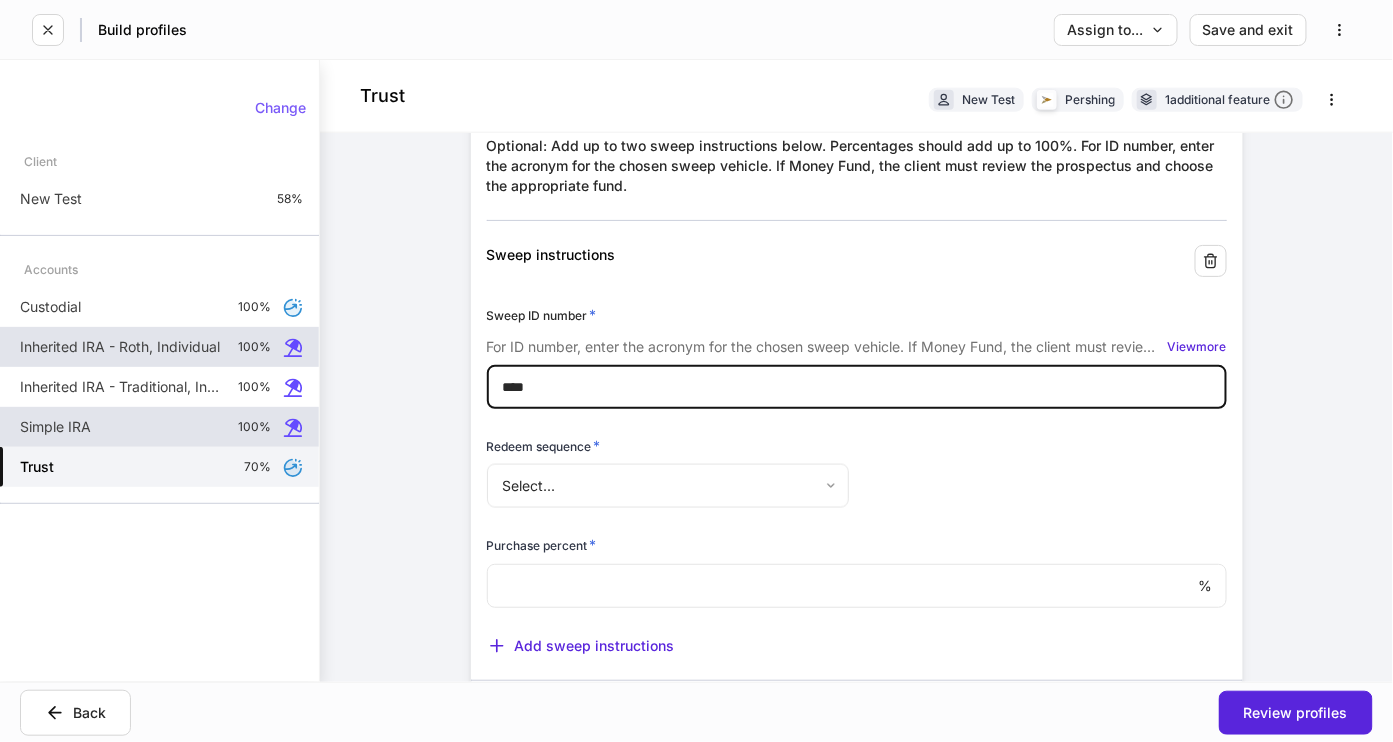 scroll, scrollTop: 3011, scrollLeft: 0, axis: vertical 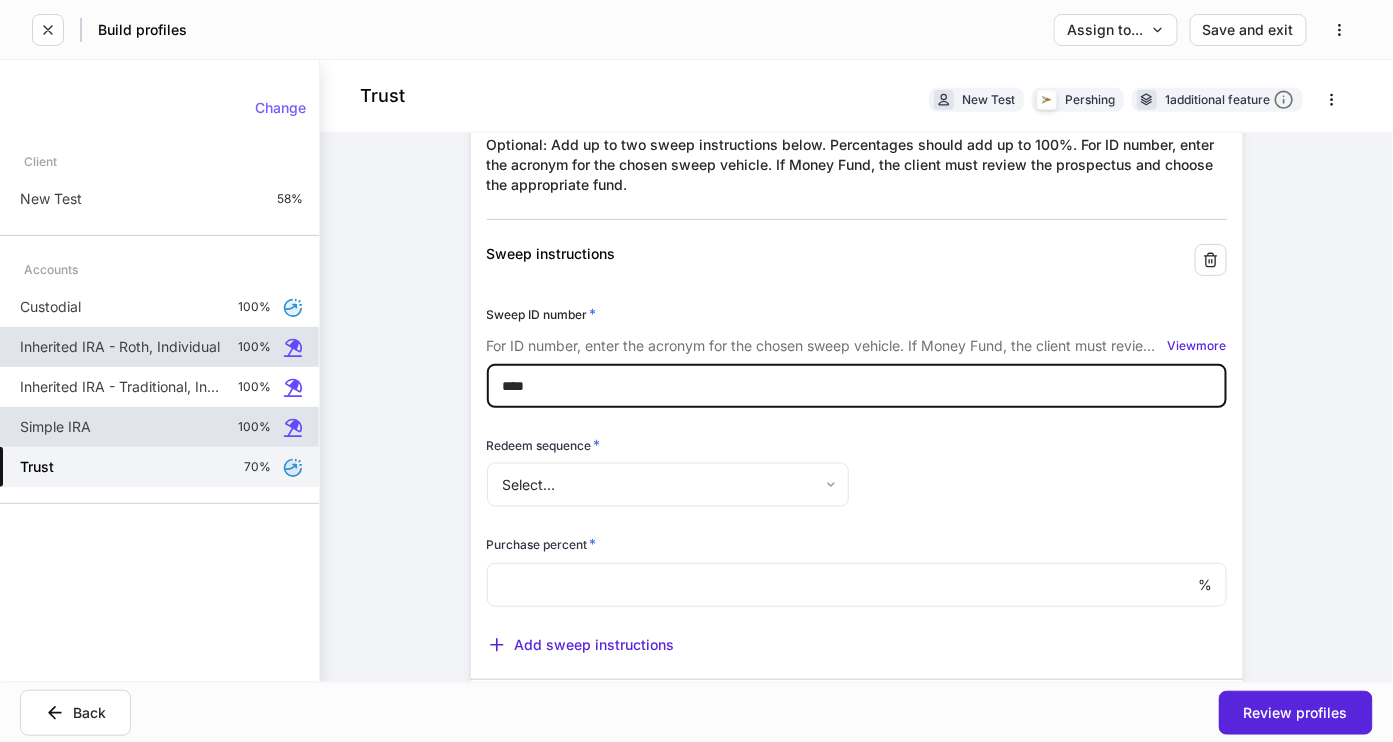 type on "*****" 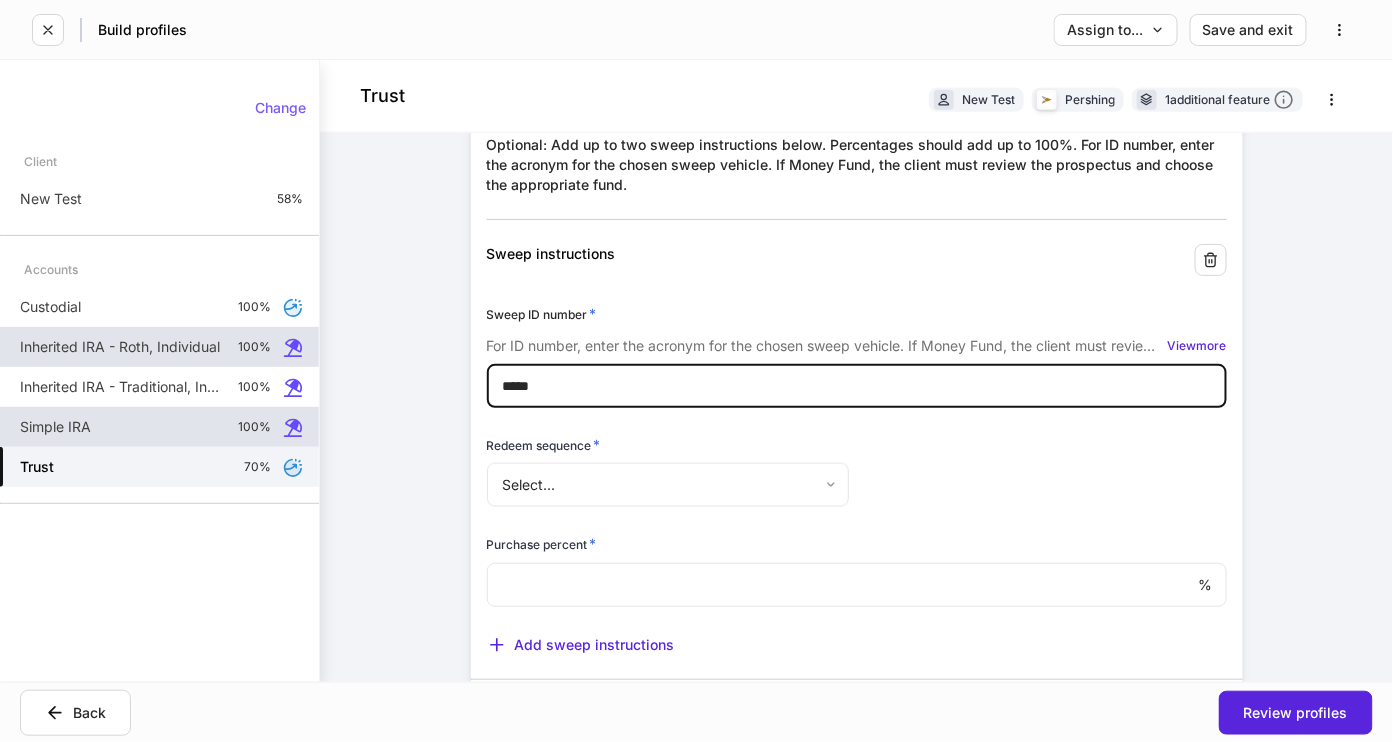 click on "Simple IRA 100%" at bounding box center (159, 427) 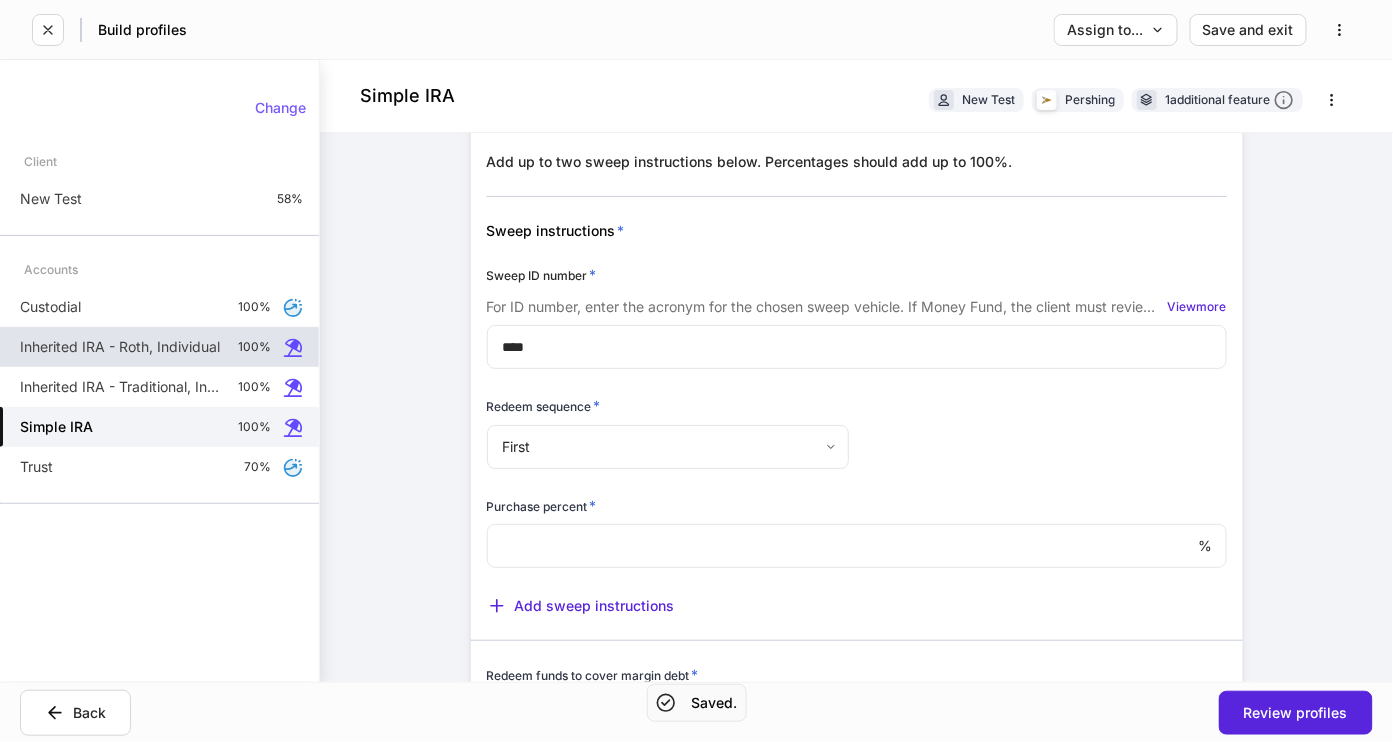 scroll, scrollTop: 2108, scrollLeft: 0, axis: vertical 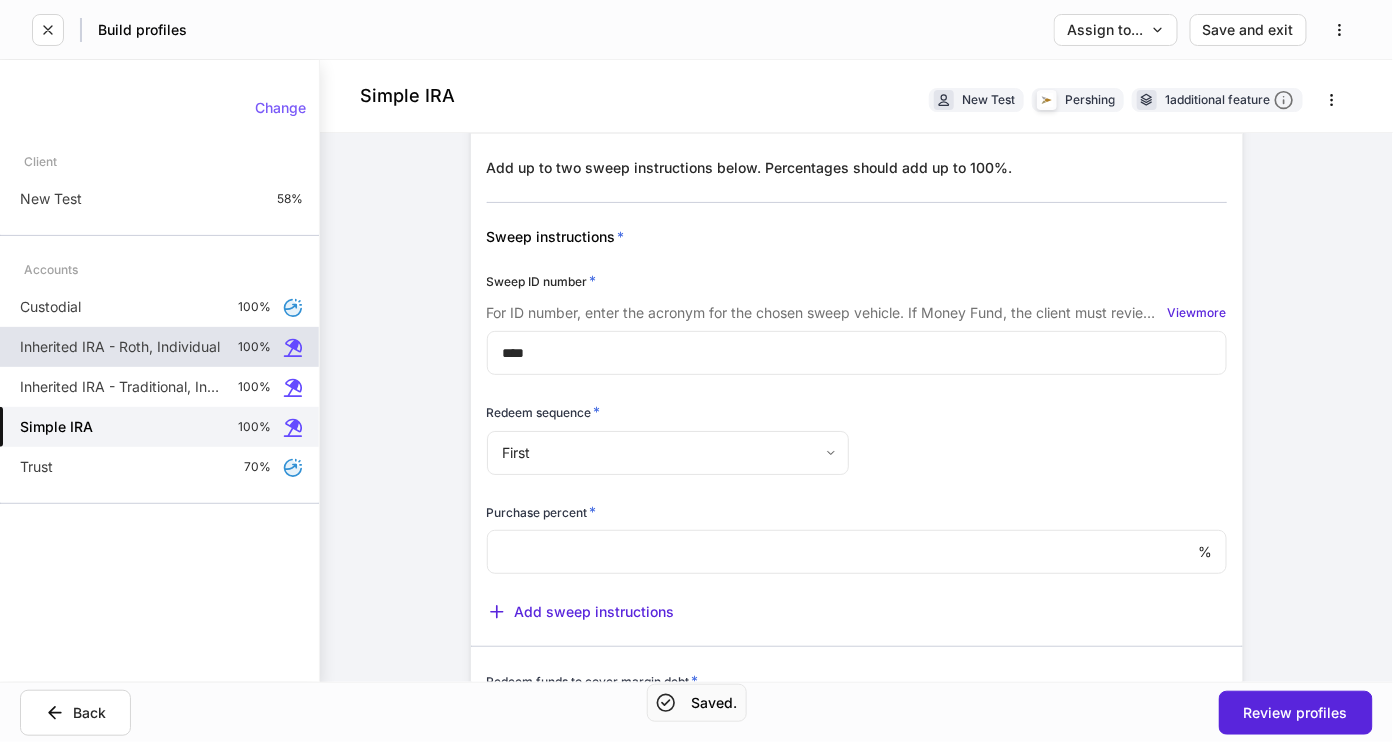 click on "****" at bounding box center [857, 353] 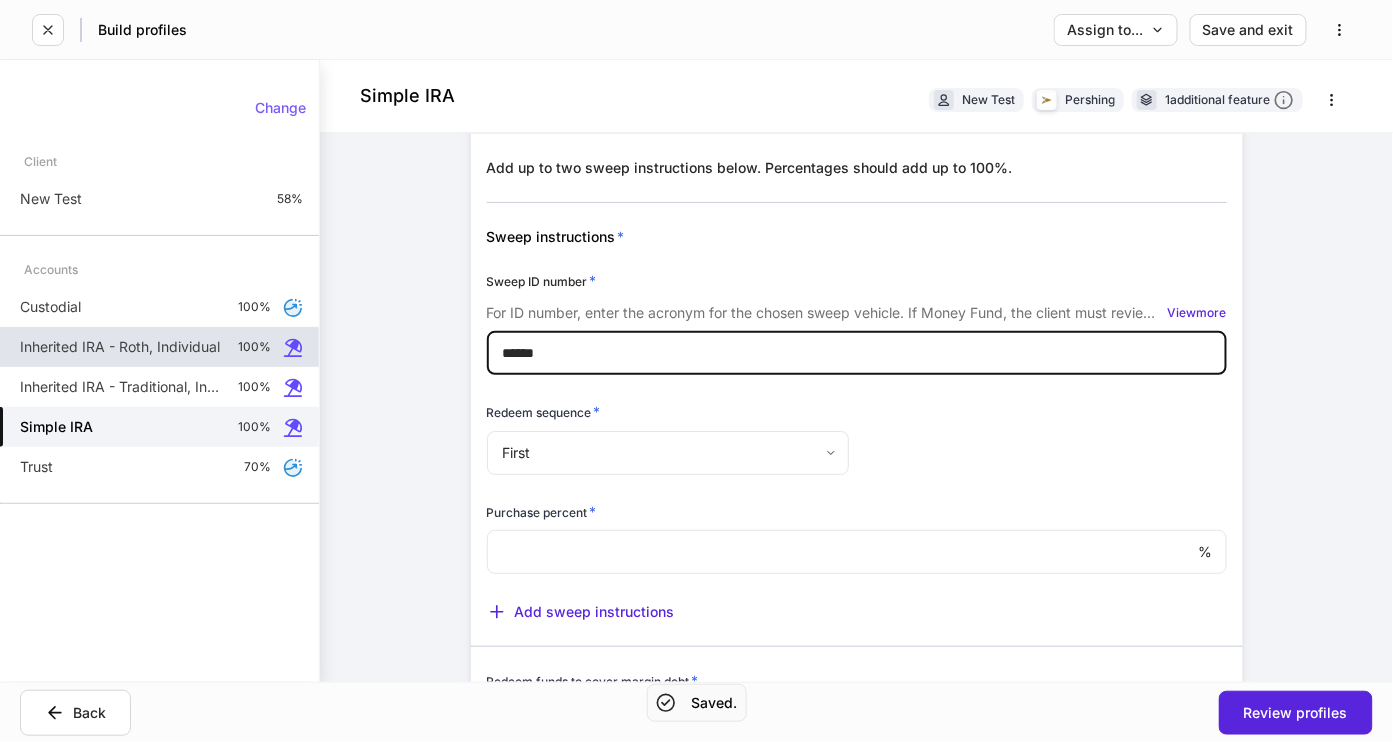 type on "*******" 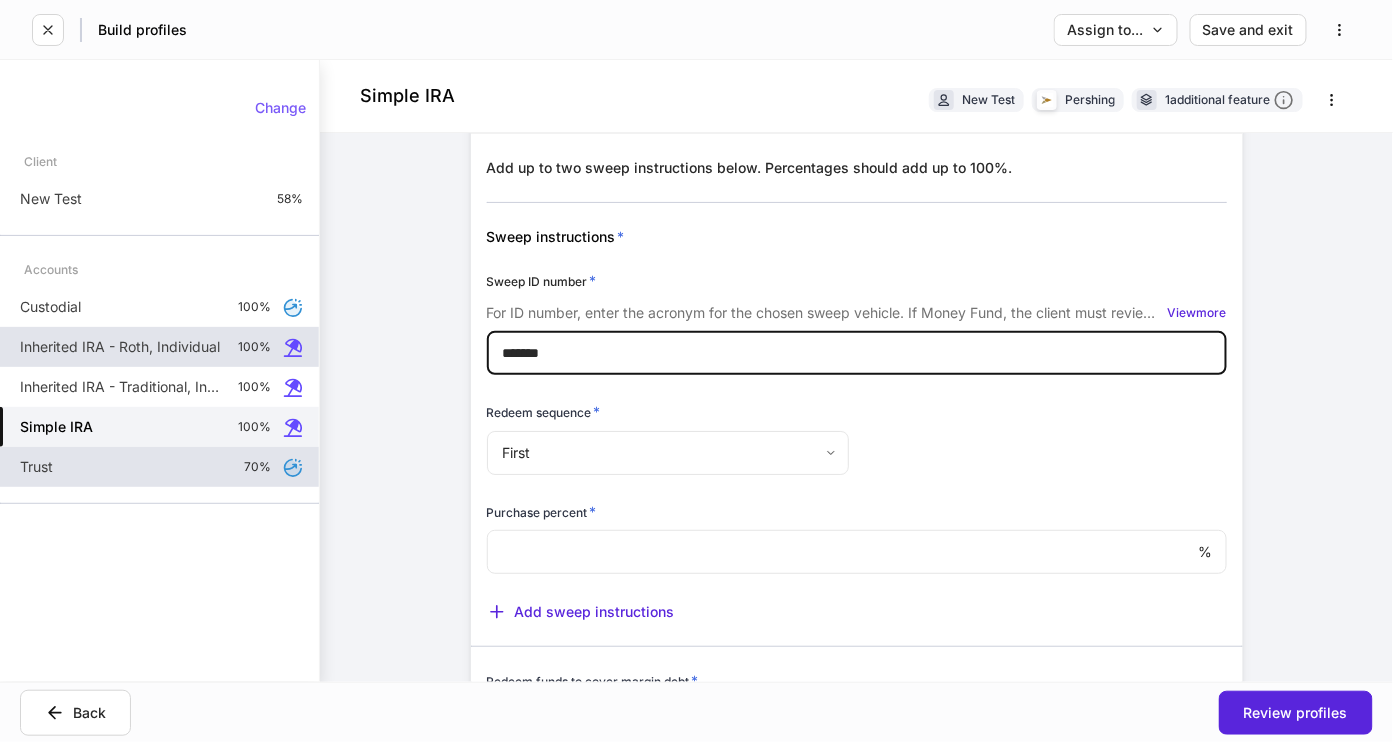 click on "Trust [PERCENTAGE]" at bounding box center [159, 467] 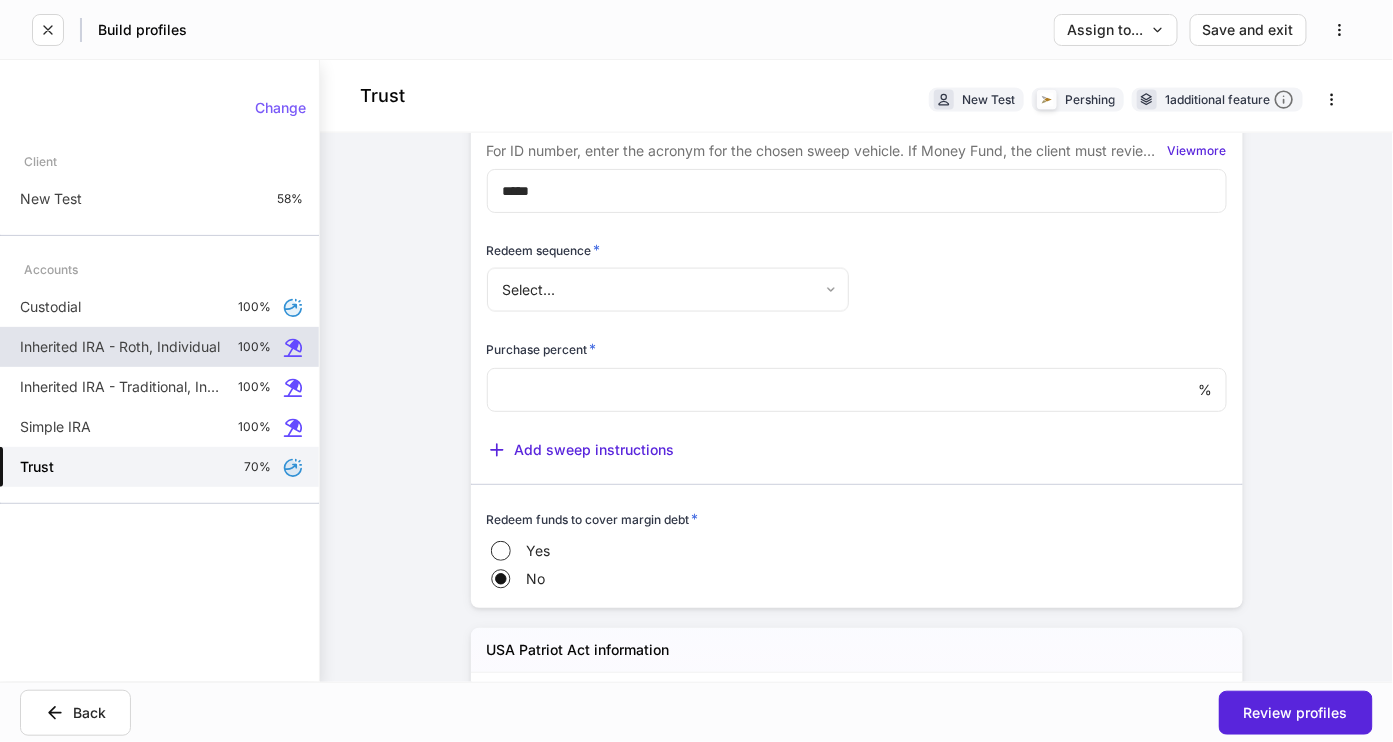scroll, scrollTop: 3046, scrollLeft: 0, axis: vertical 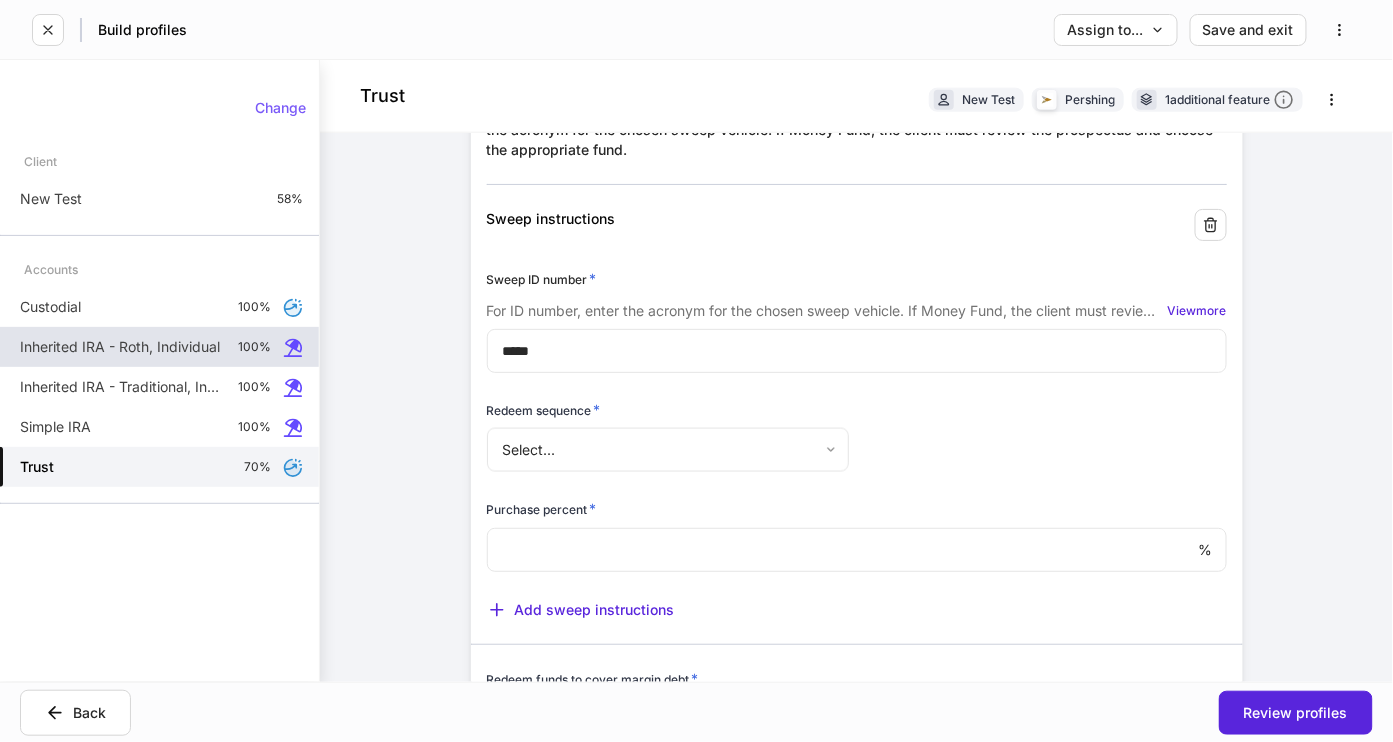 click on "**********" at bounding box center (696, 371) 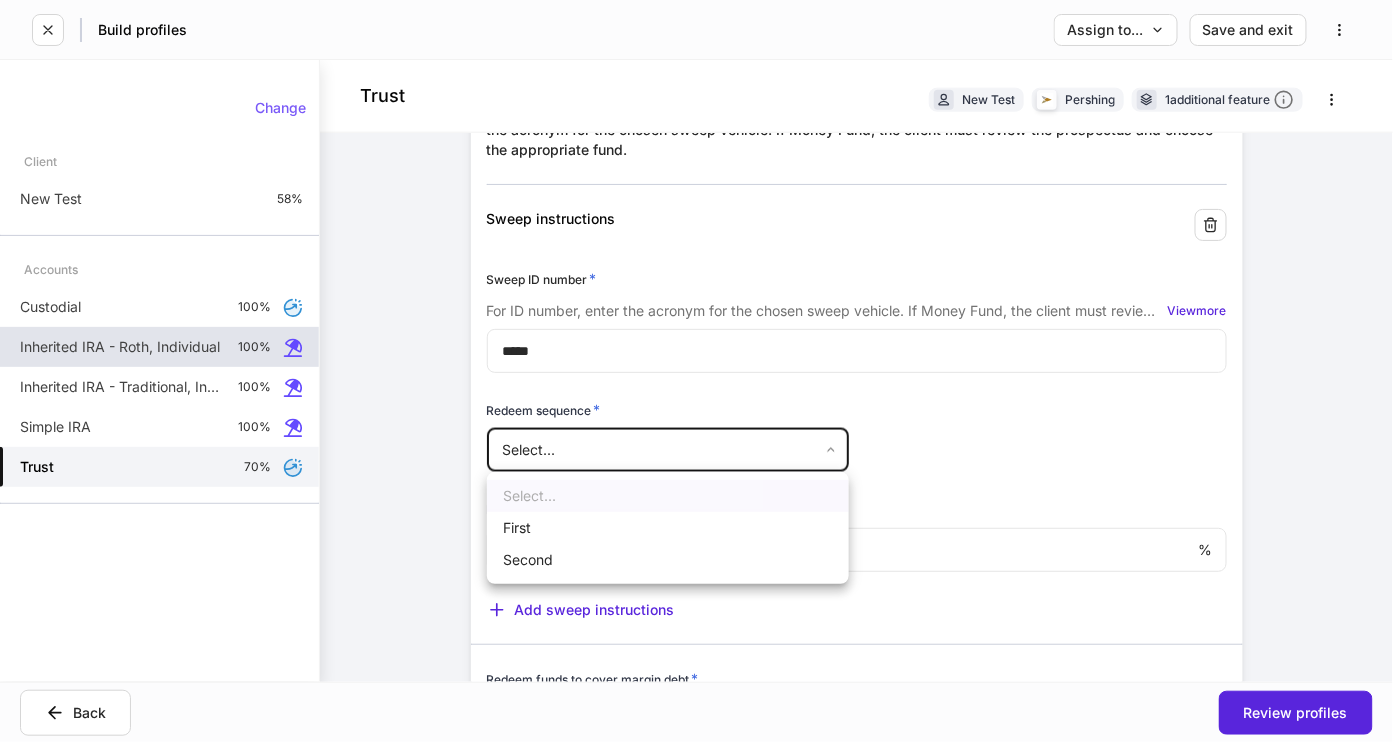 click on "Select... First Second" at bounding box center [668, 528] 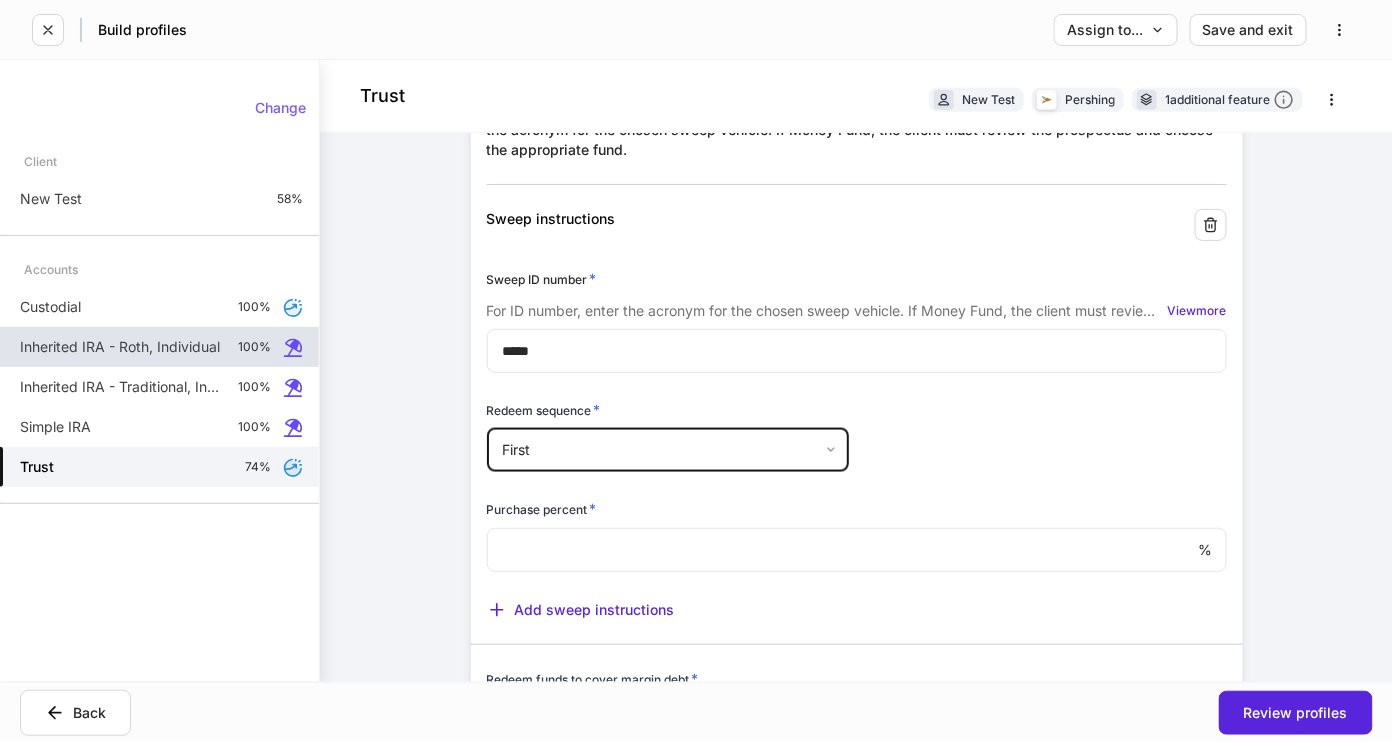click on "Purchase percent *" at bounding box center (857, 513) 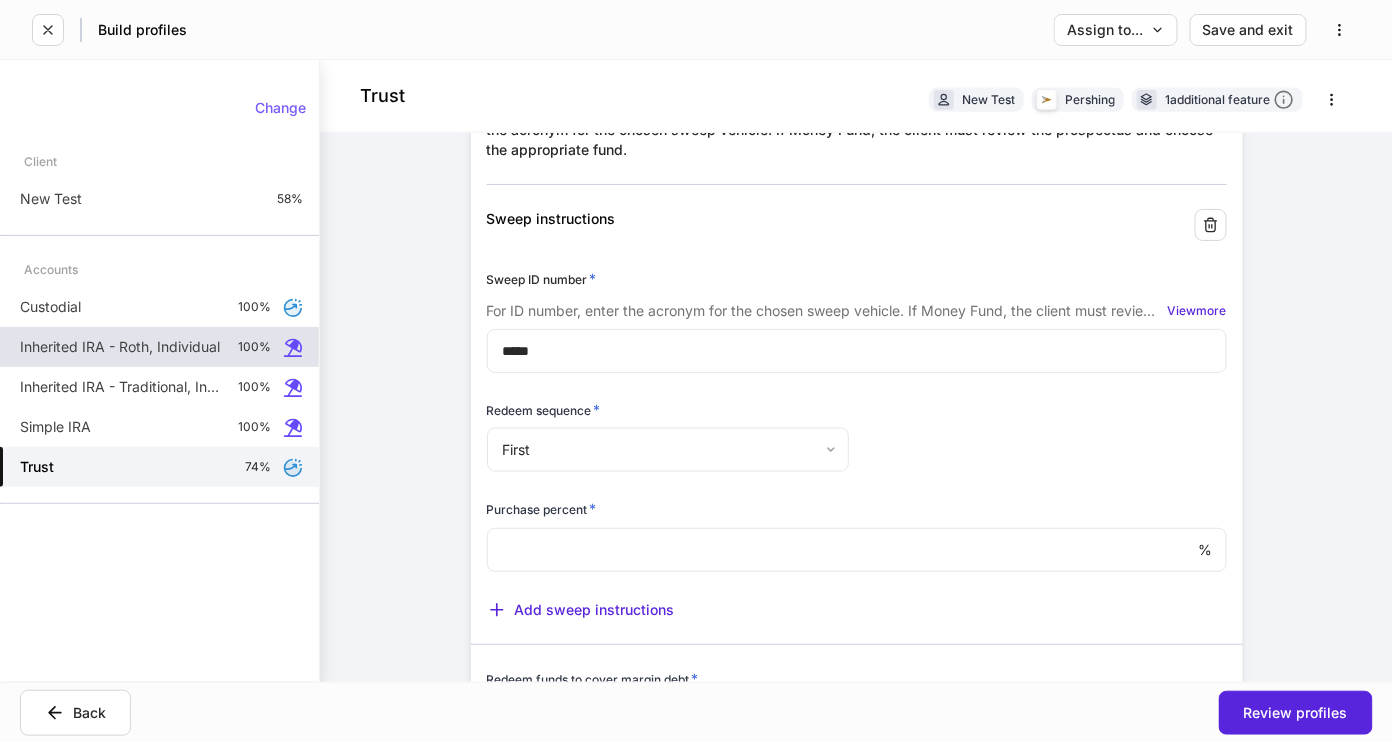 click at bounding box center [843, 550] 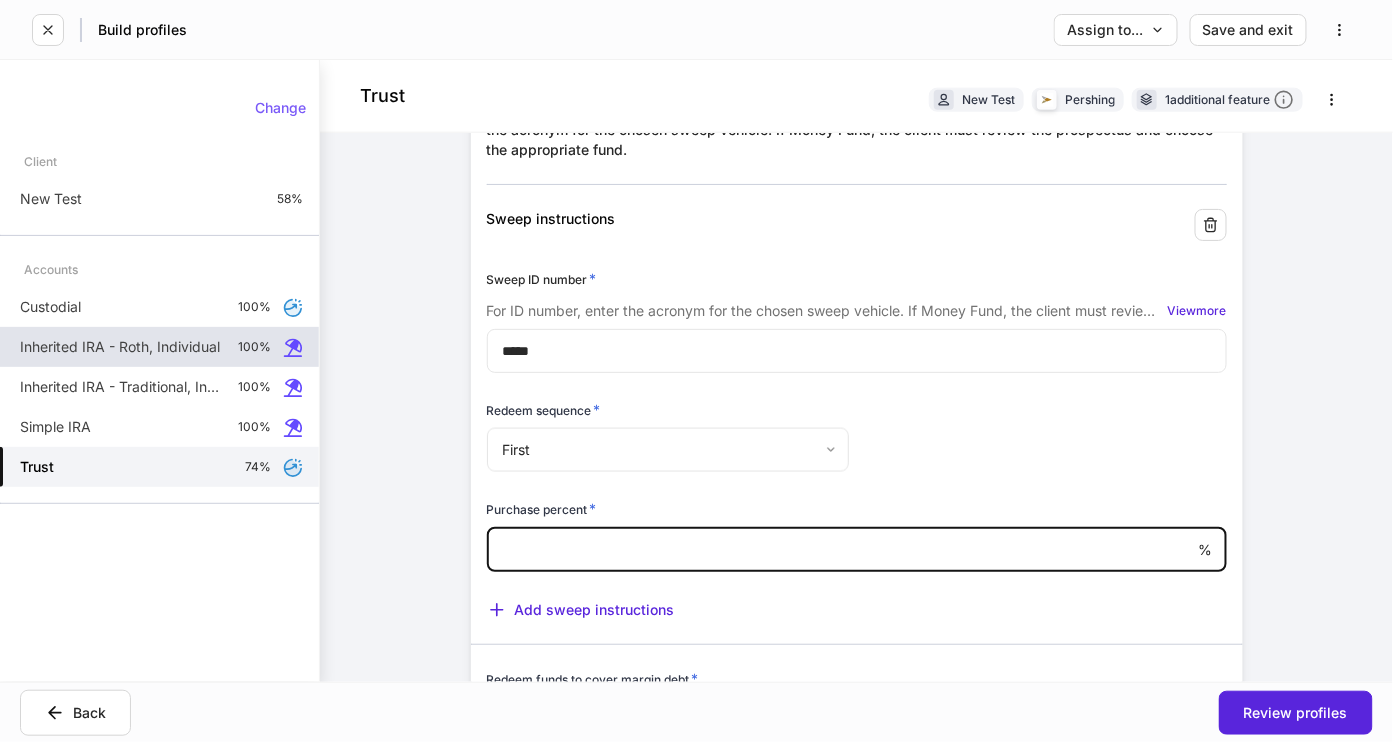 type on "***" 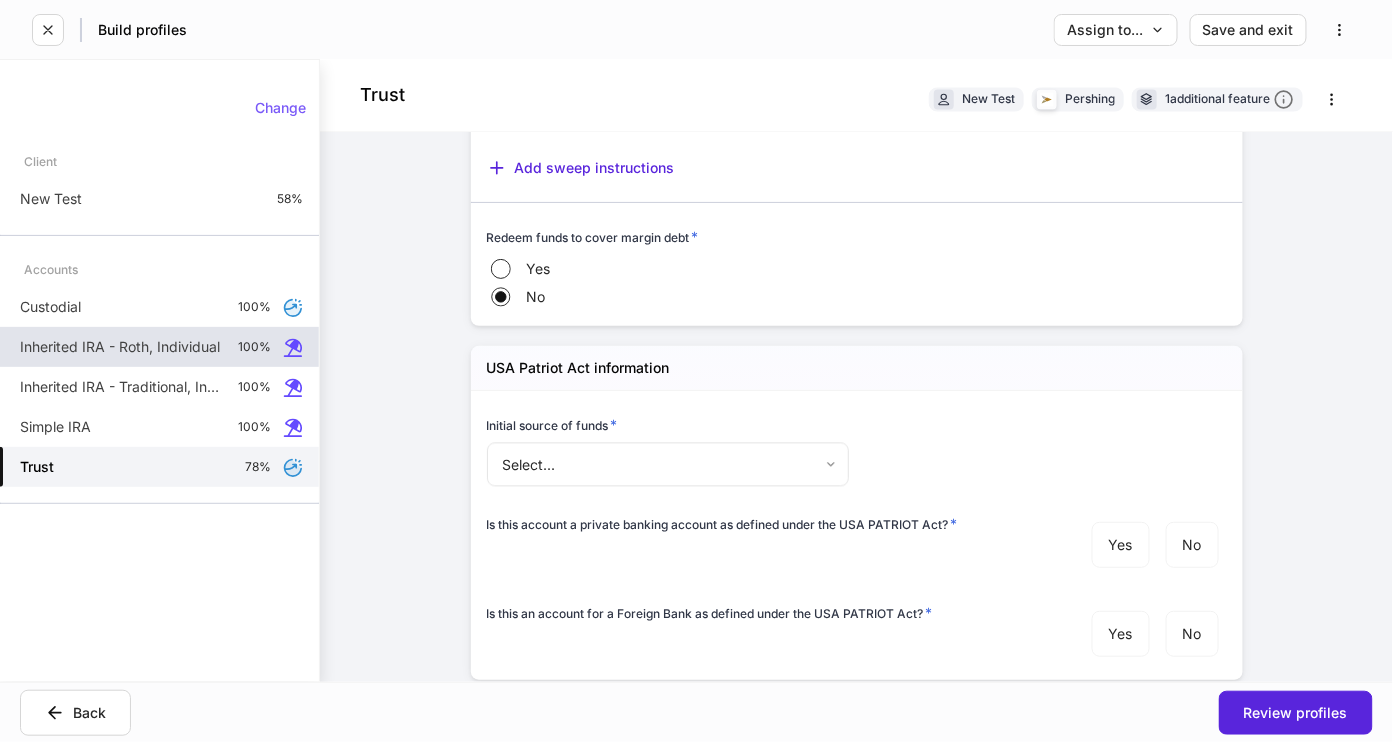 scroll, scrollTop: 3491, scrollLeft: 0, axis: vertical 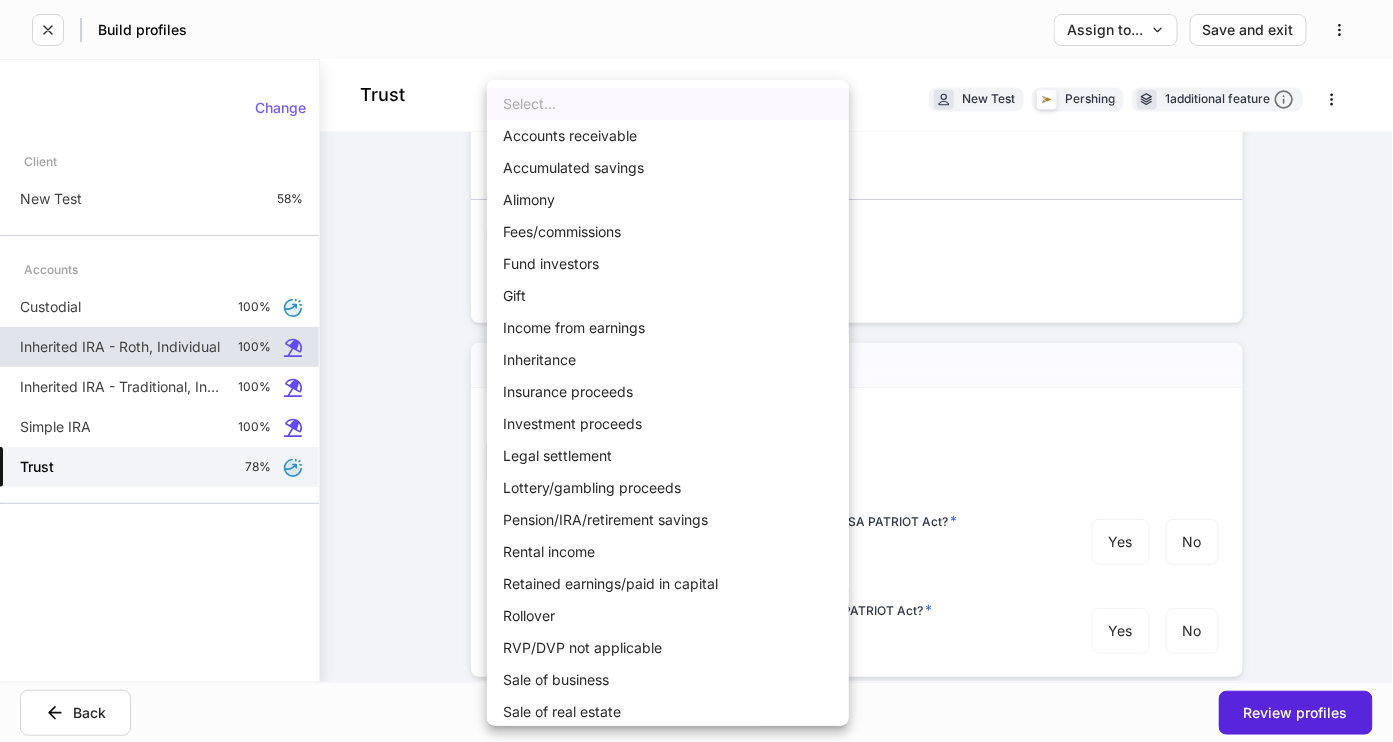 click on "**********" at bounding box center (696, 371) 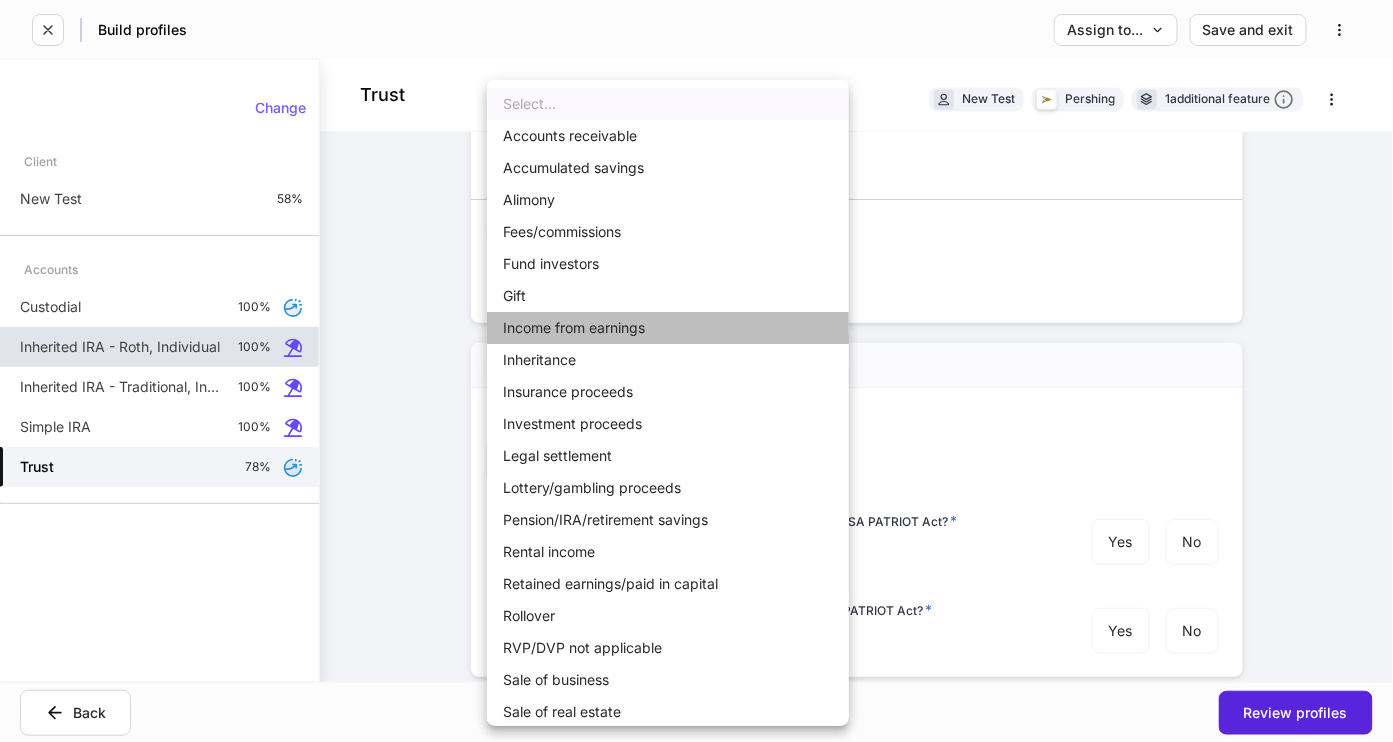 click on "Income from earnings" at bounding box center [668, 328] 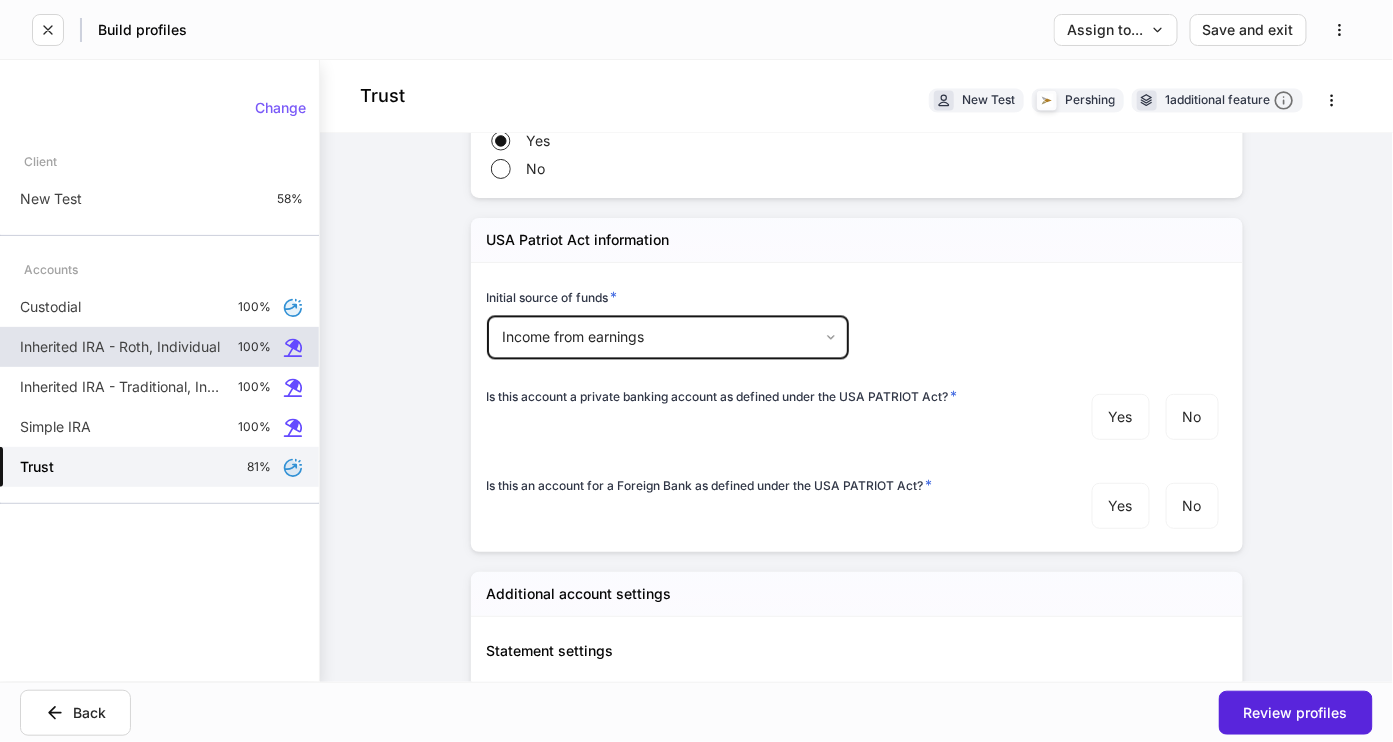 scroll, scrollTop: 3632, scrollLeft: 0, axis: vertical 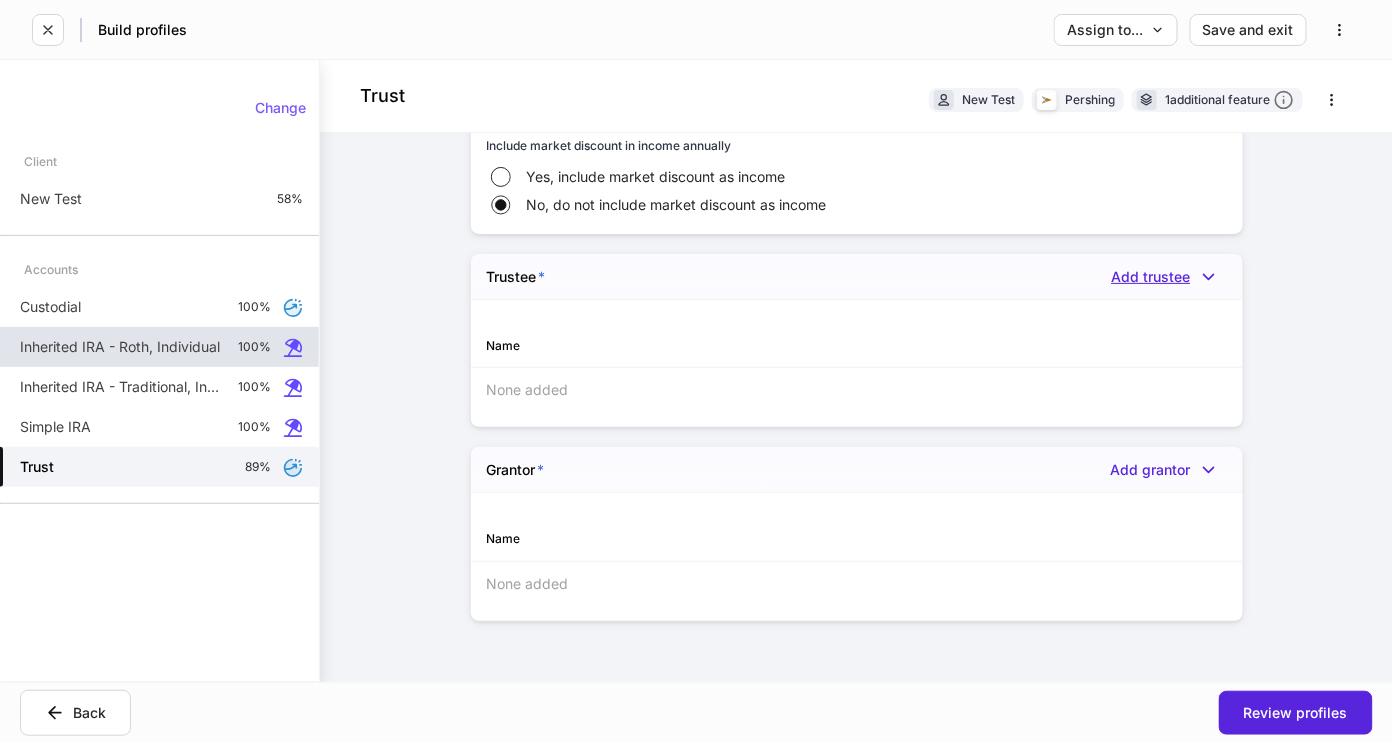 click on "Add trustee" at bounding box center (1169, 277) 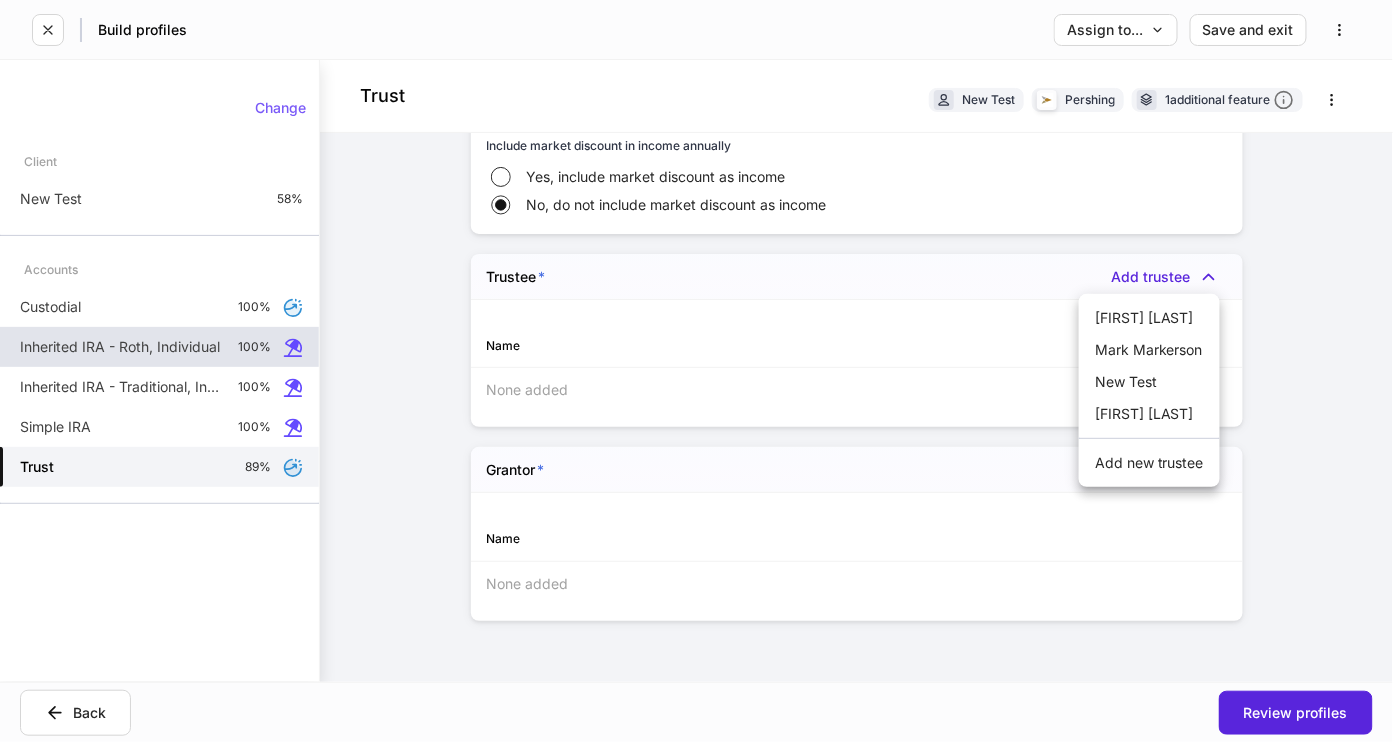 click on "New Test" at bounding box center (1149, 382) 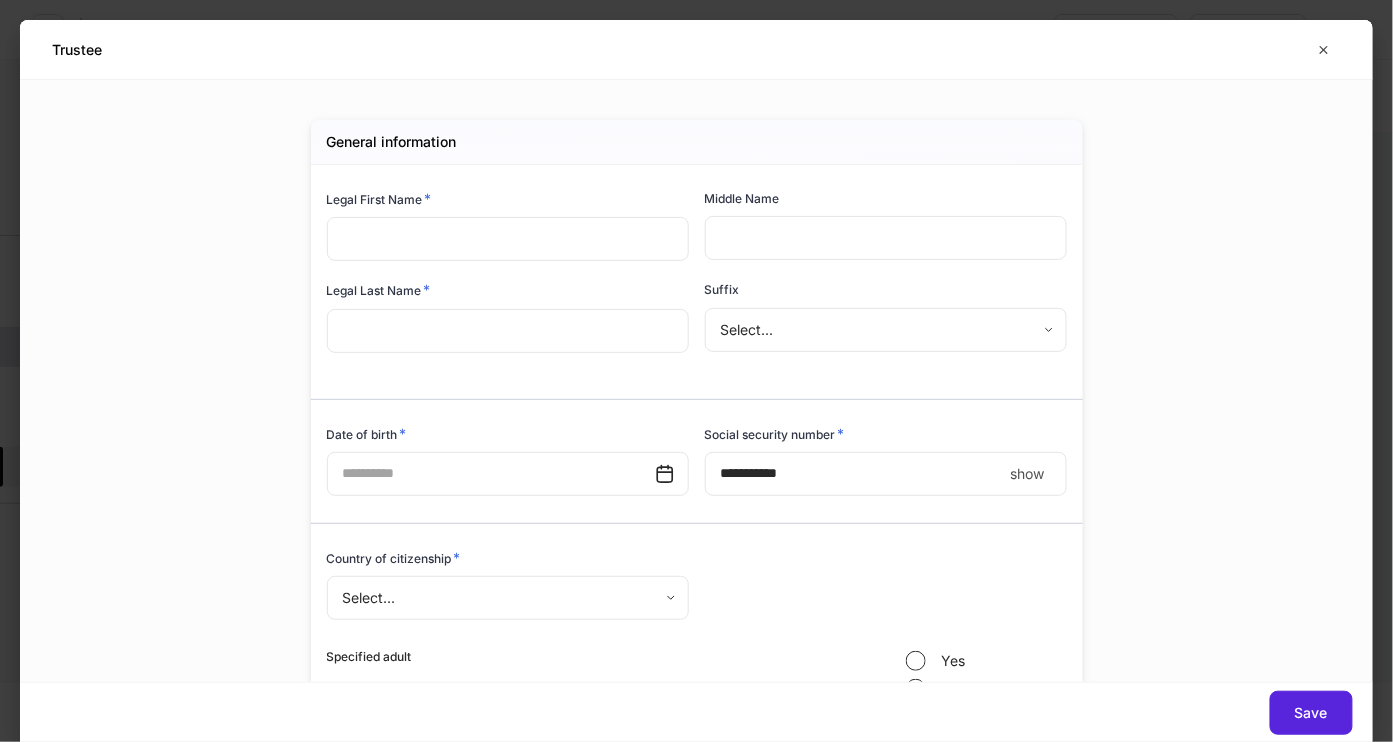 type on "***" 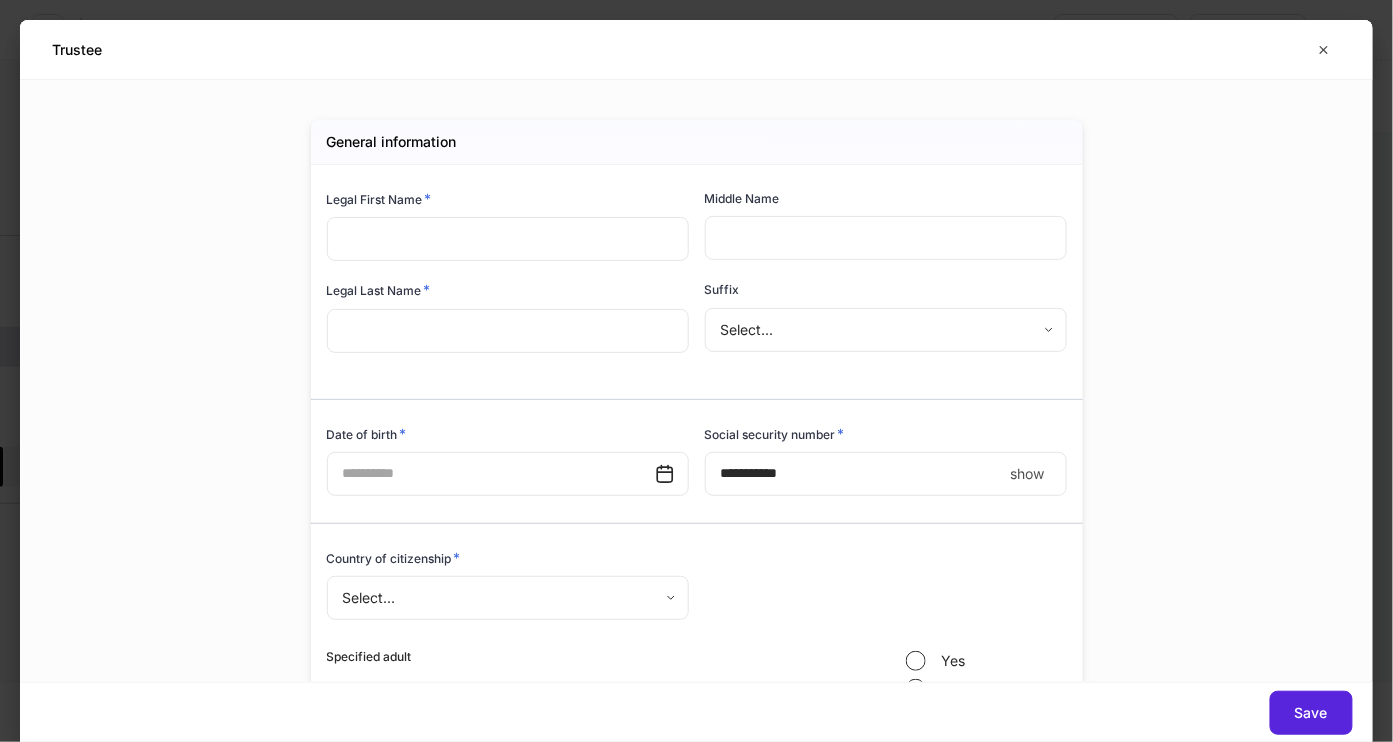 type on "****" 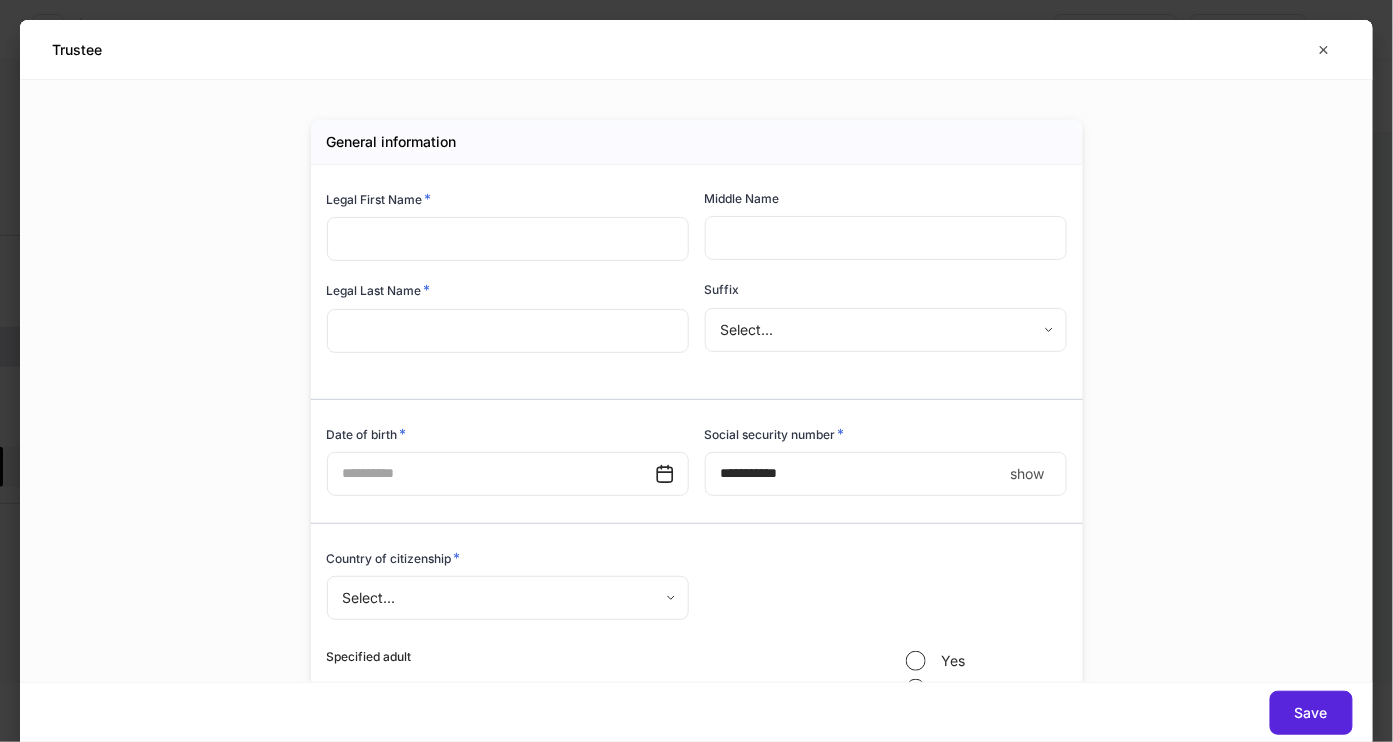 type on "*******" 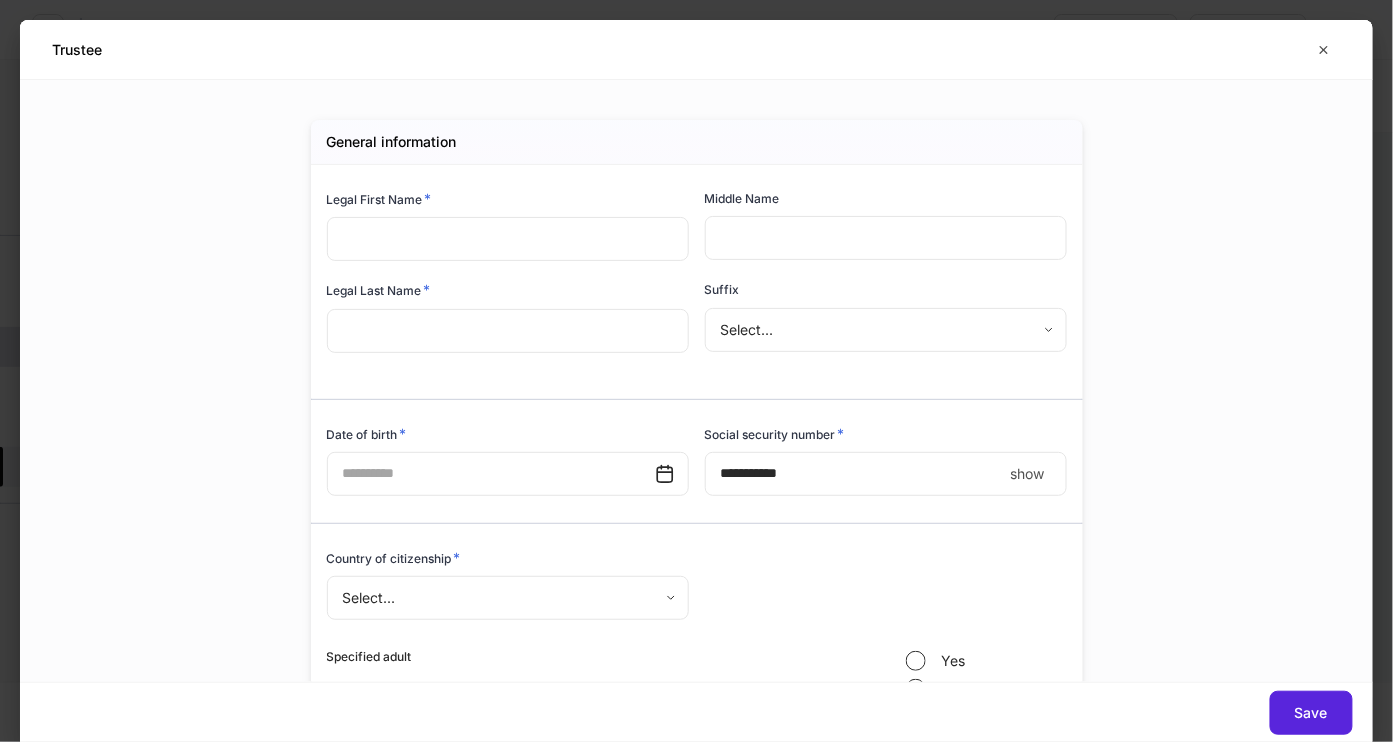 type on "**" 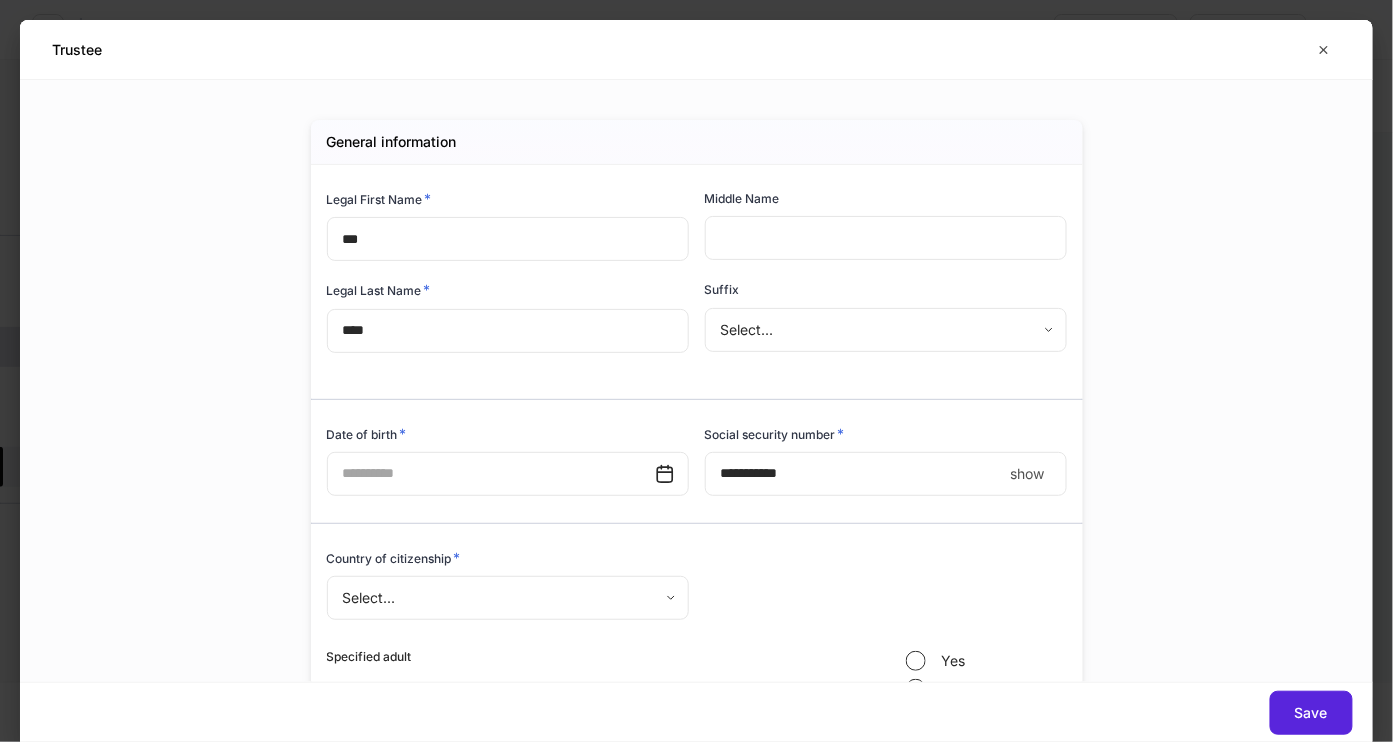 type on "**********" 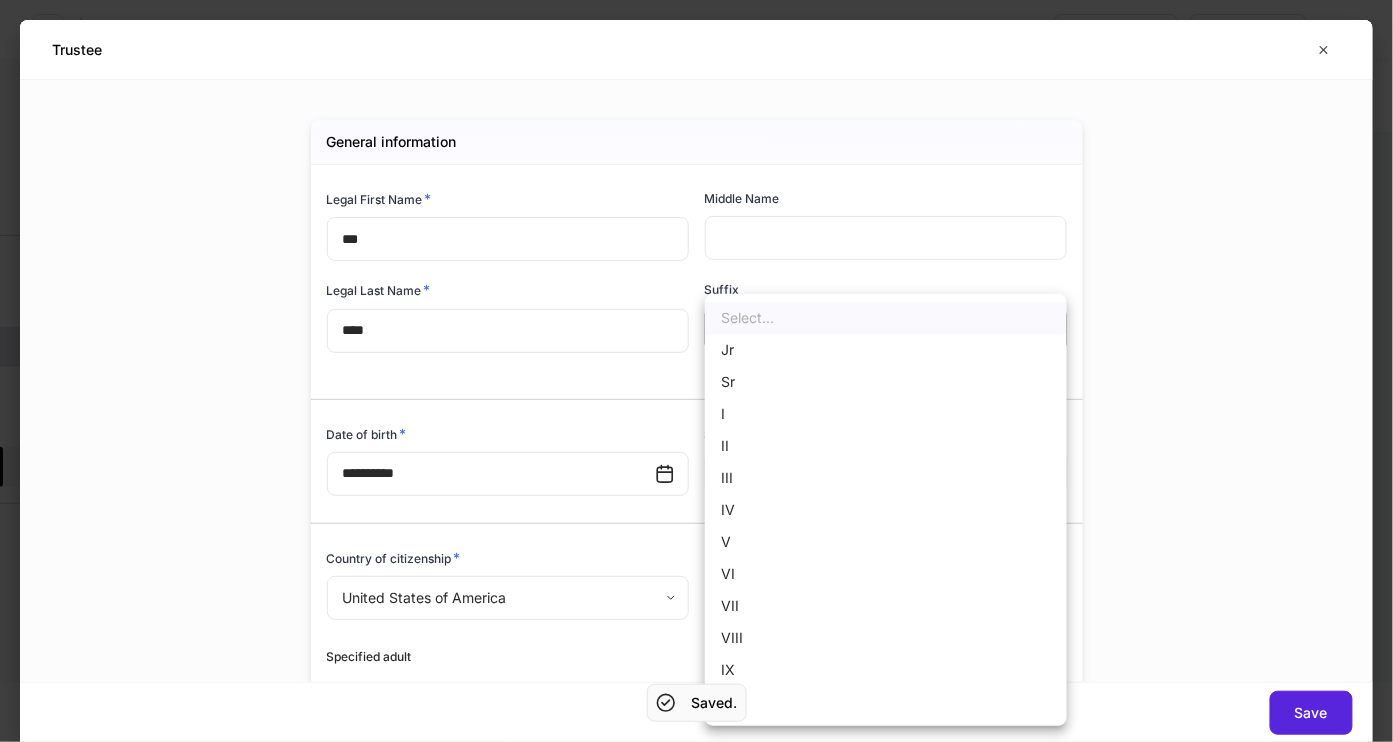 click on "**********" at bounding box center (696, 371) 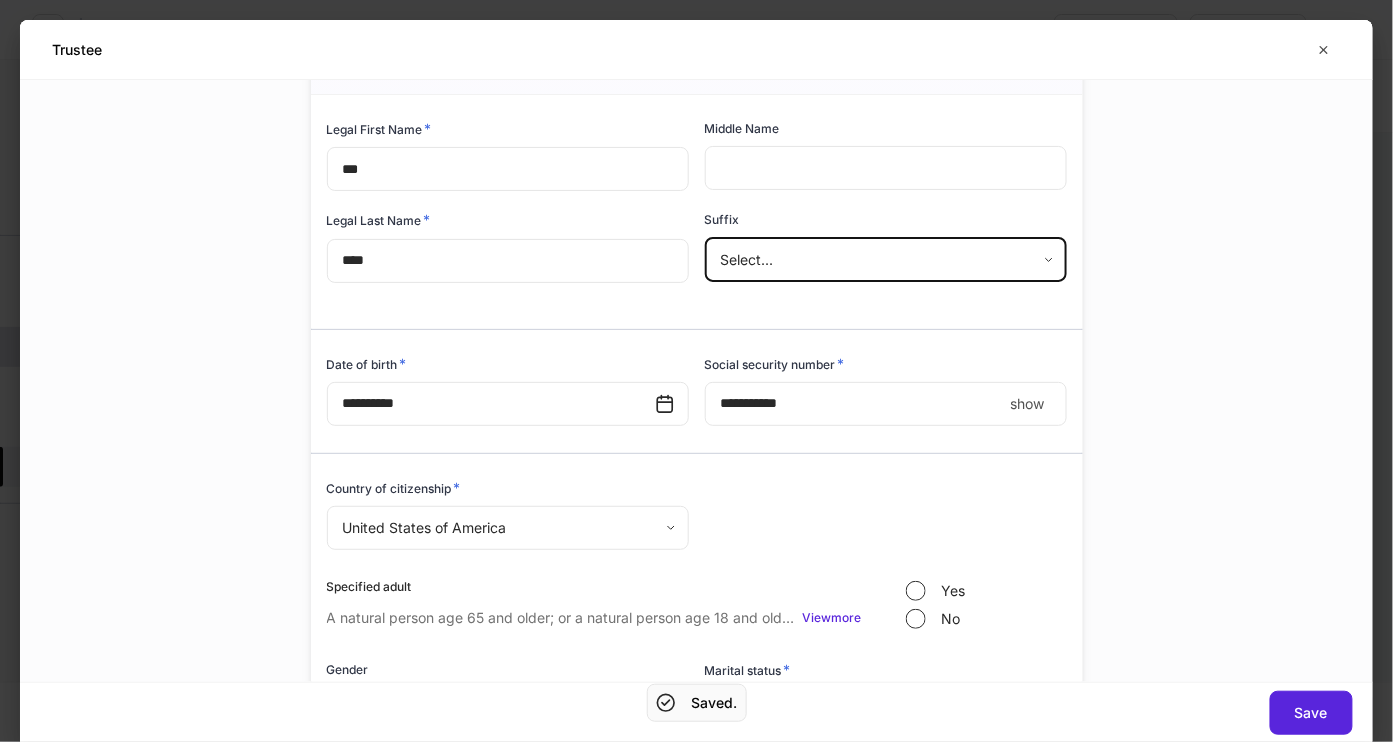 scroll, scrollTop: 108, scrollLeft: 0, axis: vertical 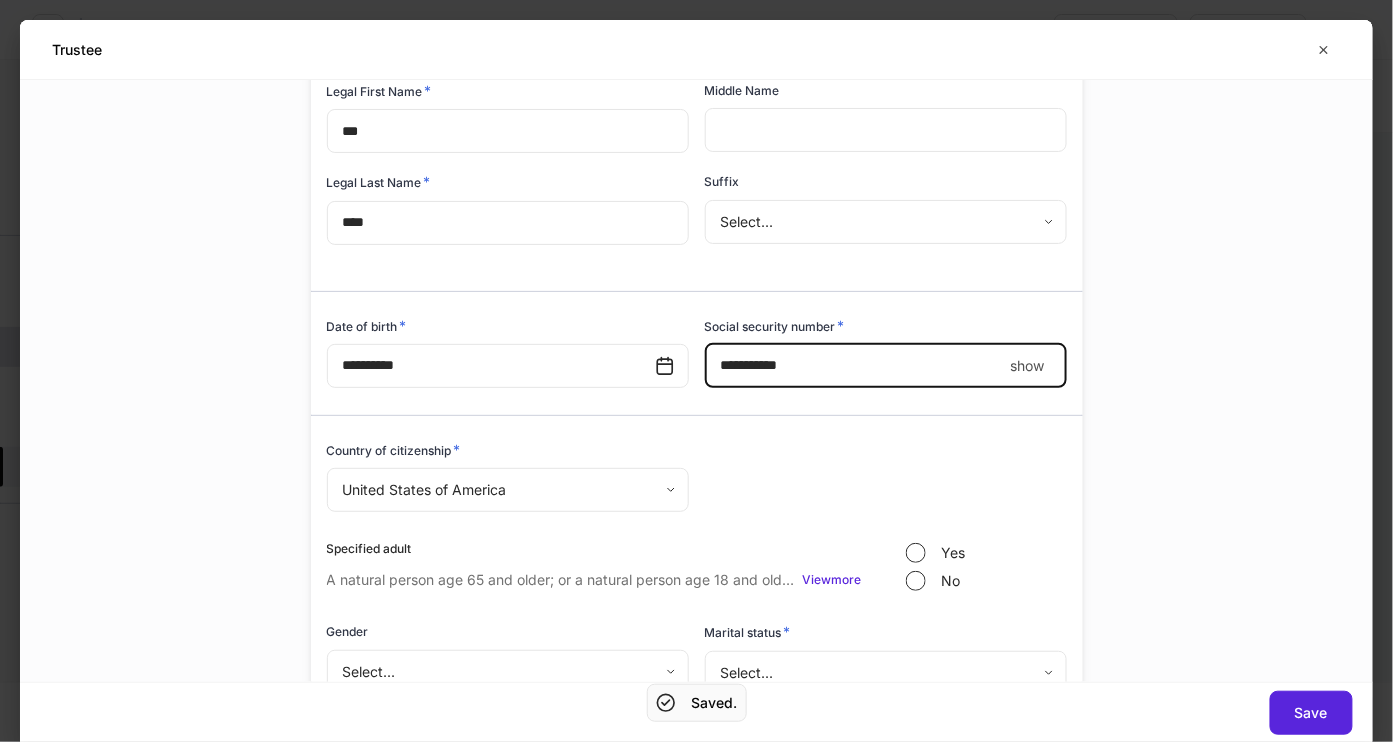 click on "****" at bounding box center (854, 366) 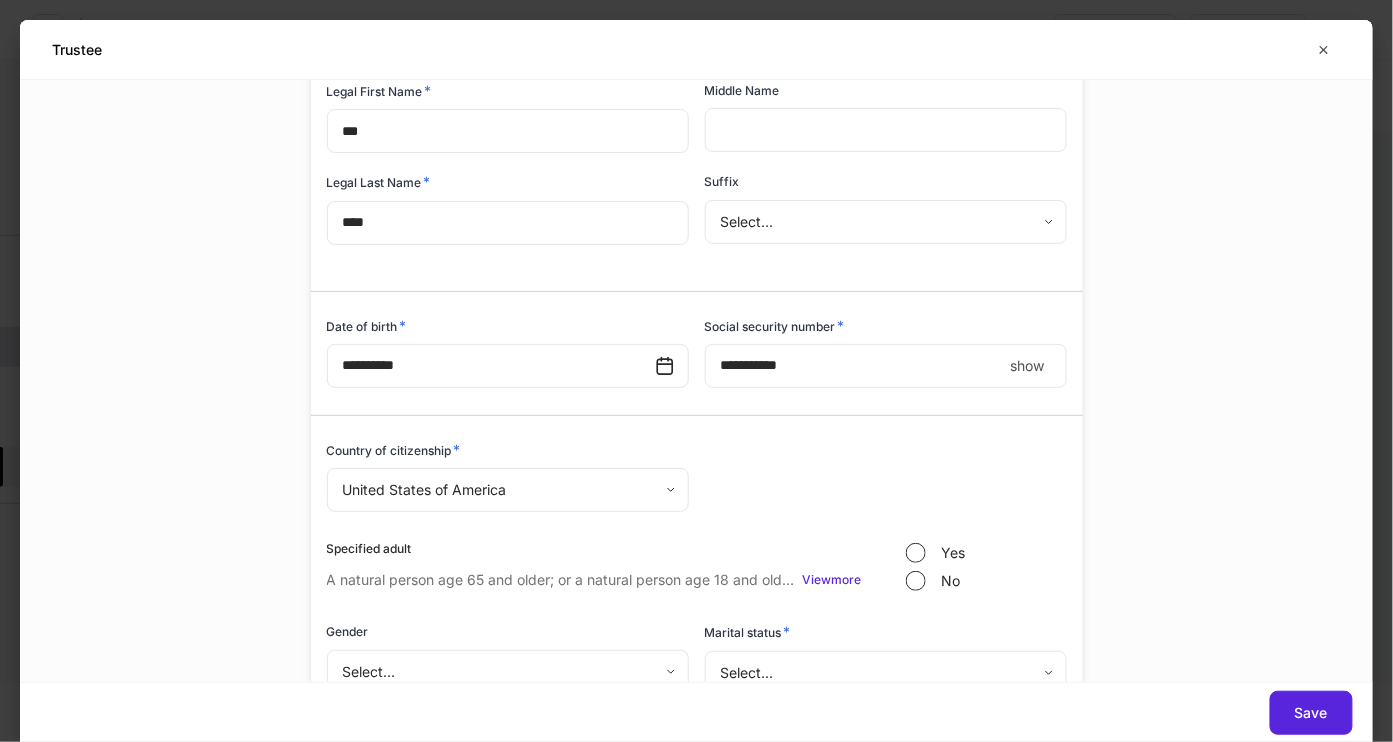 click on "show" at bounding box center [1028, 366] 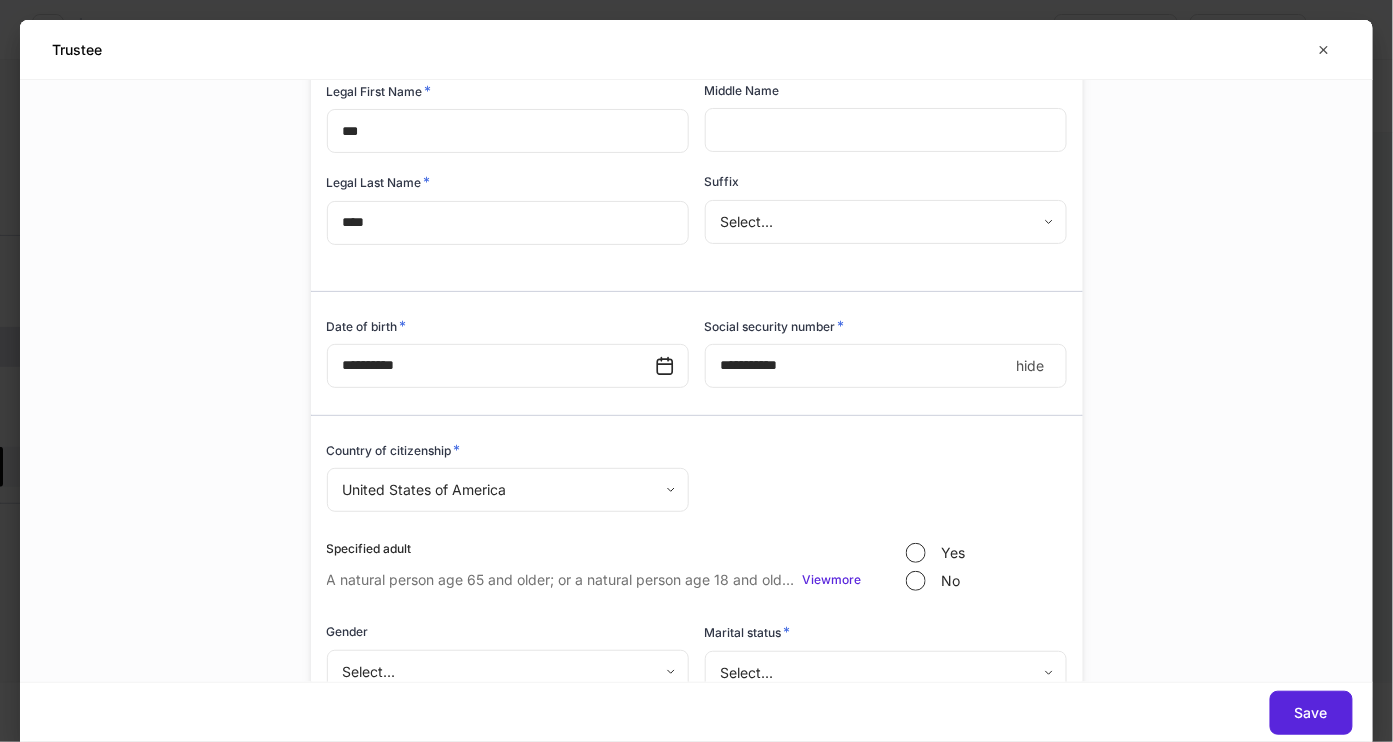 click on "hide" at bounding box center [1031, 366] 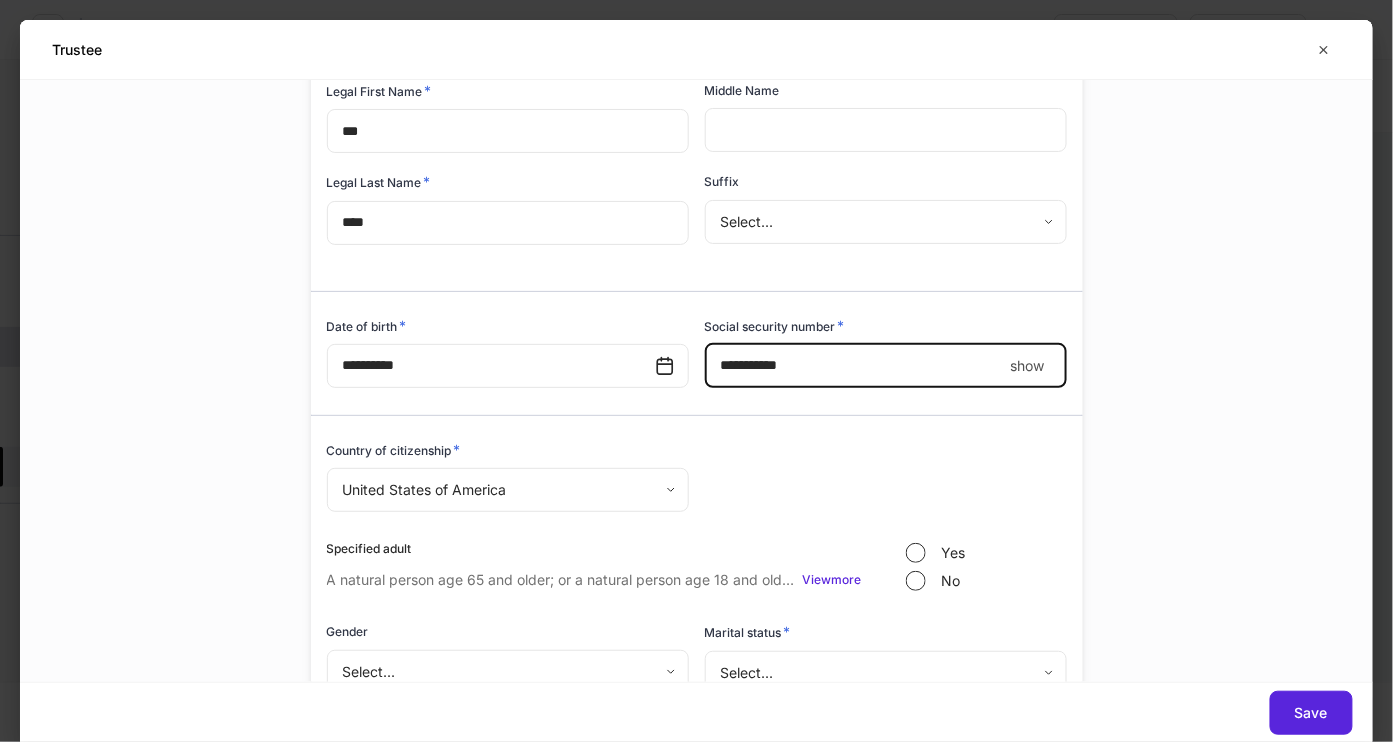 click on "****" at bounding box center (854, 366) 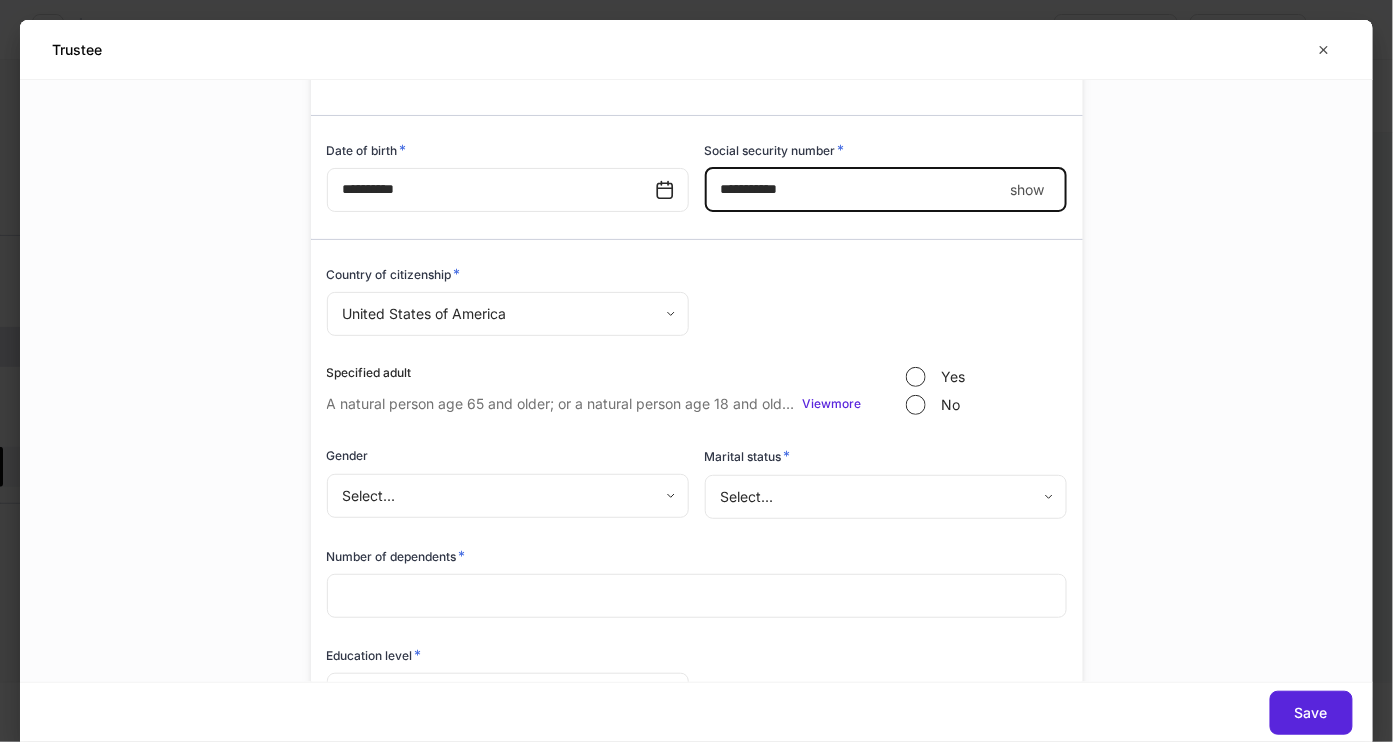 scroll, scrollTop: 286, scrollLeft: 0, axis: vertical 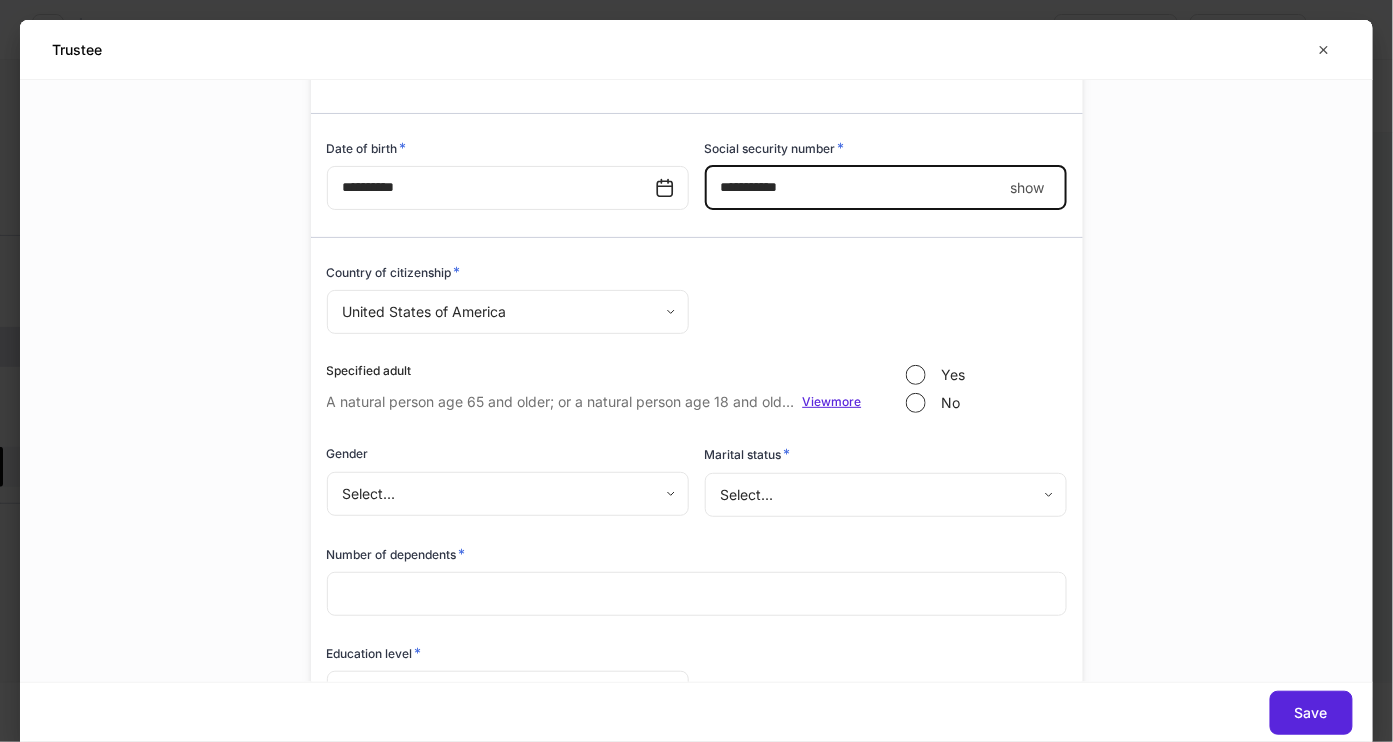 type on "**********" 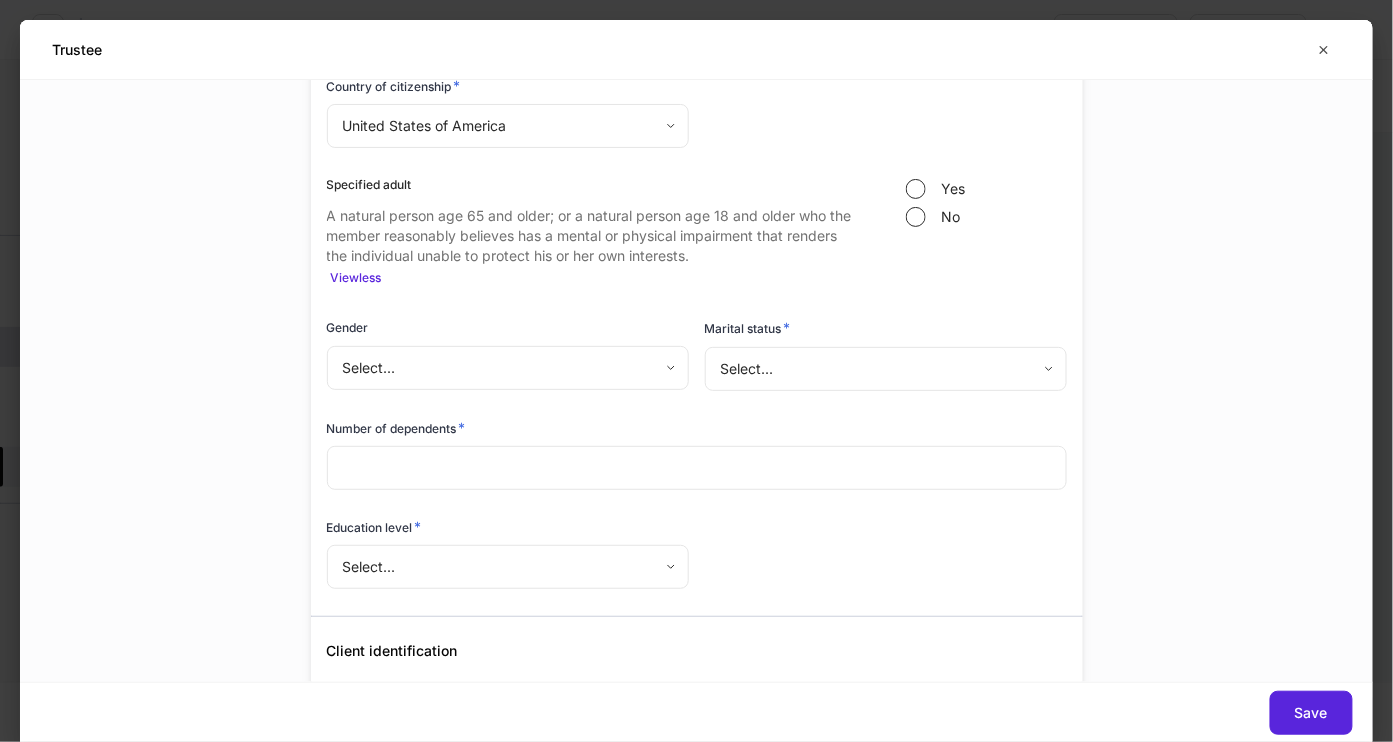 scroll, scrollTop: 446, scrollLeft: 0, axis: vertical 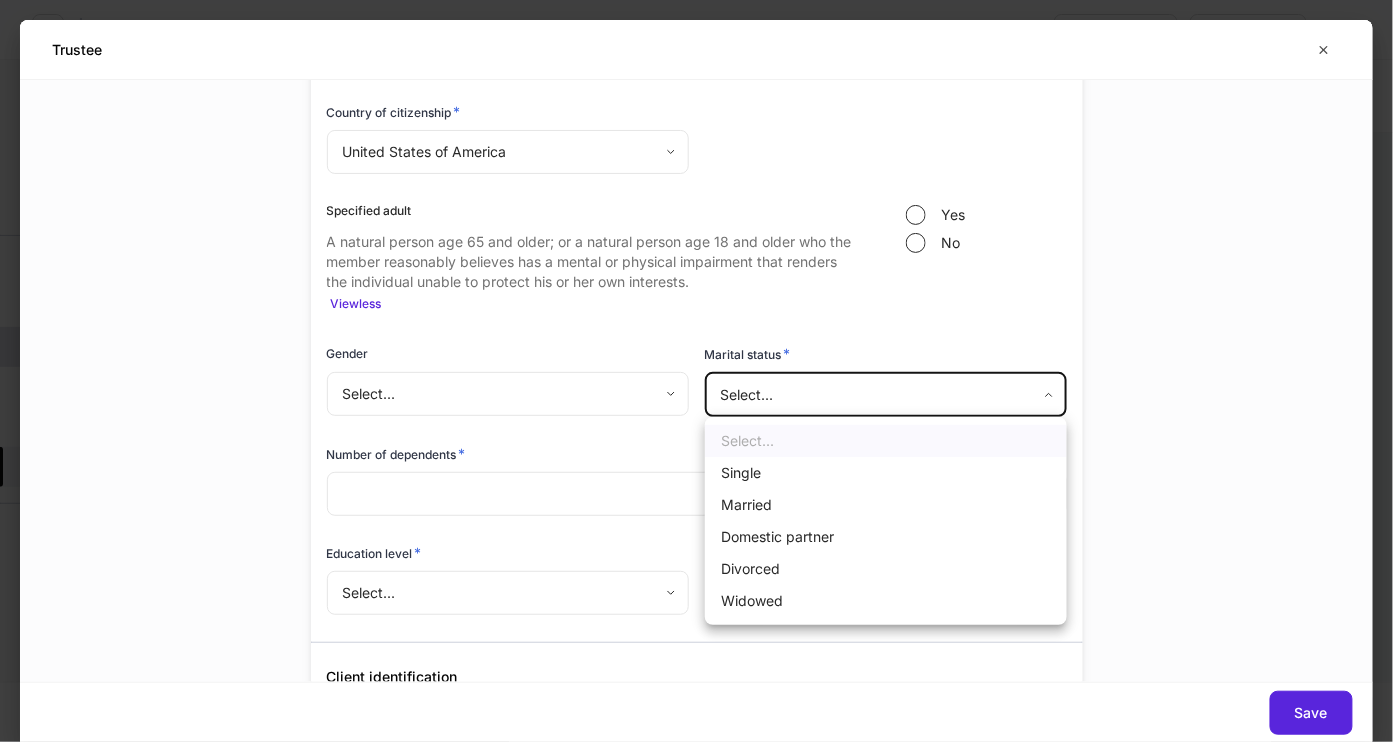 click on "**********" at bounding box center (696, 371) 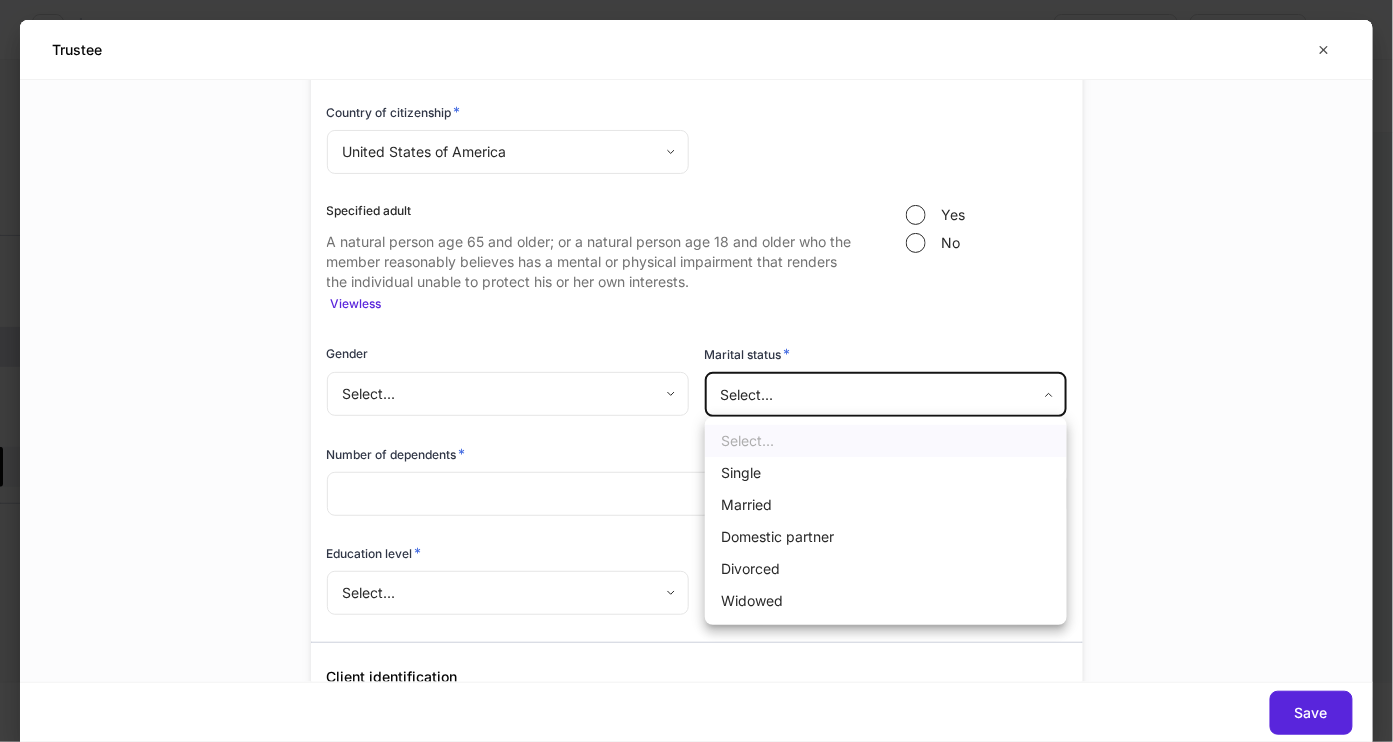 click at bounding box center [696, 371] 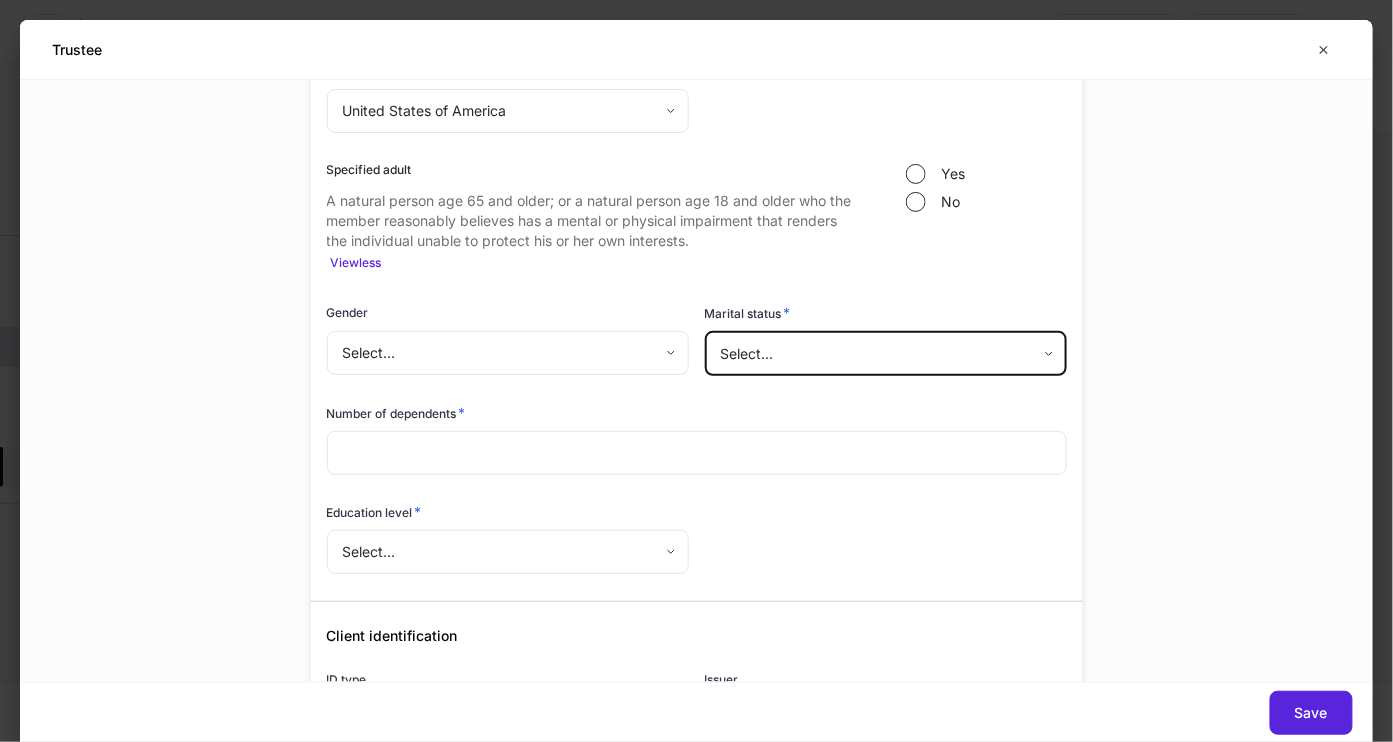 scroll, scrollTop: 420, scrollLeft: 0, axis: vertical 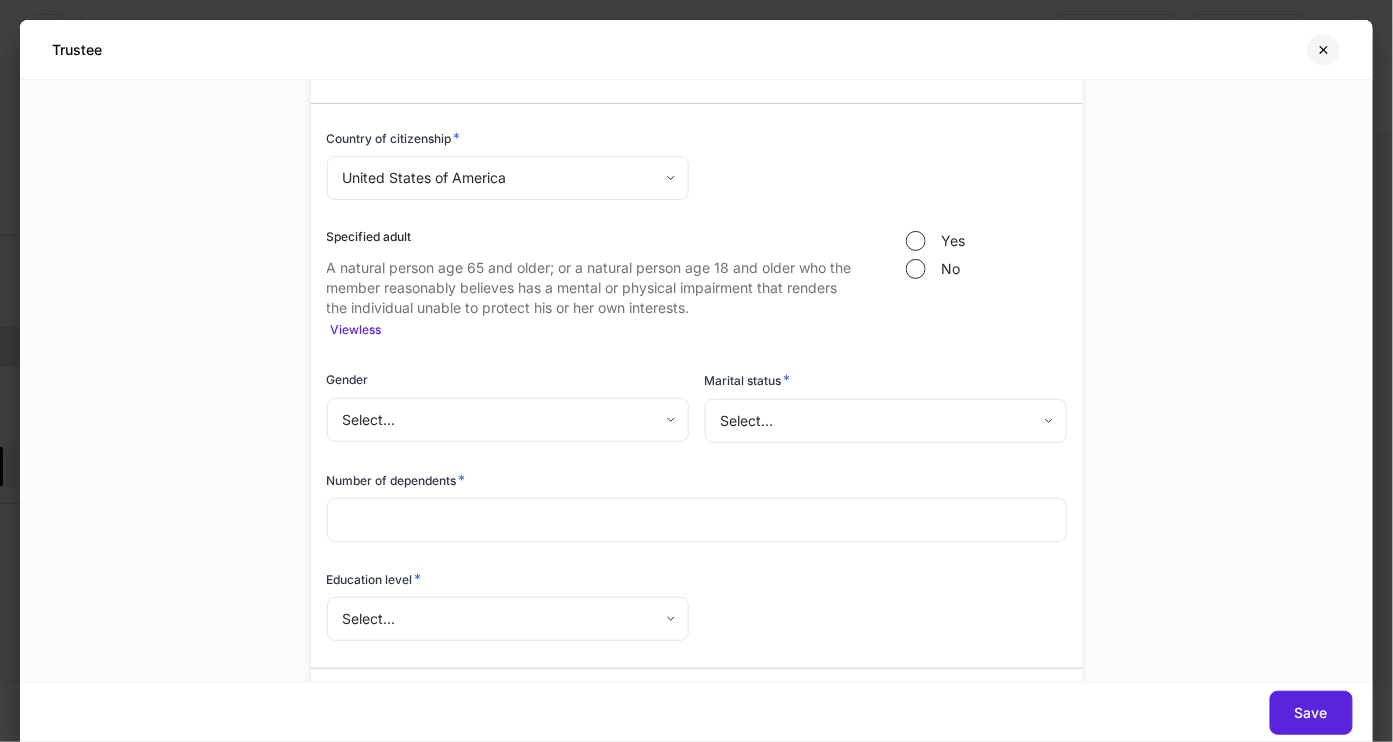click at bounding box center [1324, 50] 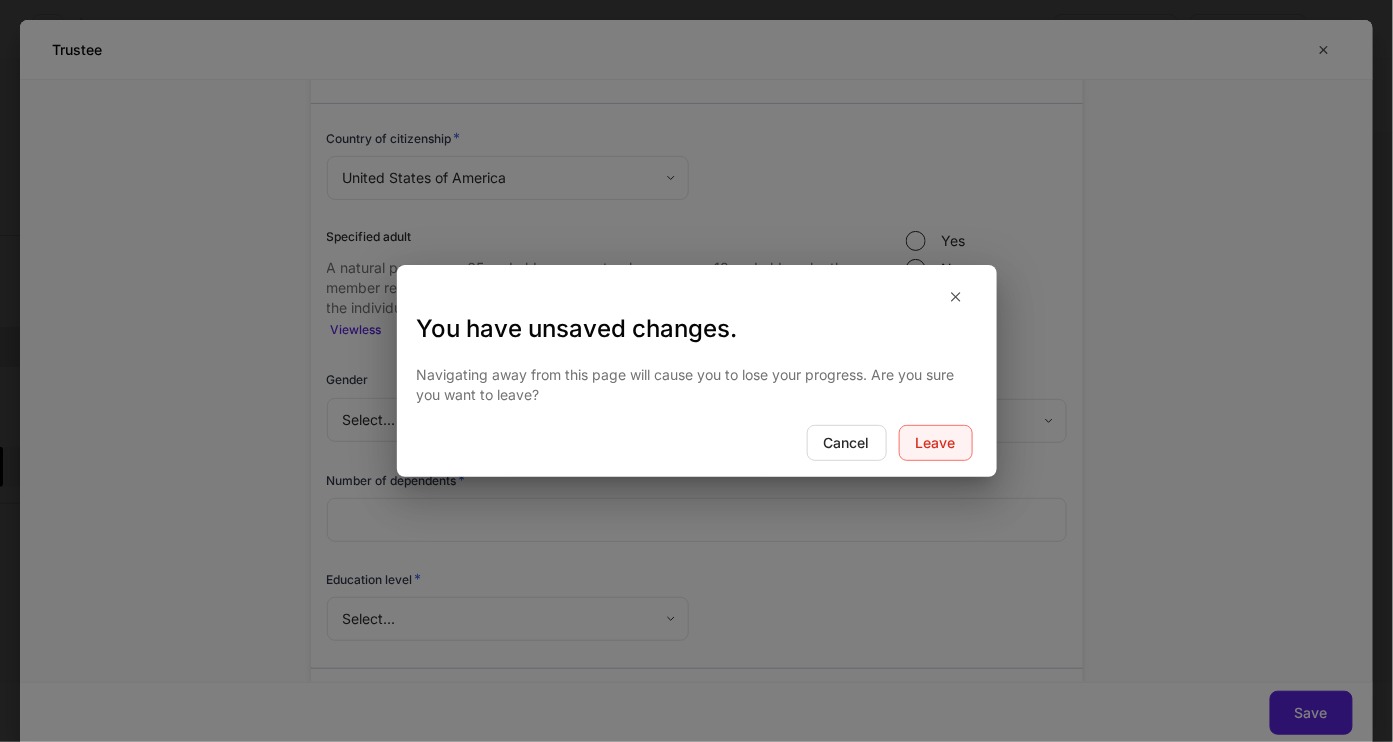 click on "Leave" at bounding box center [936, 443] 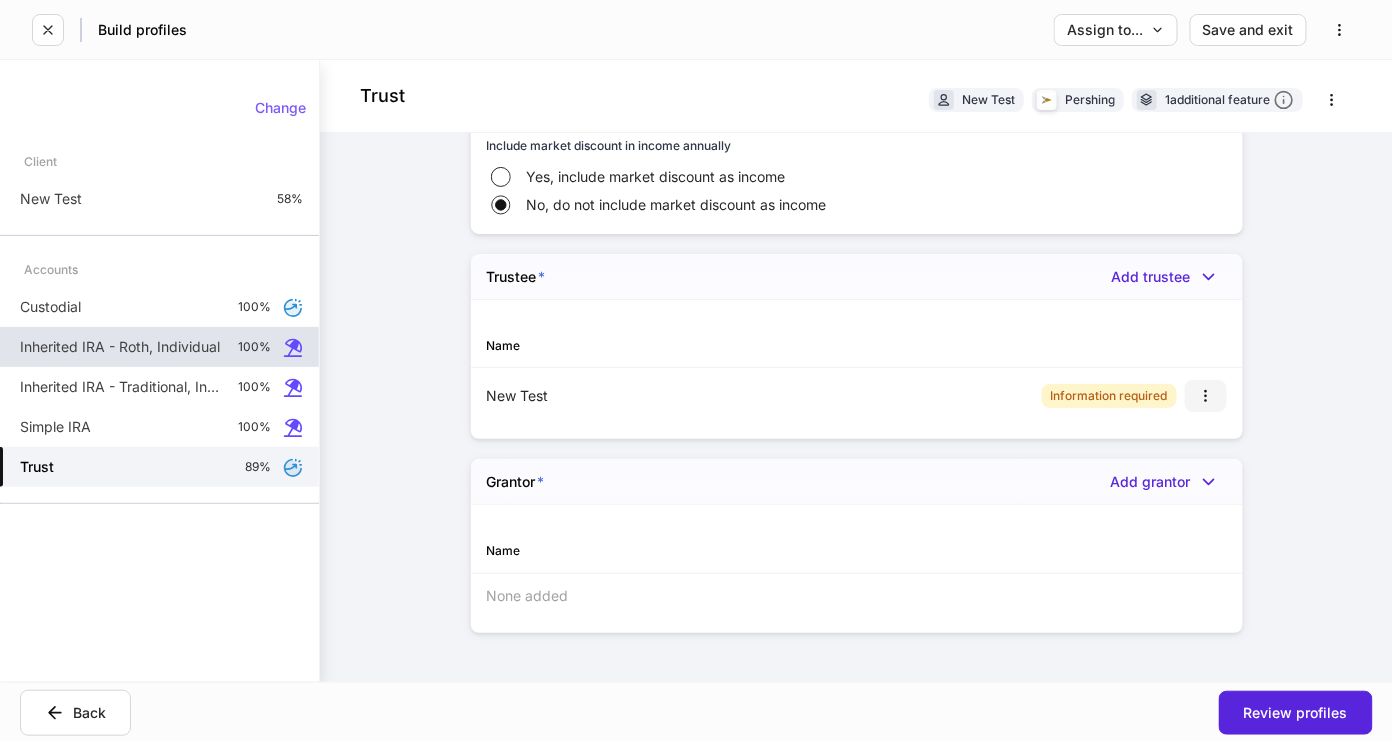 click at bounding box center [1206, 396] 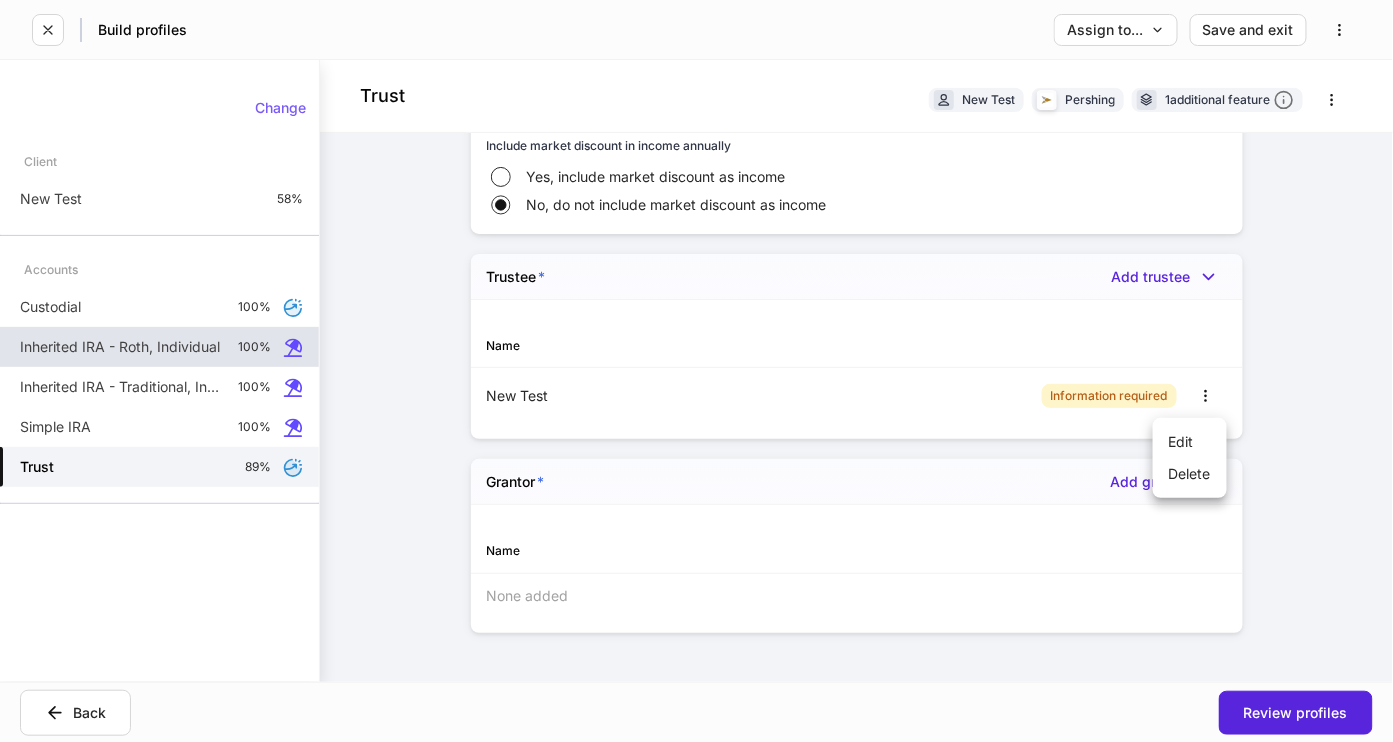 click at bounding box center (696, 371) 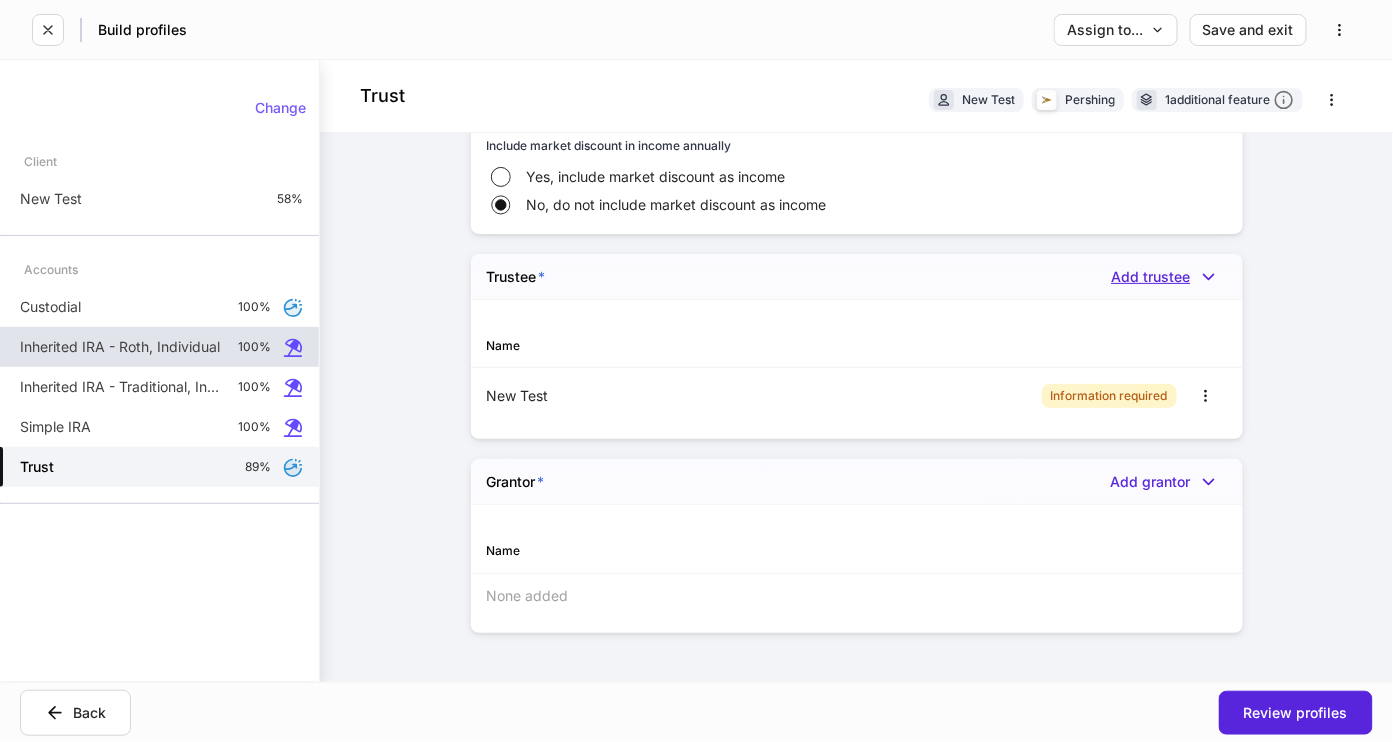 click on "Add trustee" at bounding box center (1169, 277) 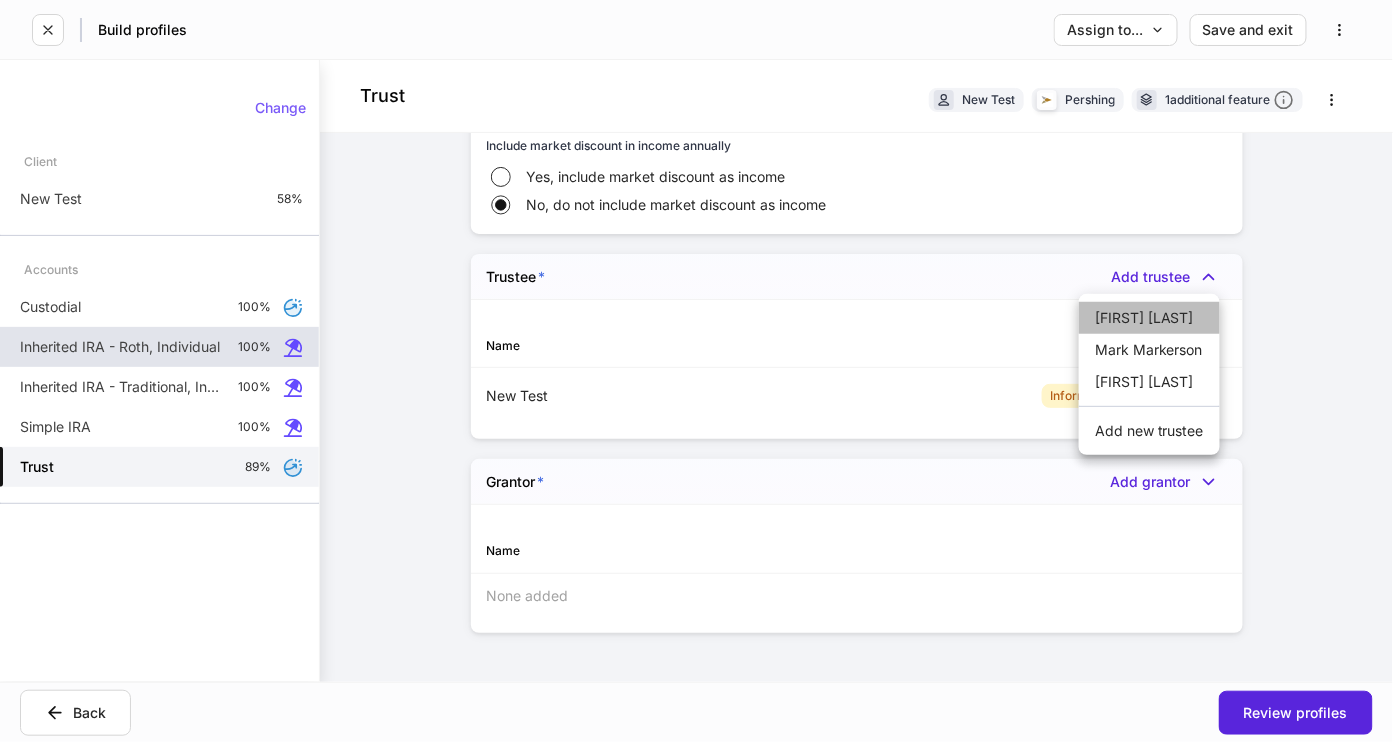 click on "[FIRST] [LAST]" at bounding box center [1149, 318] 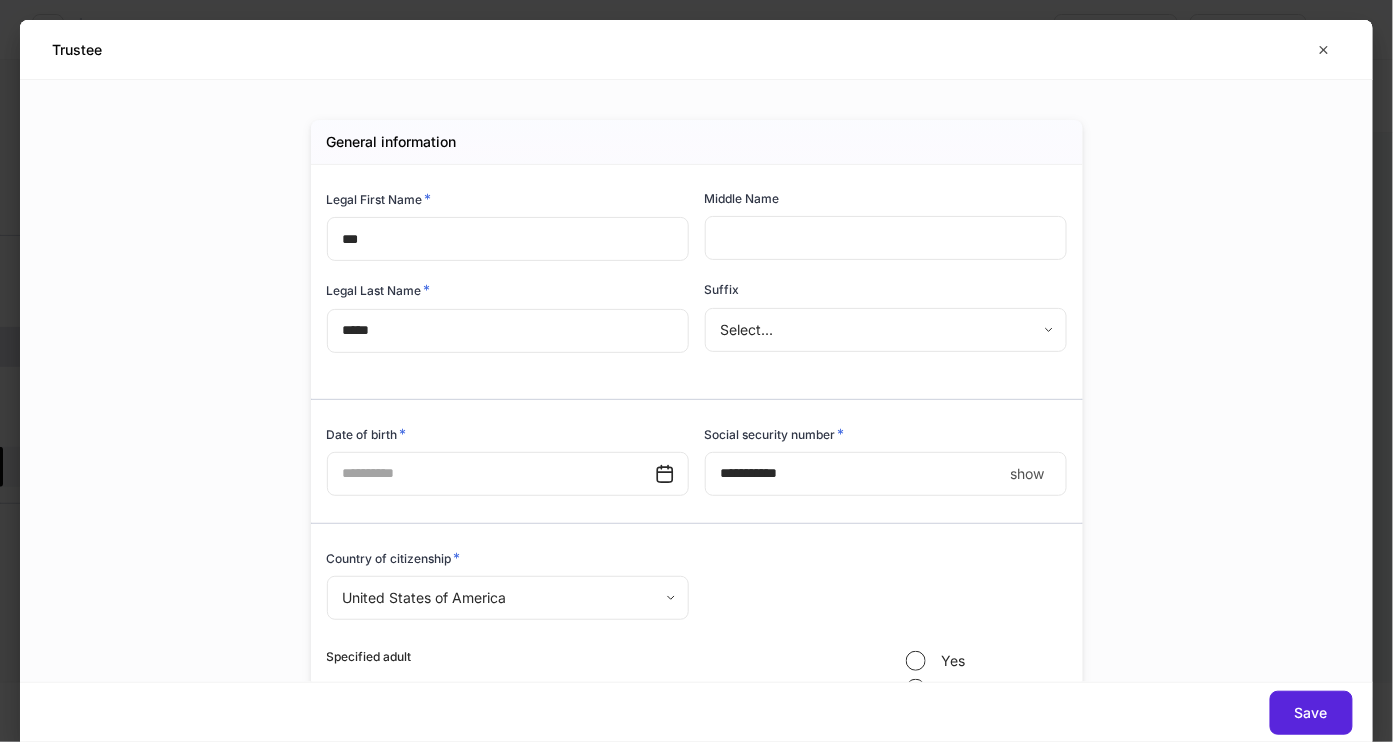 type on "**********" 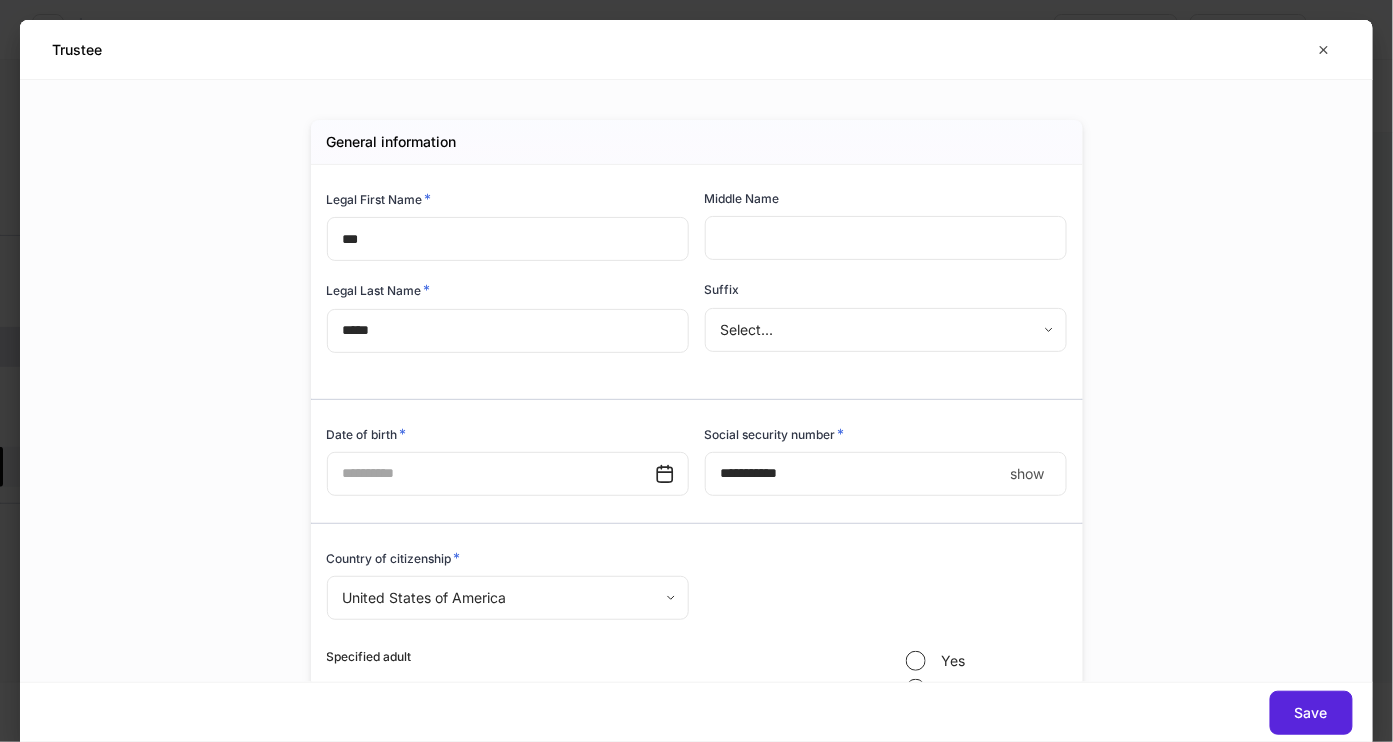 type on "*" 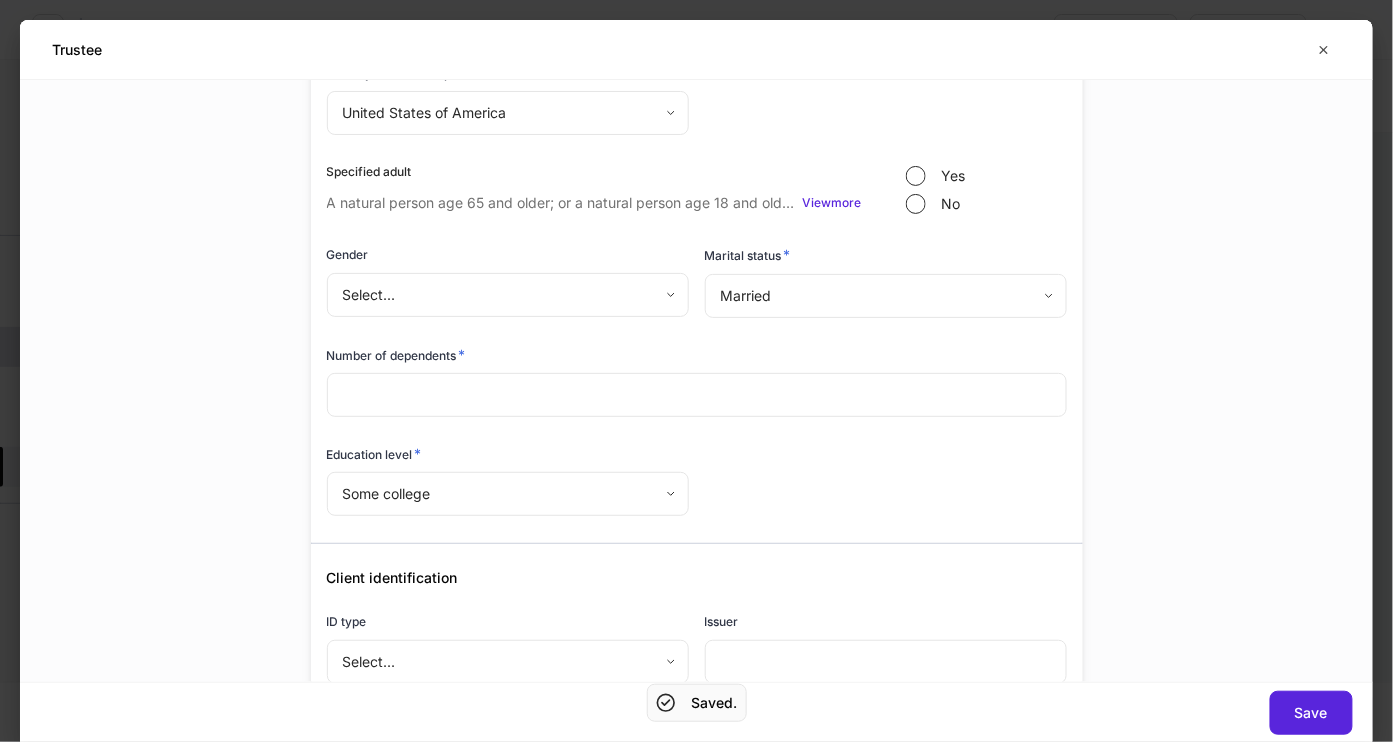 scroll, scrollTop: 394, scrollLeft: 0, axis: vertical 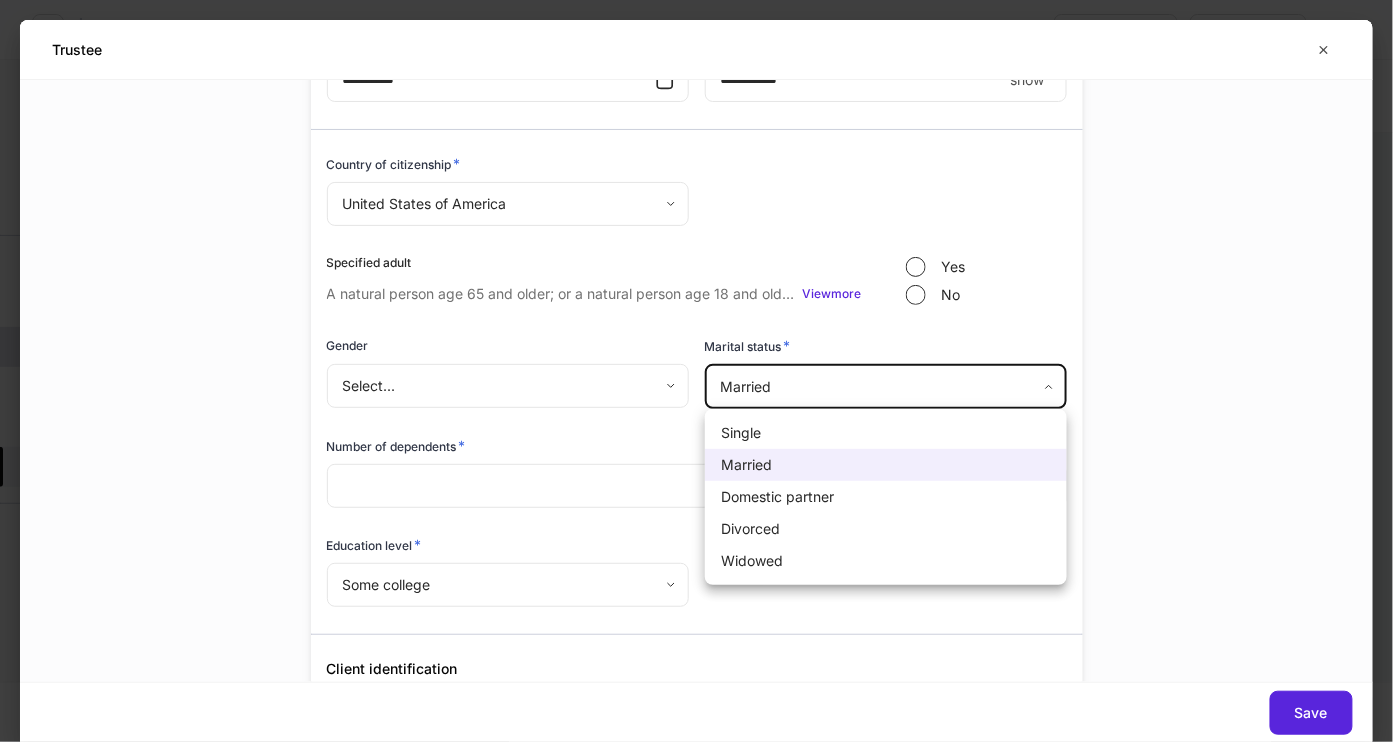 click on "**********" at bounding box center (696, 371) 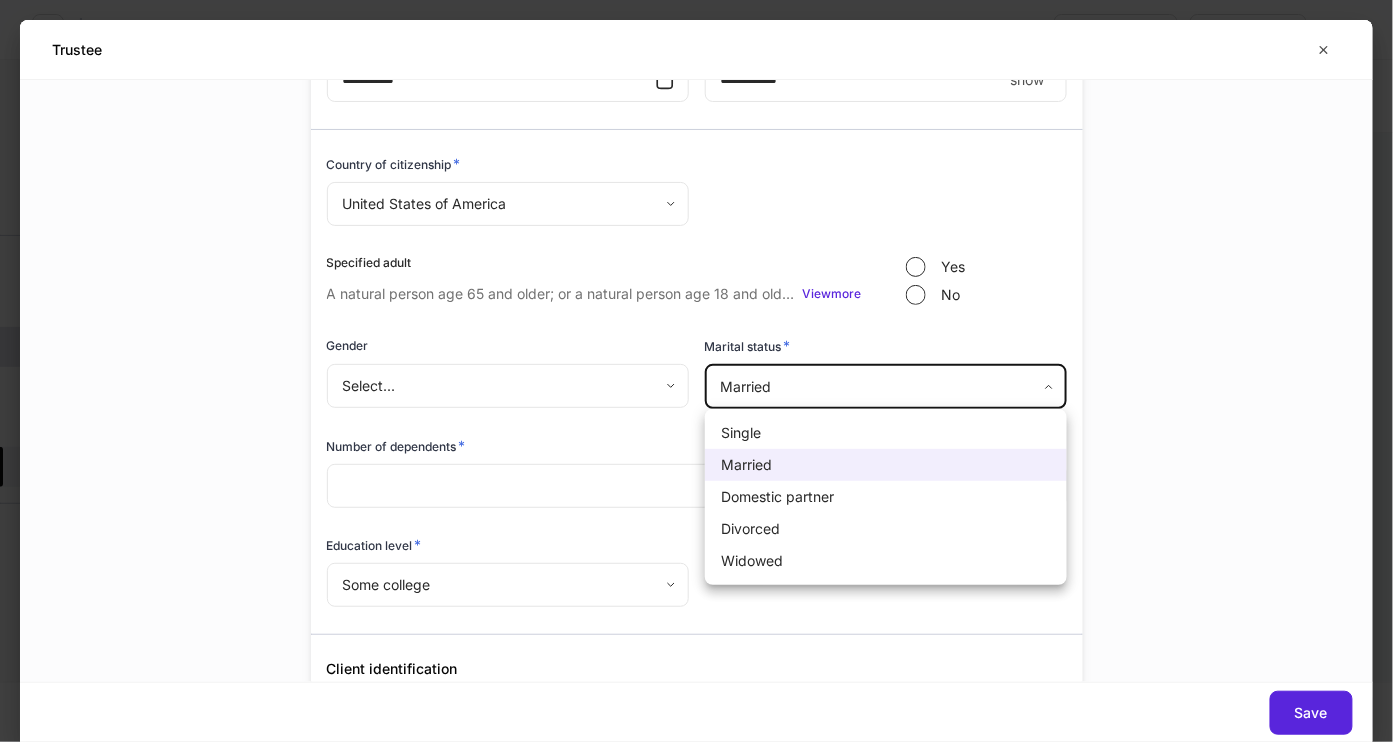 click on "Married" at bounding box center (886, 465) 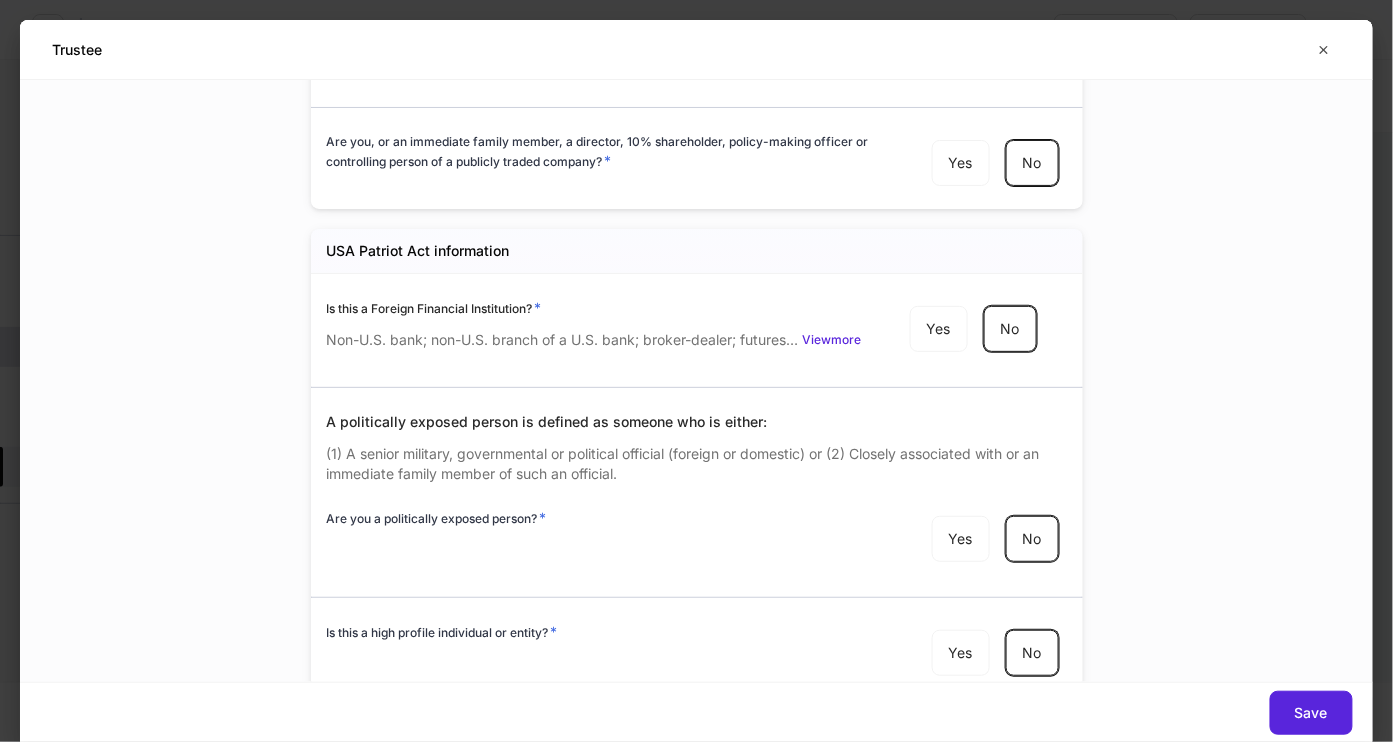 scroll, scrollTop: 2877, scrollLeft: 0, axis: vertical 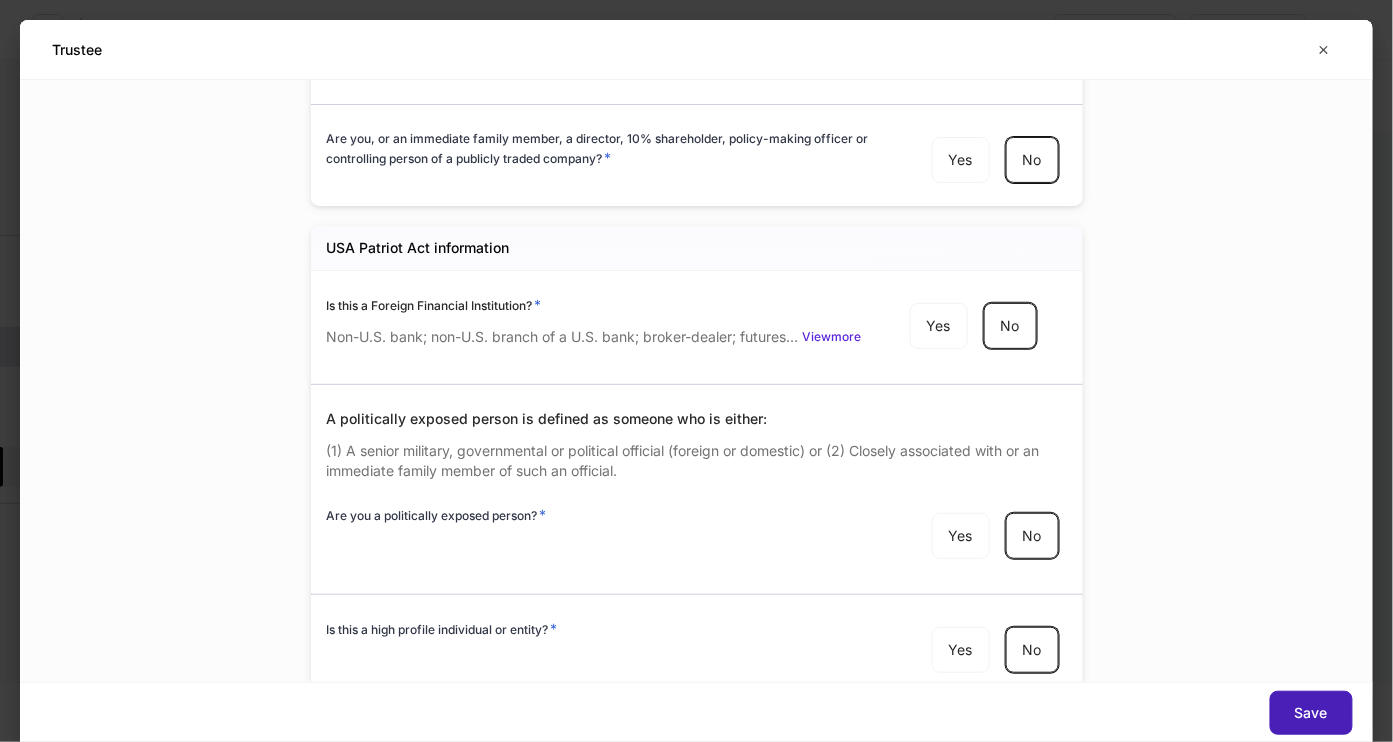 click on "Save" at bounding box center [1311, 713] 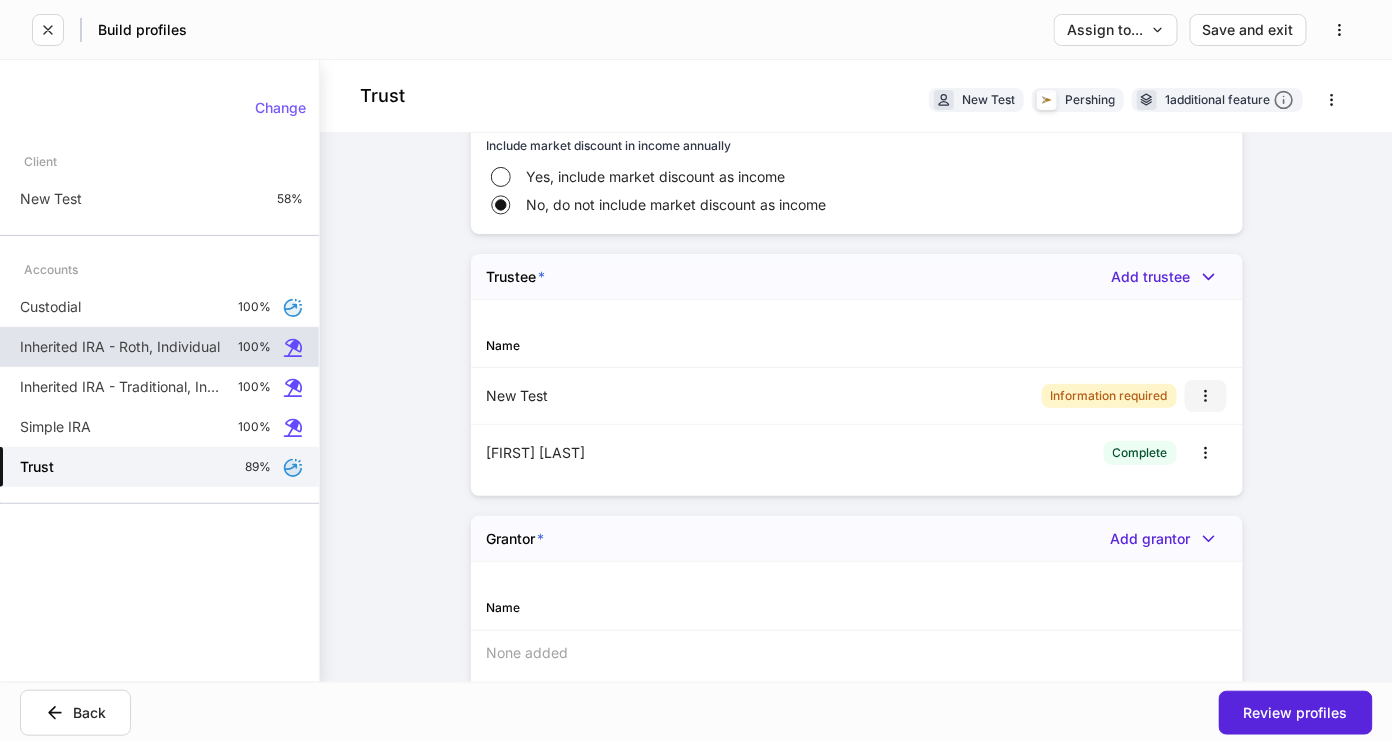 click at bounding box center (1206, 396) 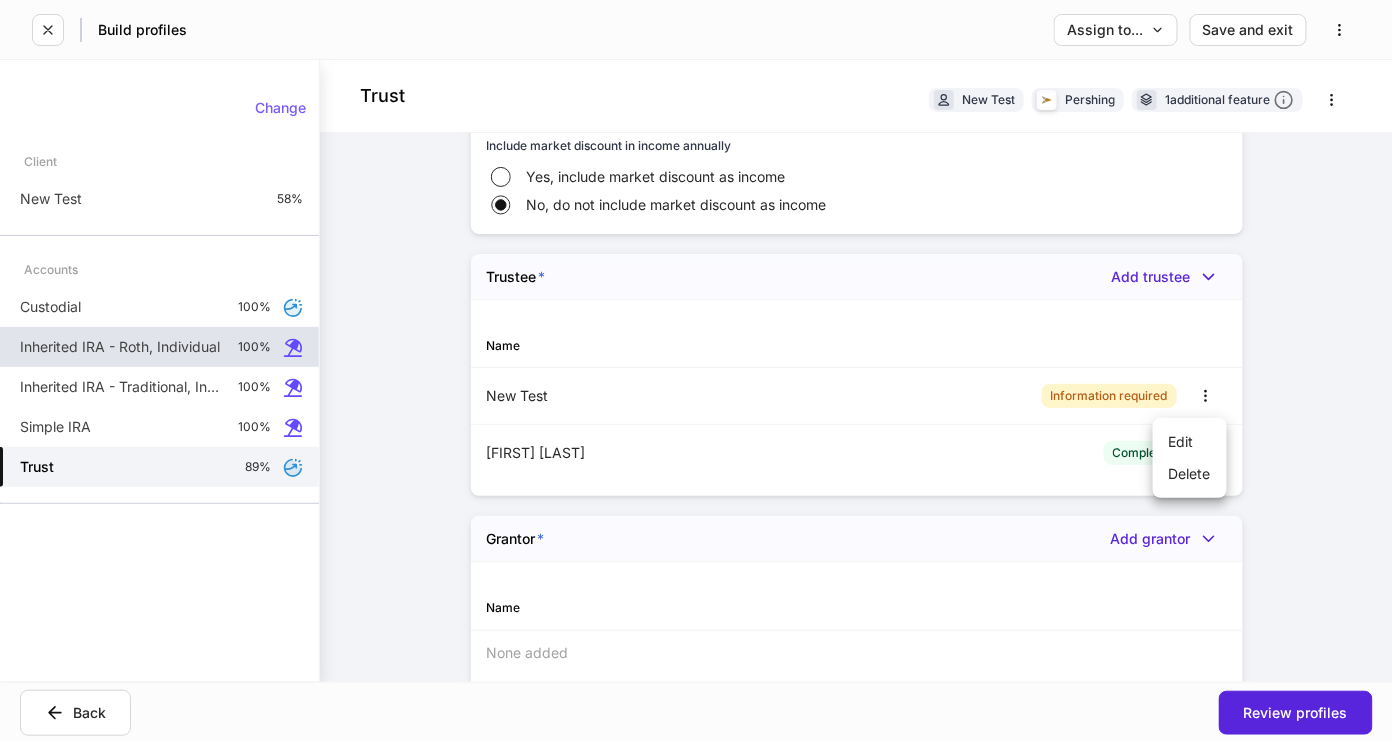 click on "Delete" at bounding box center [1190, 474] 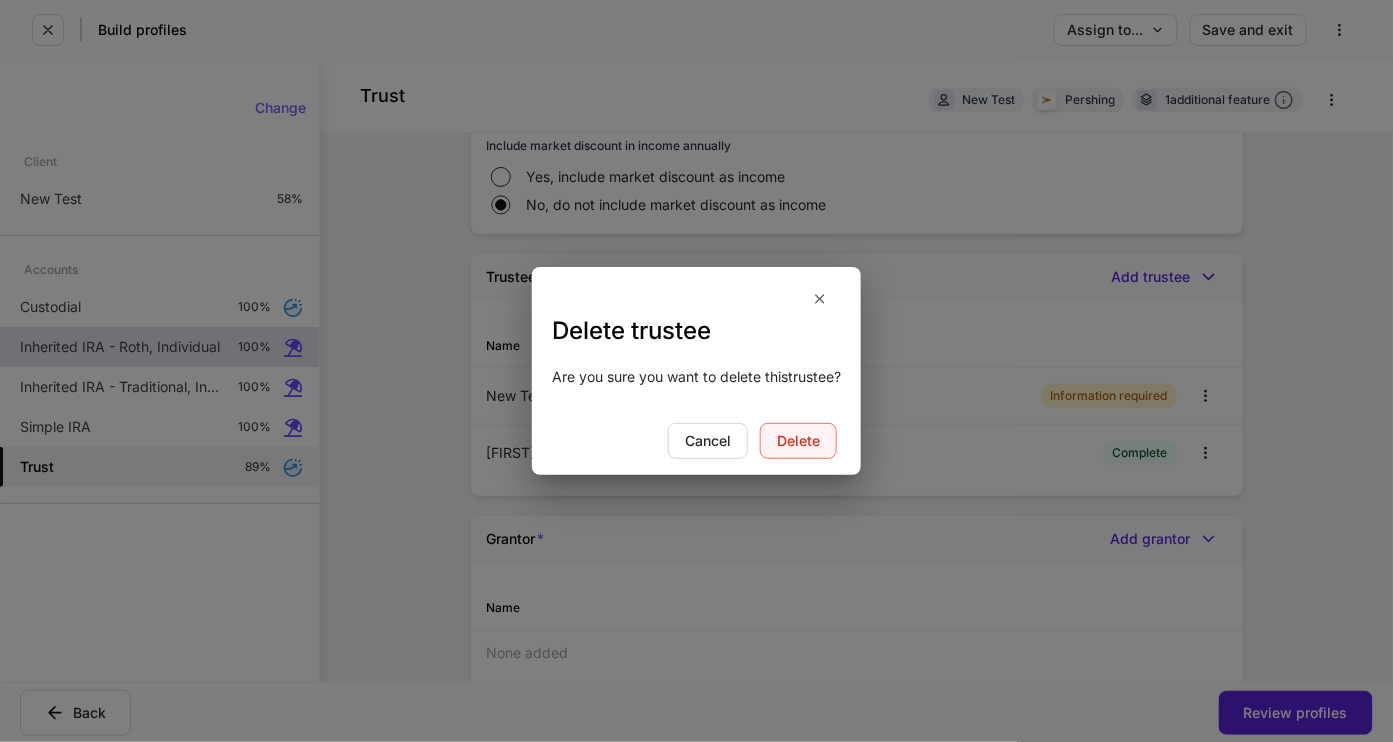 click on "Delete" at bounding box center [798, 441] 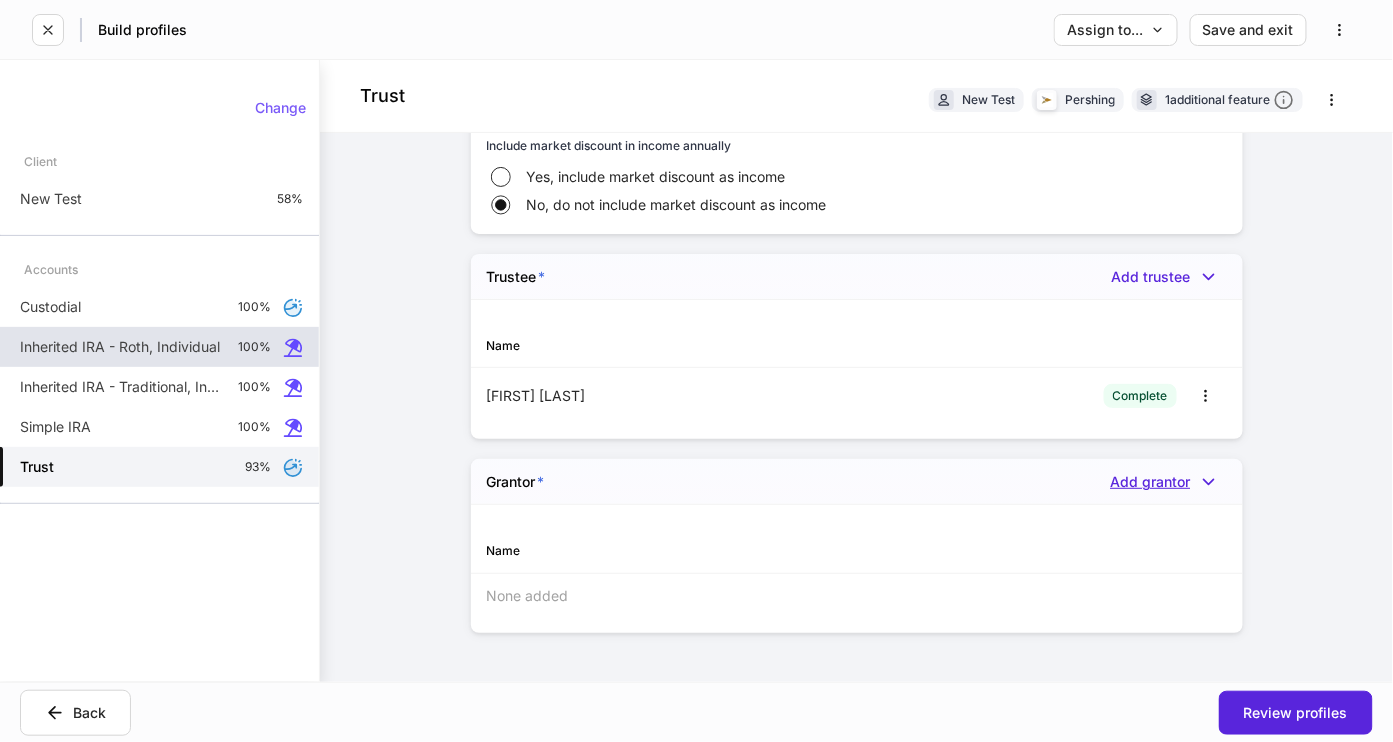 click on "Add grantor" at bounding box center (1169, 482) 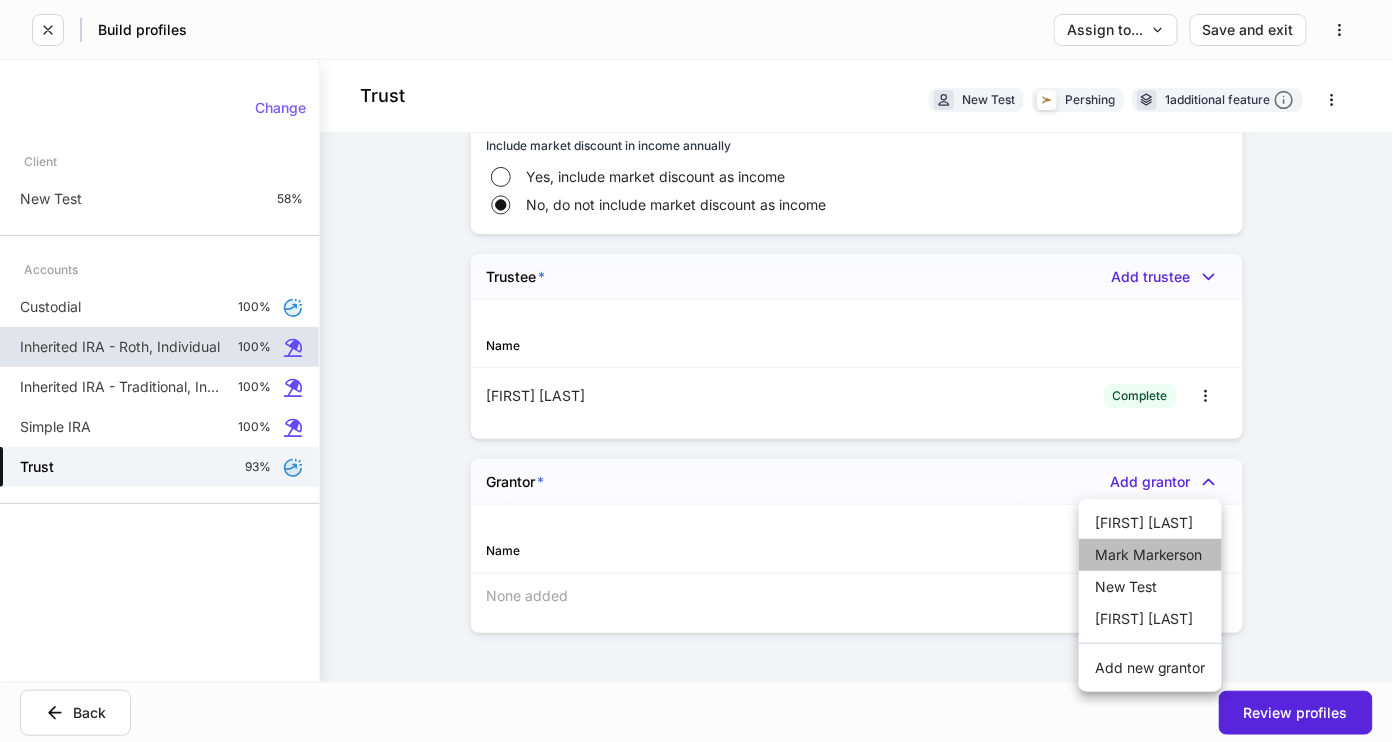 click on "Mark Markerson" at bounding box center [1150, 555] 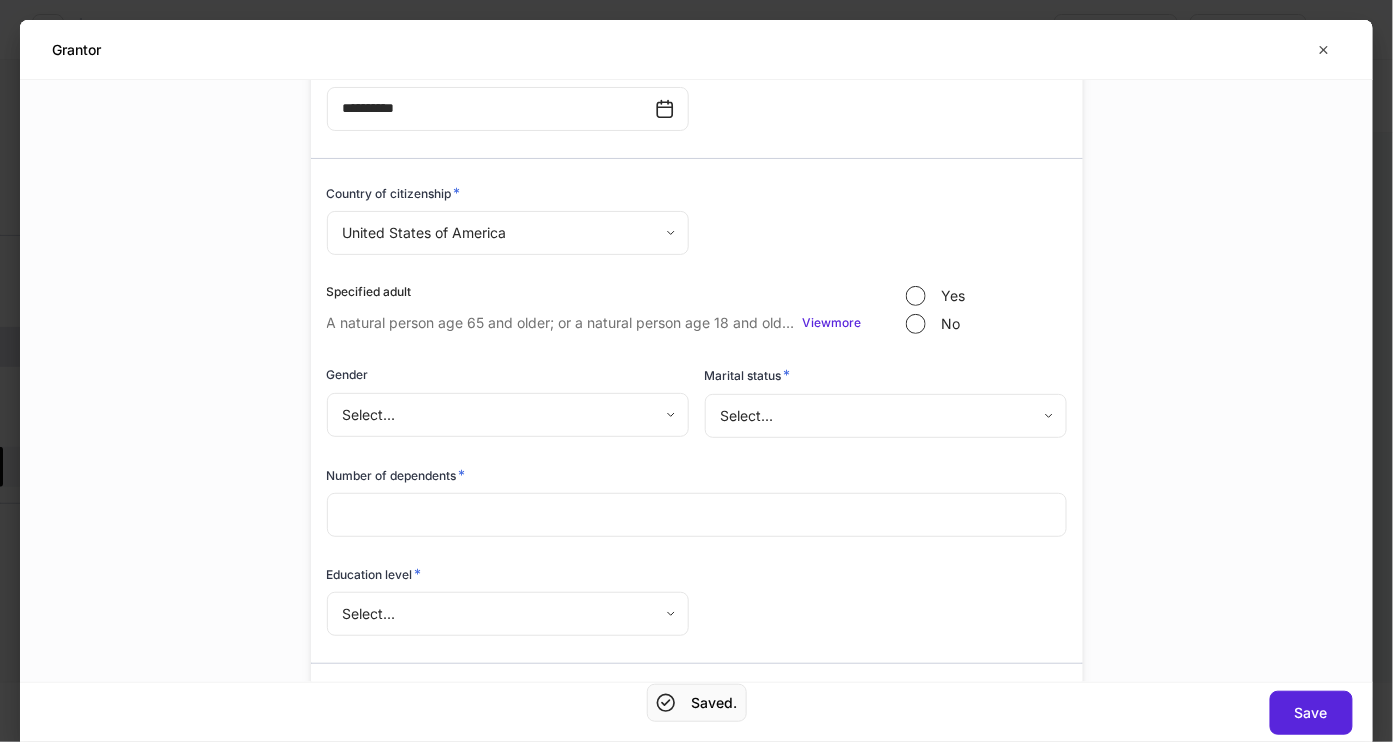 scroll, scrollTop: 409, scrollLeft: 0, axis: vertical 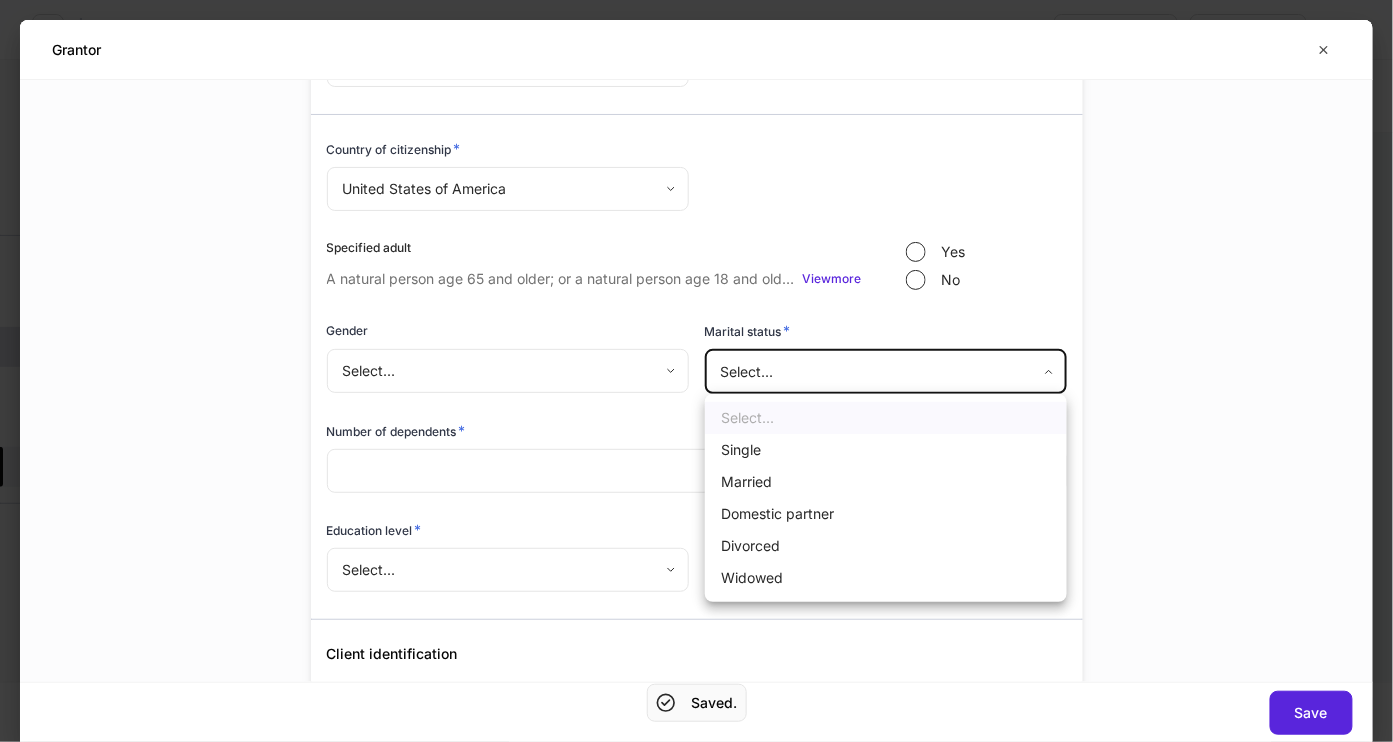 click on "**********" at bounding box center (696, 371) 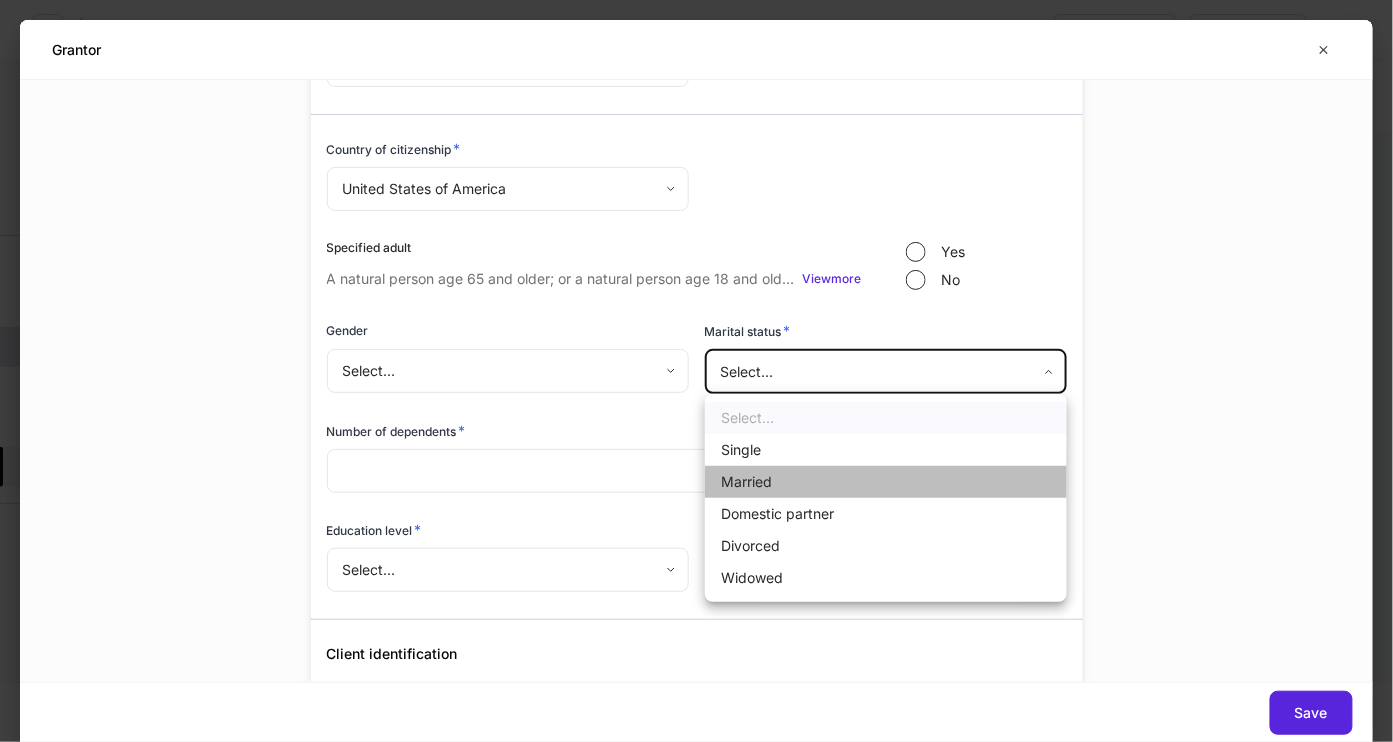 click on "Married" at bounding box center (886, 482) 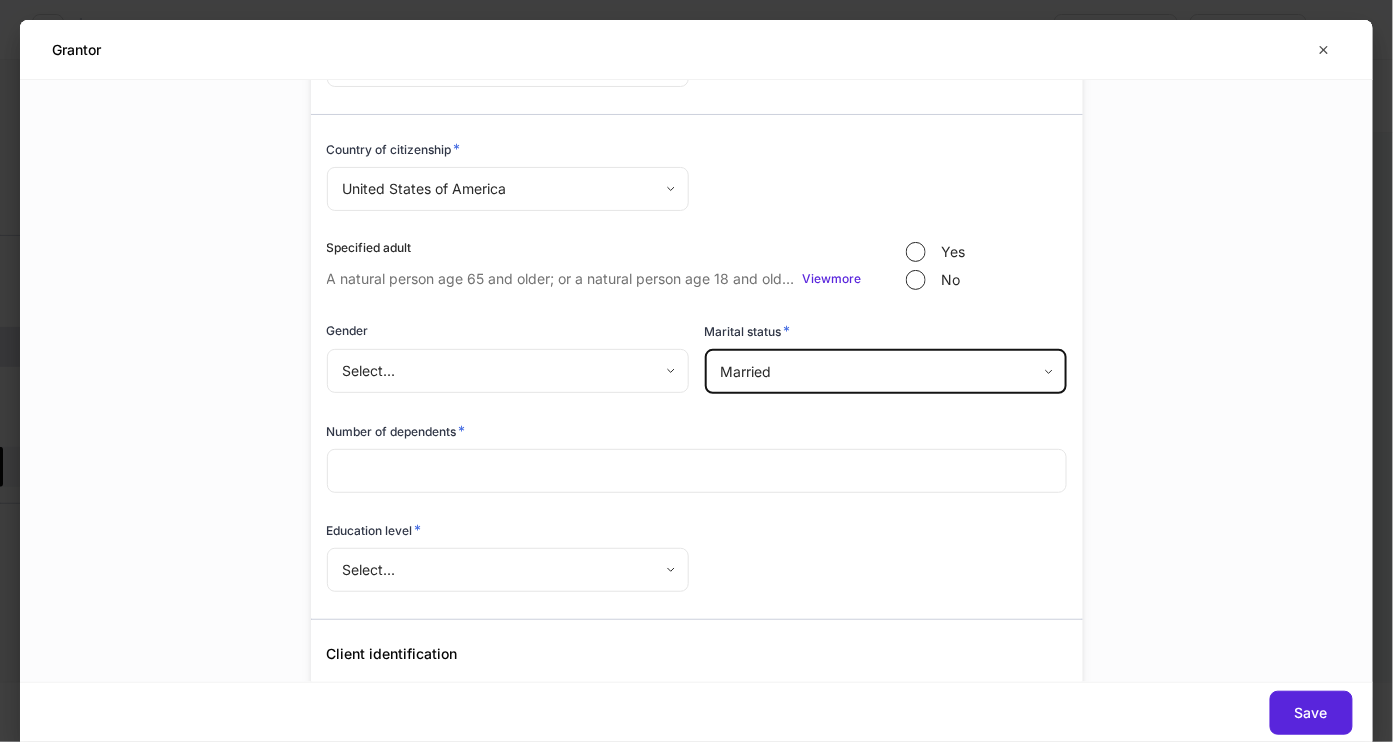 click at bounding box center [697, 471] 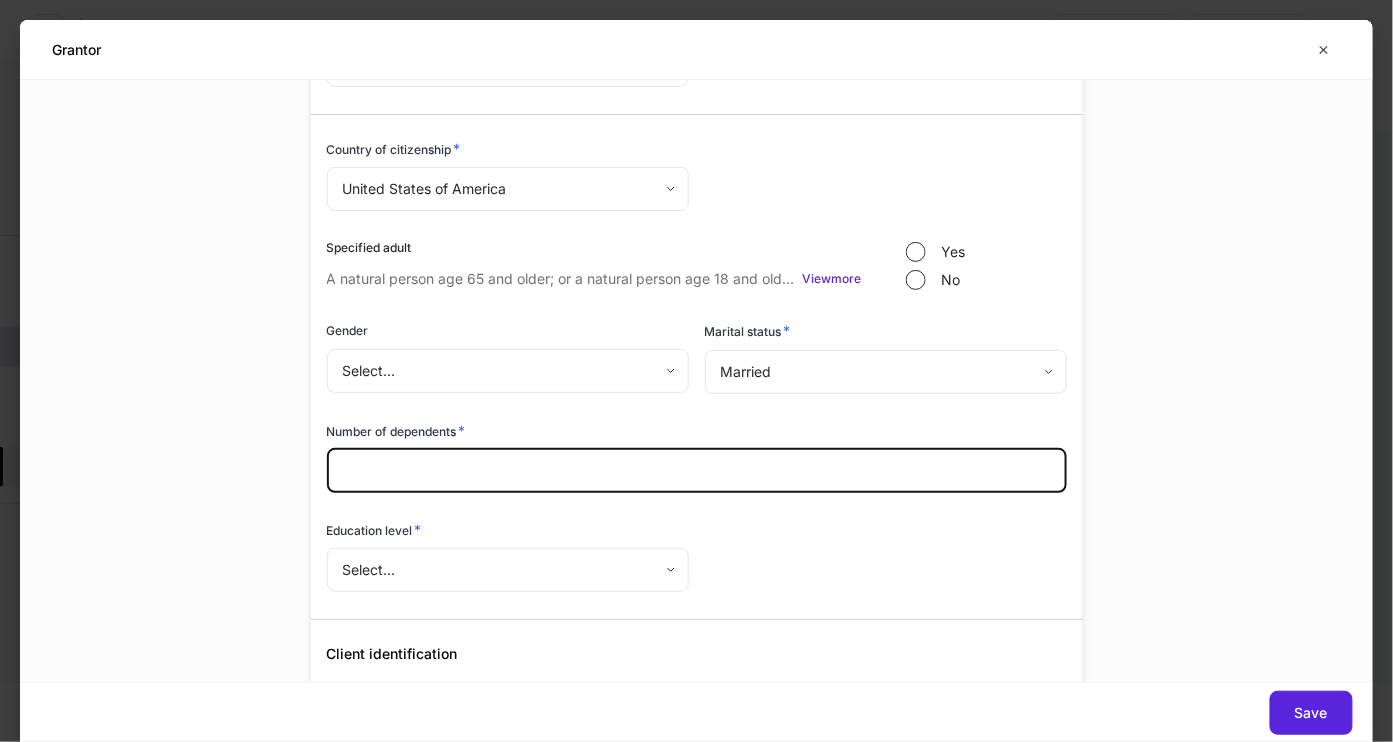 type on "*" 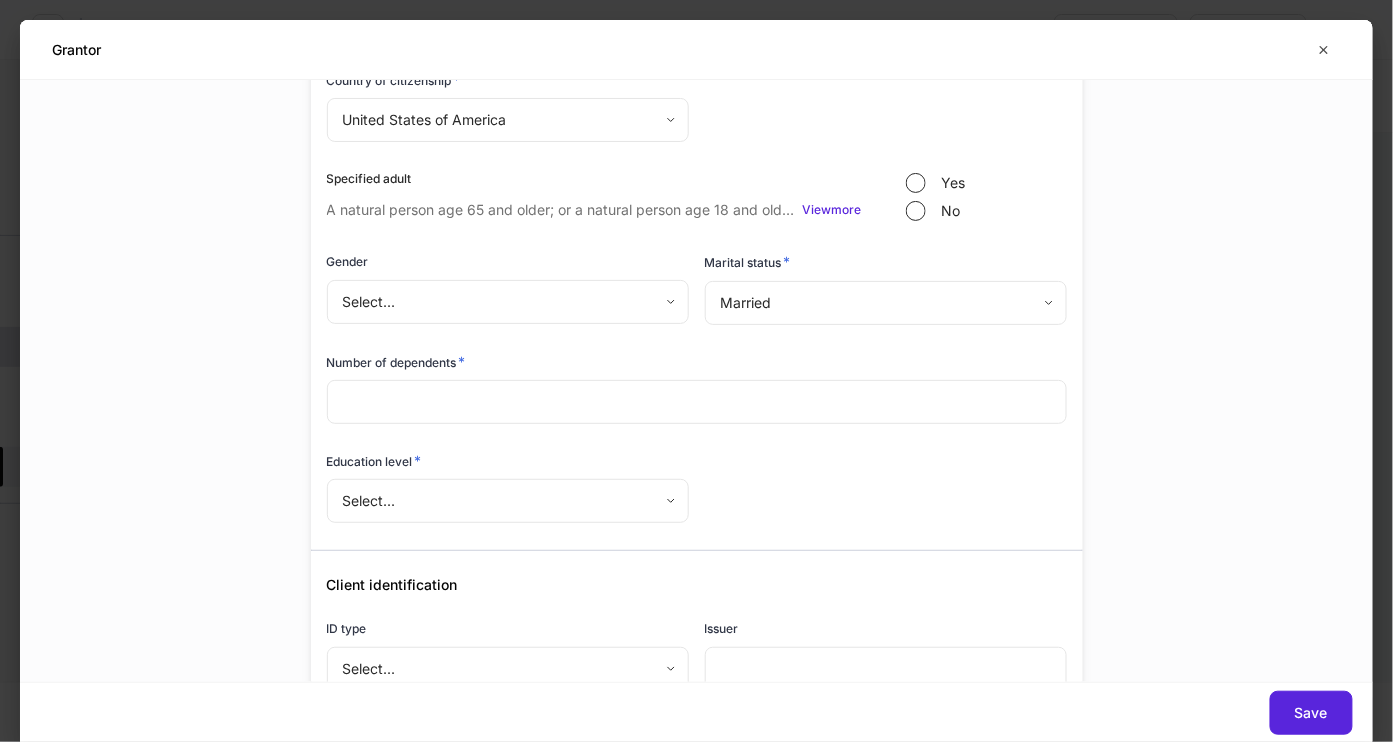 scroll, scrollTop: 480, scrollLeft: 0, axis: vertical 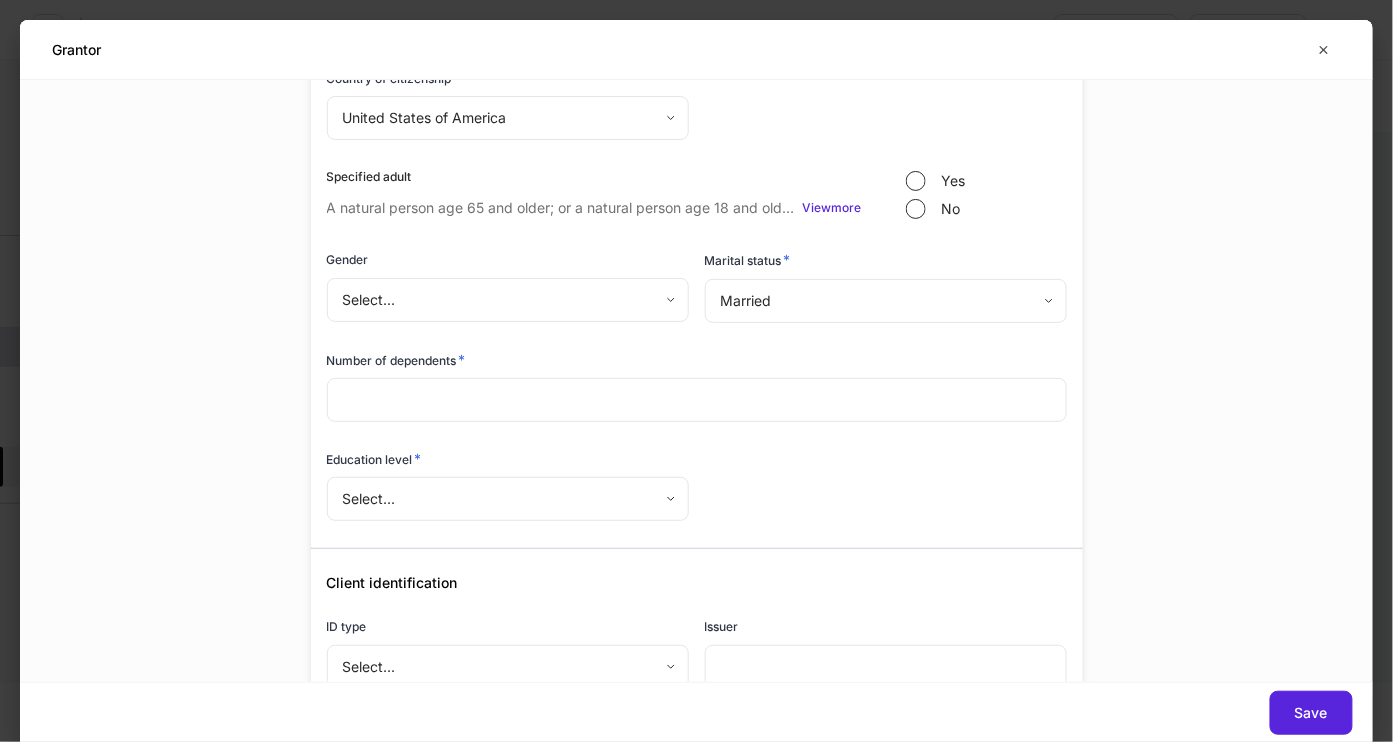 click on "**********" at bounding box center (696, 371) 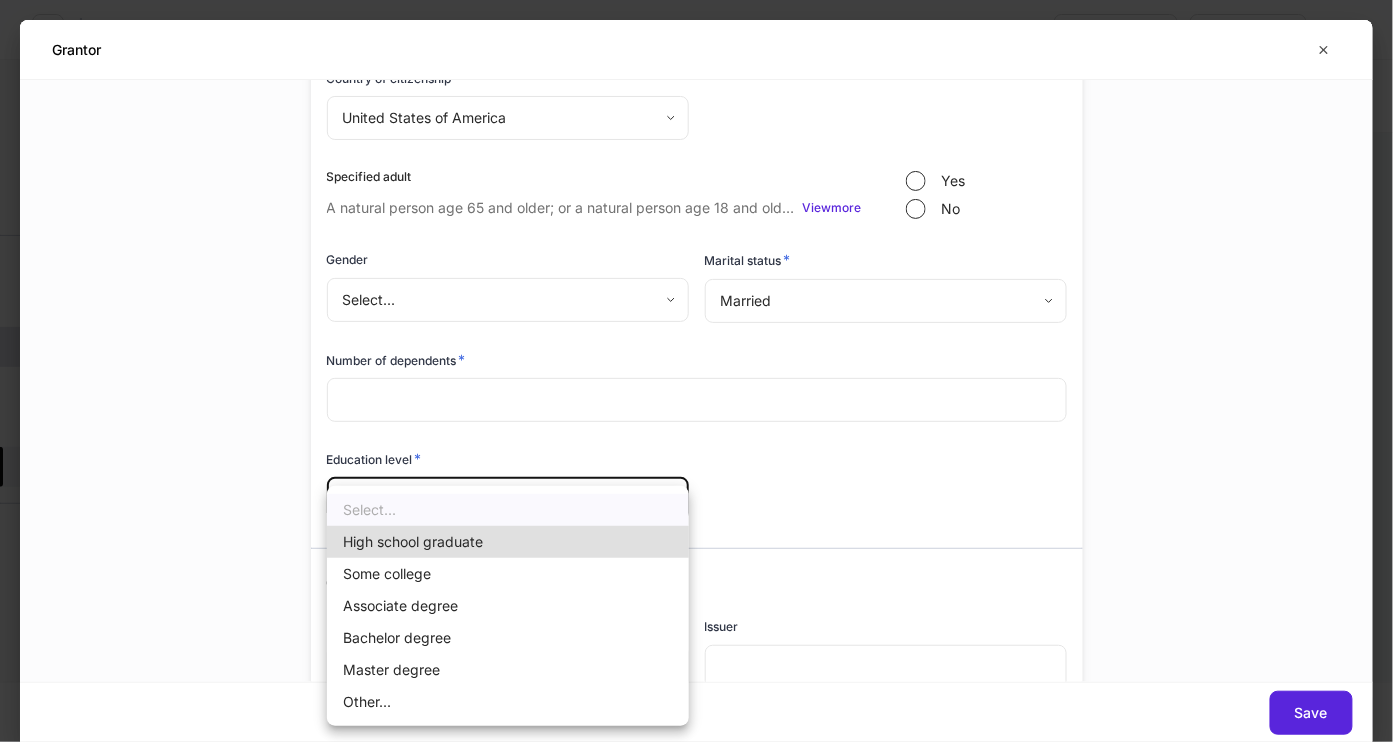 click on "Associate degree" at bounding box center [508, 606] 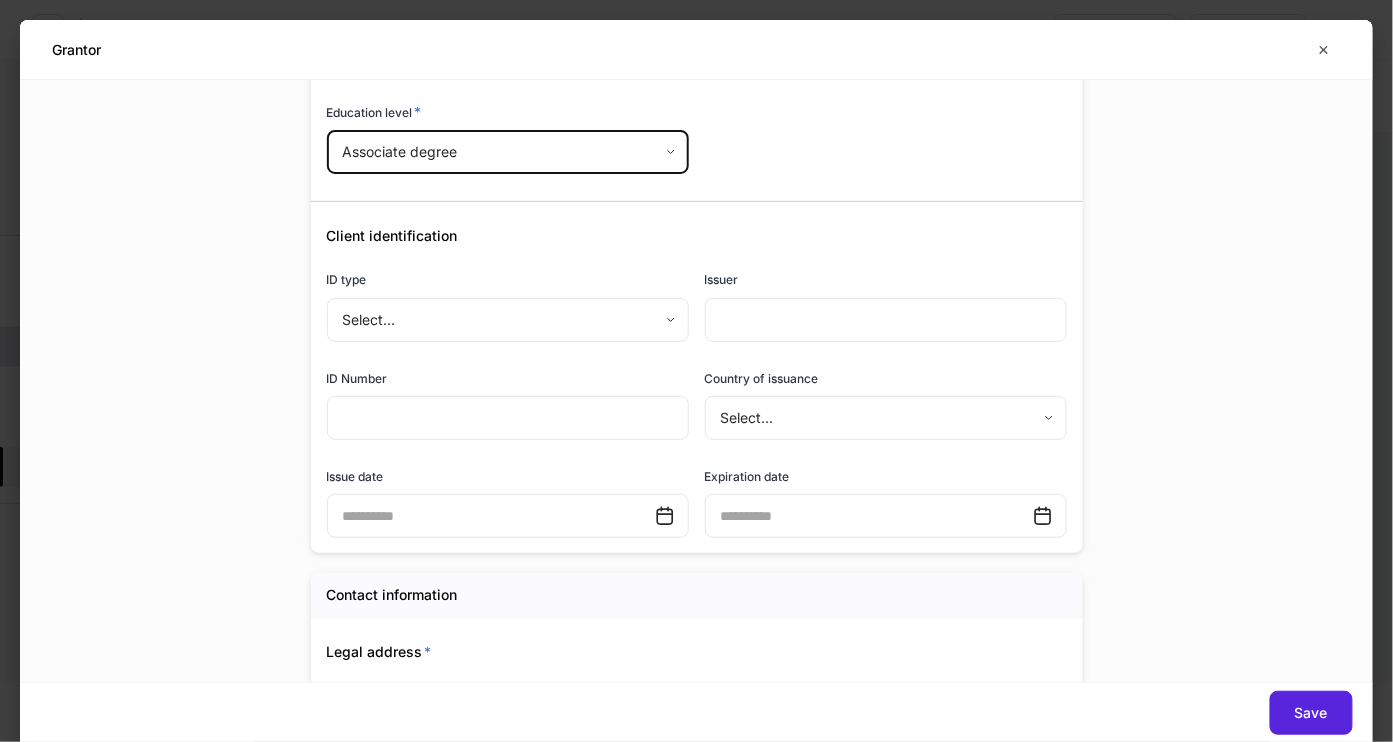 scroll, scrollTop: 854, scrollLeft: 0, axis: vertical 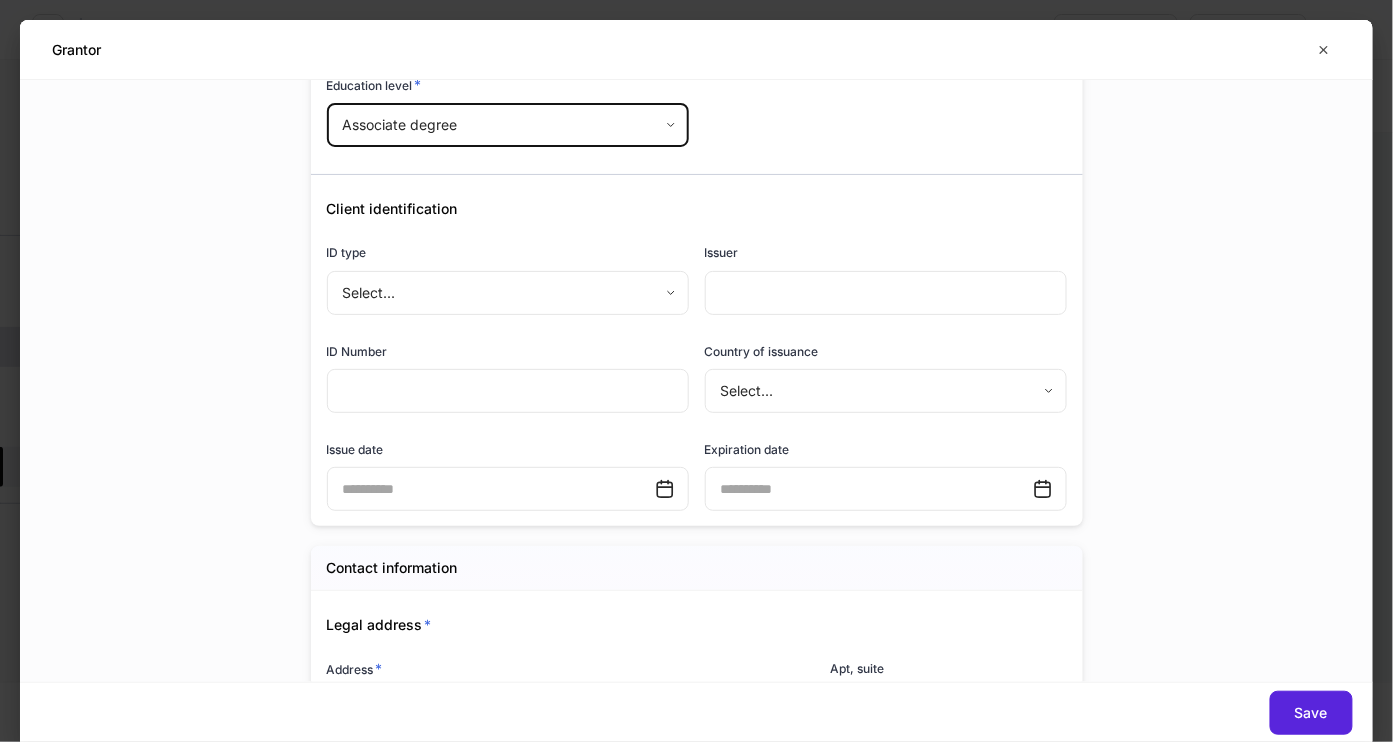 click at bounding box center (508, 391) 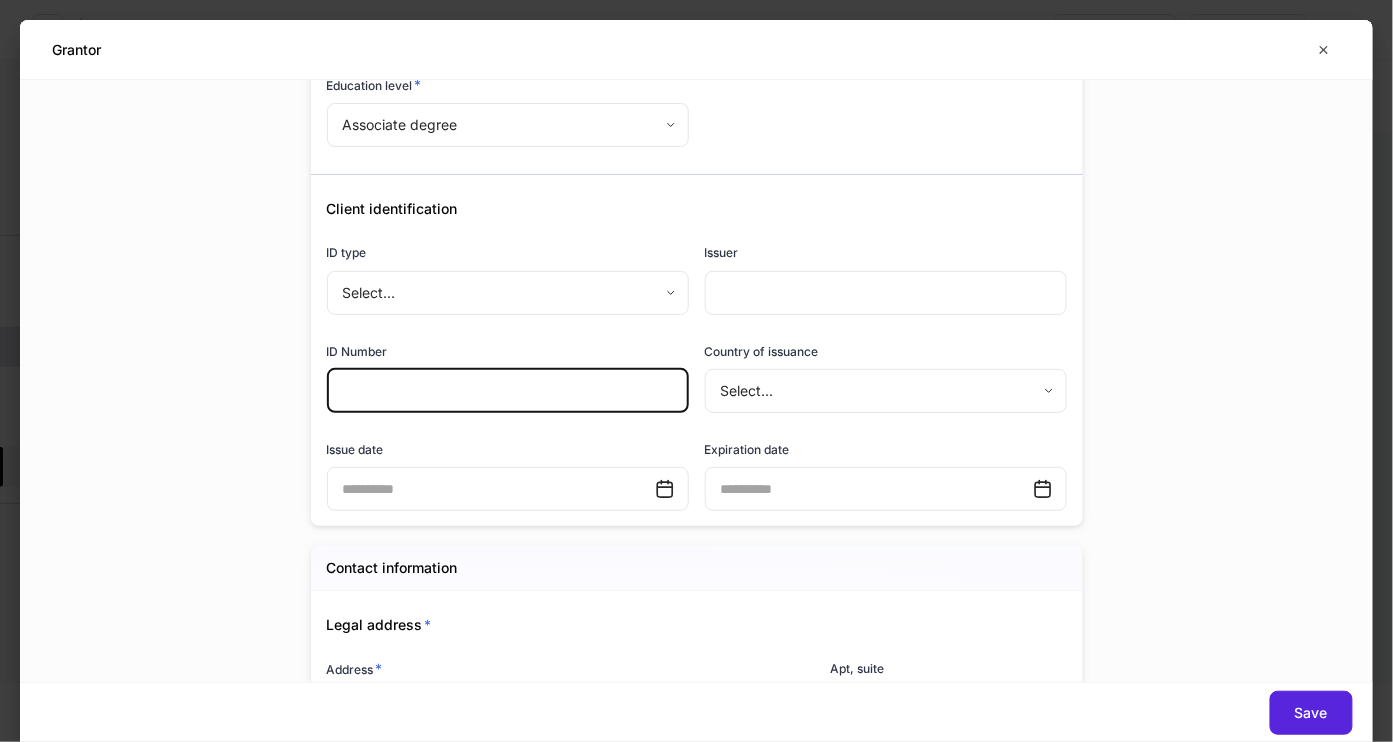 click on "**********" at bounding box center [696, 371] 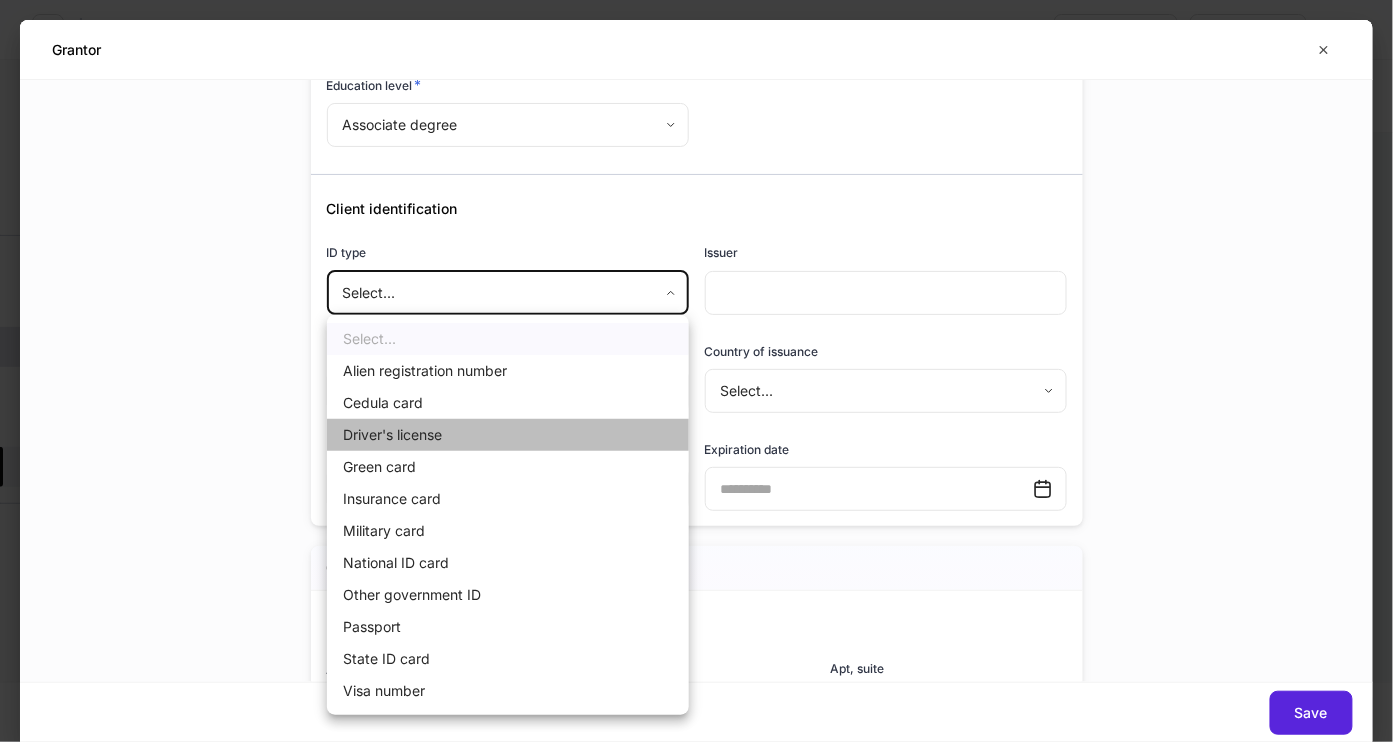 click on "Driver's license" at bounding box center [508, 435] 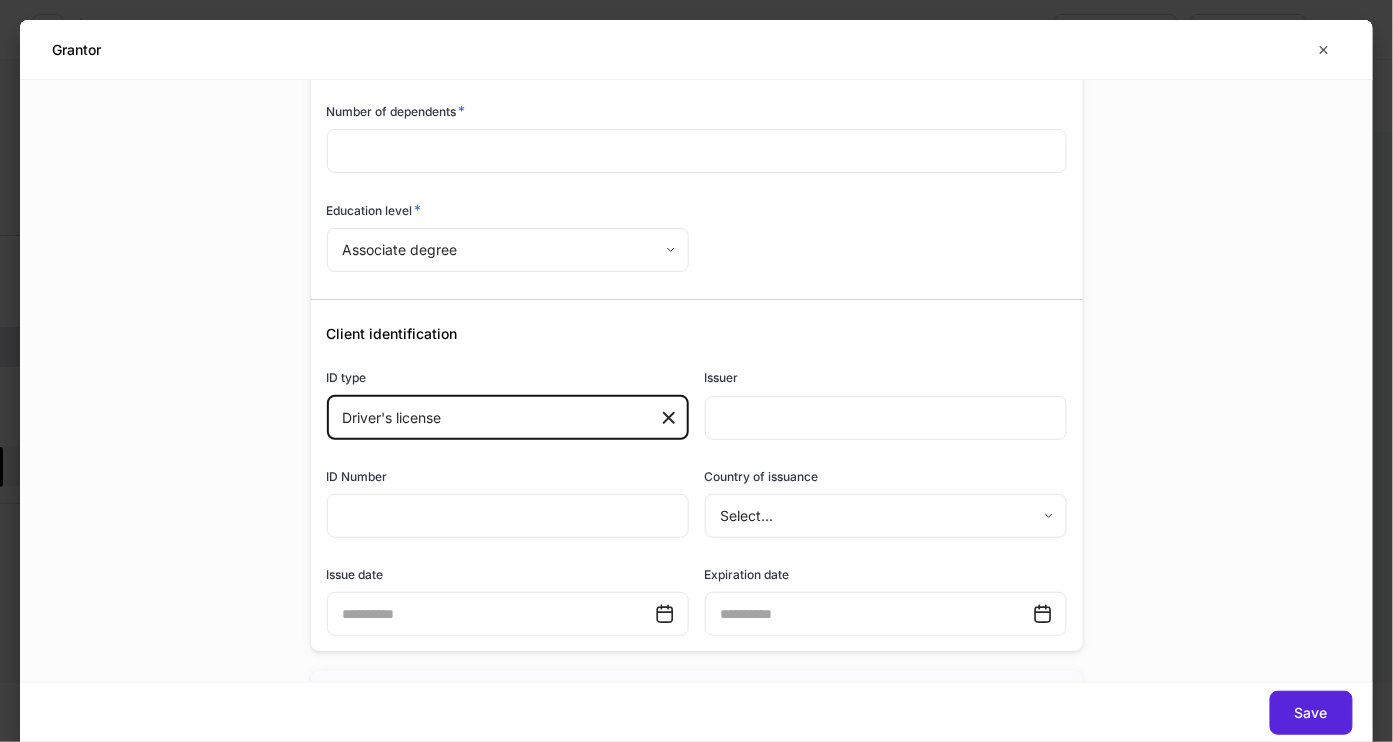 scroll, scrollTop: 725, scrollLeft: 0, axis: vertical 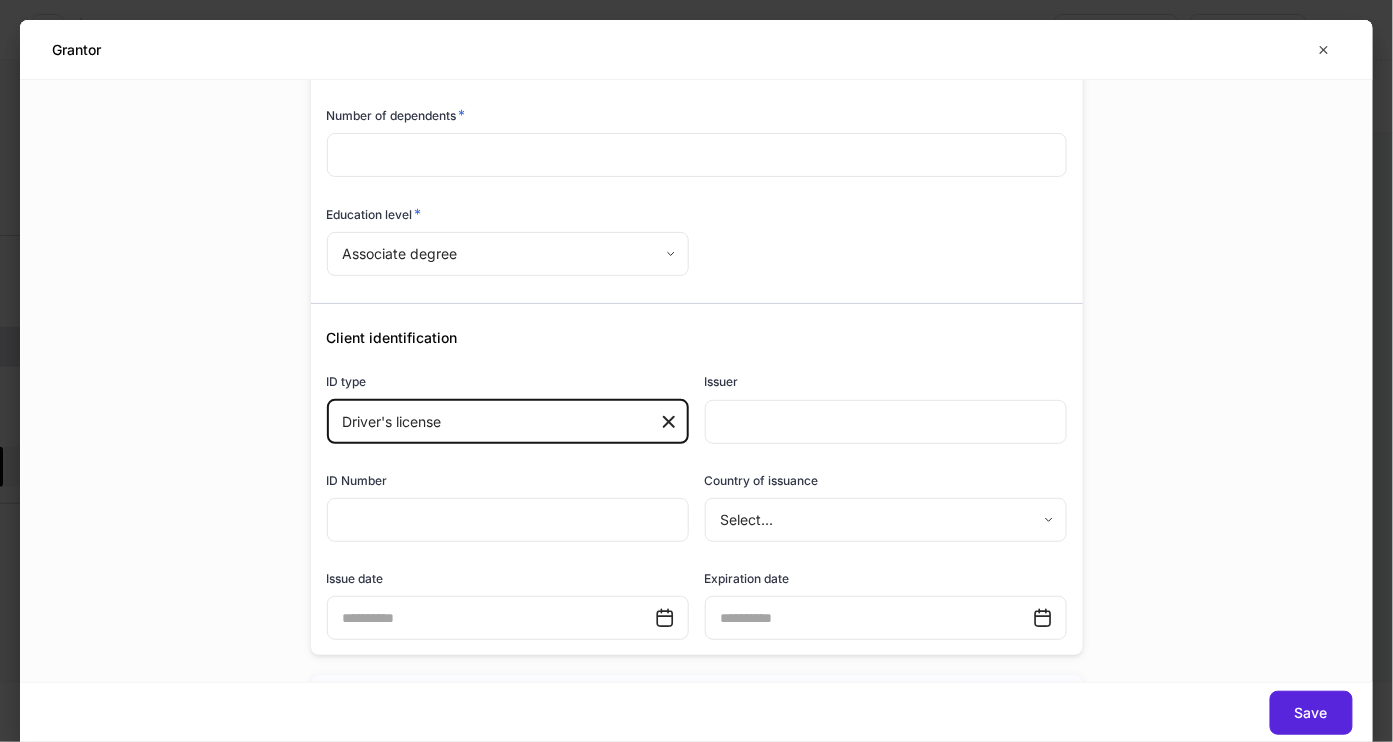 click at bounding box center [508, 520] 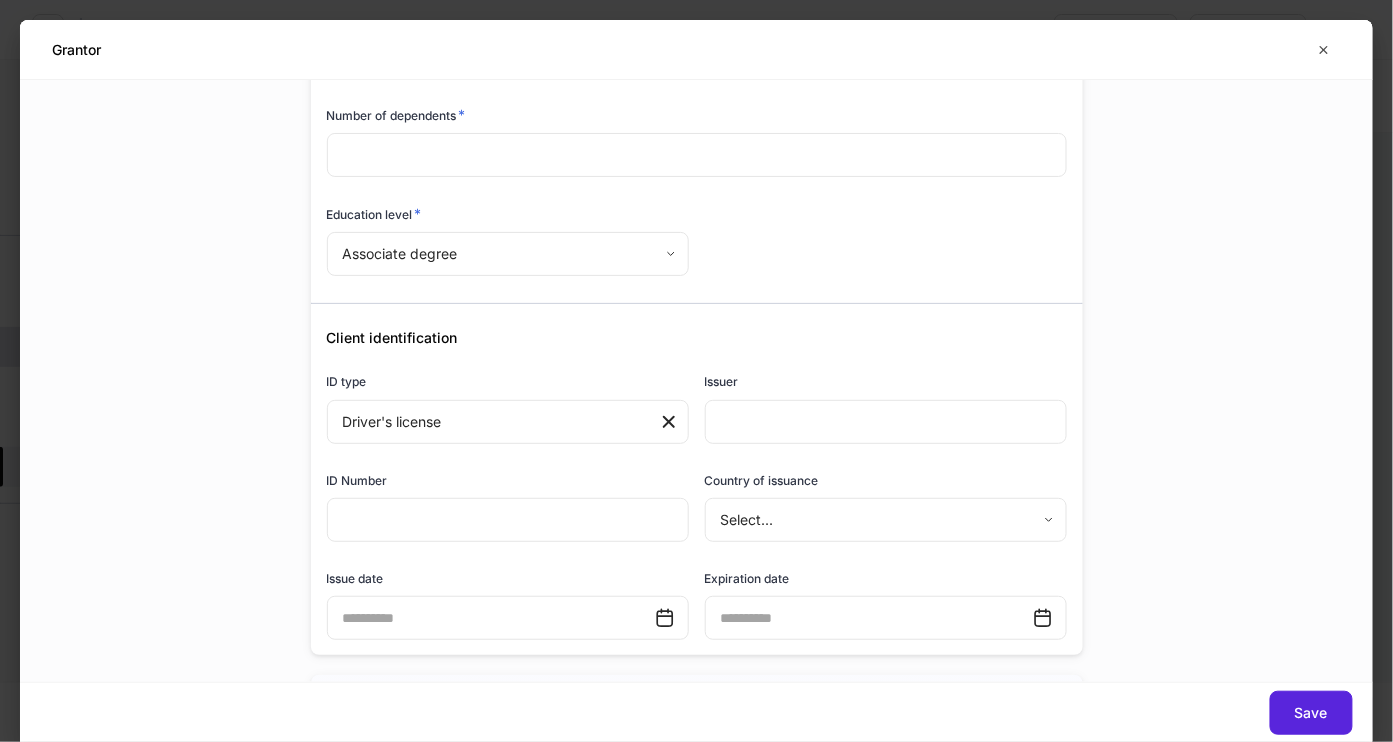click 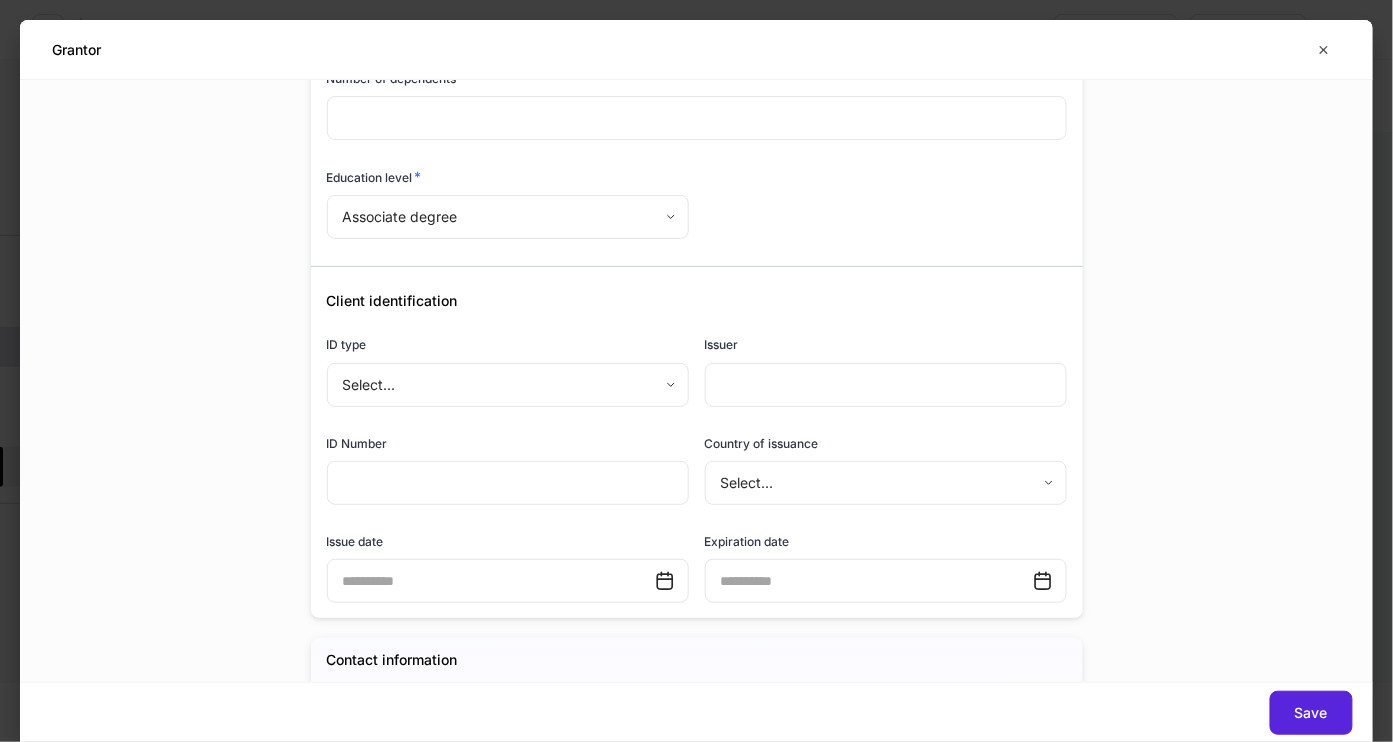 scroll, scrollTop: 768, scrollLeft: 0, axis: vertical 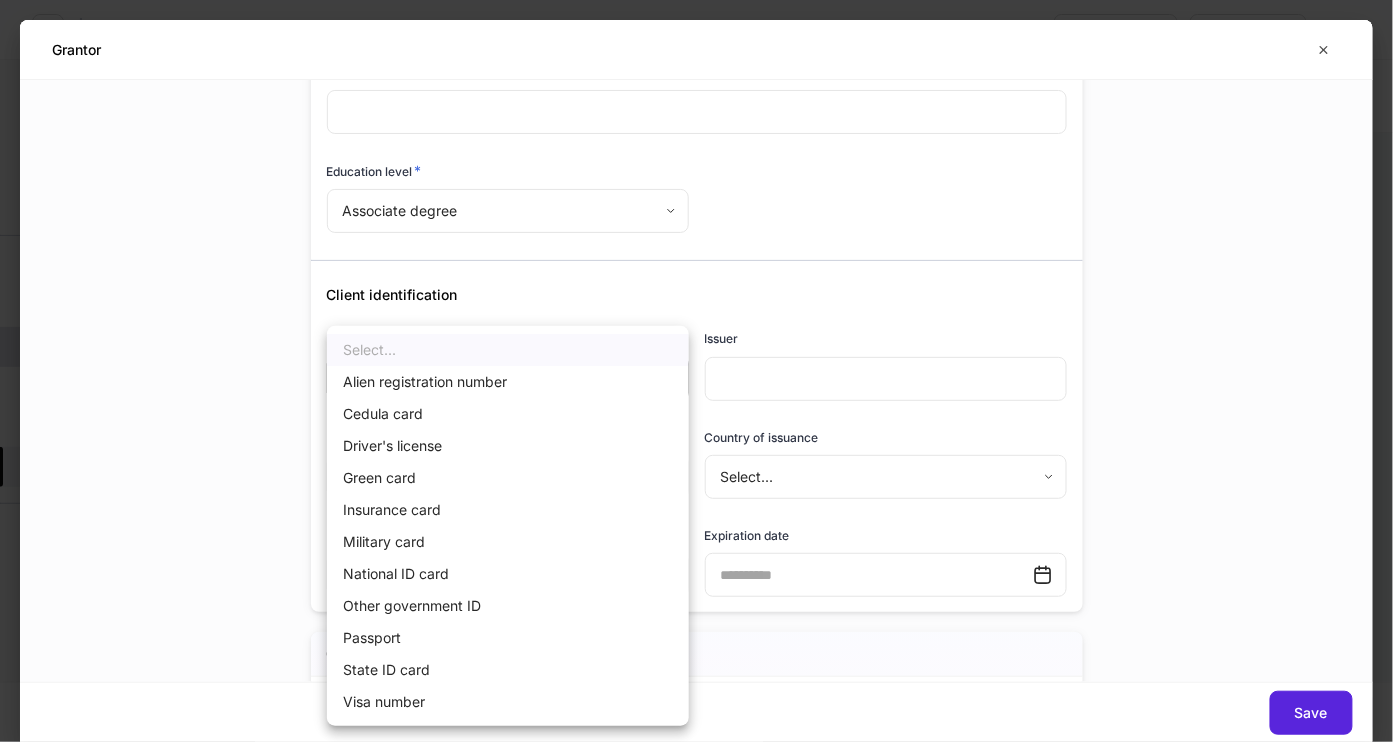 click on "**********" at bounding box center [696, 371] 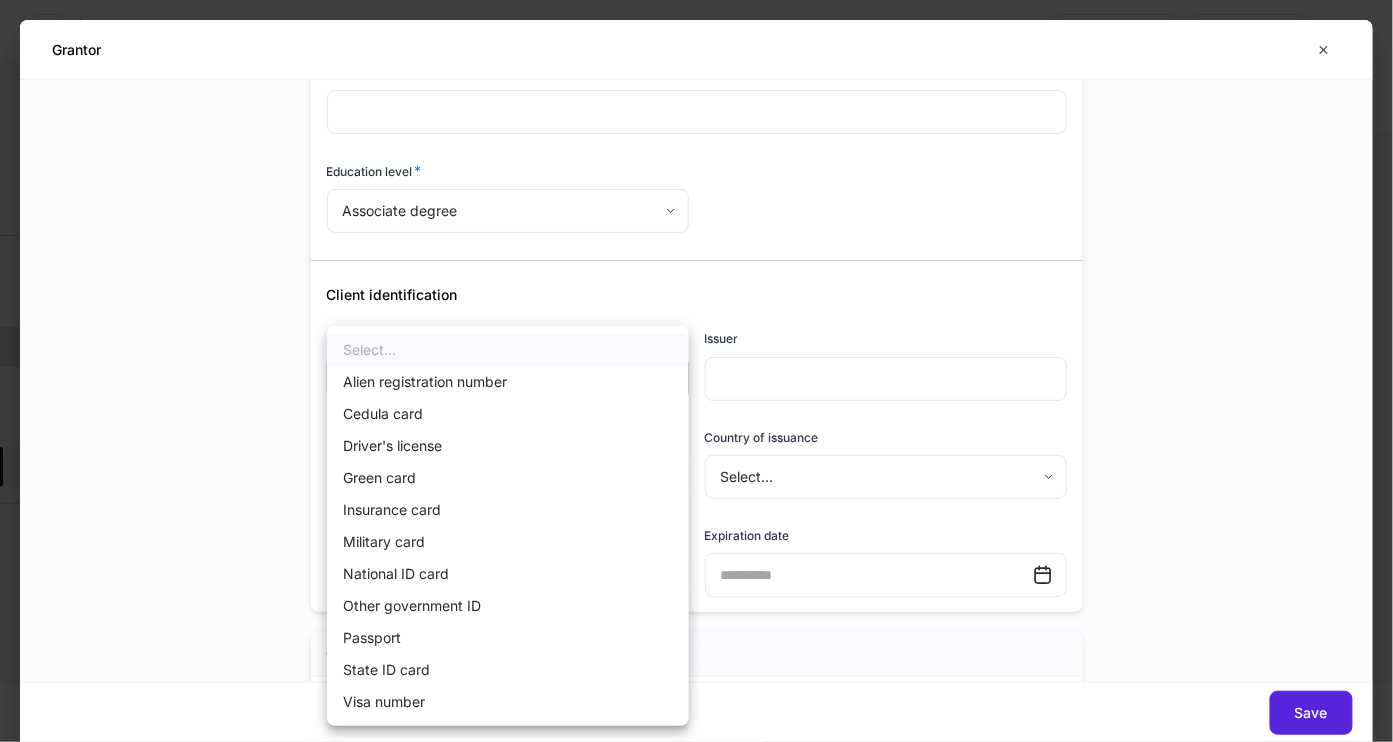 click at bounding box center [696, 371] 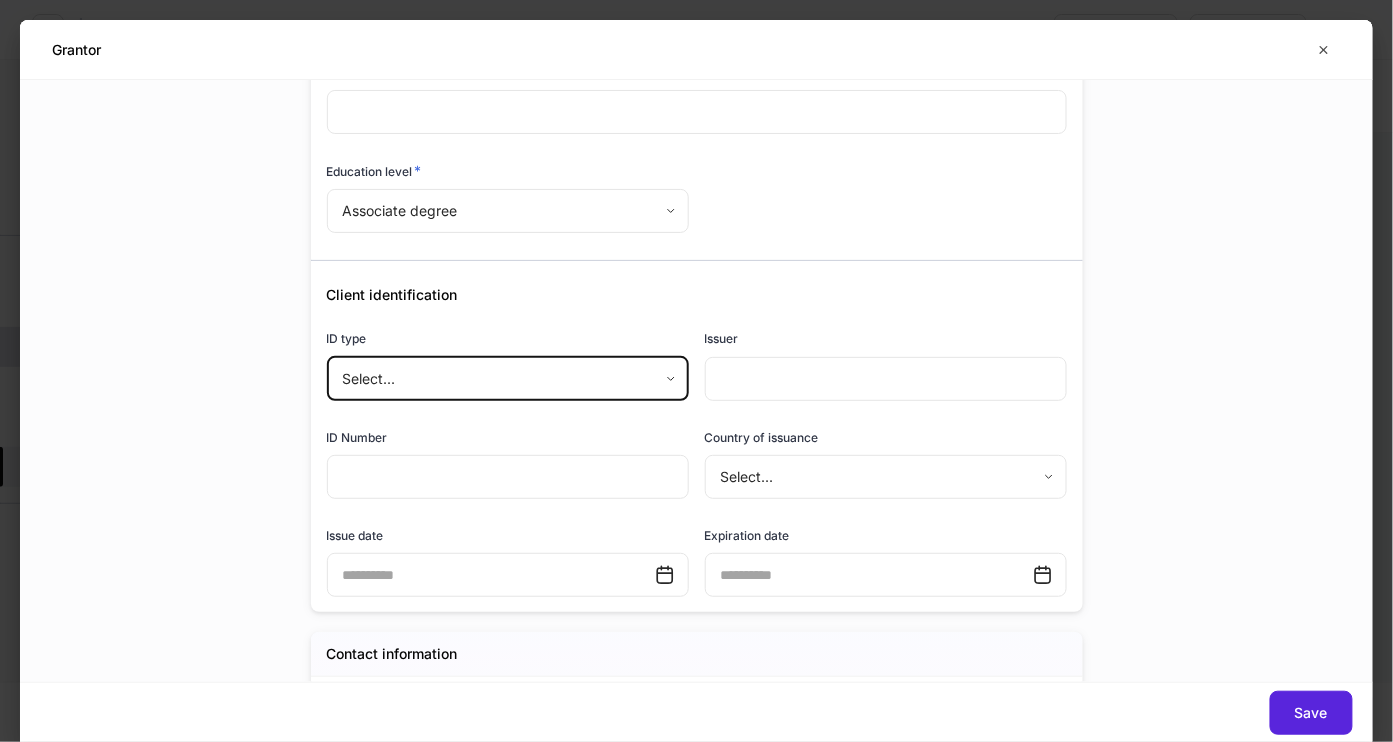 click at bounding box center (508, 477) 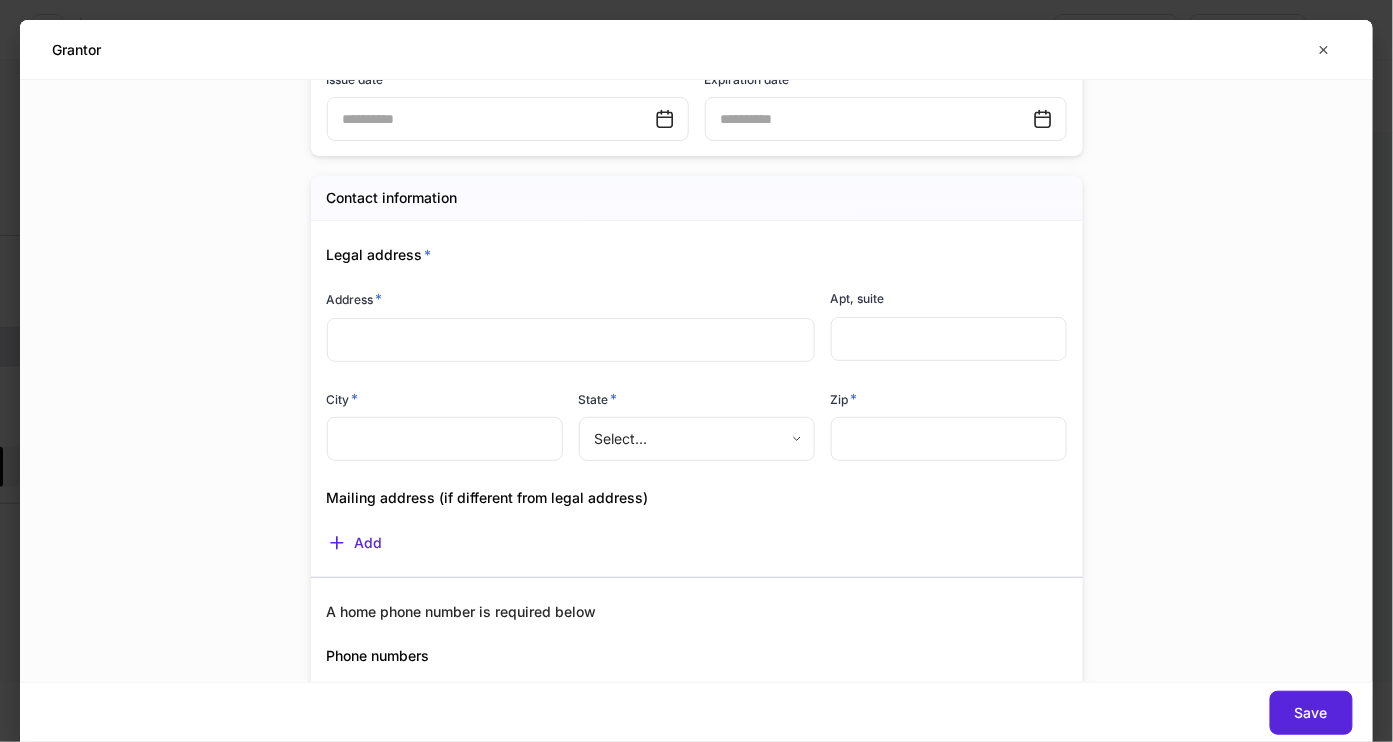 scroll, scrollTop: 1208, scrollLeft: 0, axis: vertical 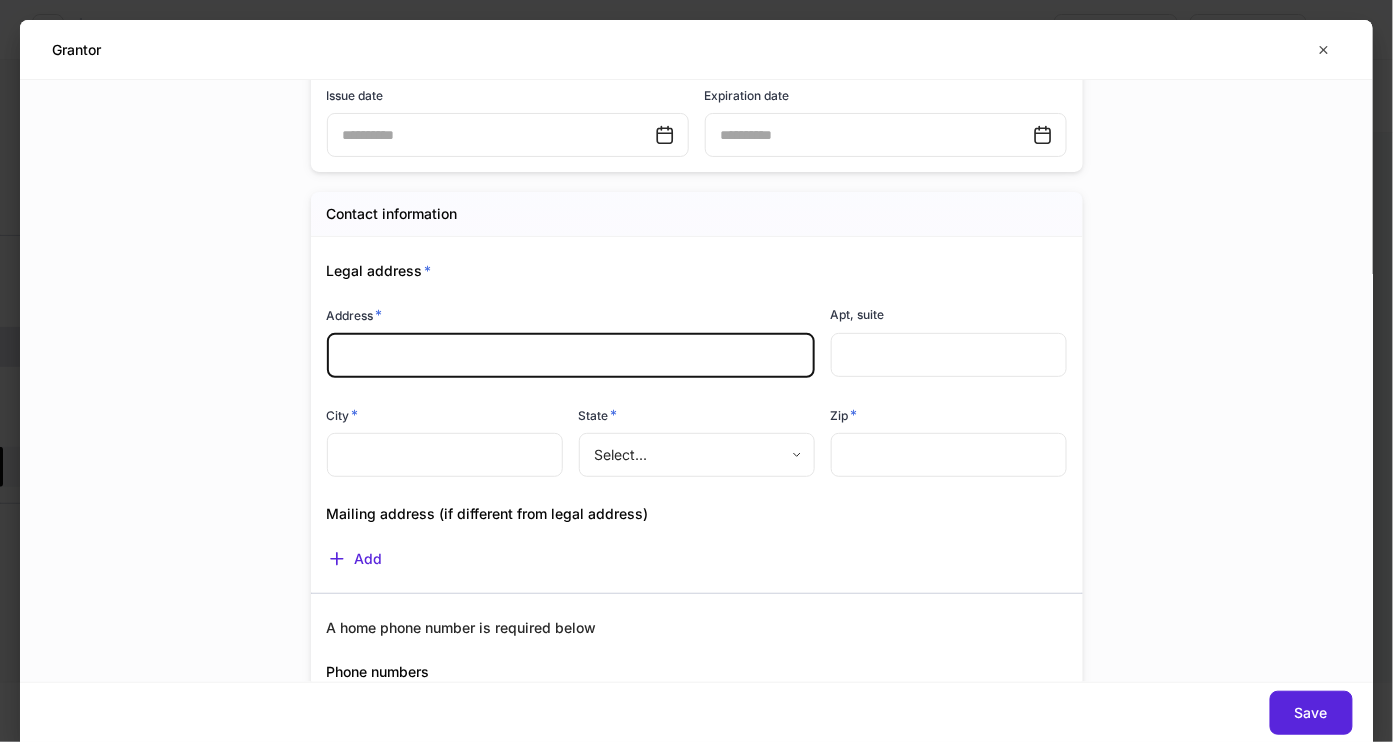 click at bounding box center [571, 356] 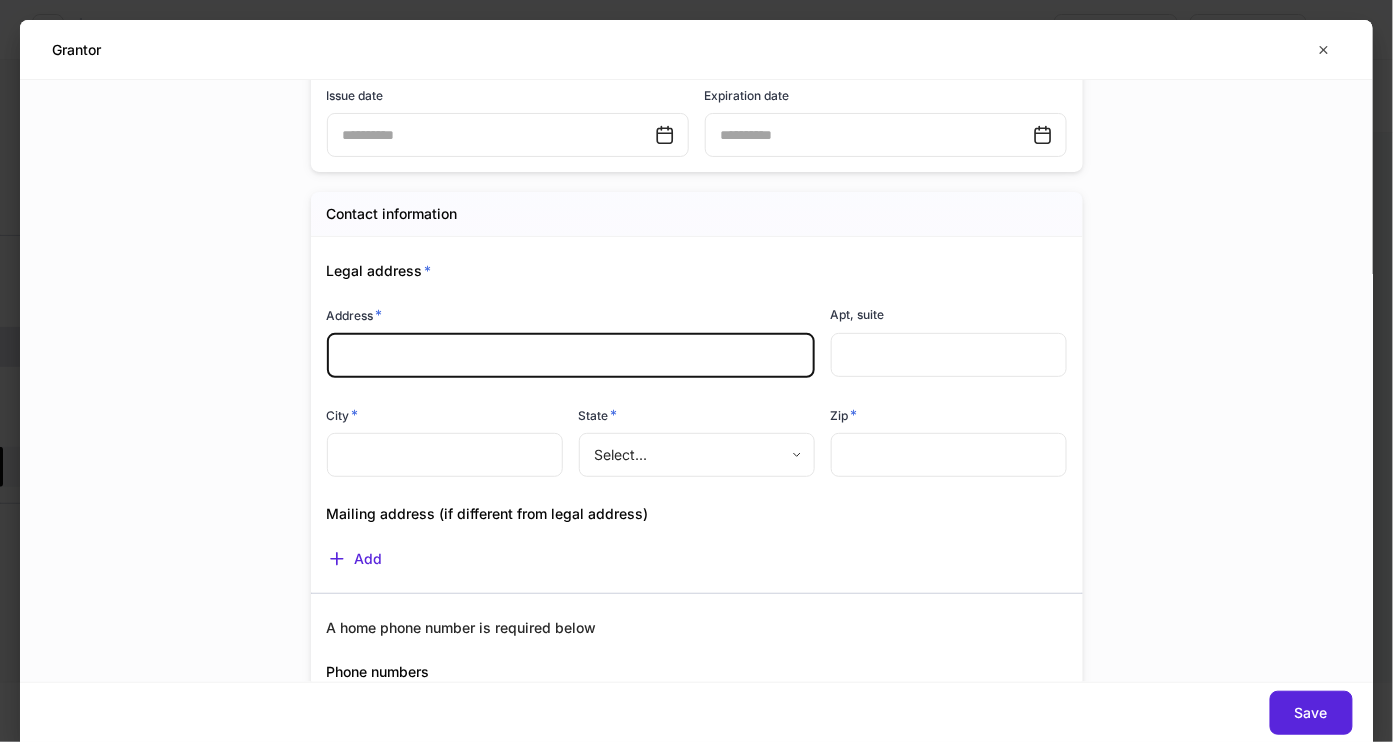 type on "**********" 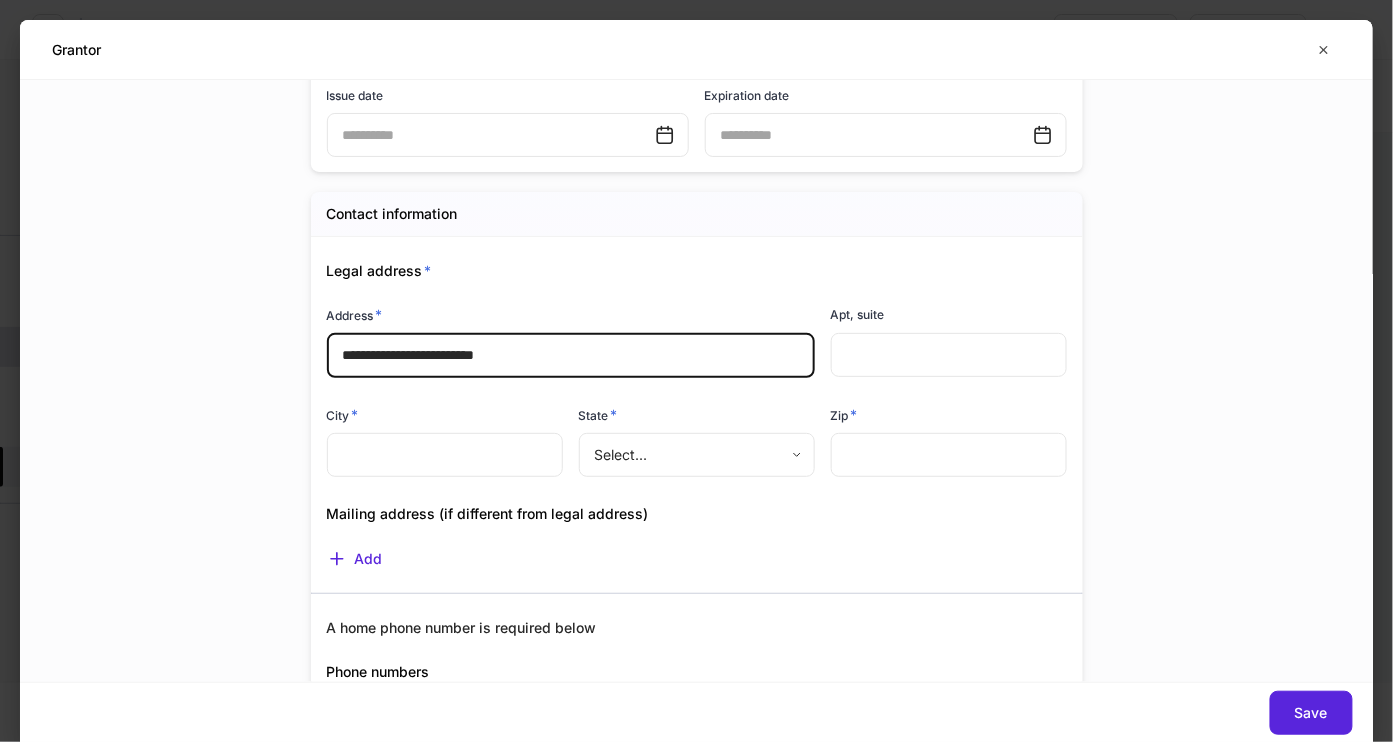 type 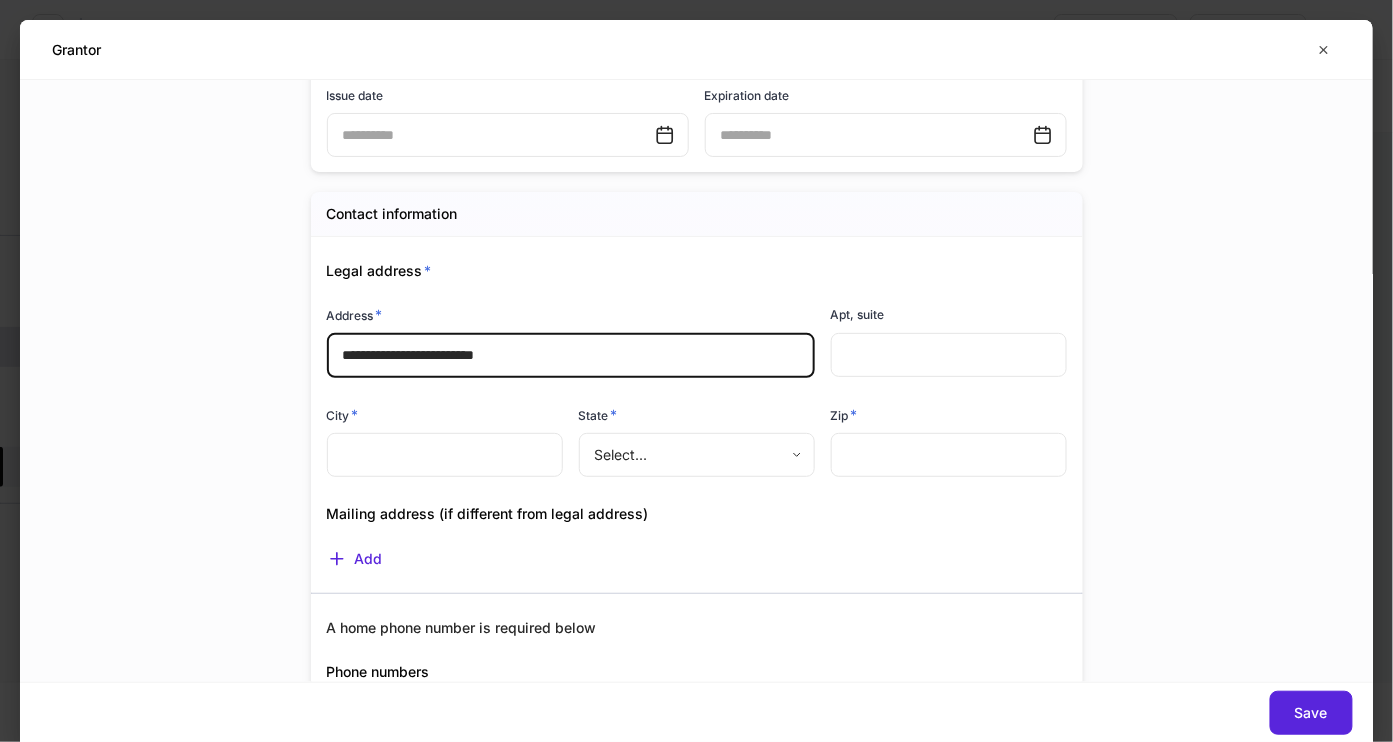 type on "*******" 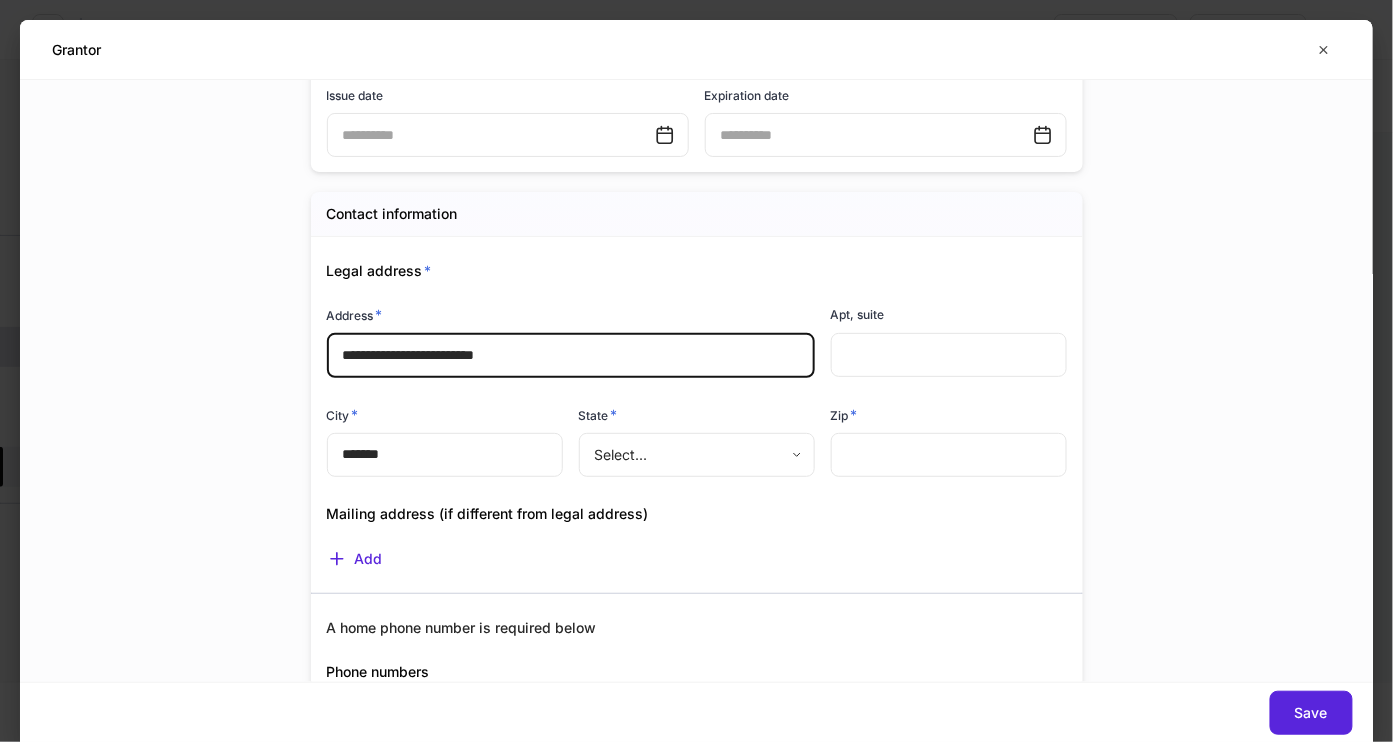 type 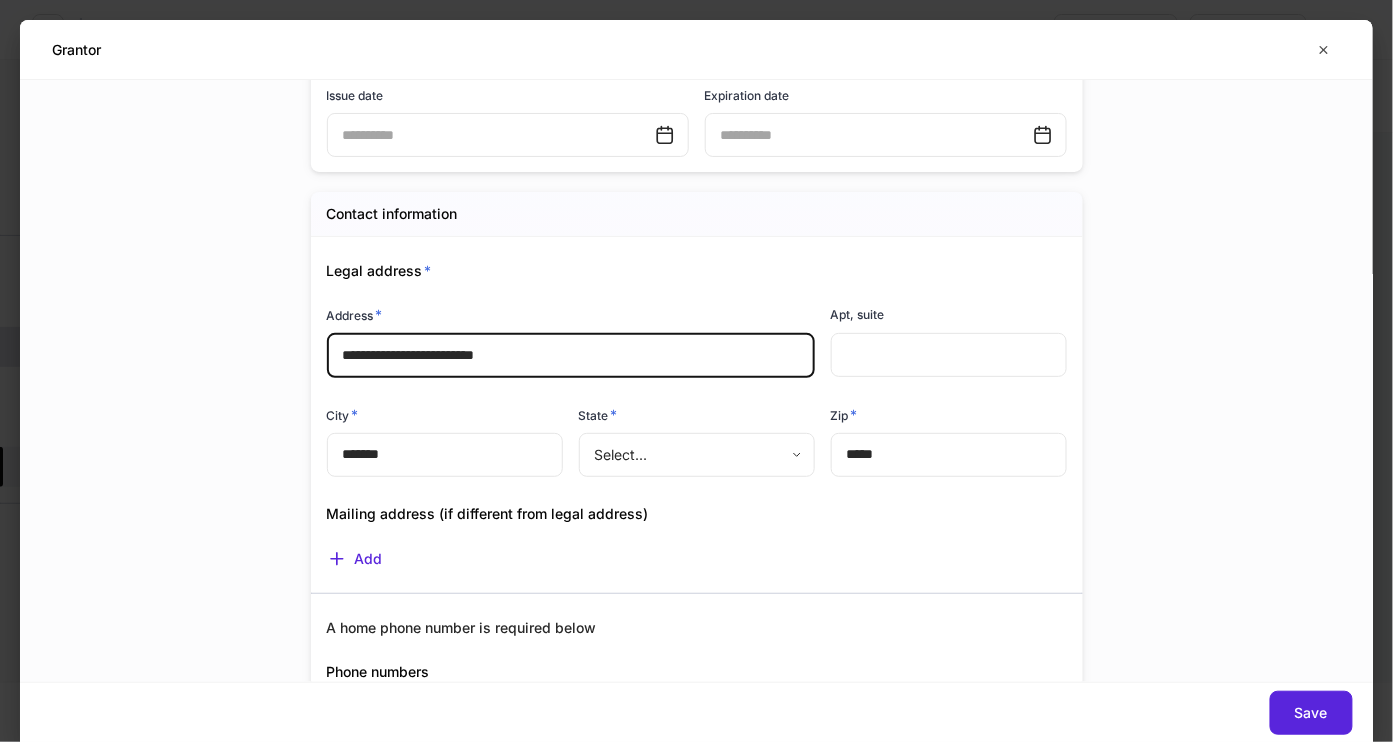 type 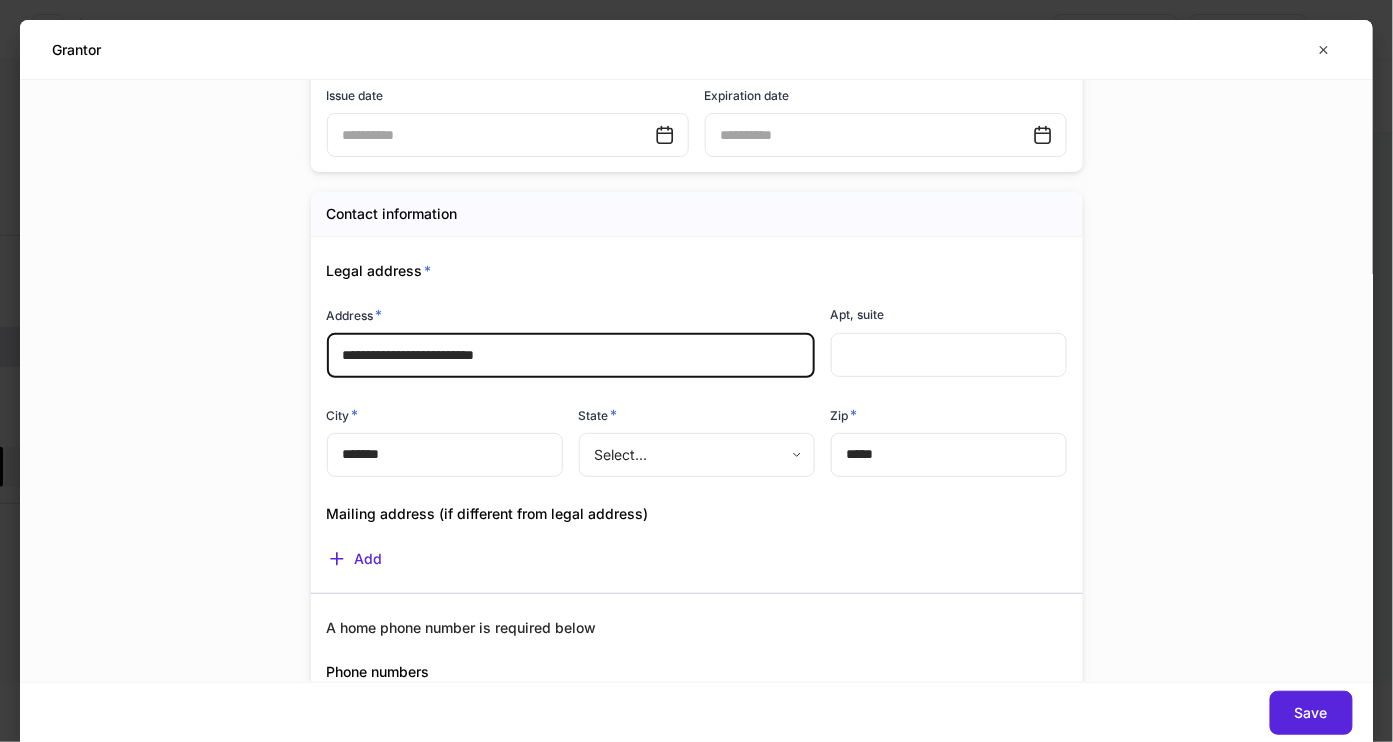 type 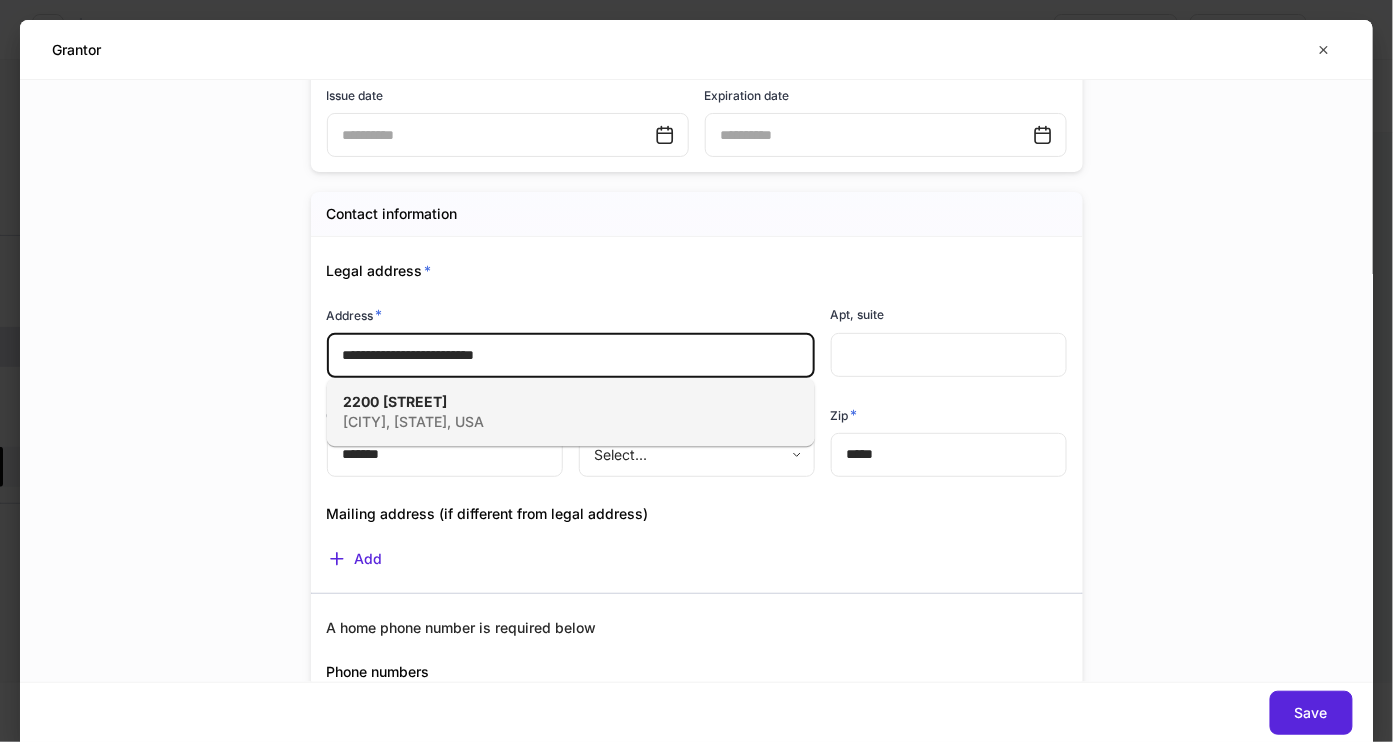click on "**********" at bounding box center (571, 356) 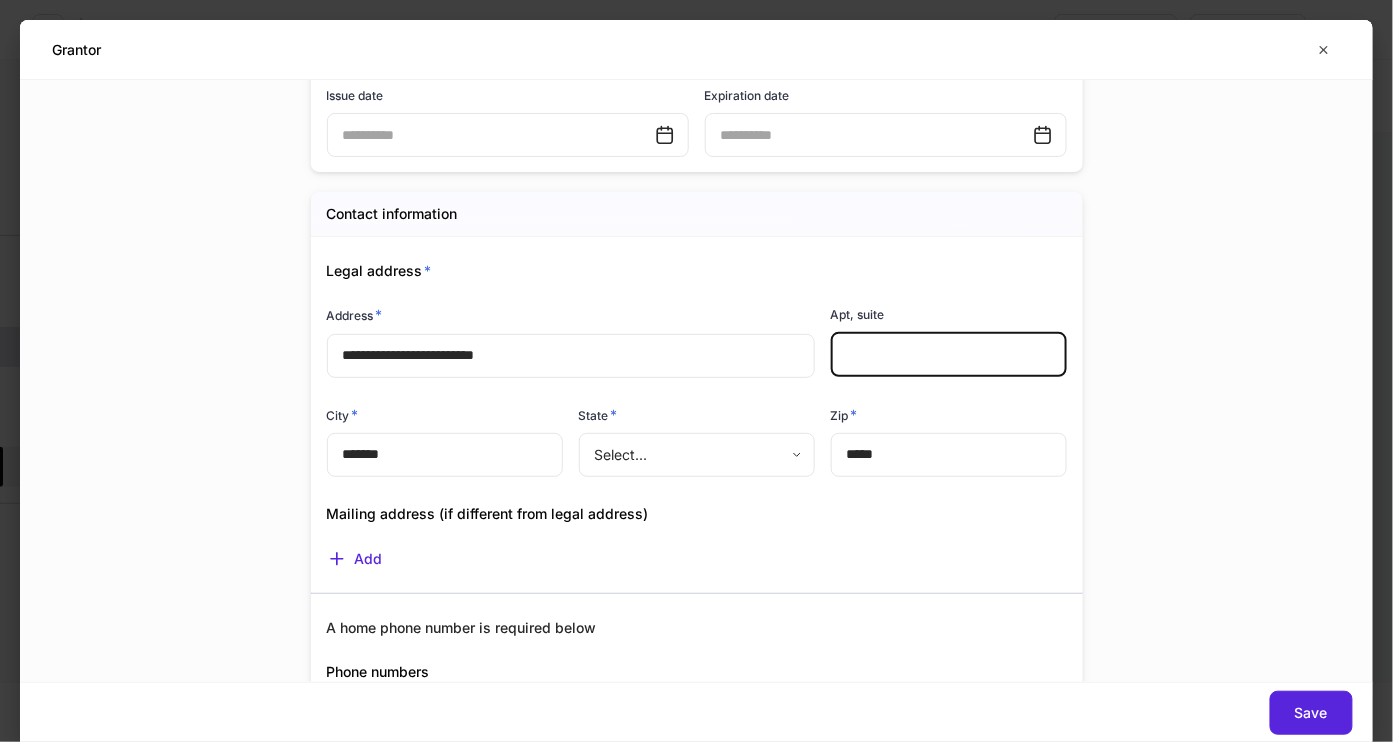 click at bounding box center [949, 355] 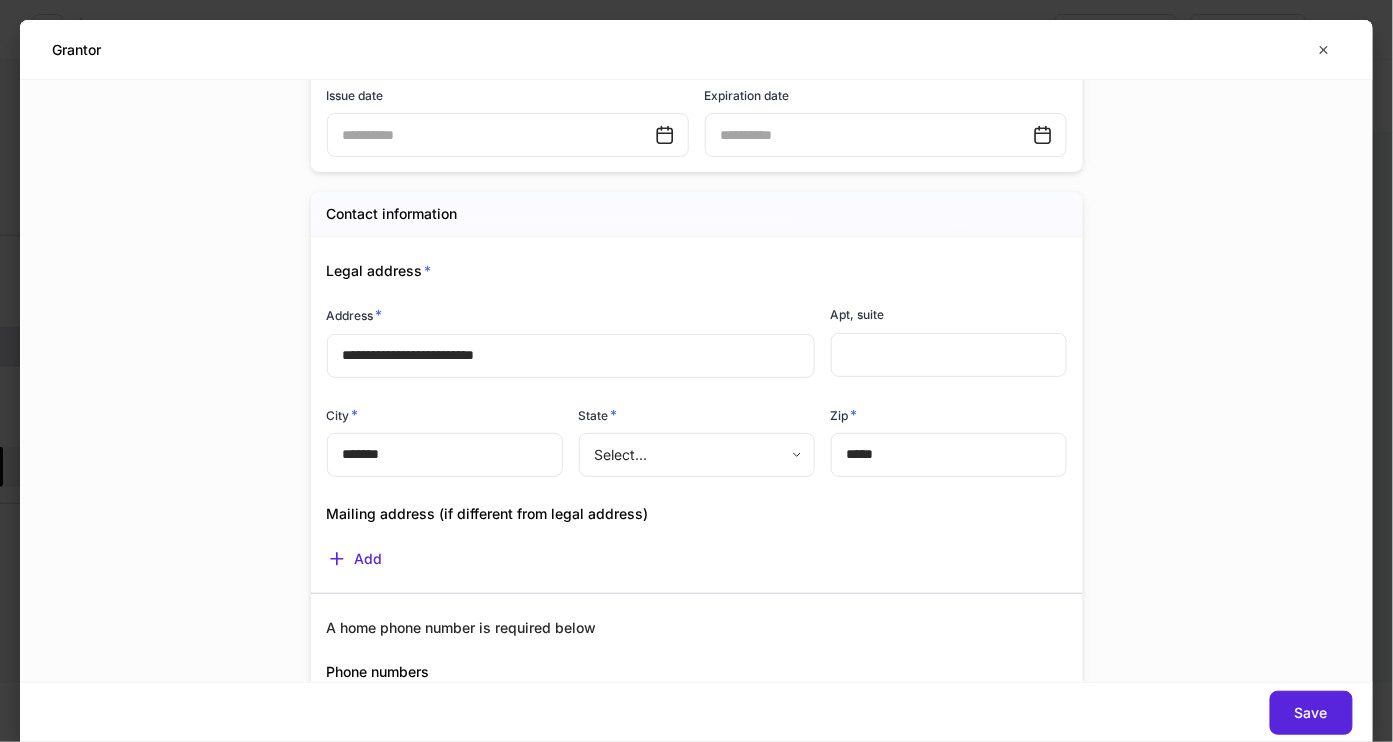 click on "Mailing address (if different from legal address)" at bounding box center [689, 502] 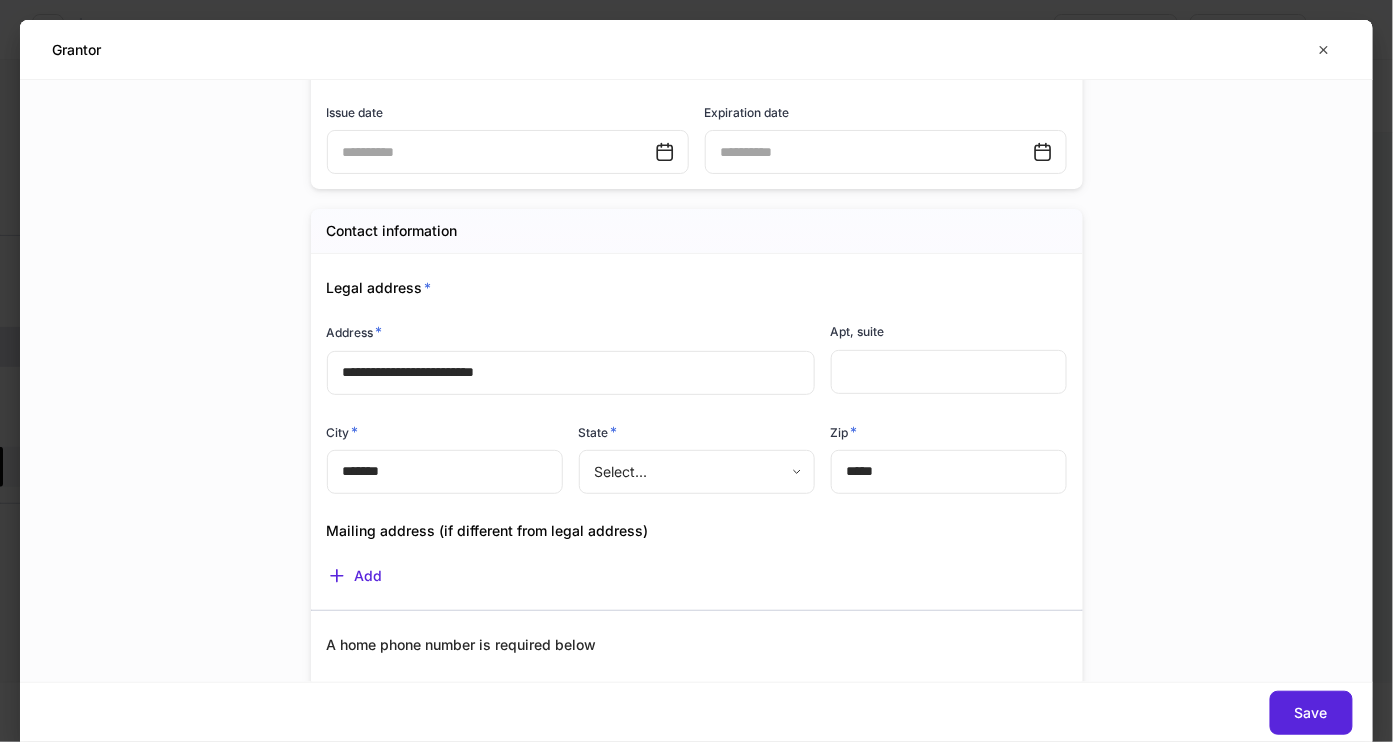 scroll, scrollTop: 1165, scrollLeft: 0, axis: vertical 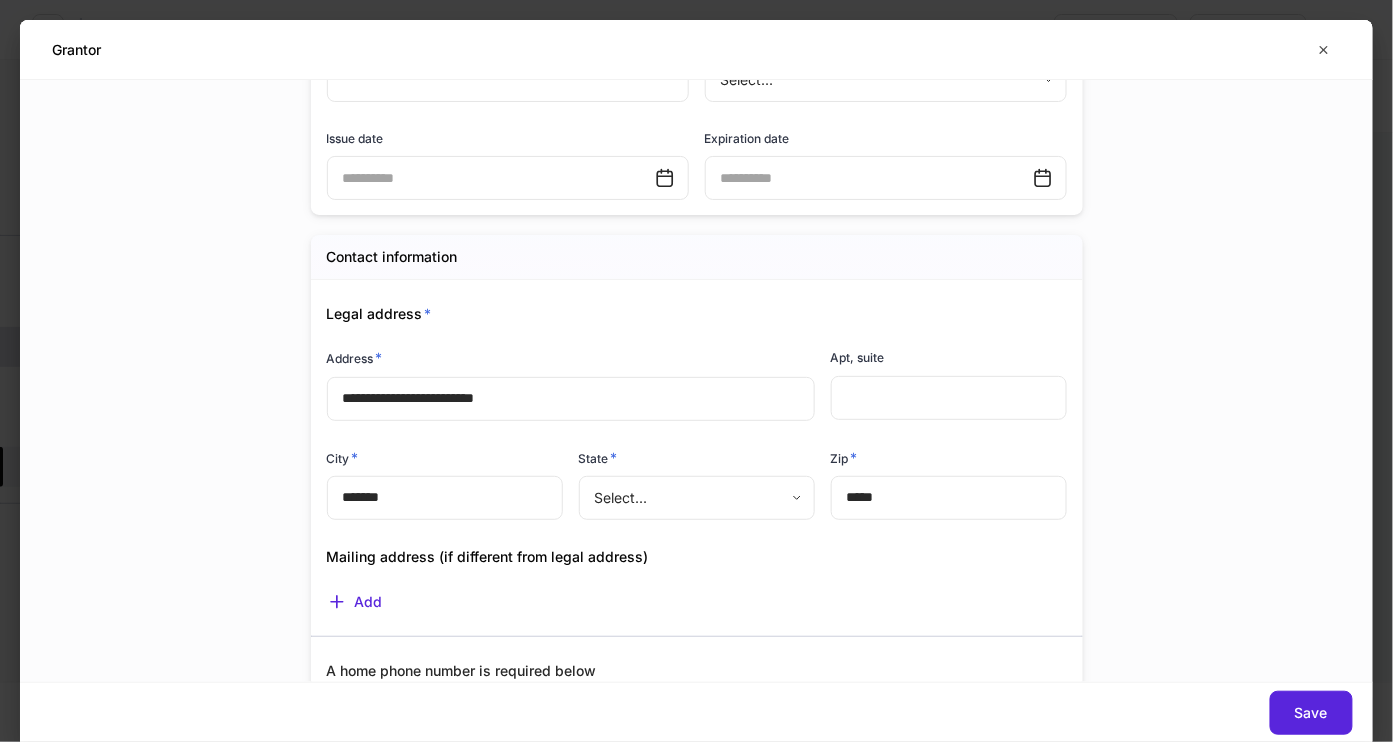drag, startPoint x: 321, startPoint y: 329, endPoint x: 422, endPoint y: 330, distance: 101.00495 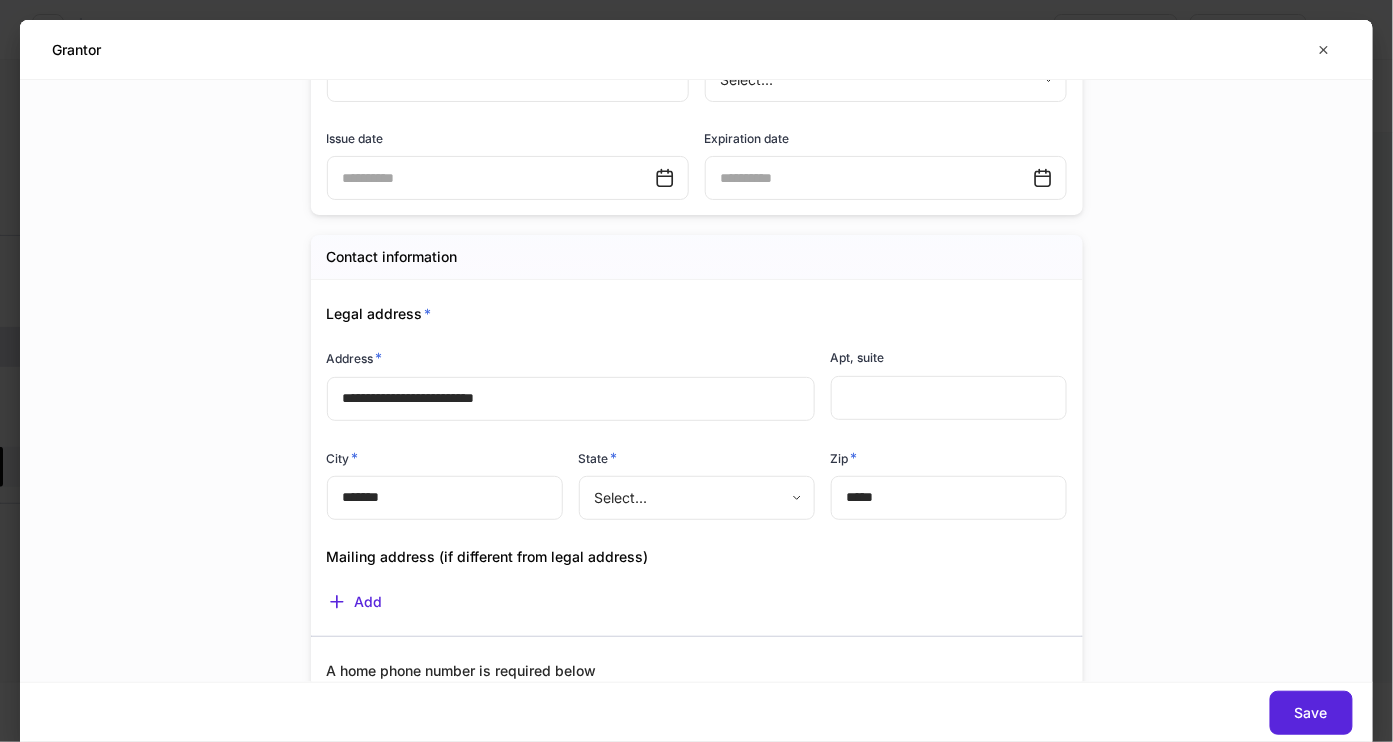 click on "**********" at bounding box center [563, 373] 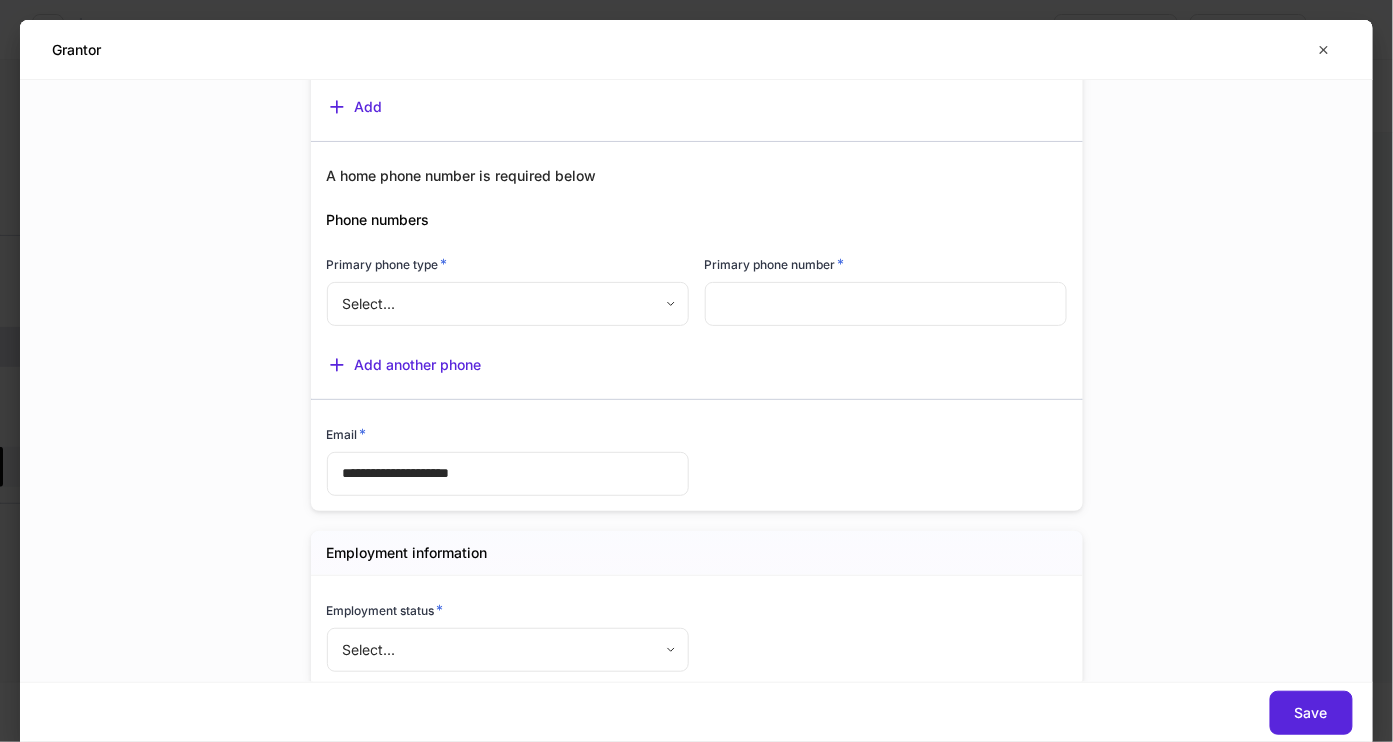 scroll, scrollTop: 1673, scrollLeft: 0, axis: vertical 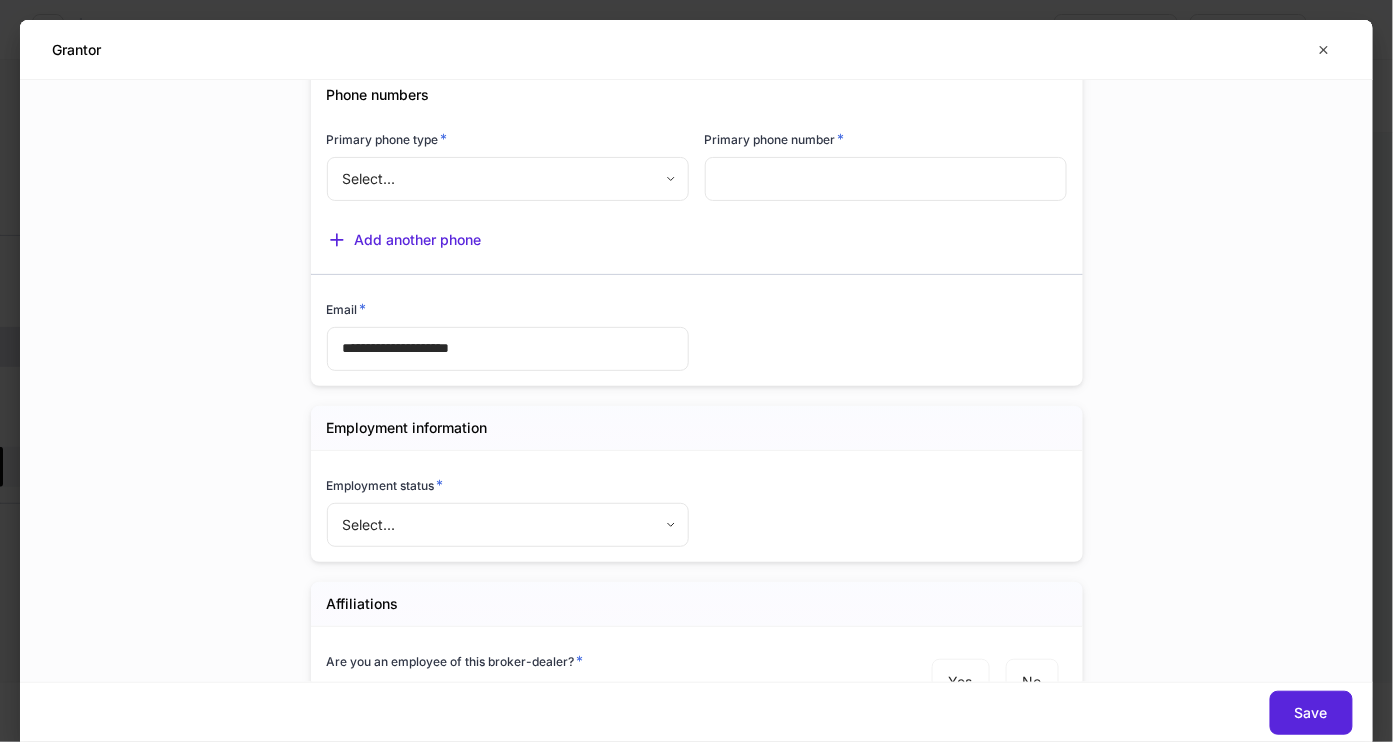 click on "**********" at bounding box center [696, 371] 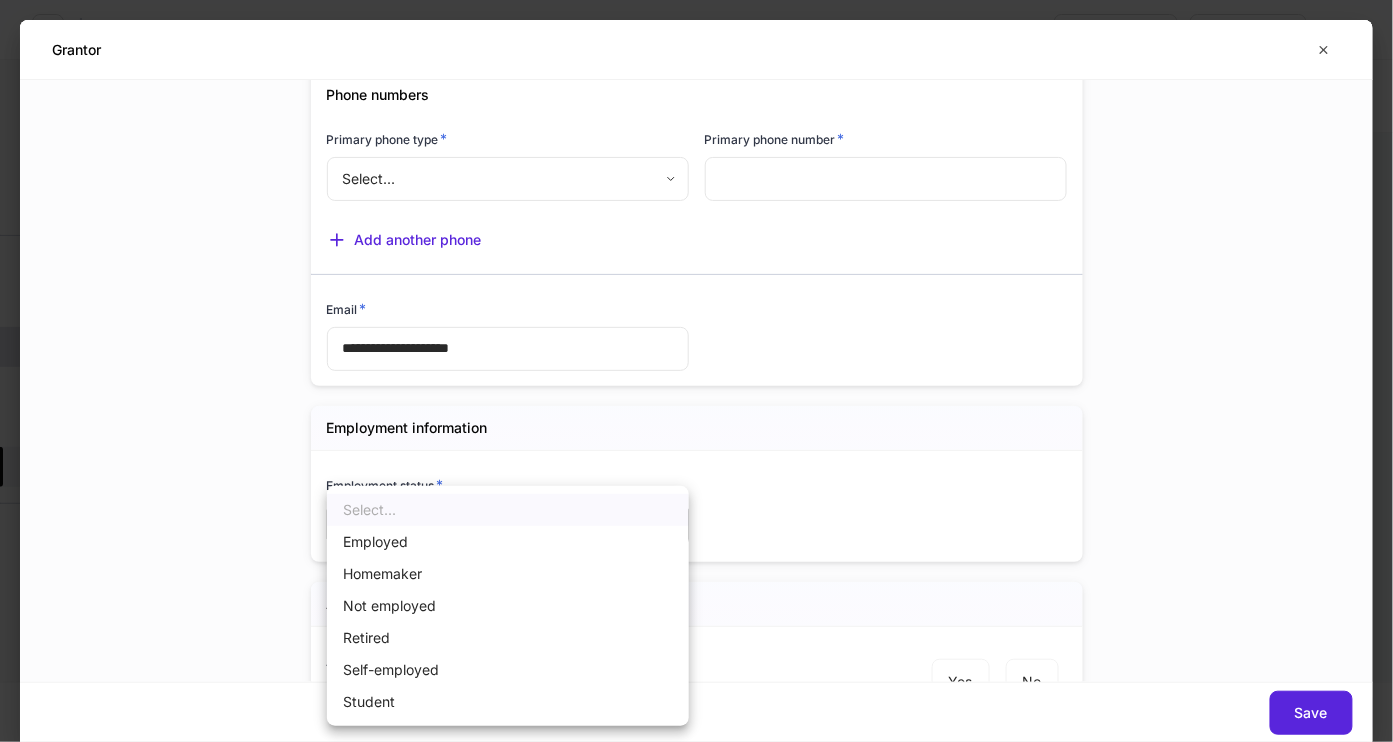 drag, startPoint x: 561, startPoint y: 671, endPoint x: 560, endPoint y: 607, distance: 64.00781 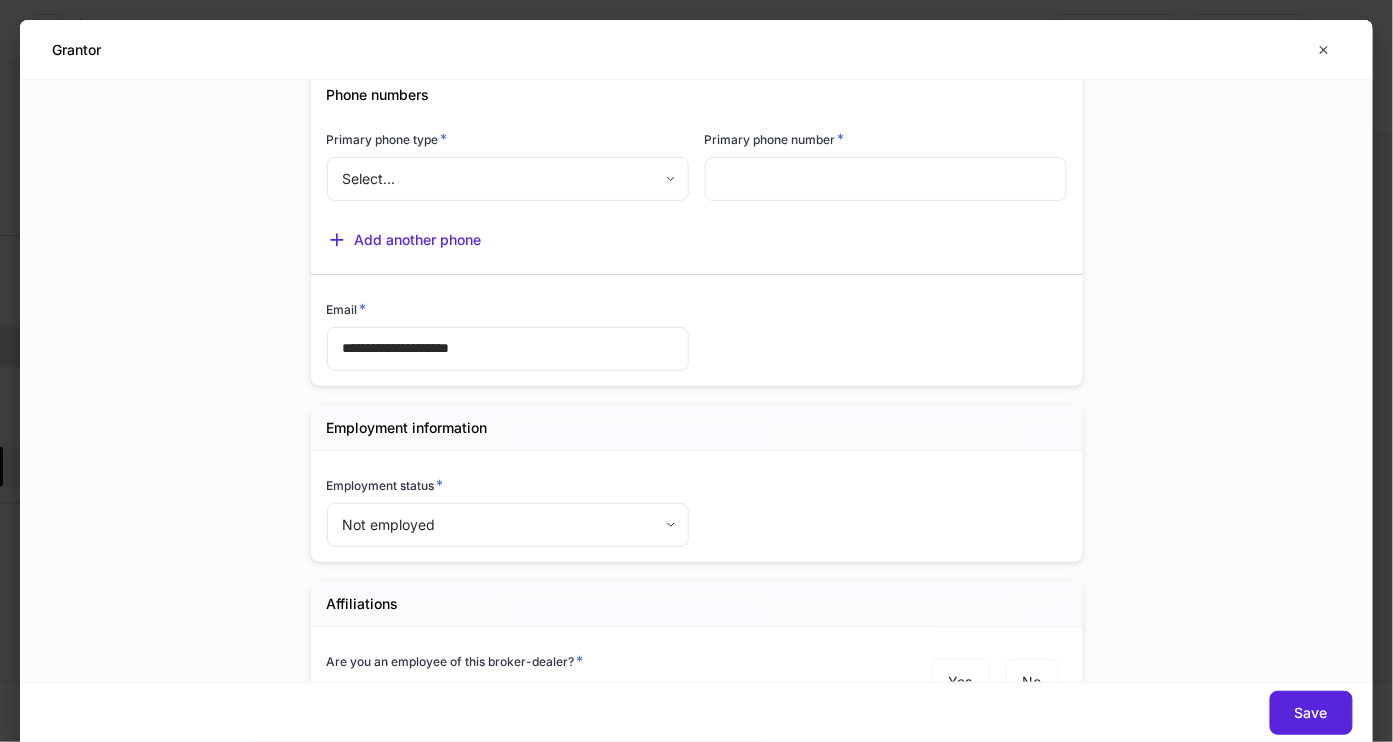 click on "Employment information Employment status * Not employed *" at bounding box center [697, 484] 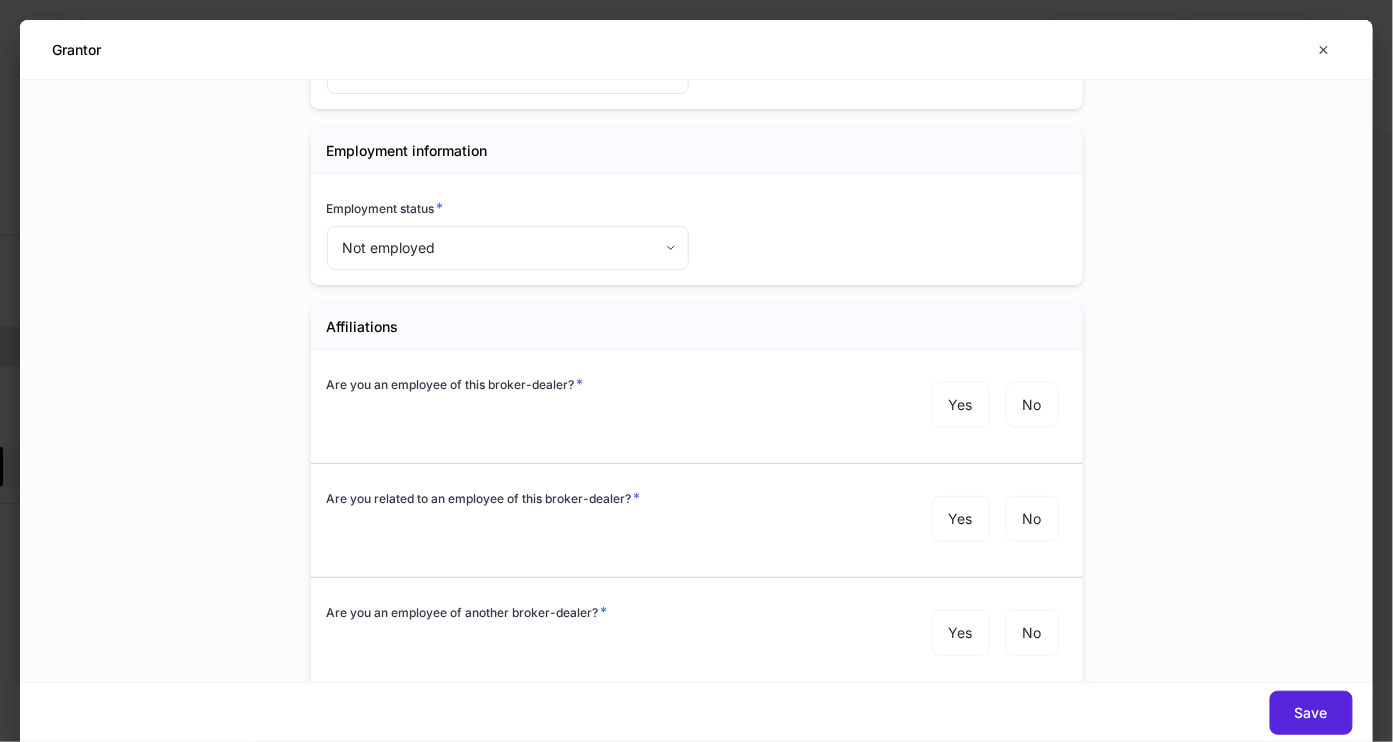 scroll, scrollTop: 2067, scrollLeft: 0, axis: vertical 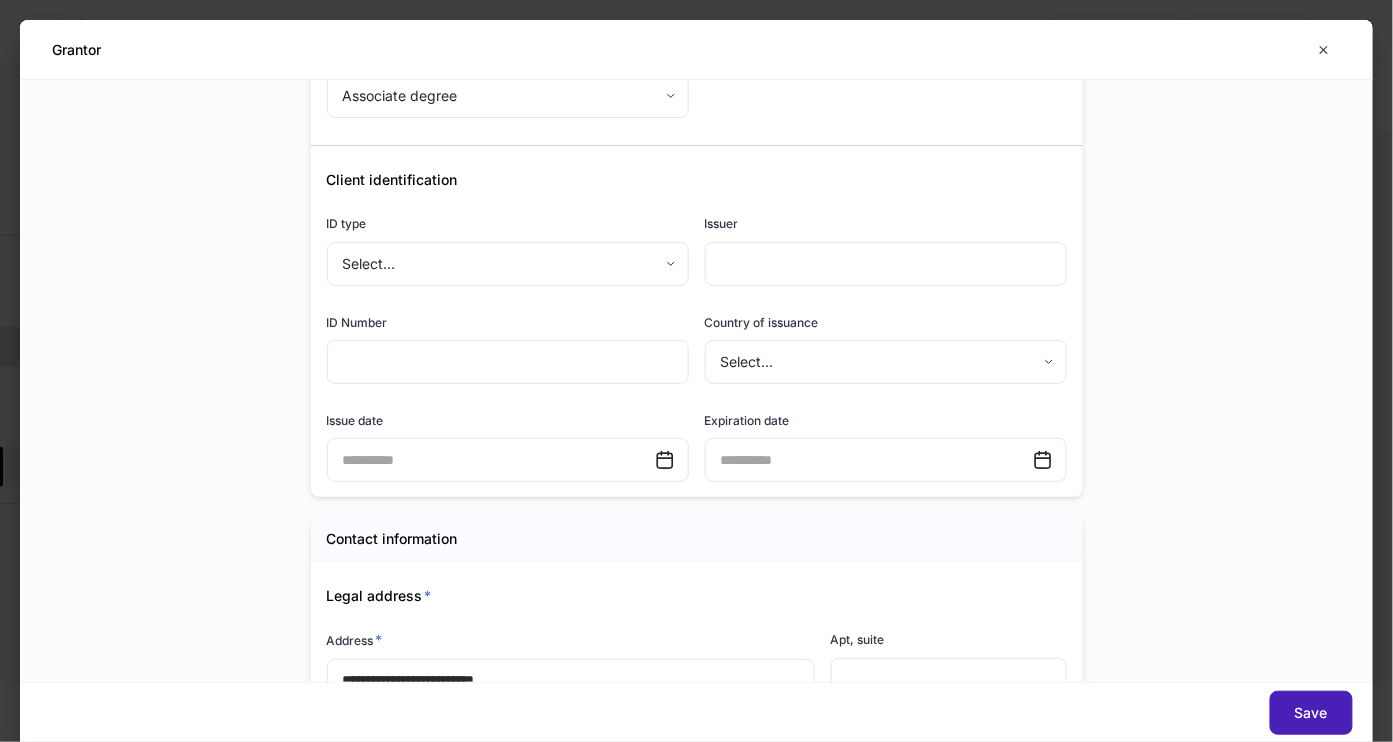 click on "Save" at bounding box center [1311, 713] 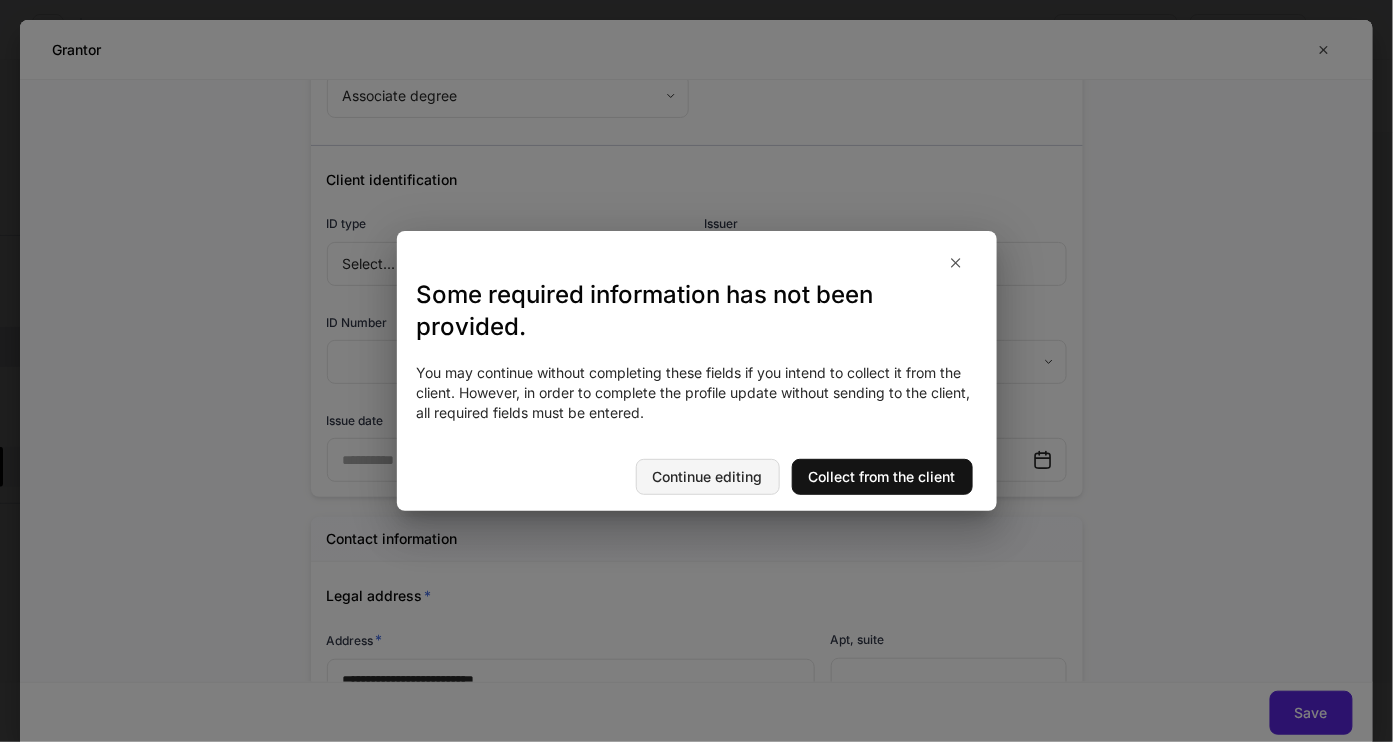 click on "Continue editing" at bounding box center (708, 477) 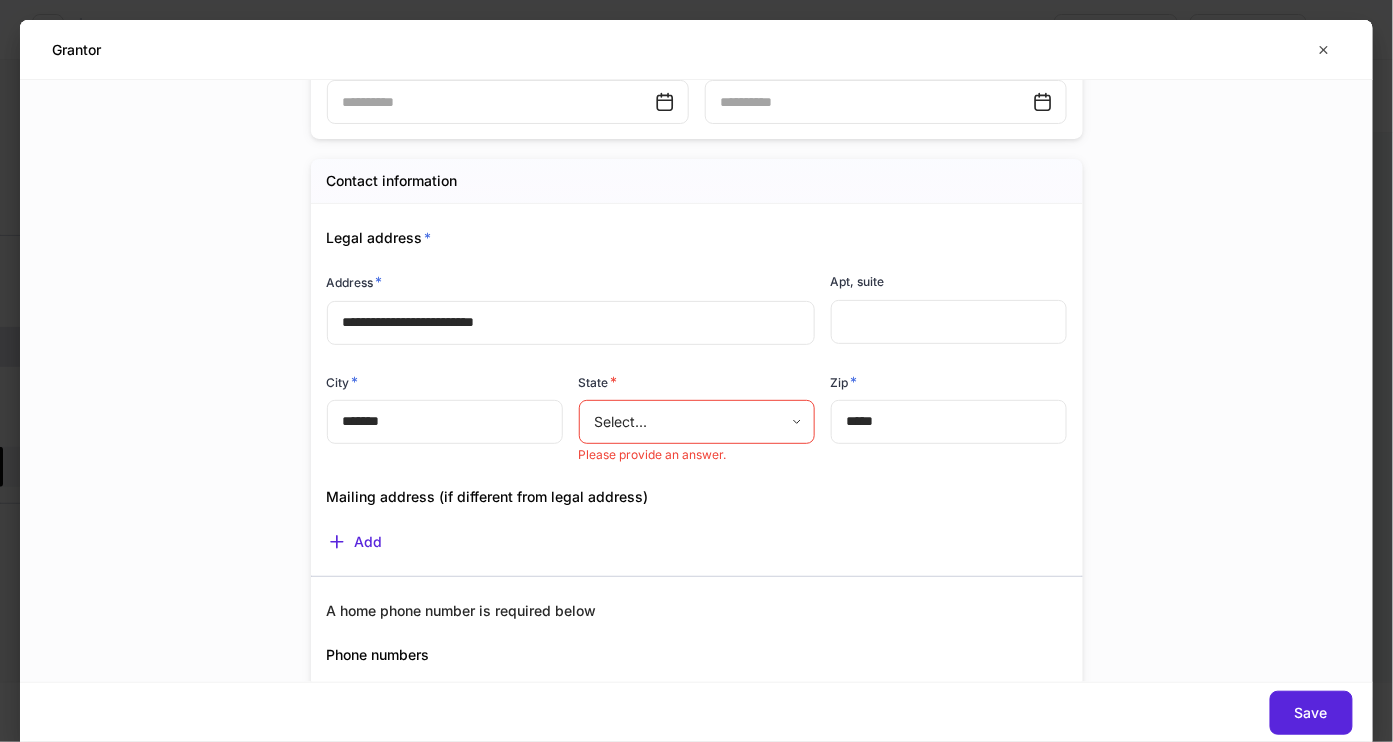 scroll, scrollTop: 1342, scrollLeft: 0, axis: vertical 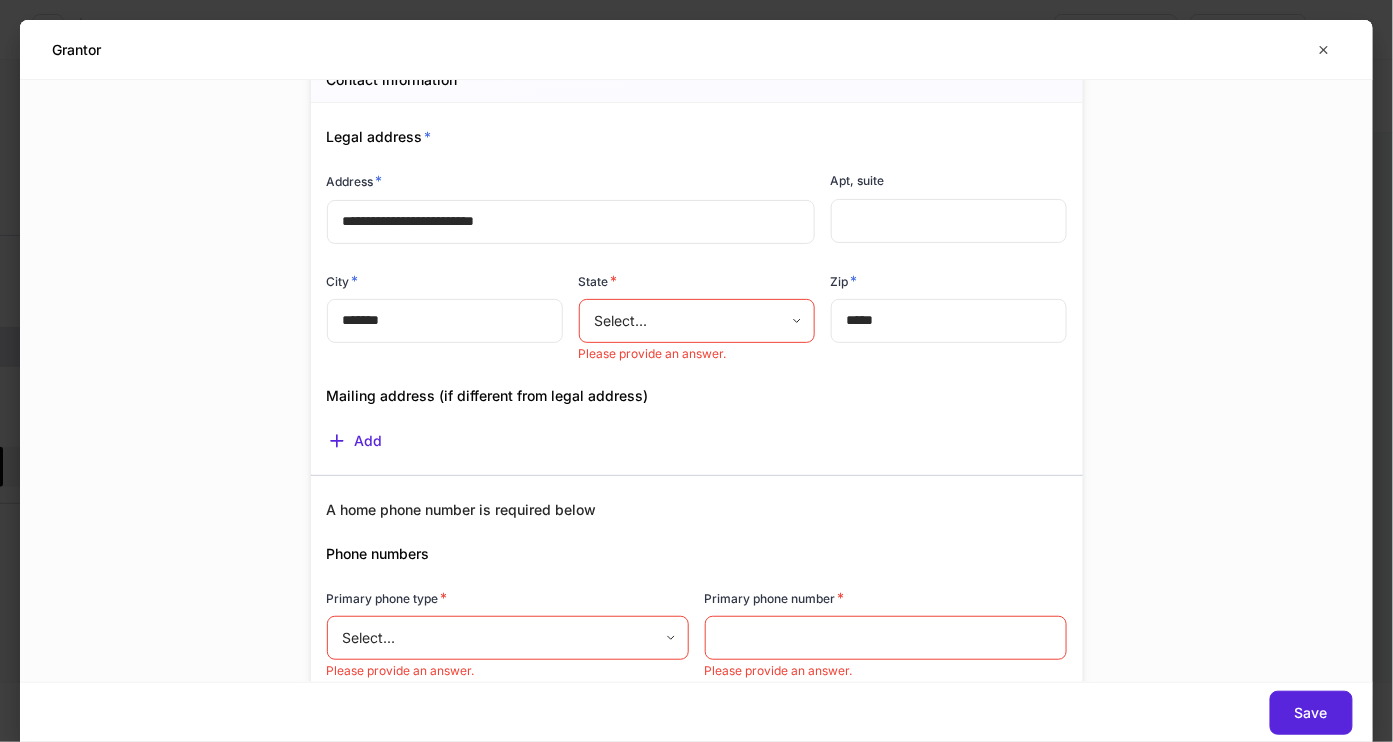 click on "**********" at bounding box center (696, 371) 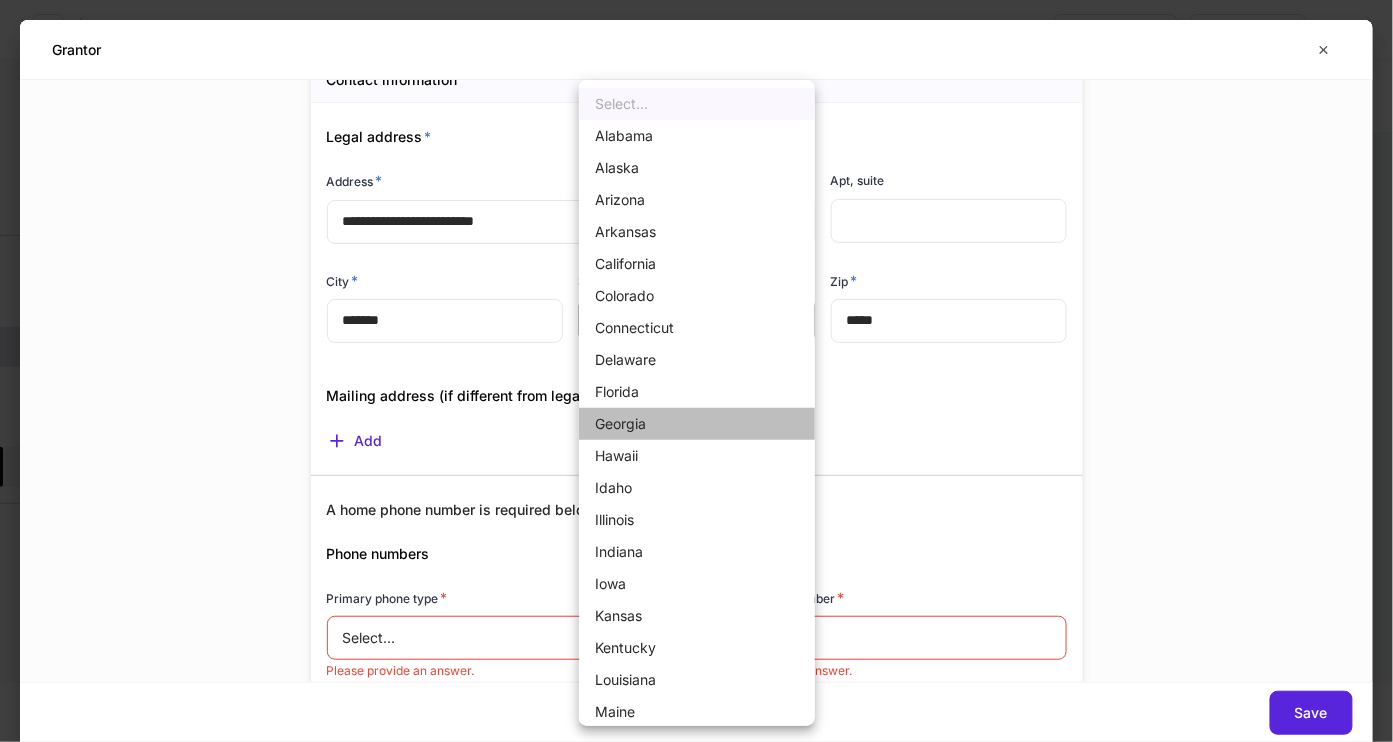 click on "Georgia" at bounding box center (697, 424) 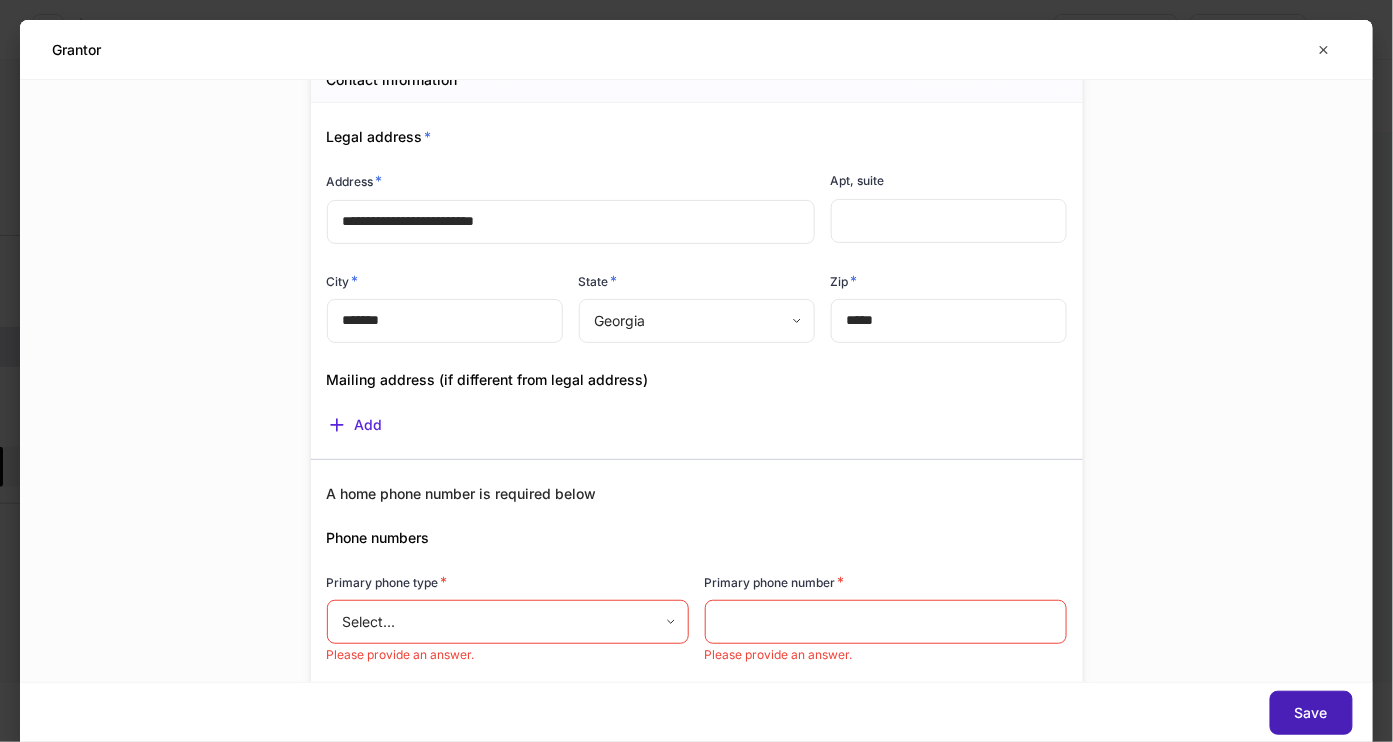 click on "Save" at bounding box center [1311, 713] 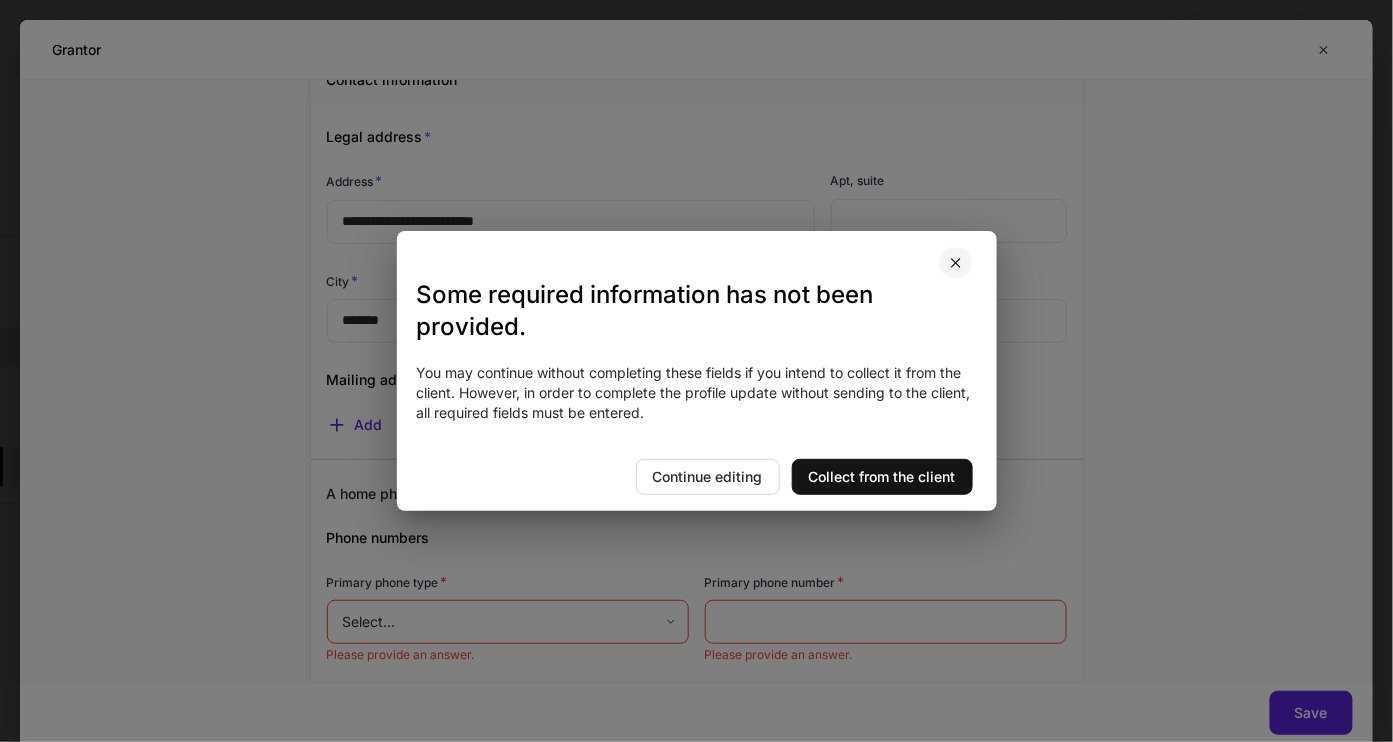 click 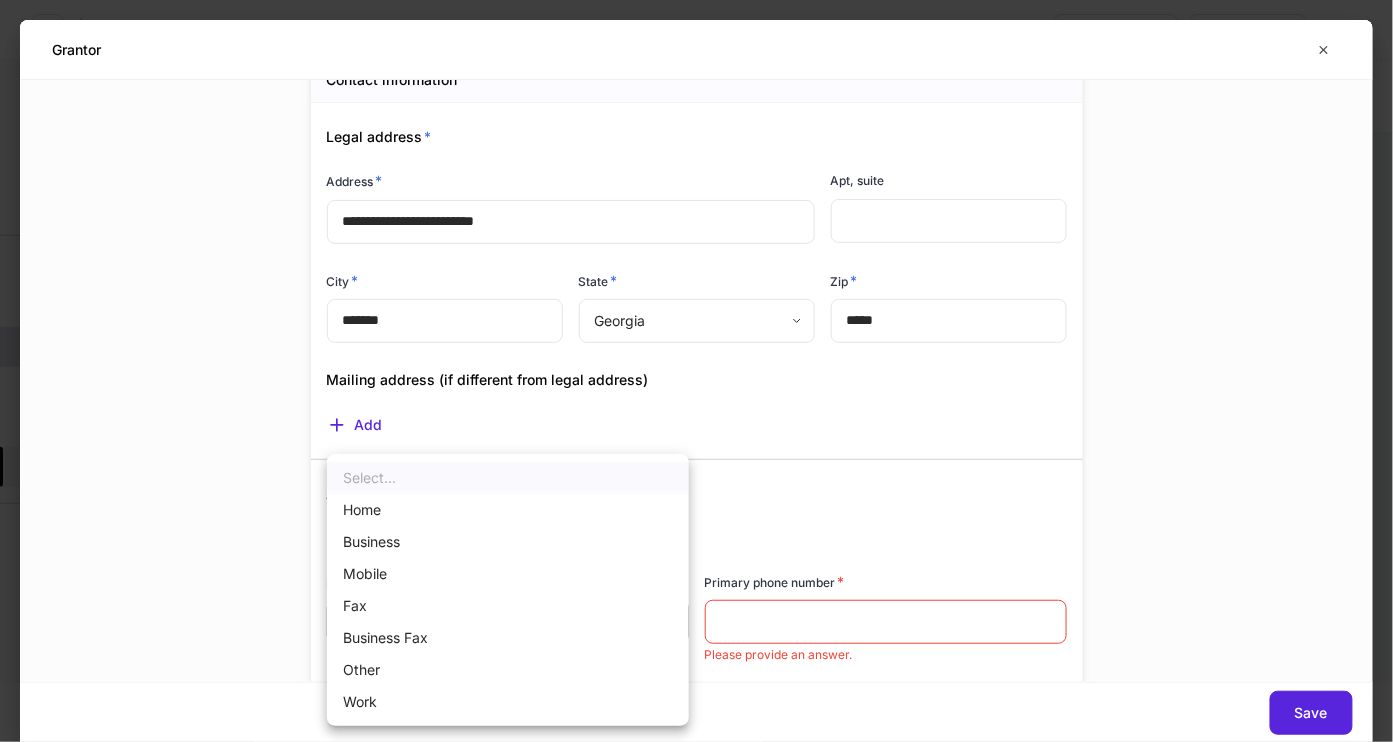 click on "**********" at bounding box center [696, 371] 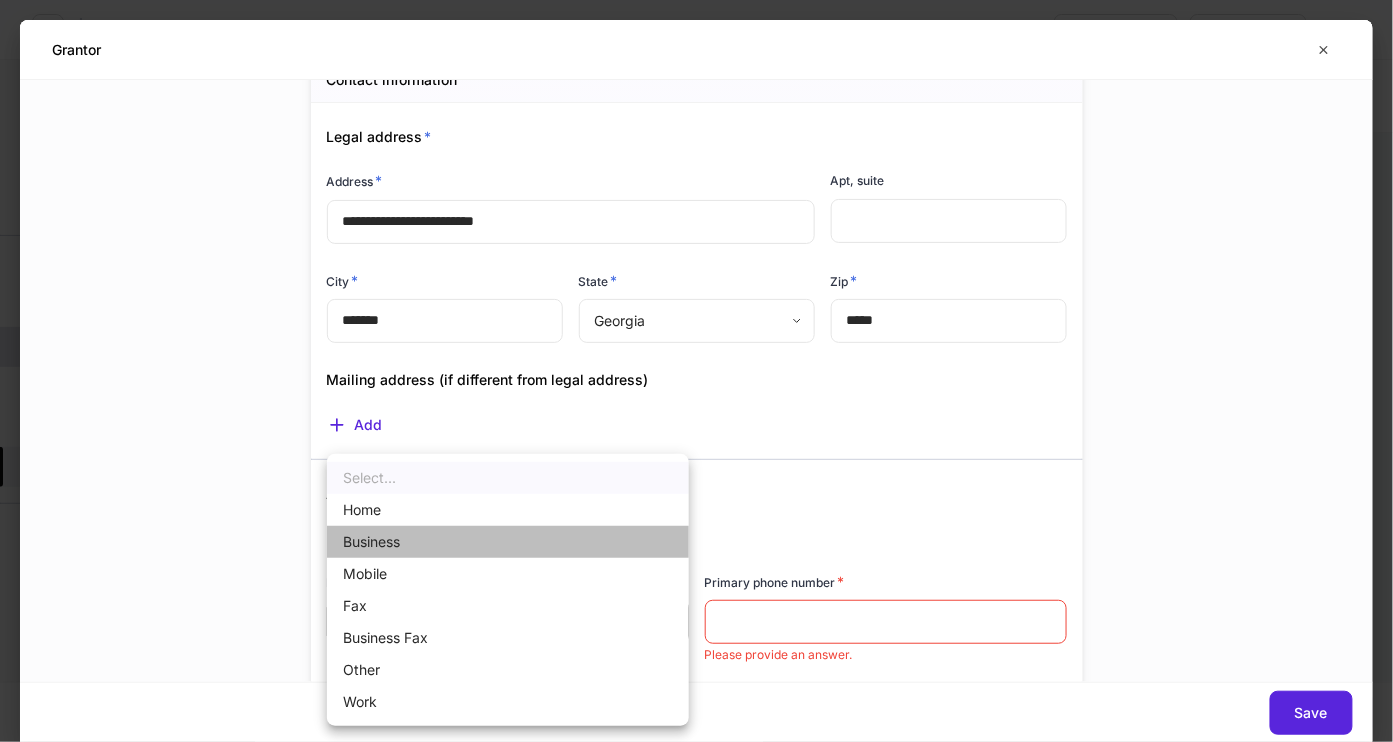 click on "Business" at bounding box center [508, 542] 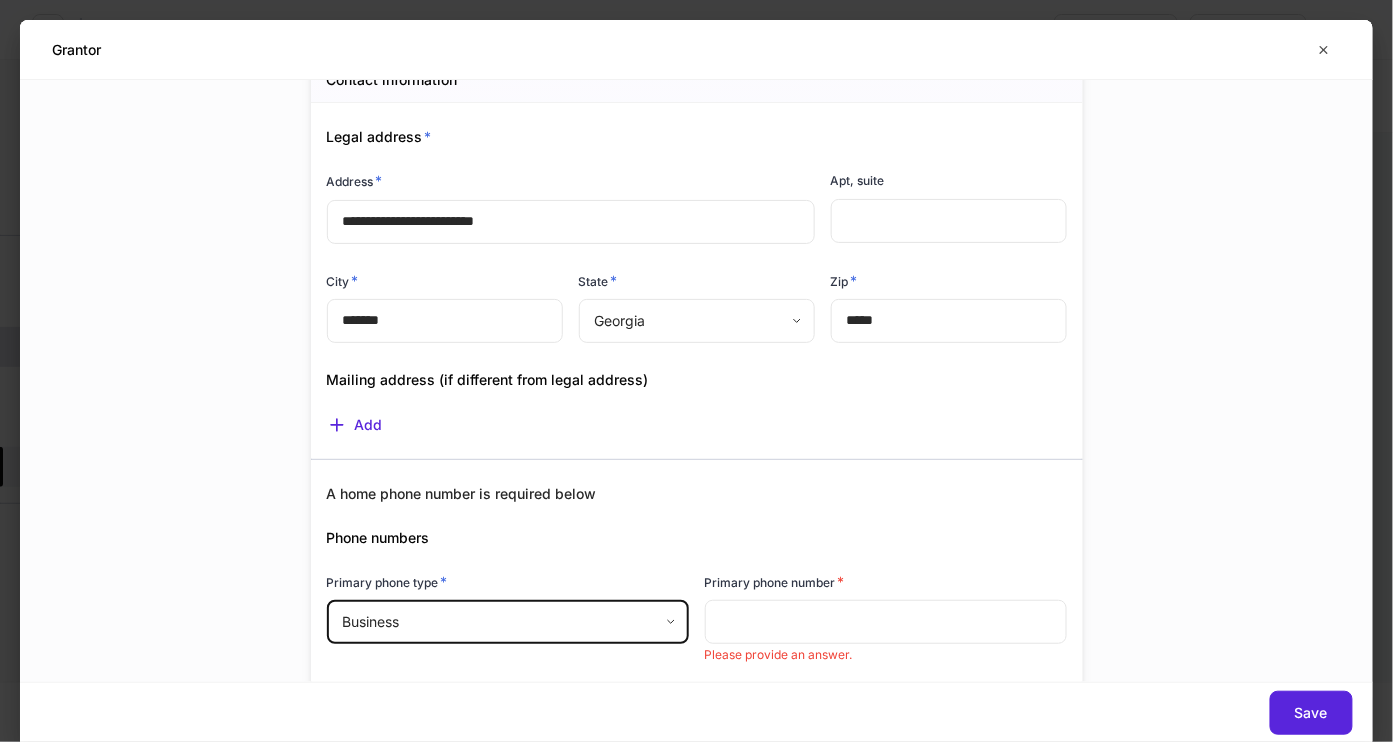 click at bounding box center (886, 622) 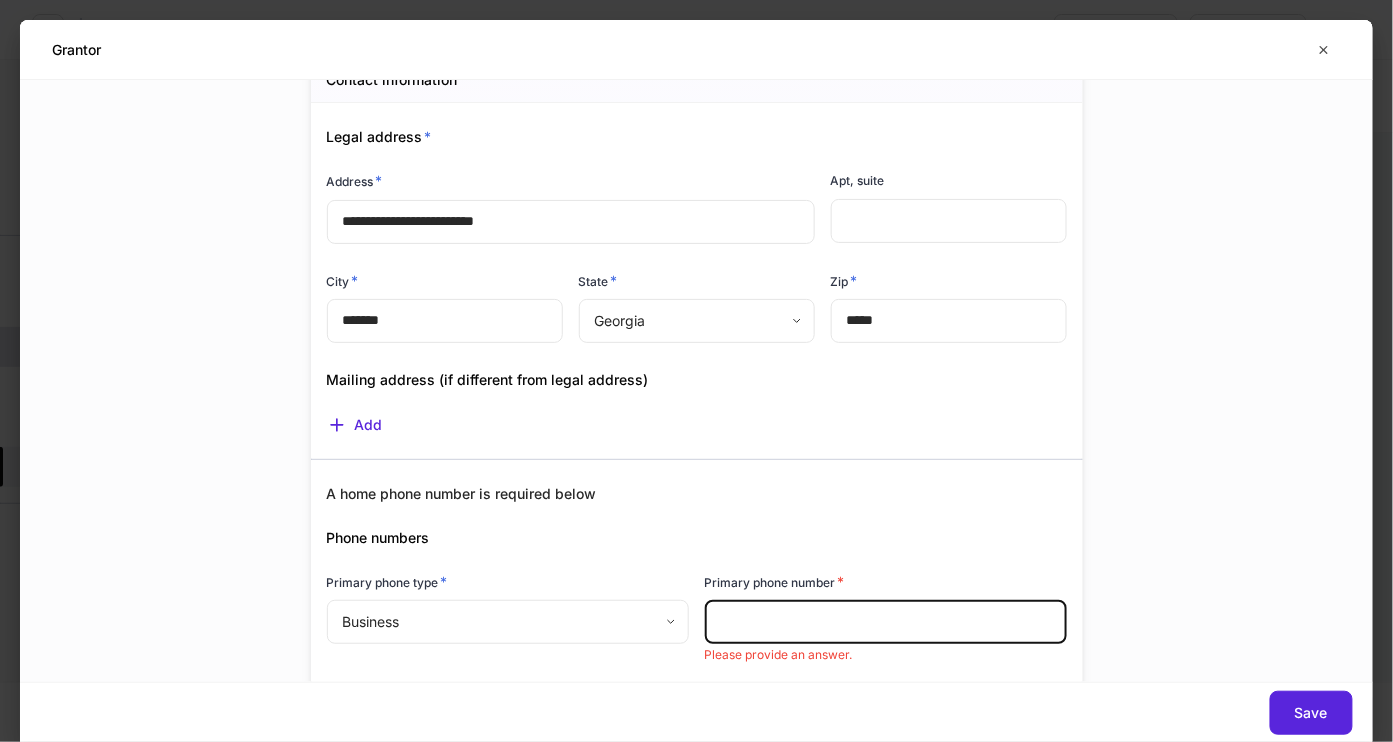 drag, startPoint x: 823, startPoint y: 678, endPoint x: 806, endPoint y: 590, distance: 89.62701 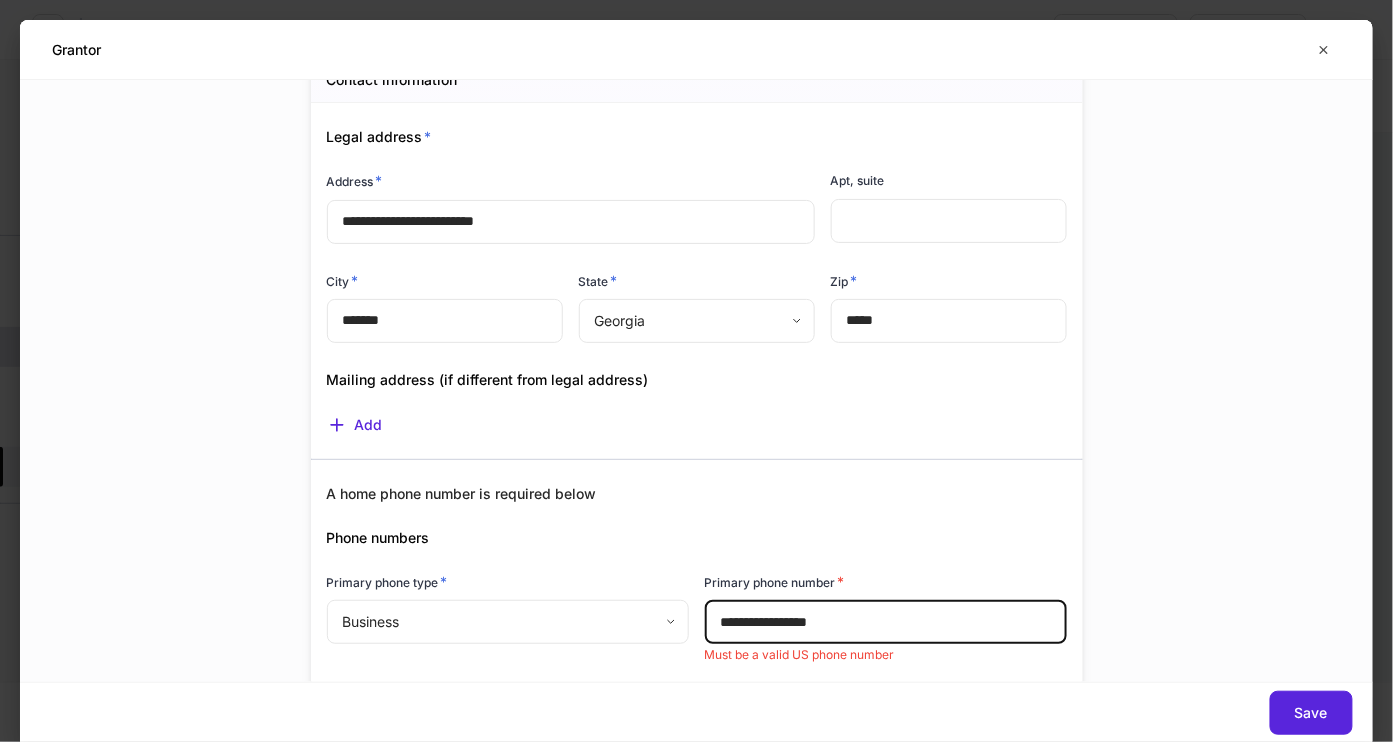 click on "**********" at bounding box center [886, 622] 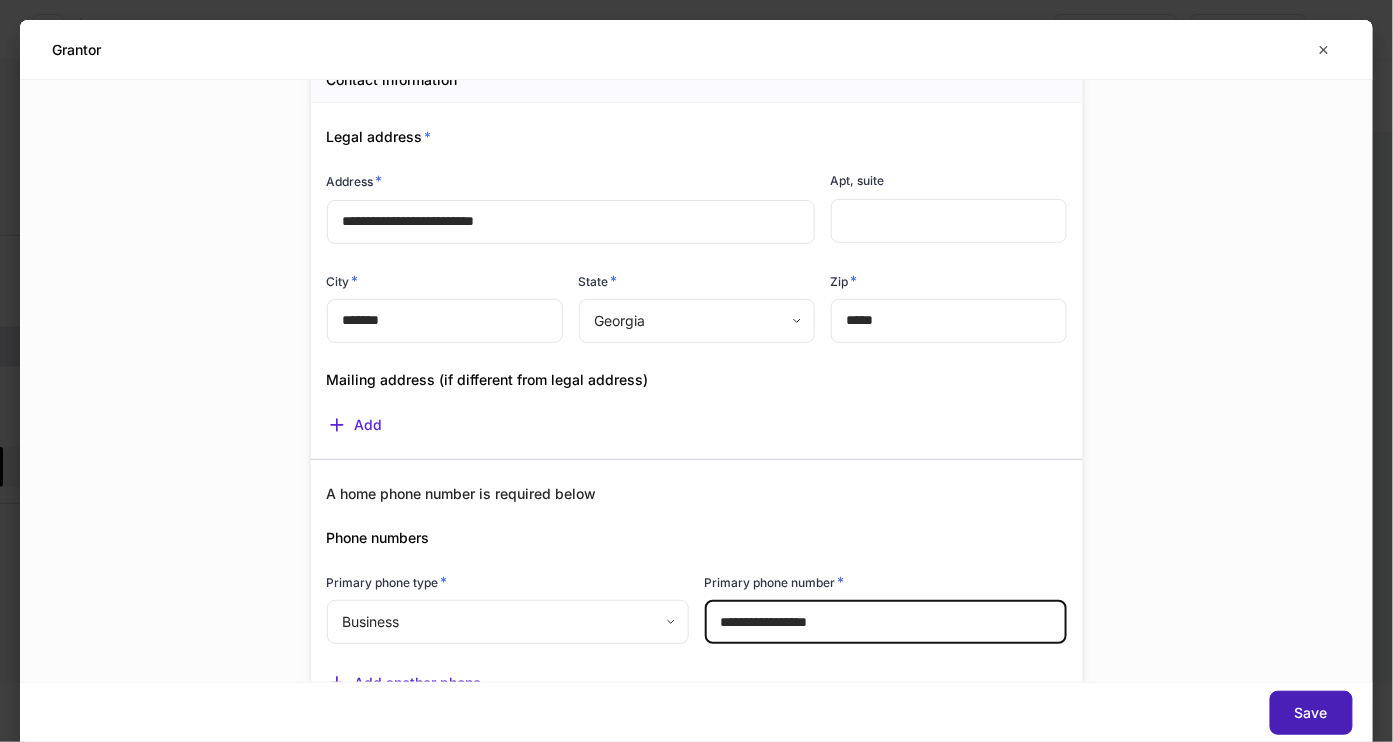 type on "**********" 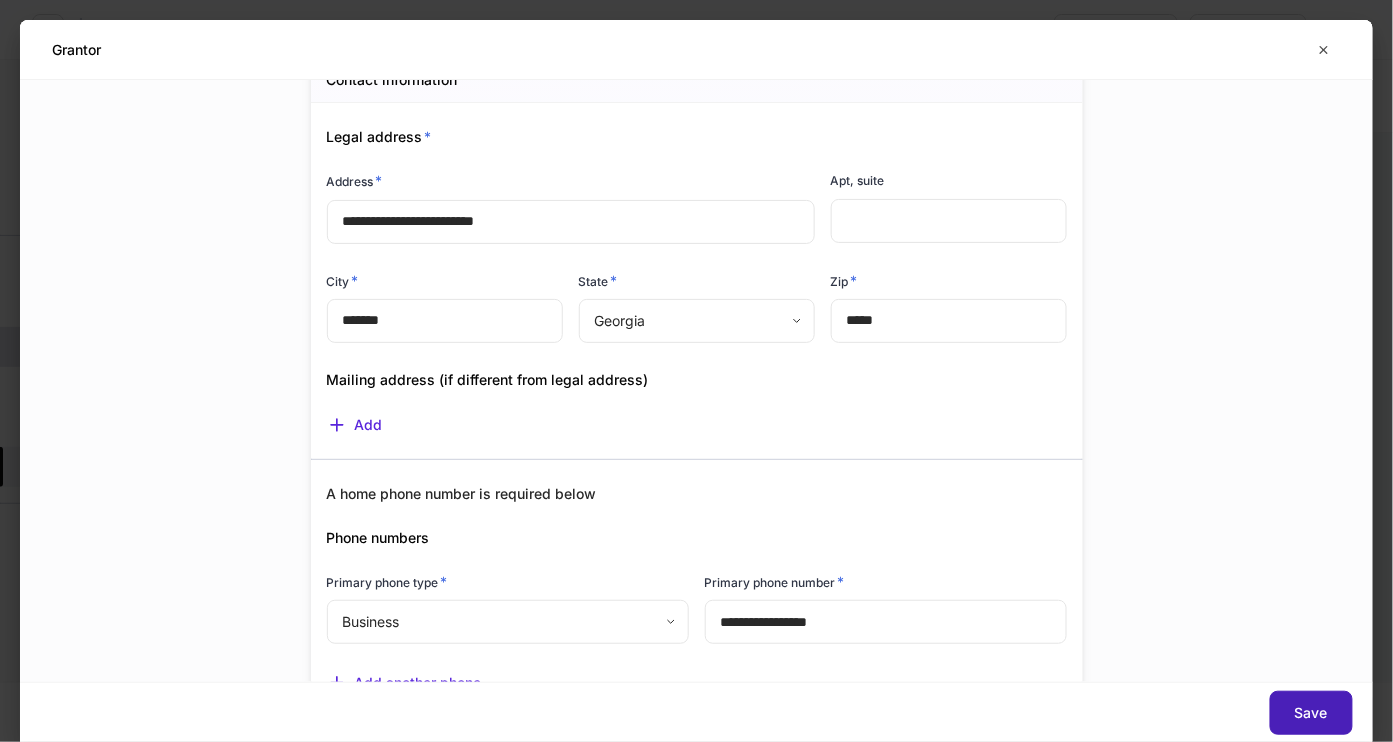 click on "Save" at bounding box center (1311, 713) 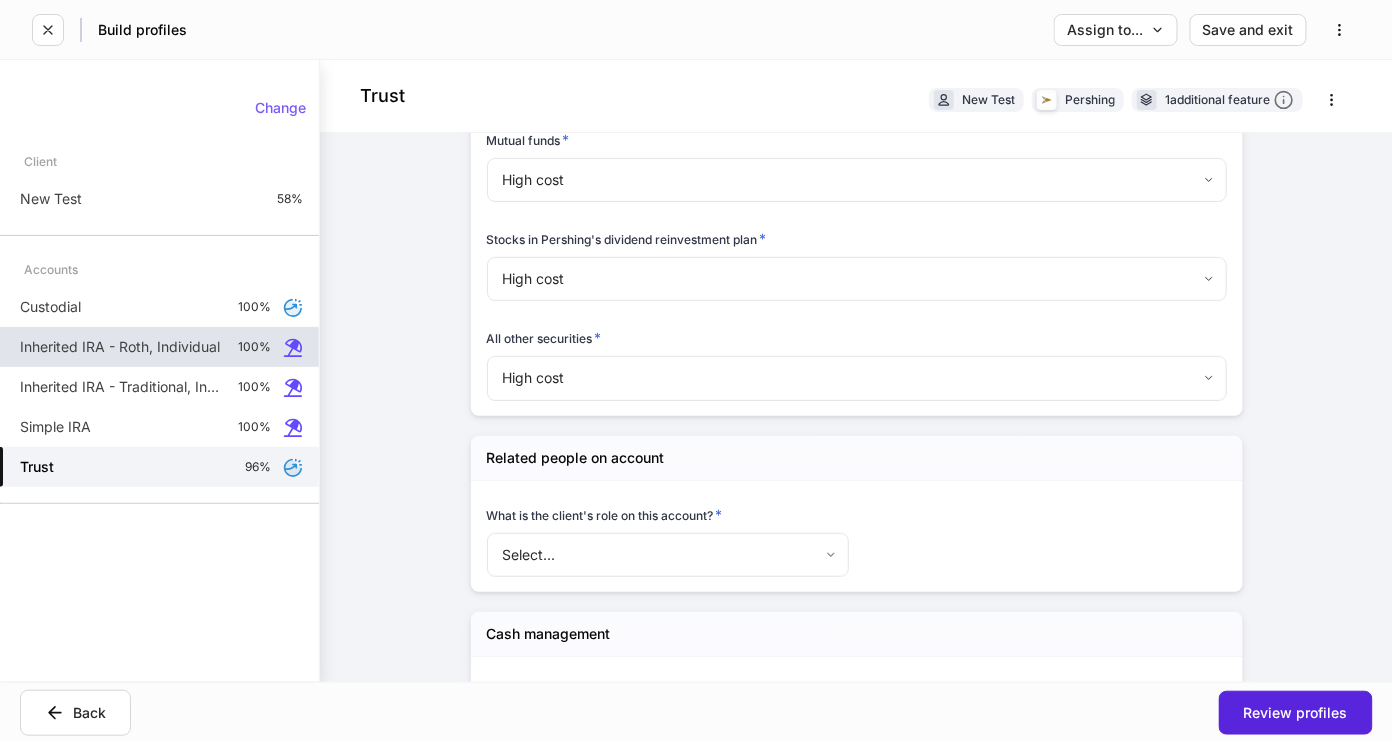 scroll, scrollTop: 2495, scrollLeft: 0, axis: vertical 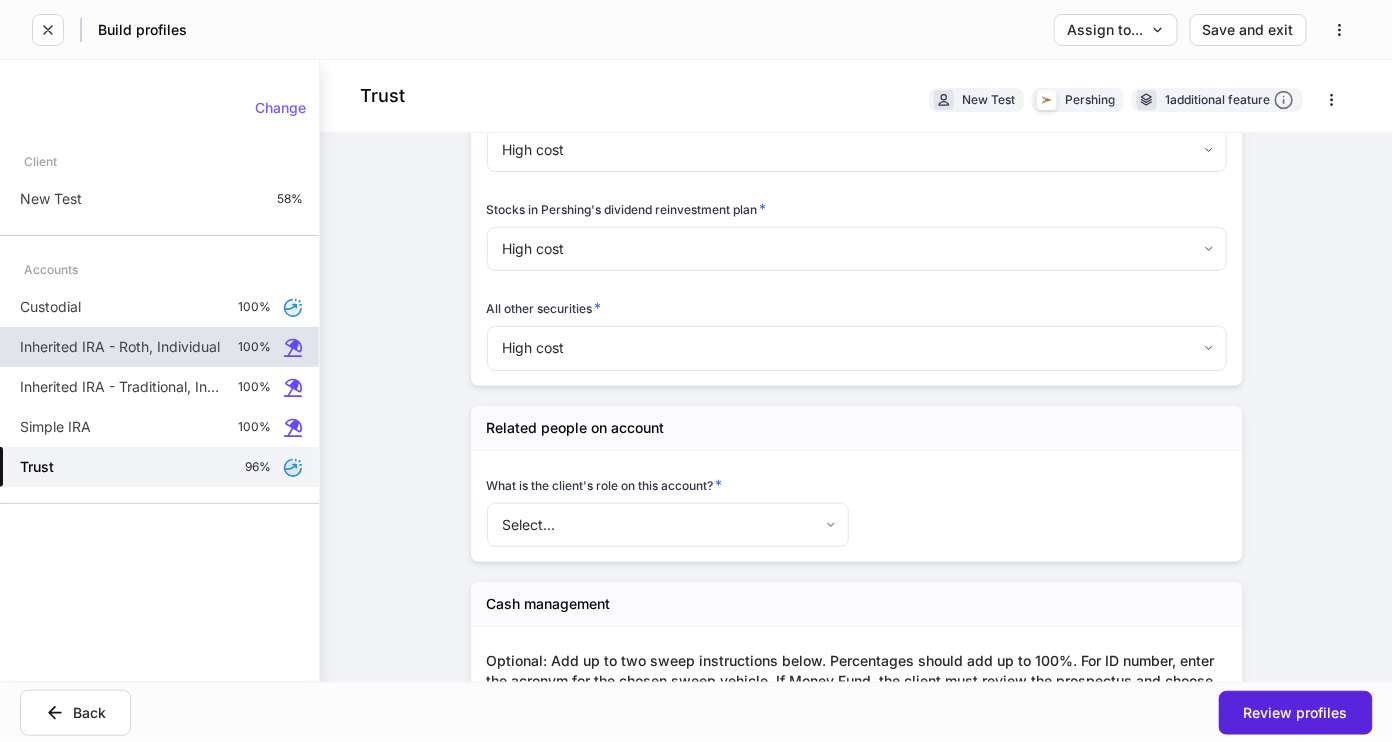 click on "Select... ​" at bounding box center [668, 526] 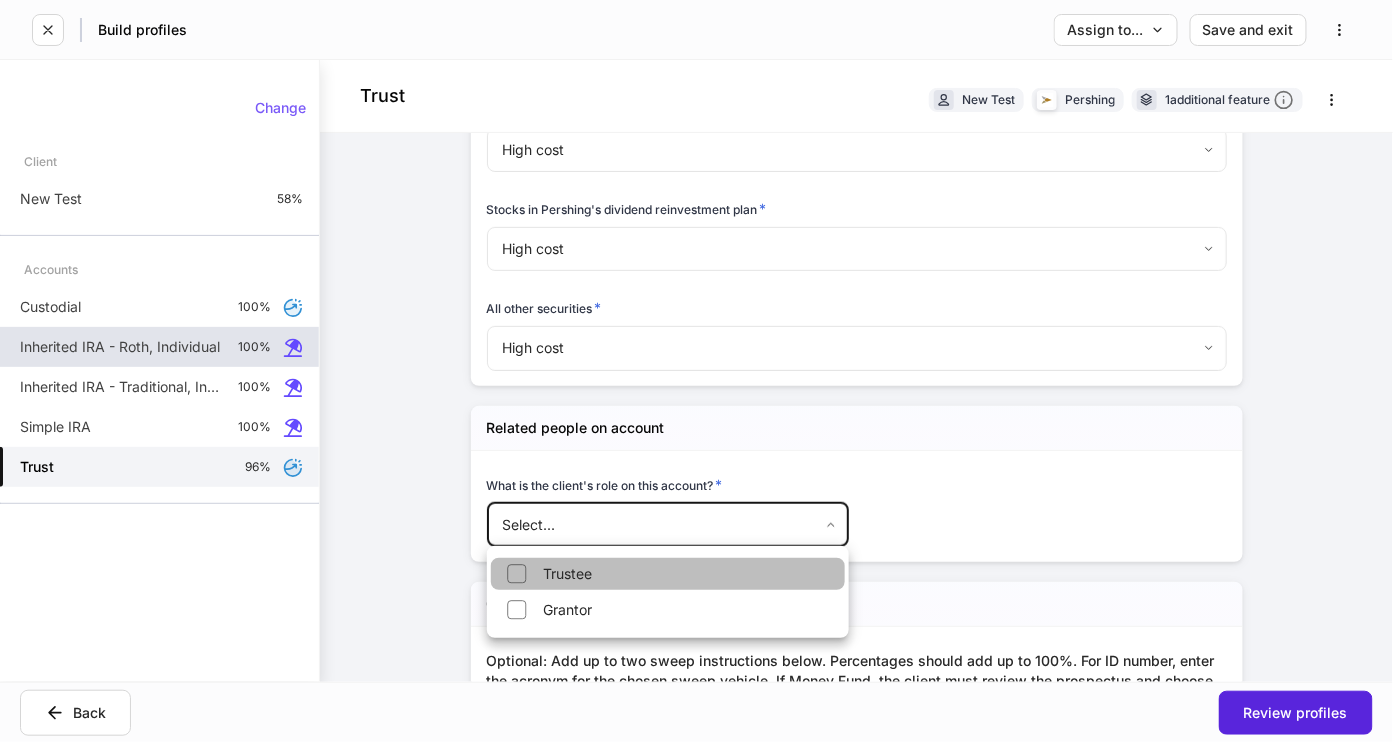 click on "Trustee" at bounding box center [668, 574] 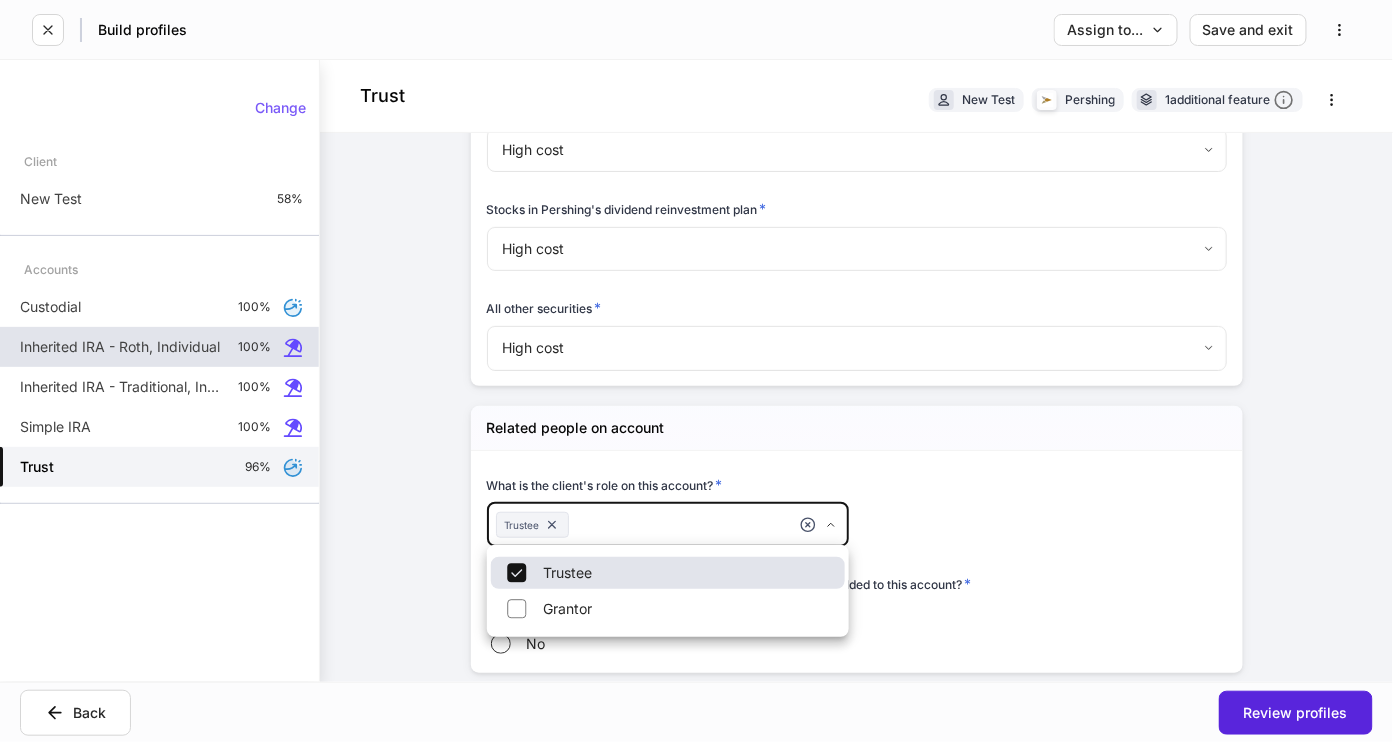type on "**********" 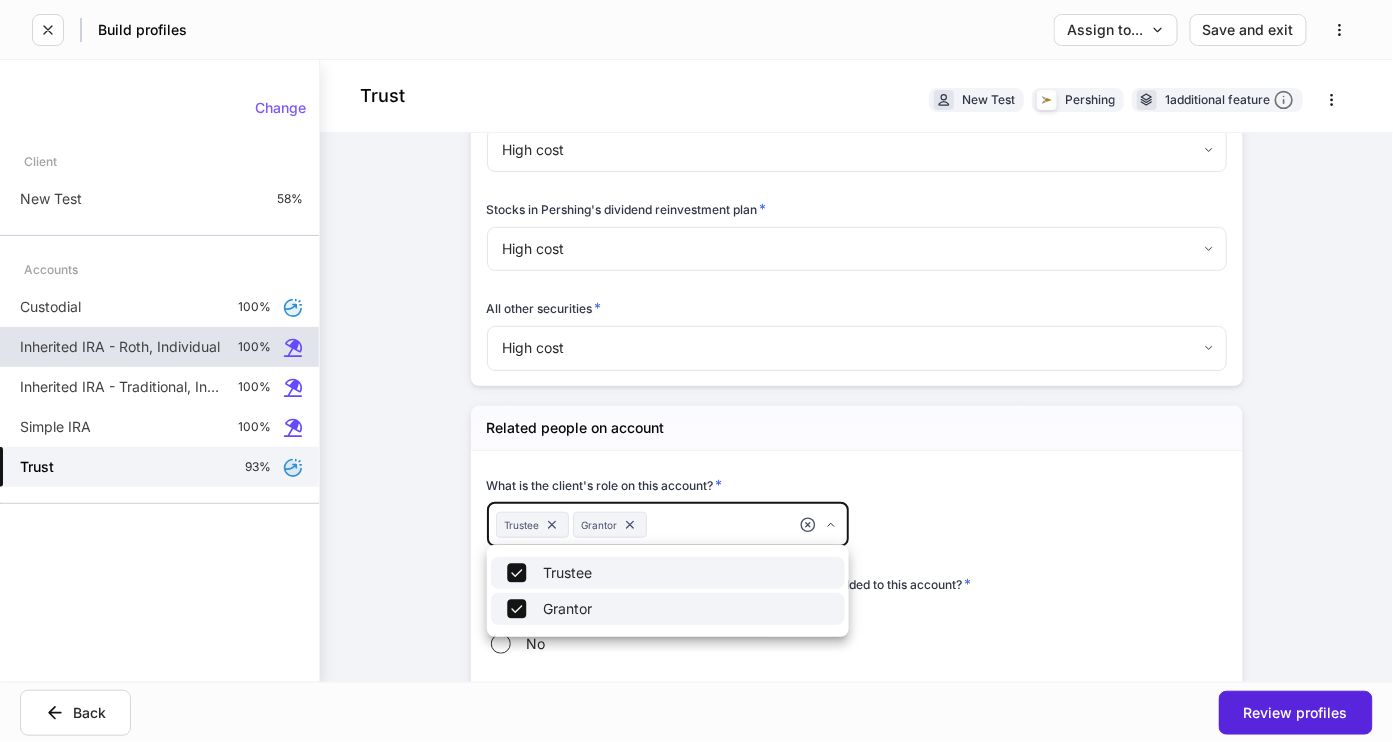 click at bounding box center (696, 371) 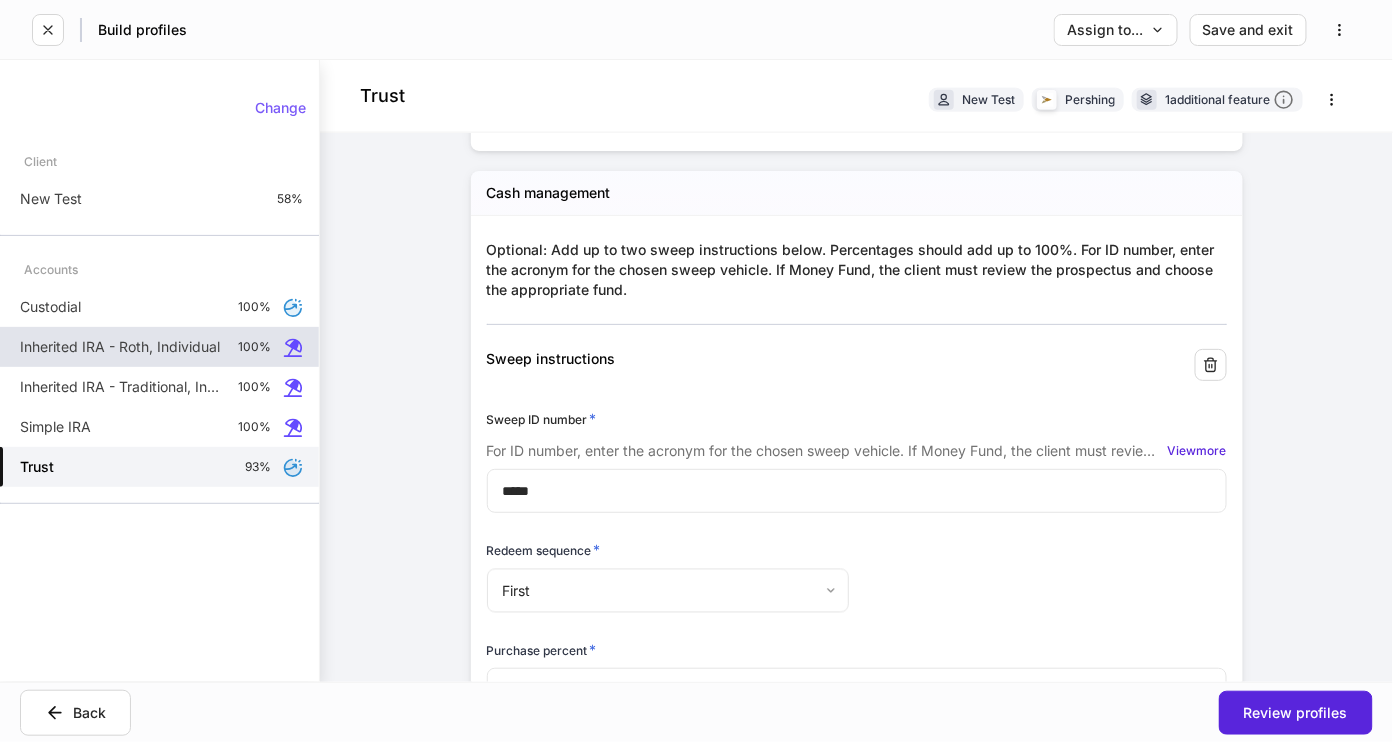 scroll, scrollTop: 2778, scrollLeft: 0, axis: vertical 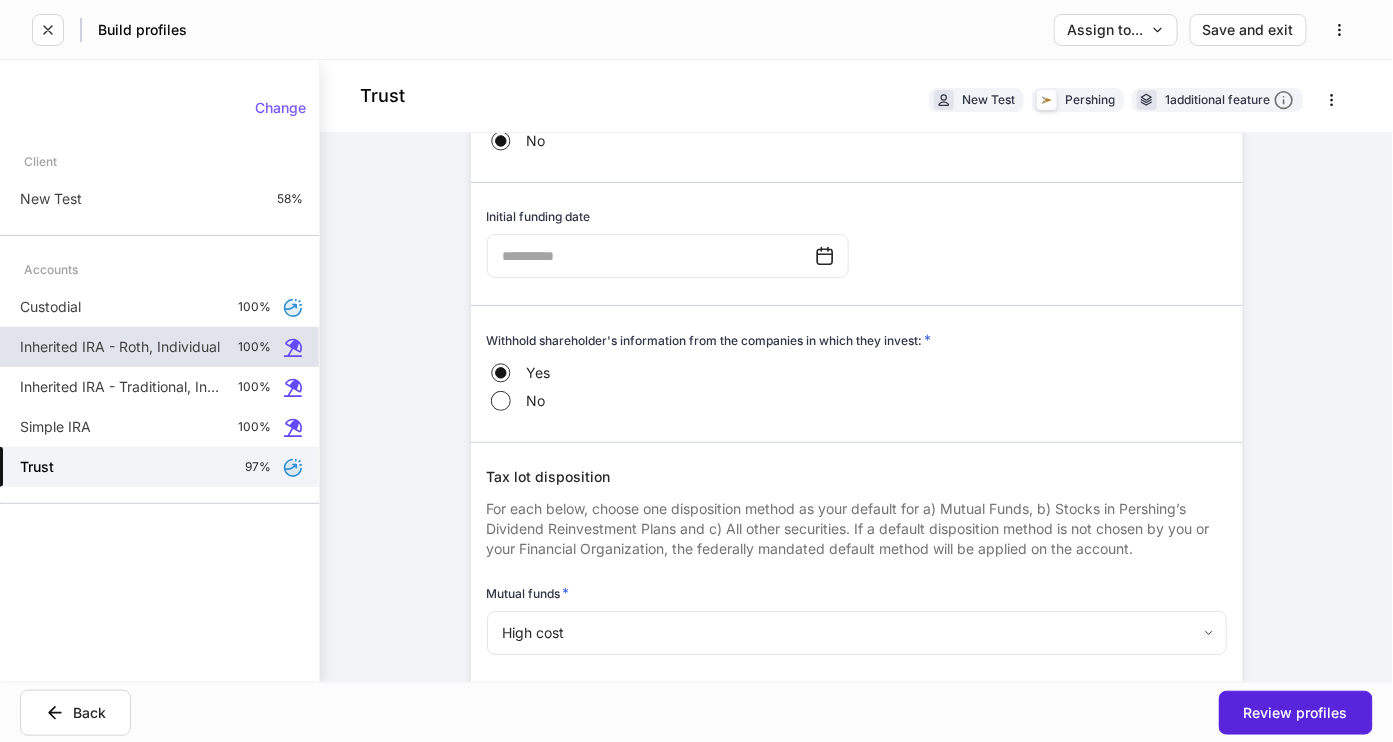 click on "Withhold shareholder's information from the companies in which they invest: *" at bounding box center [709, 340] 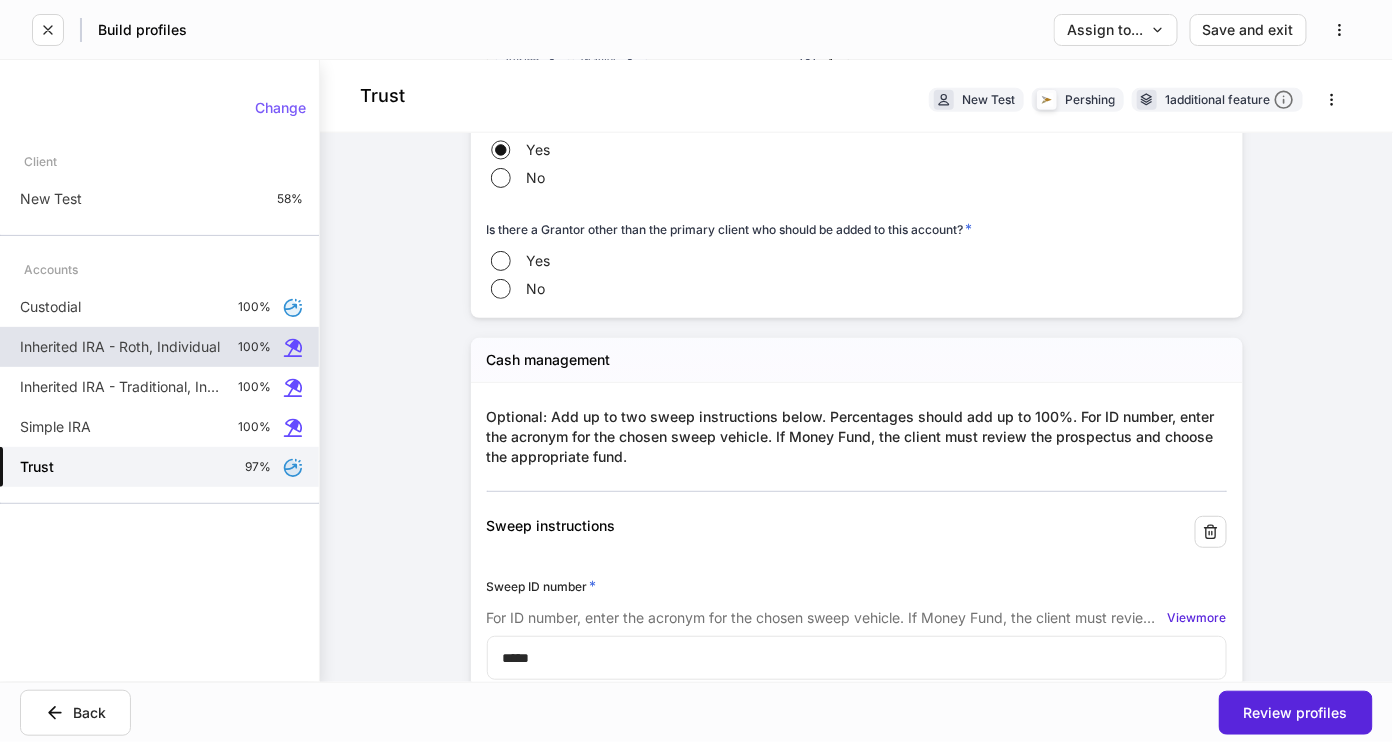 scroll, scrollTop: 2910, scrollLeft: 0, axis: vertical 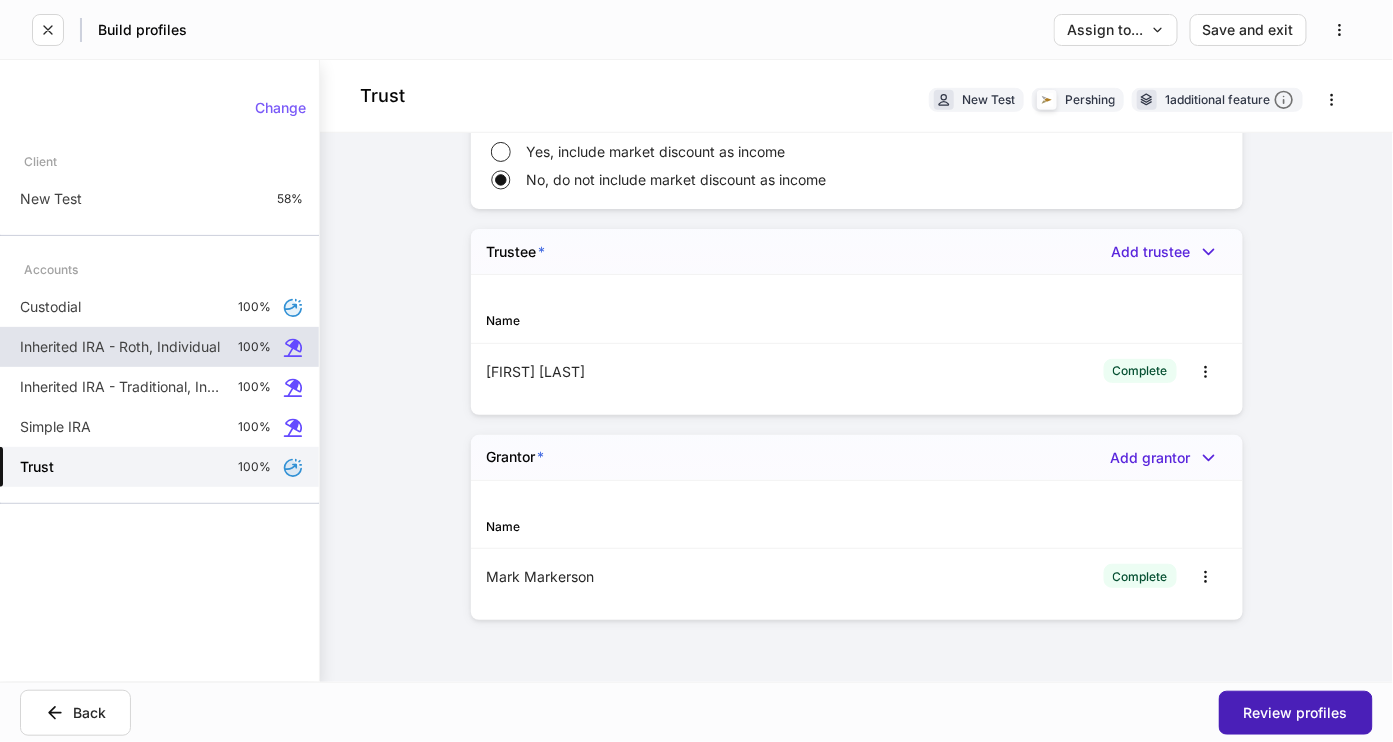 click on "Review profiles" at bounding box center (1296, 713) 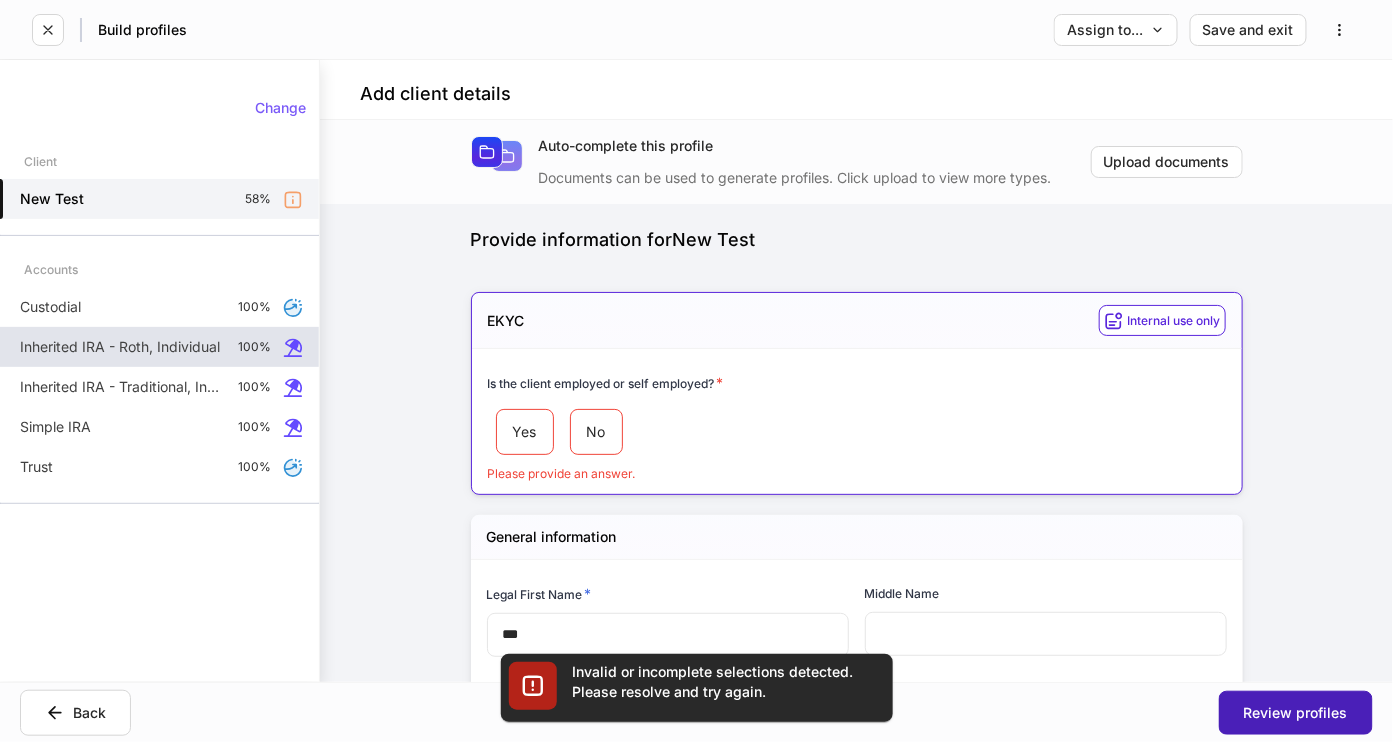 scroll, scrollTop: 30, scrollLeft: 0, axis: vertical 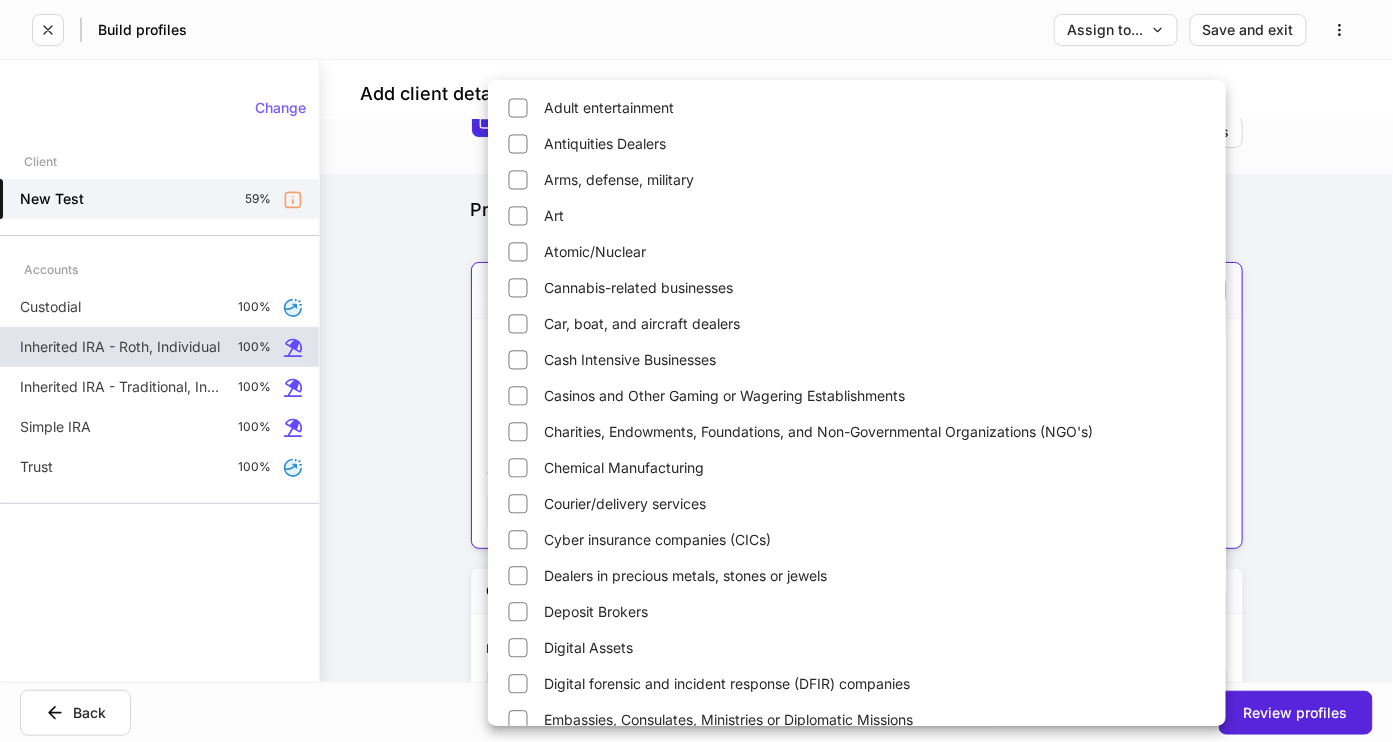 click on "**********" at bounding box center (696, 371) 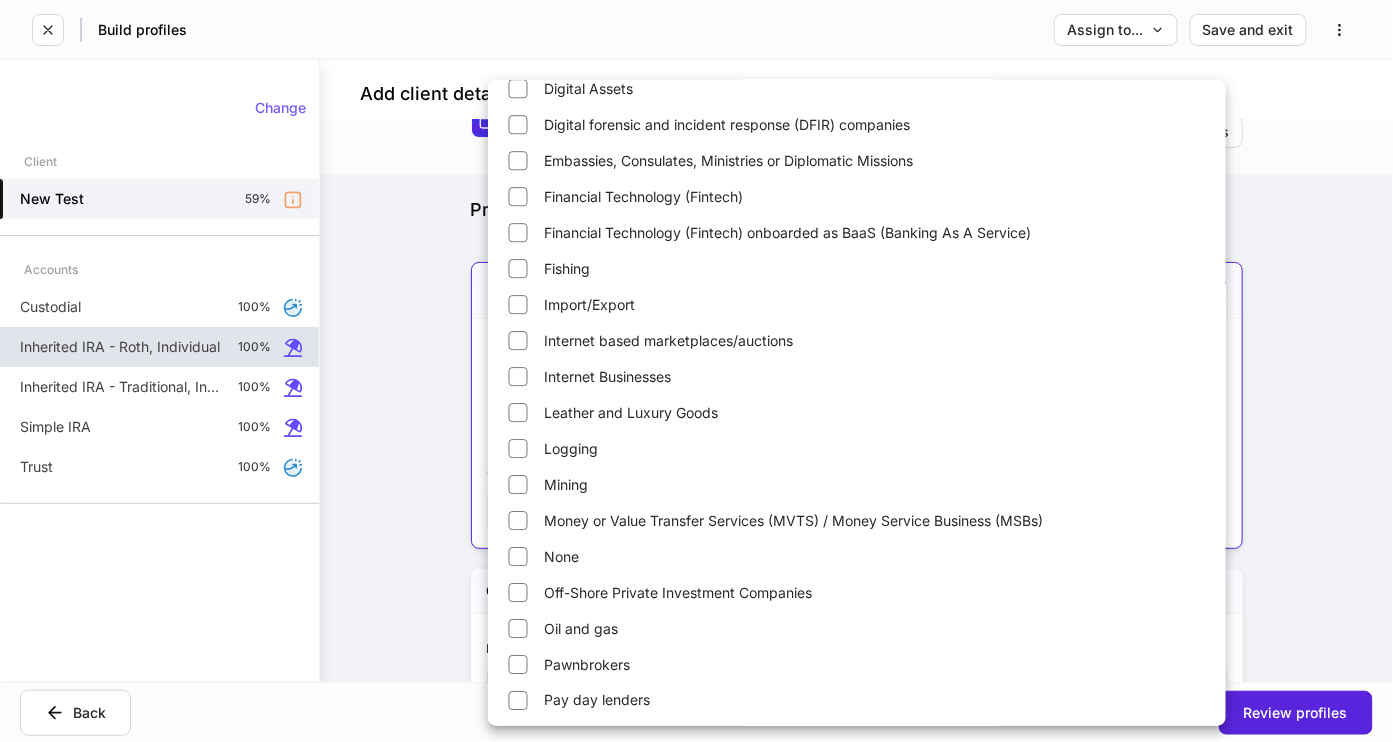 scroll, scrollTop: 560, scrollLeft: 0, axis: vertical 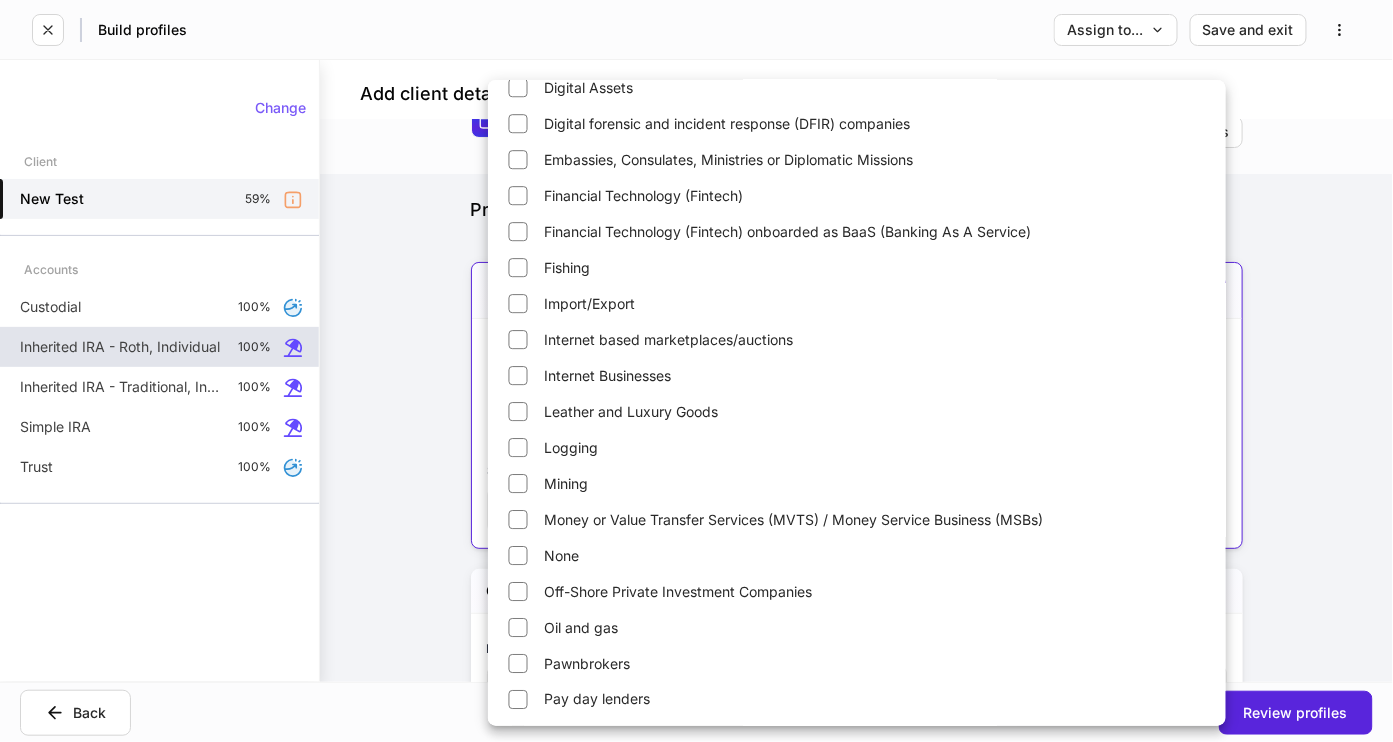 click on "Internet Businesses" at bounding box center [857, 376] 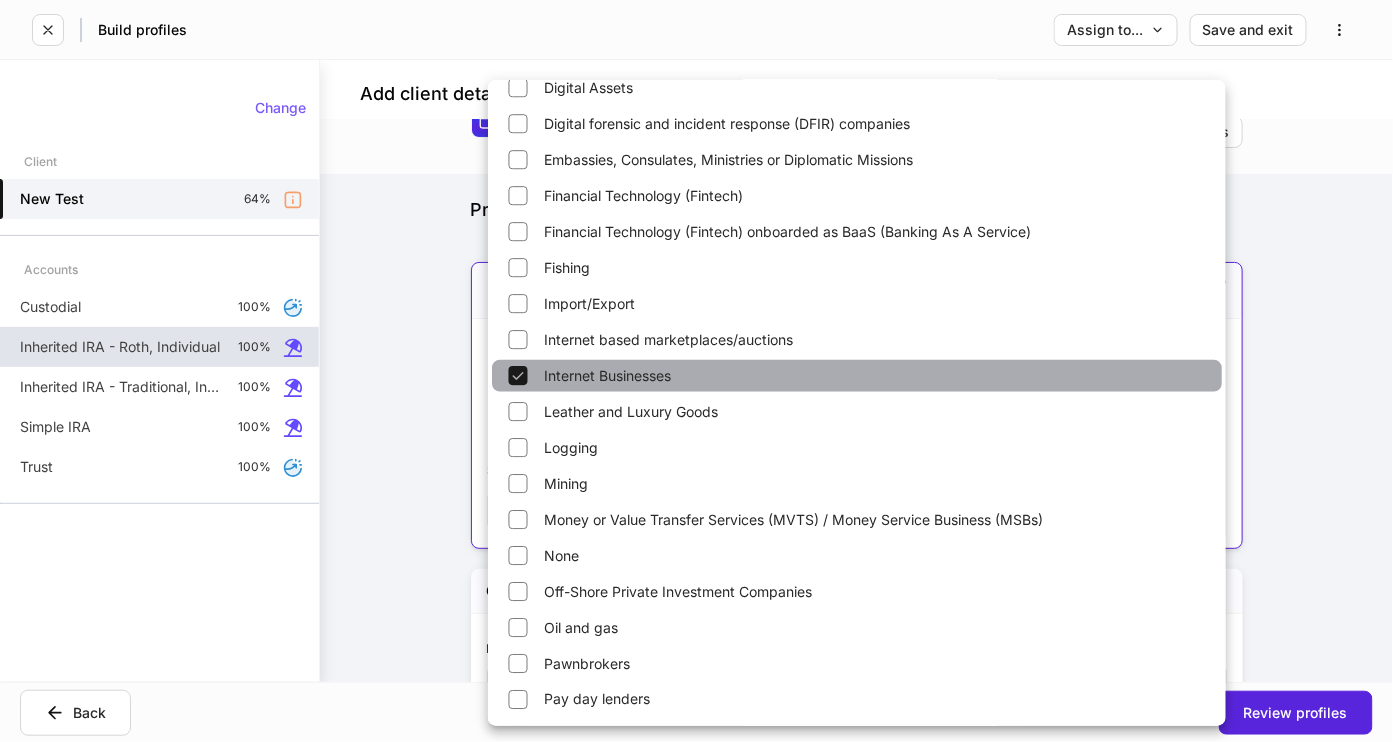 click on "Internet Businesses" at bounding box center [857, 376] 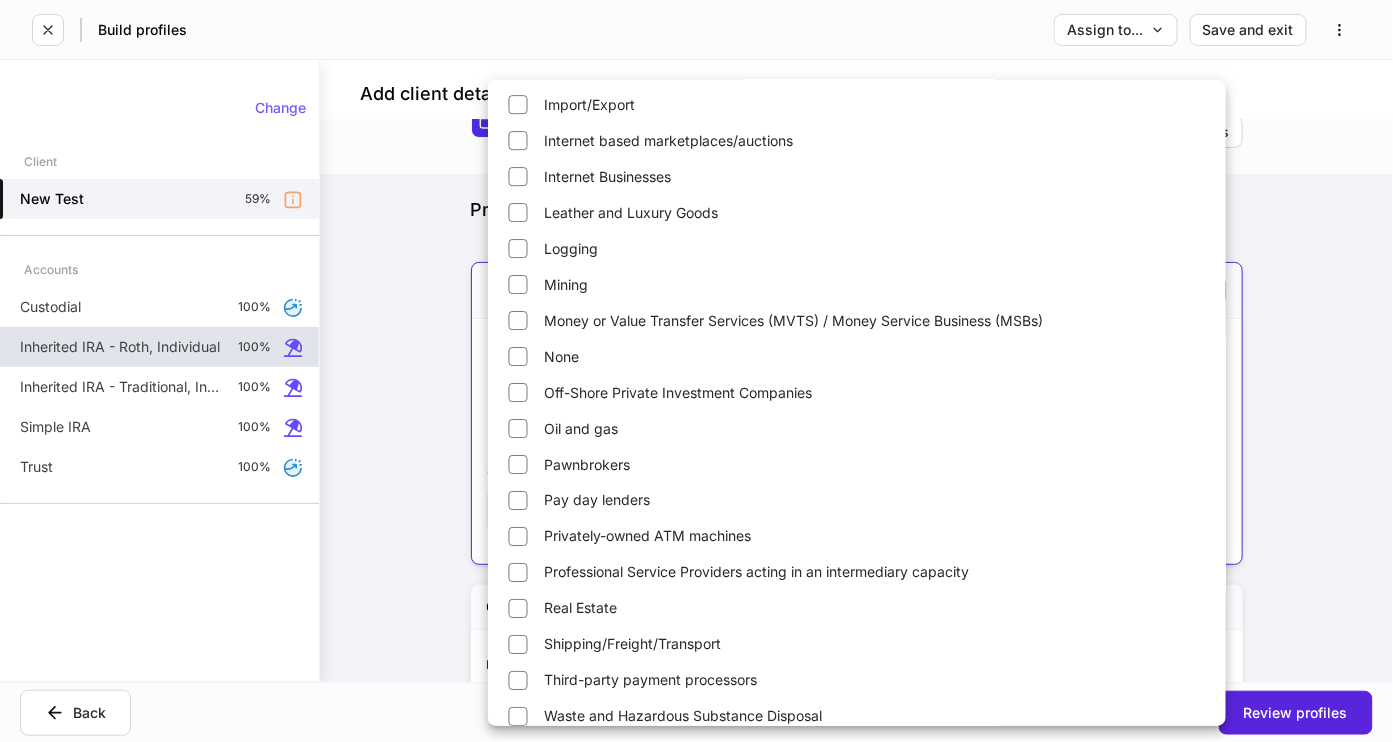 scroll, scrollTop: 813, scrollLeft: 0, axis: vertical 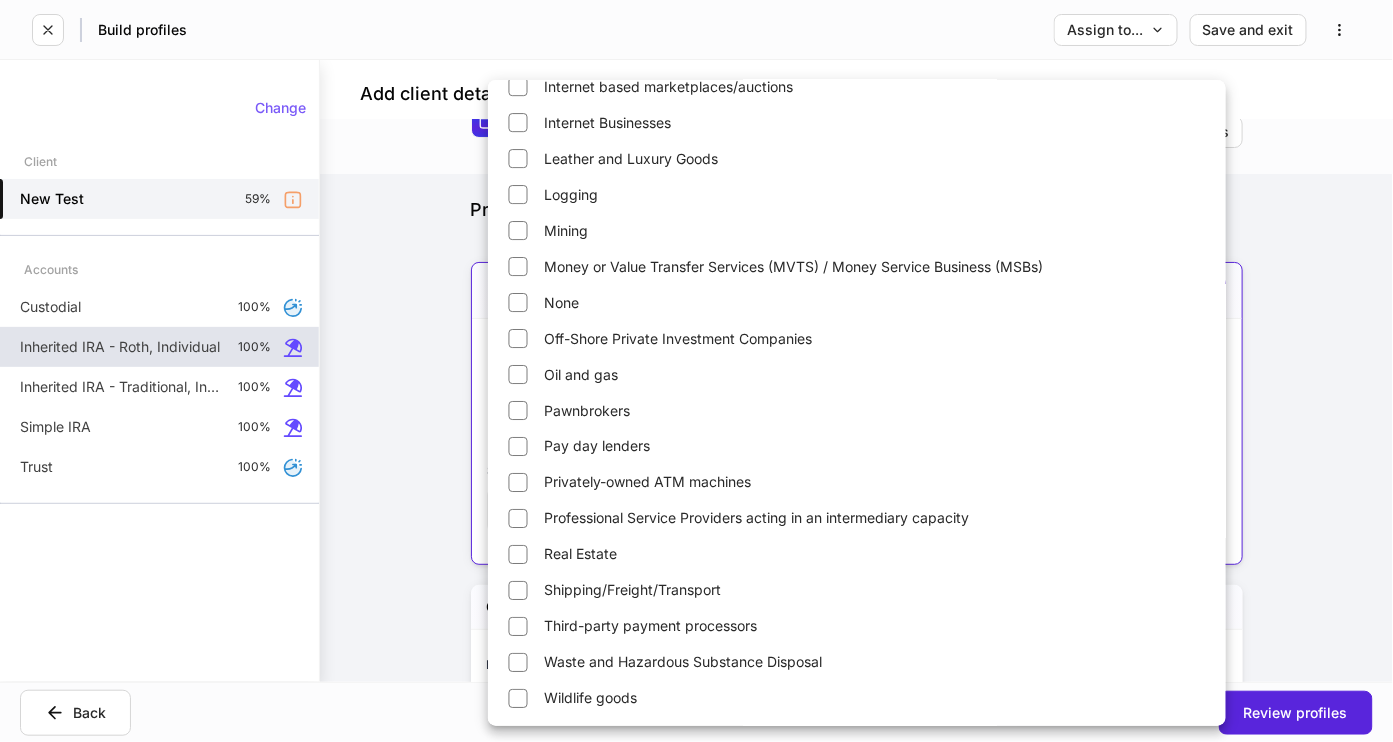 type on "****" 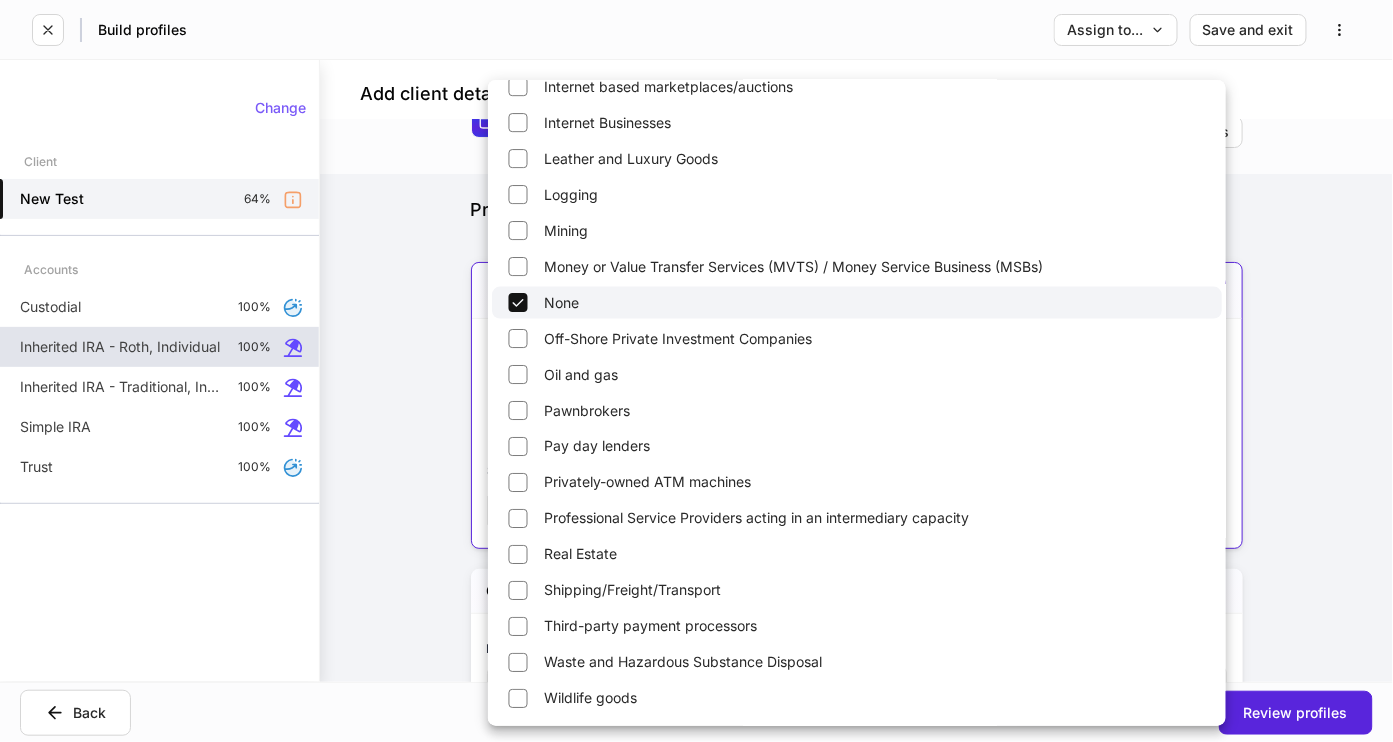 click at bounding box center [696, 371] 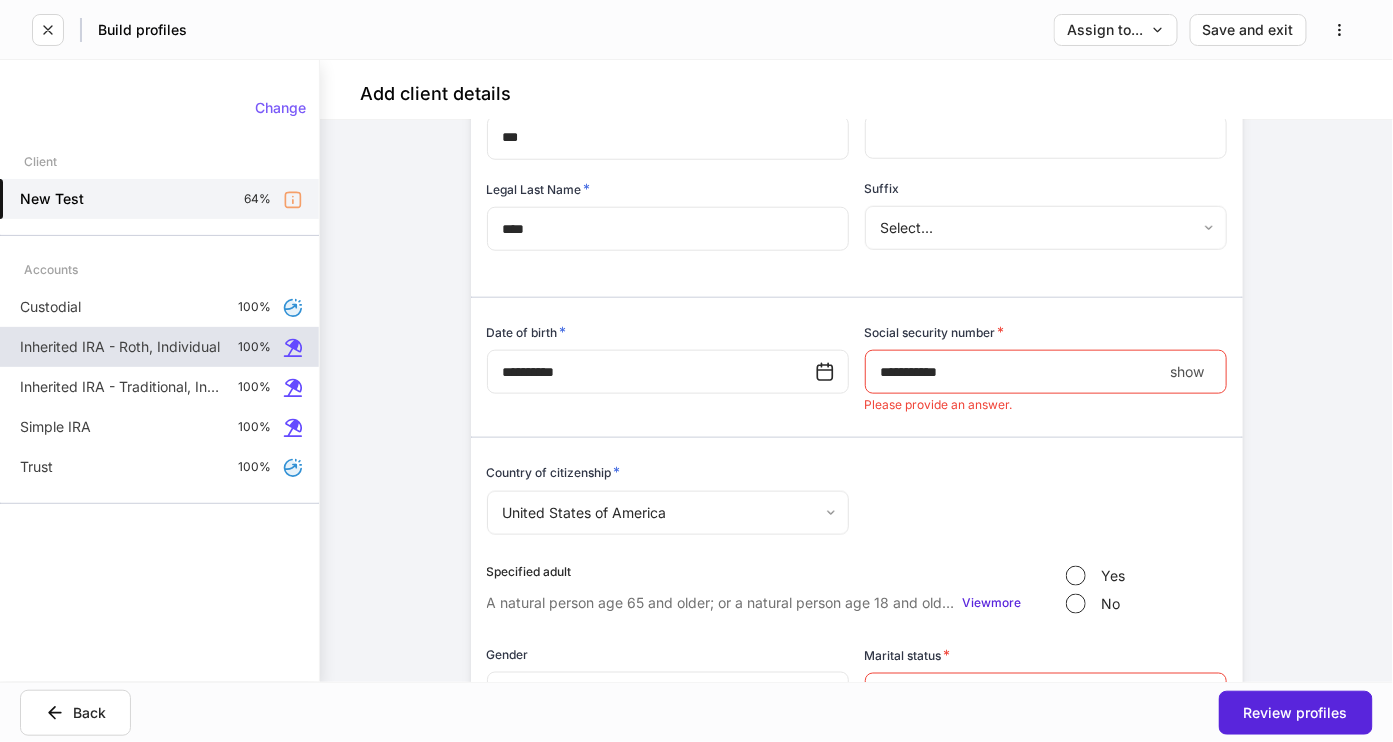 scroll, scrollTop: 603, scrollLeft: 0, axis: vertical 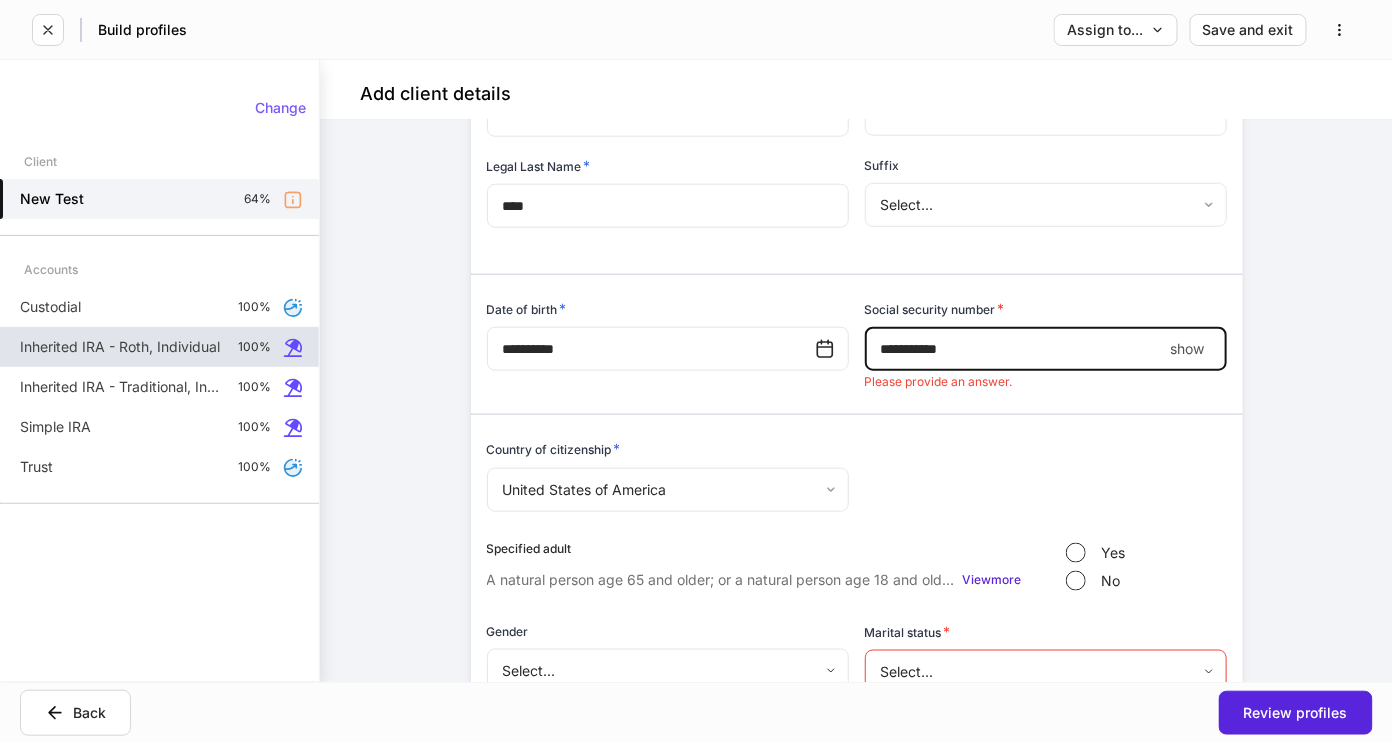 click on "****" at bounding box center (1014, 349) 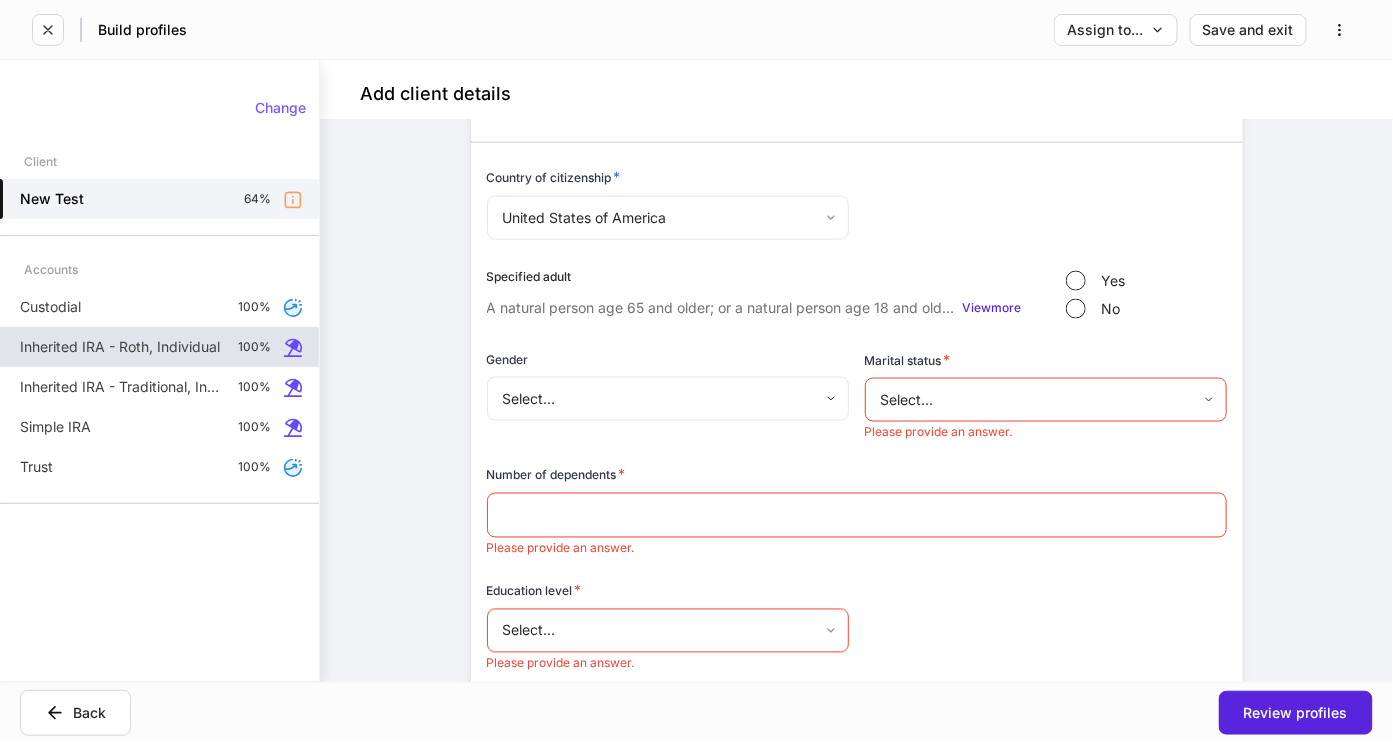 scroll, scrollTop: 870, scrollLeft: 0, axis: vertical 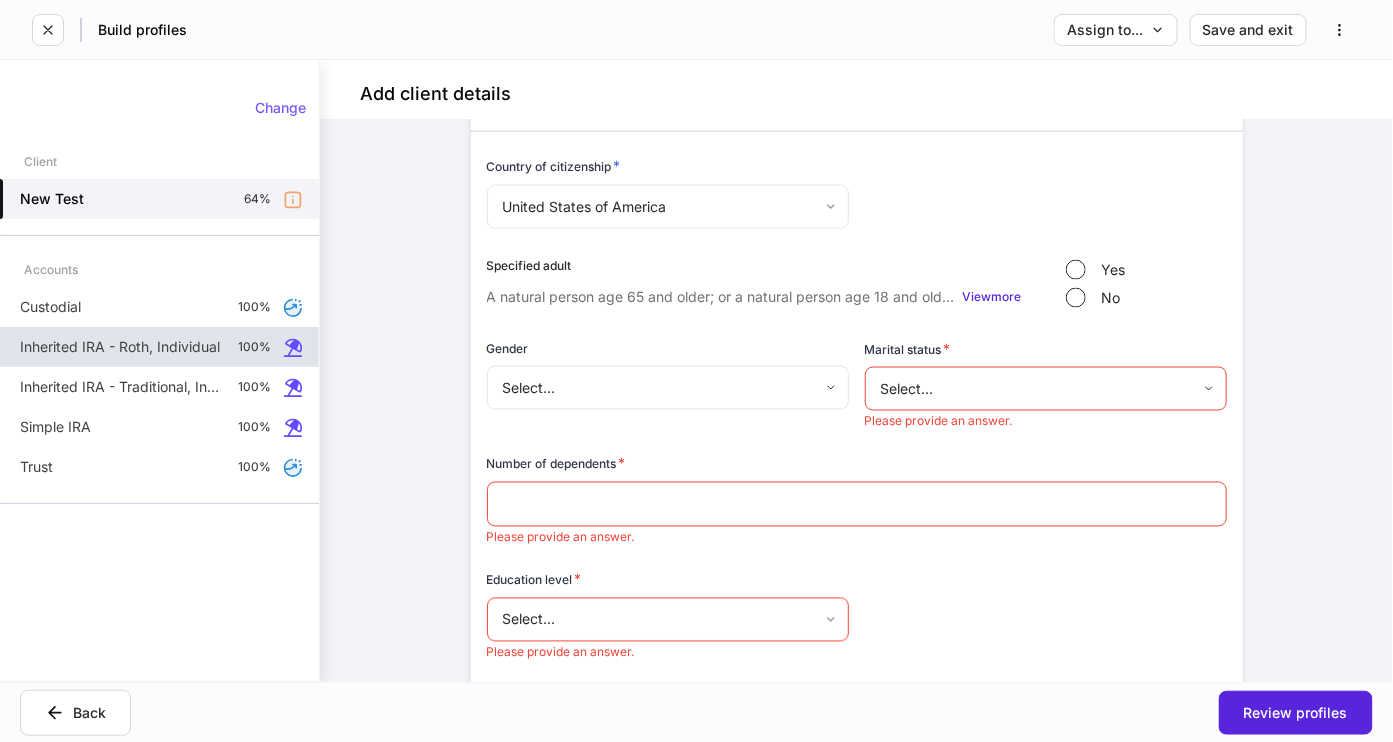 type on "**********" 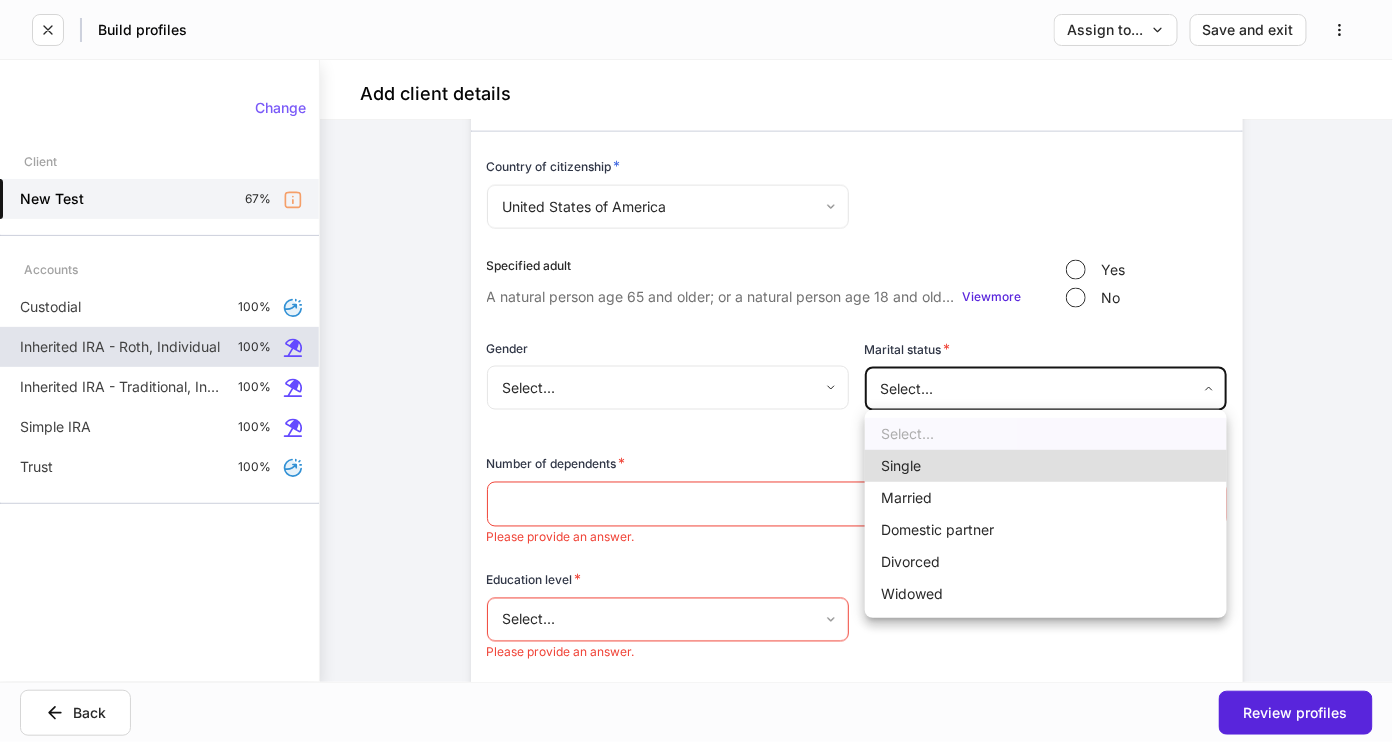 click on "Married" at bounding box center (1046, 498) 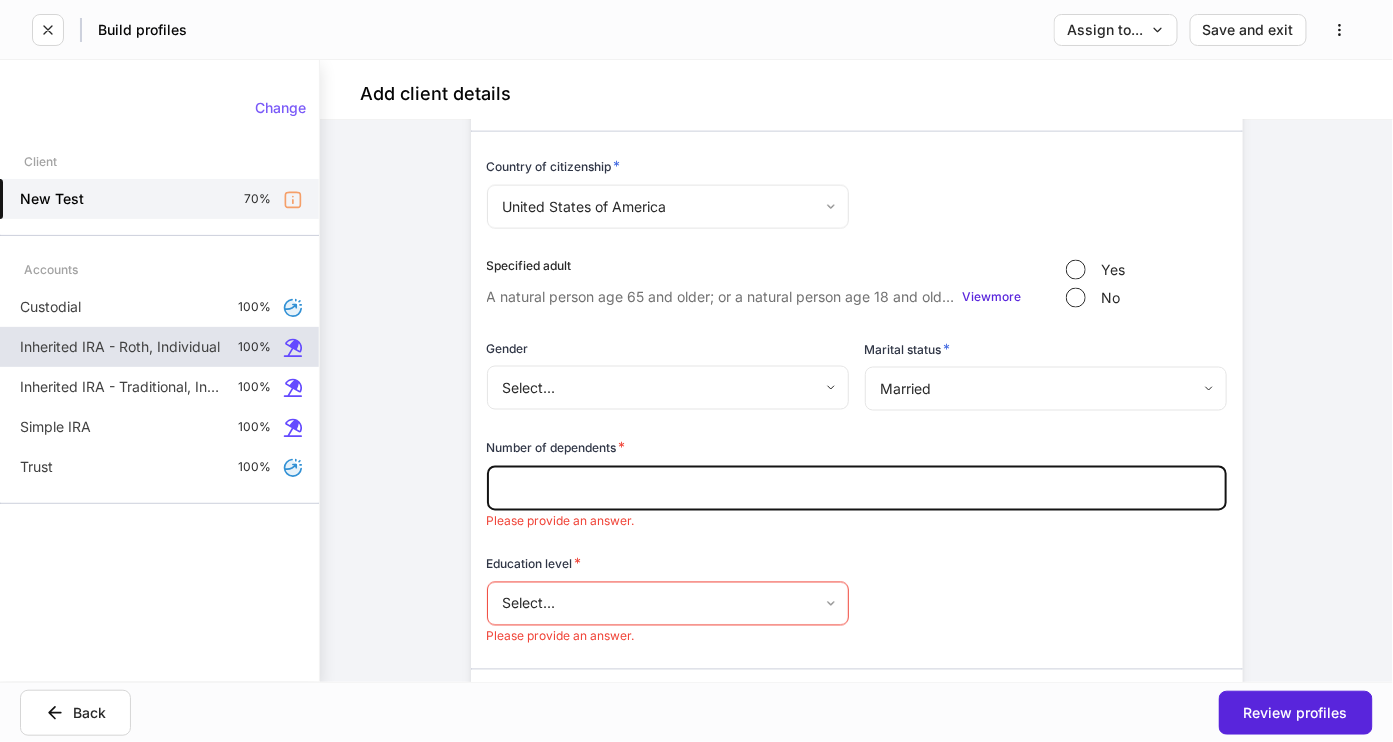 click at bounding box center (857, 488) 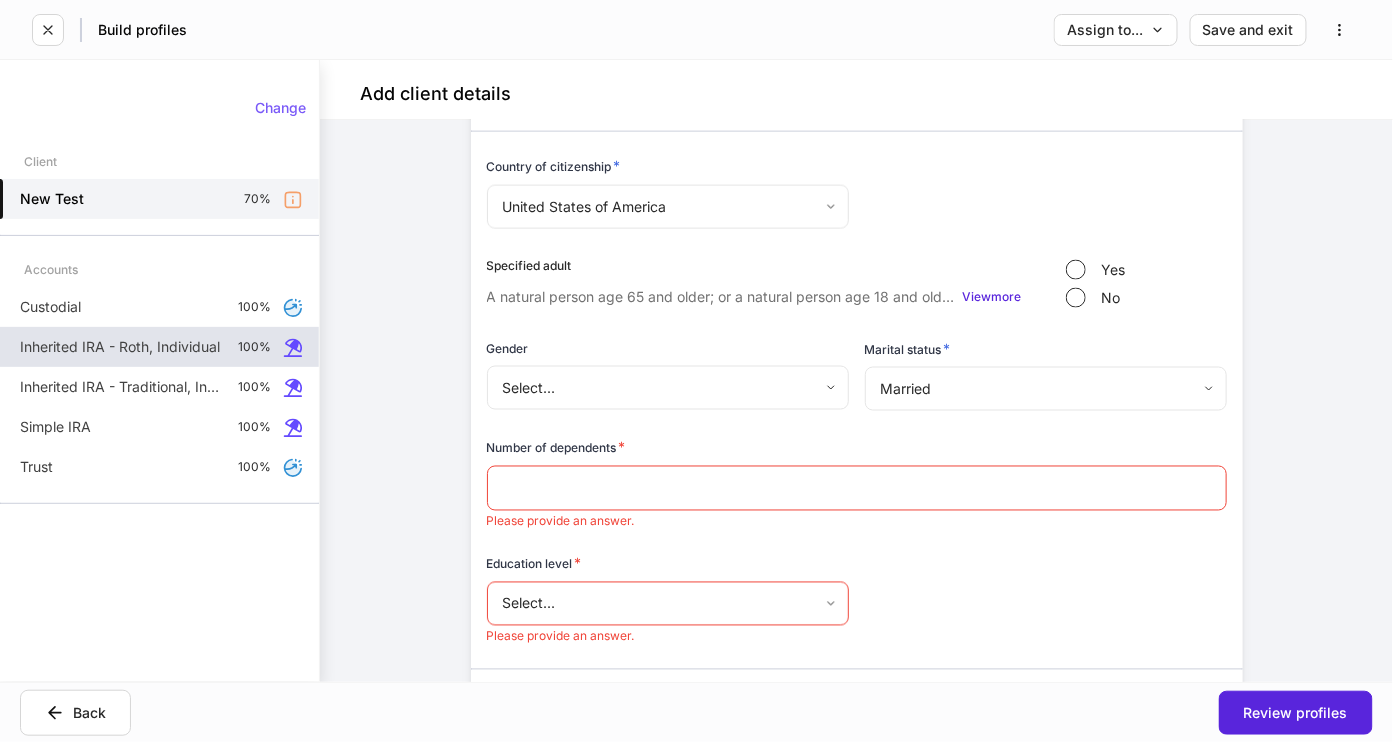 click on "Education level *" at bounding box center [668, 568] 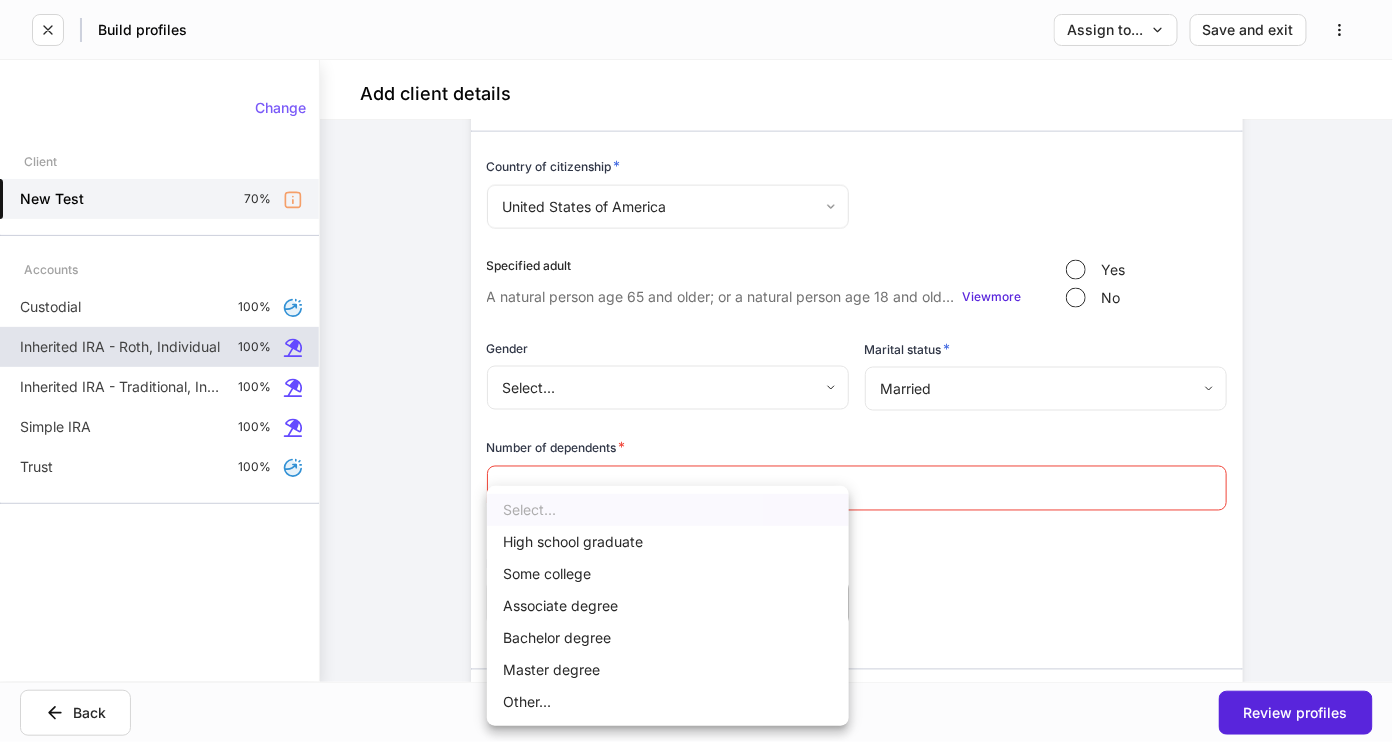 click on "High school graduate" at bounding box center [668, 542] 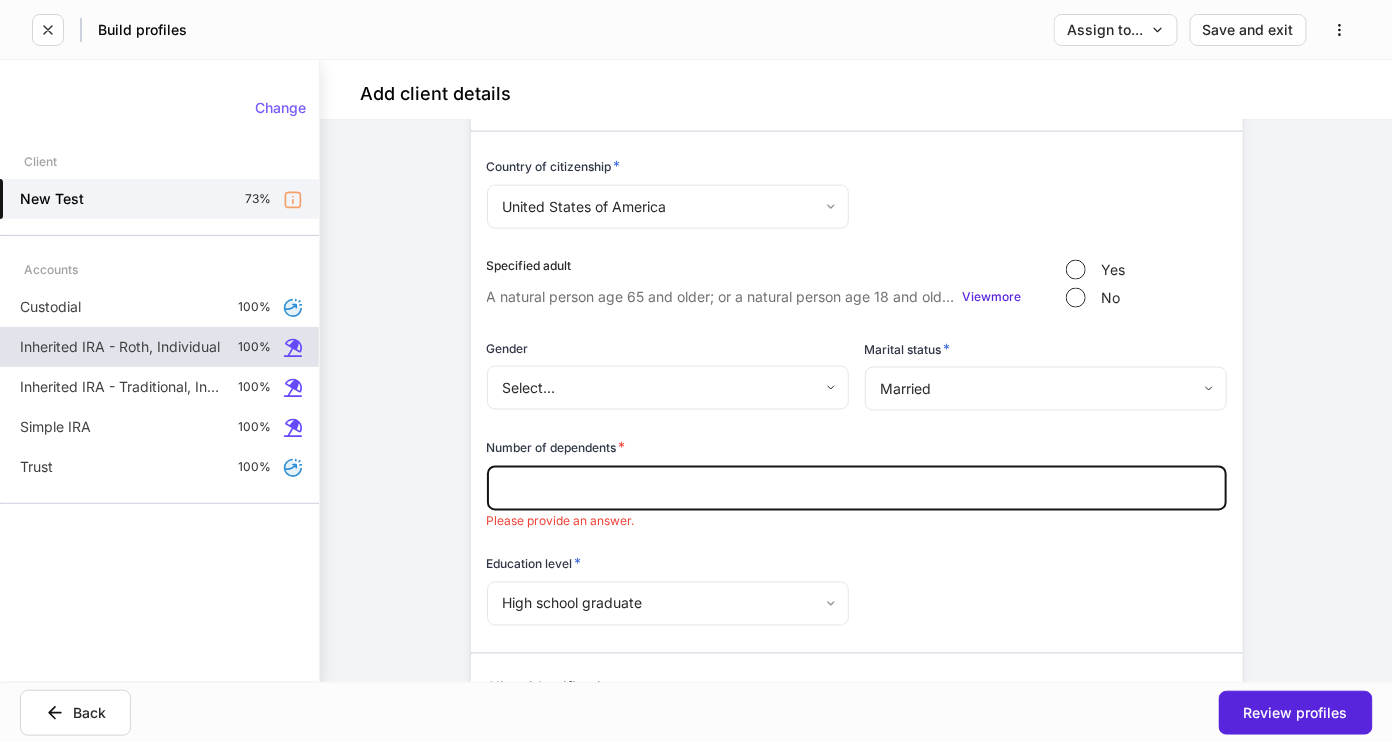 click at bounding box center [857, 488] 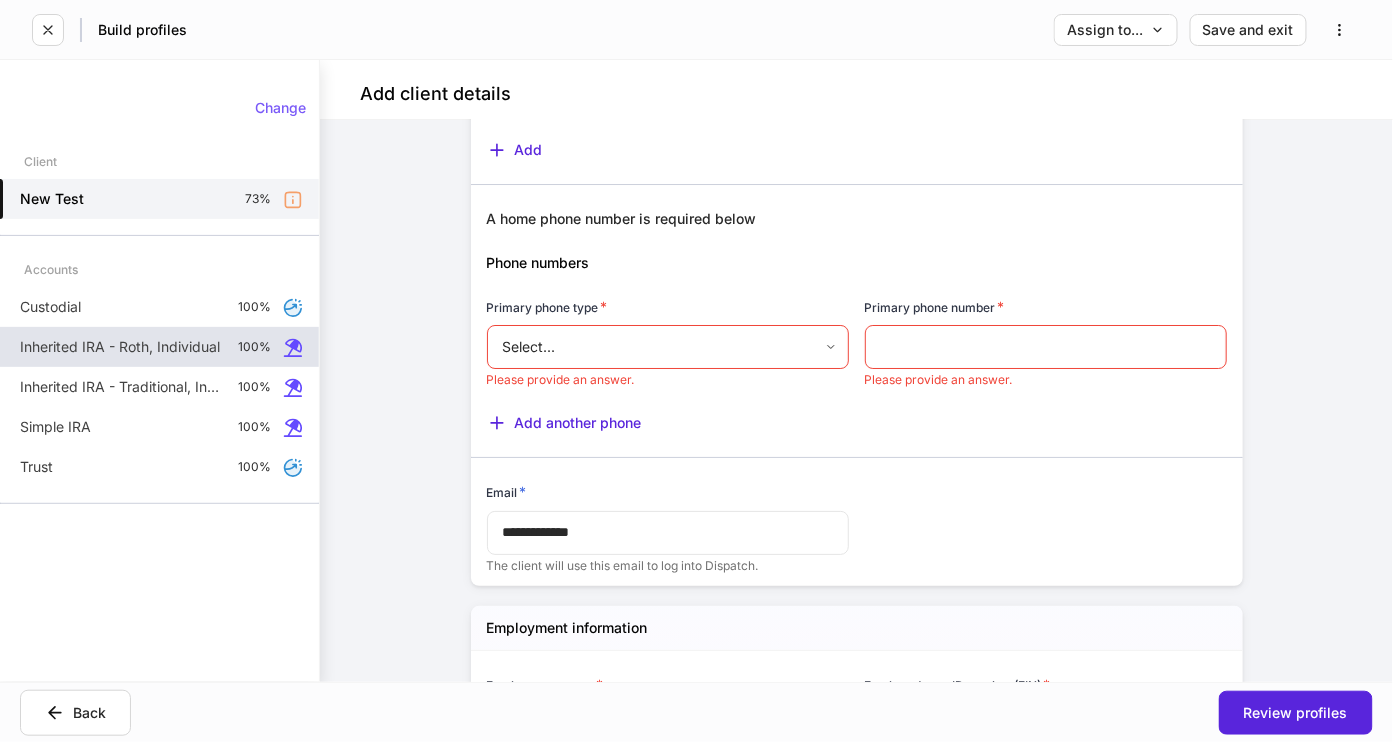 scroll, scrollTop: 2195, scrollLeft: 0, axis: vertical 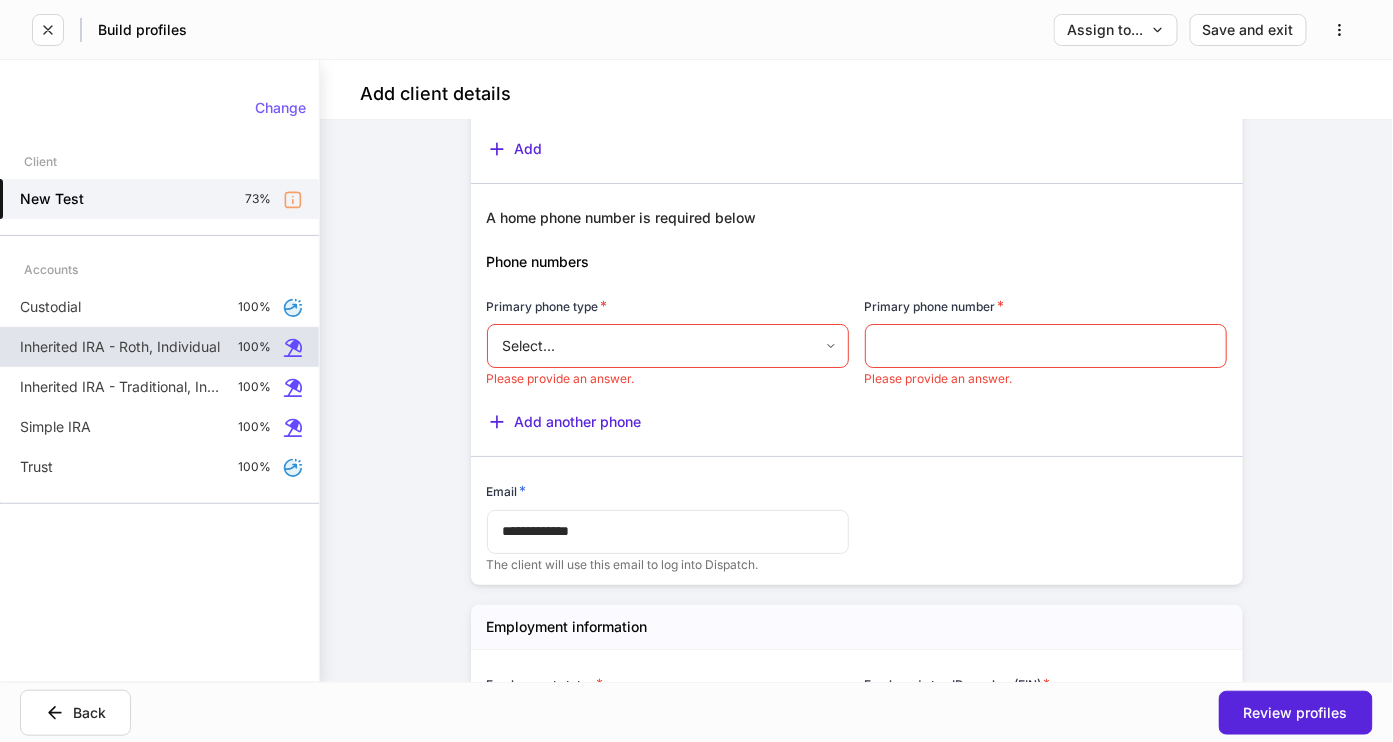 type on "*" 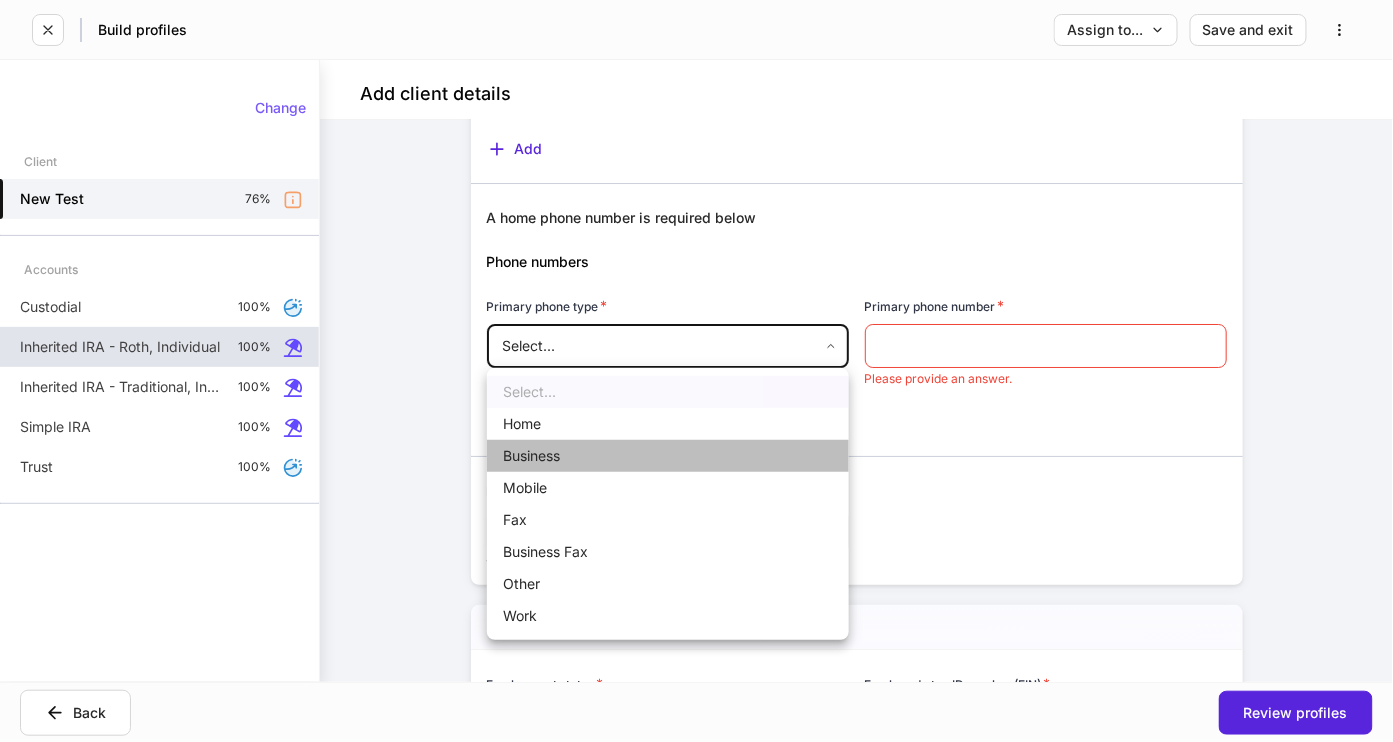 click on "Business" at bounding box center (668, 456) 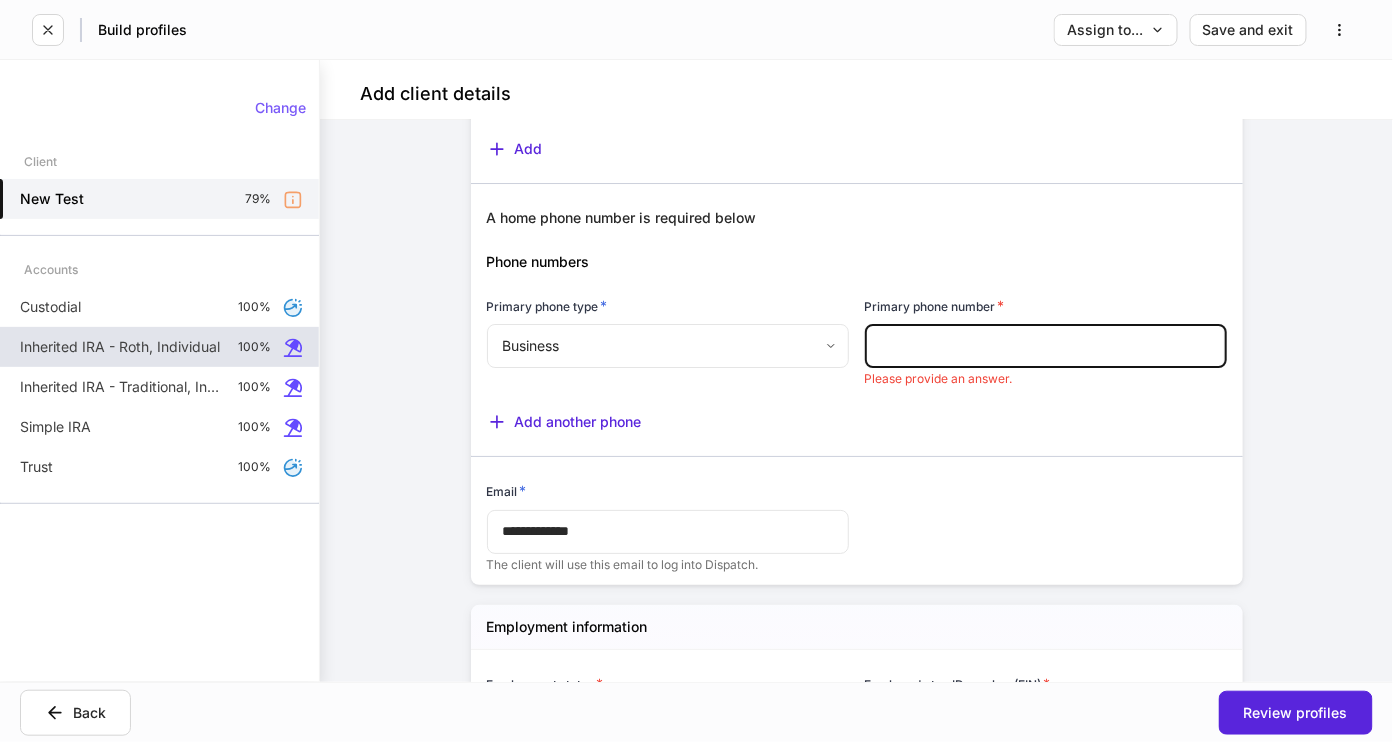 click at bounding box center (1046, 346) 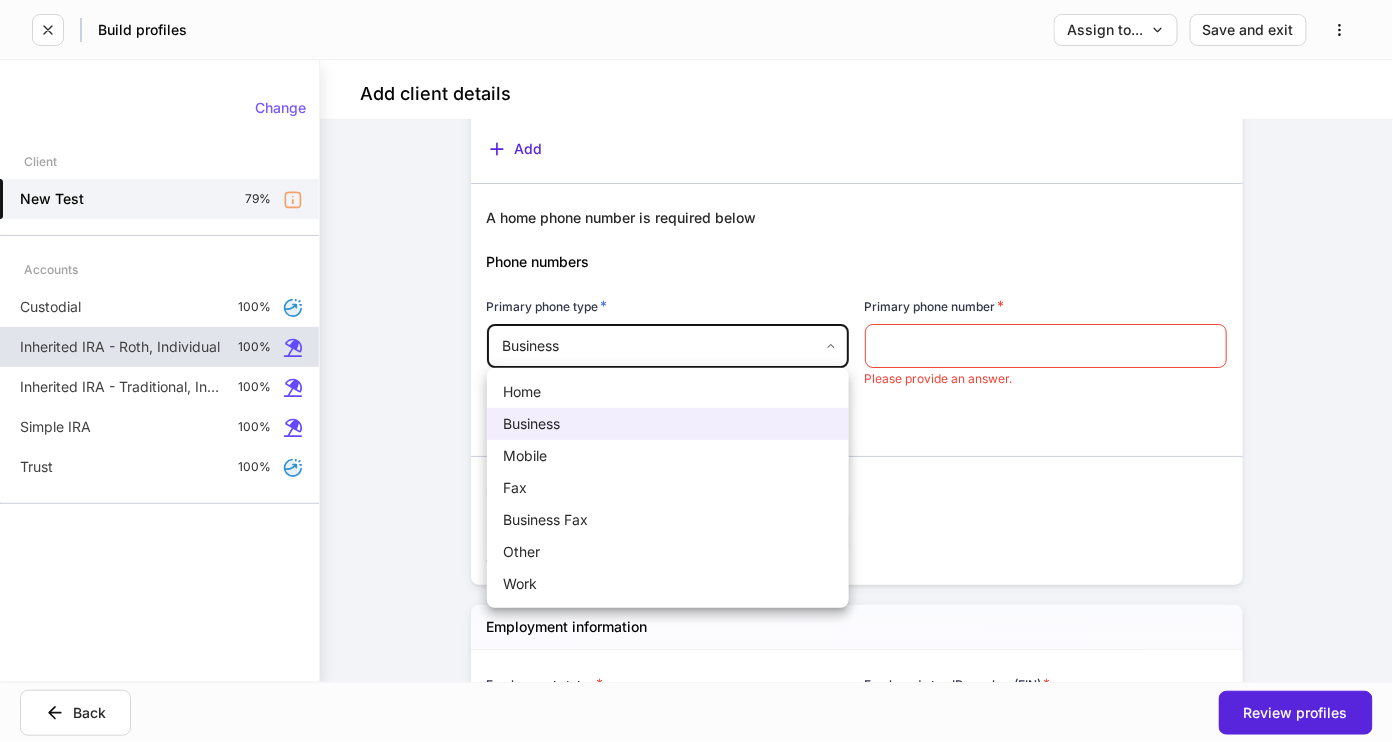 click on "Home" at bounding box center [668, 392] 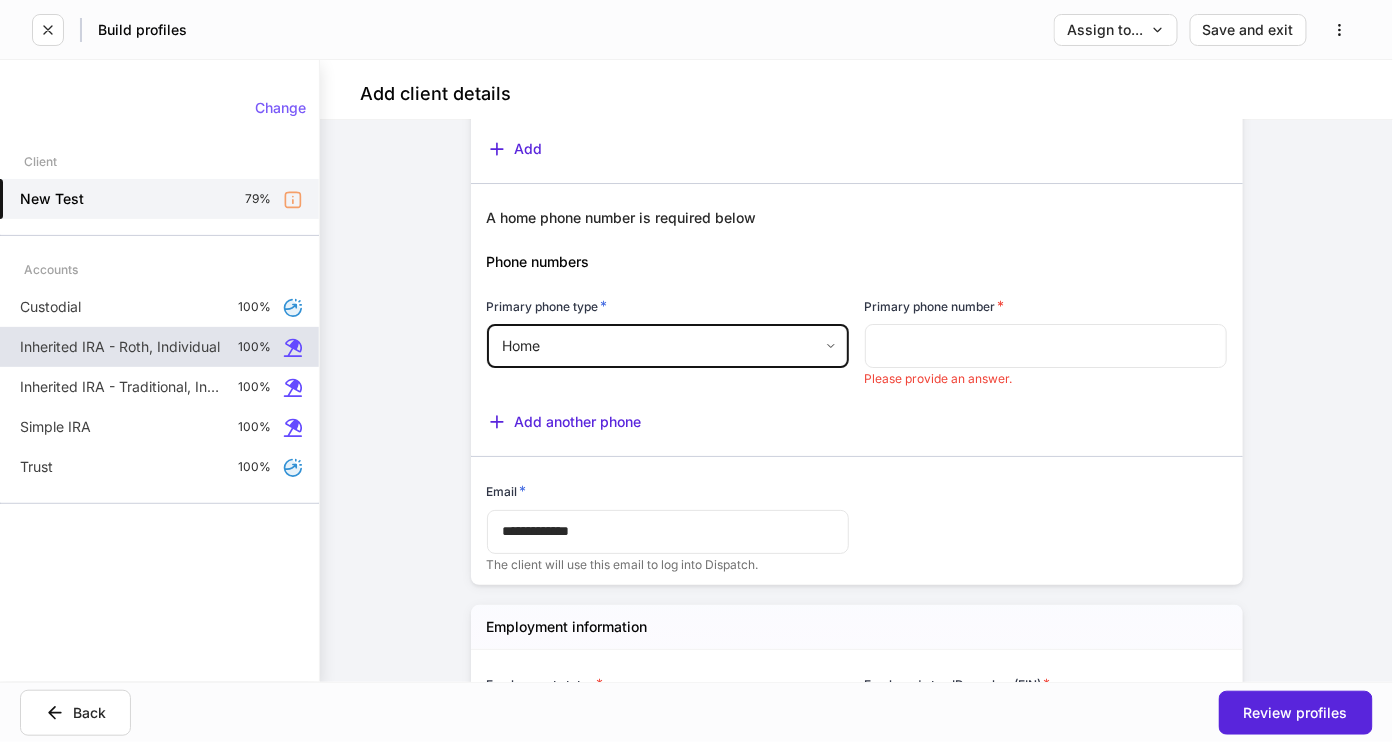 scroll, scrollTop: 2189, scrollLeft: 0, axis: vertical 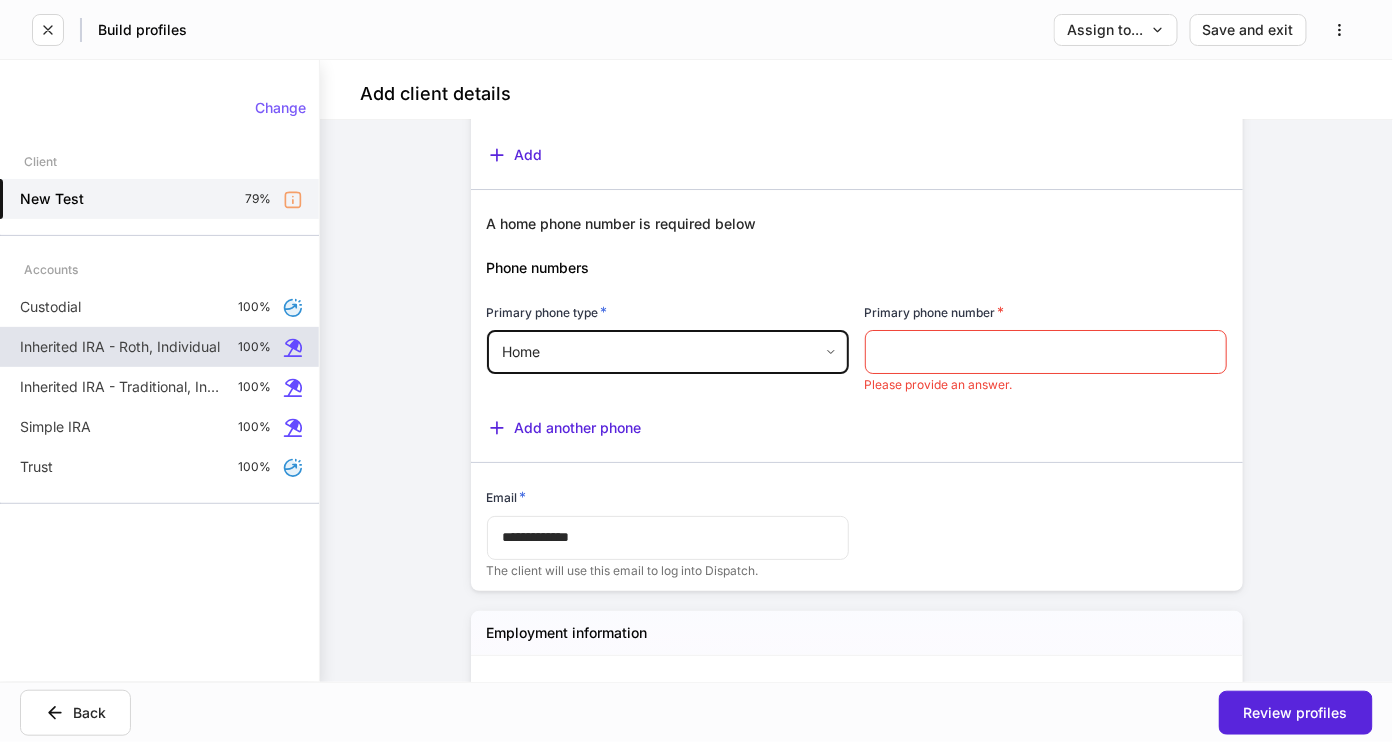 click on "Please provide an answer." at bounding box center [1046, 385] 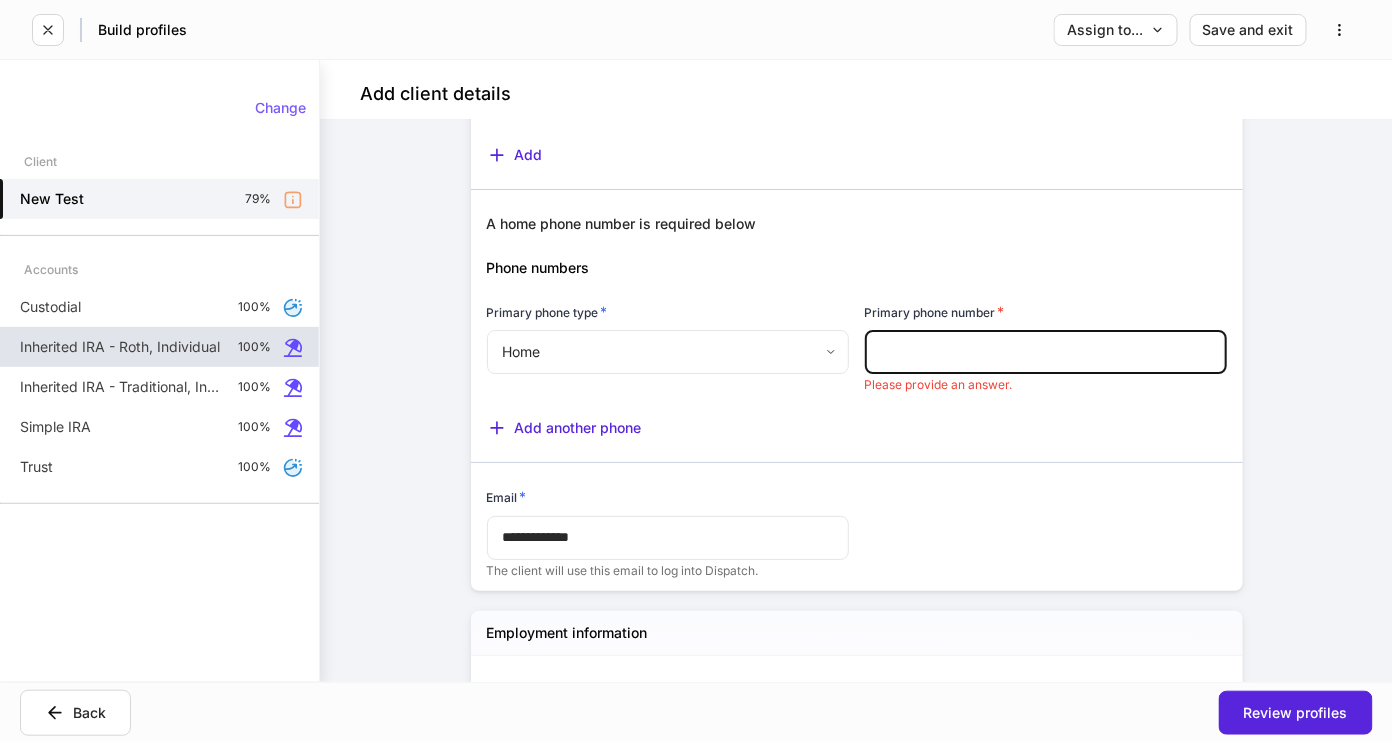 click at bounding box center (1046, 352) 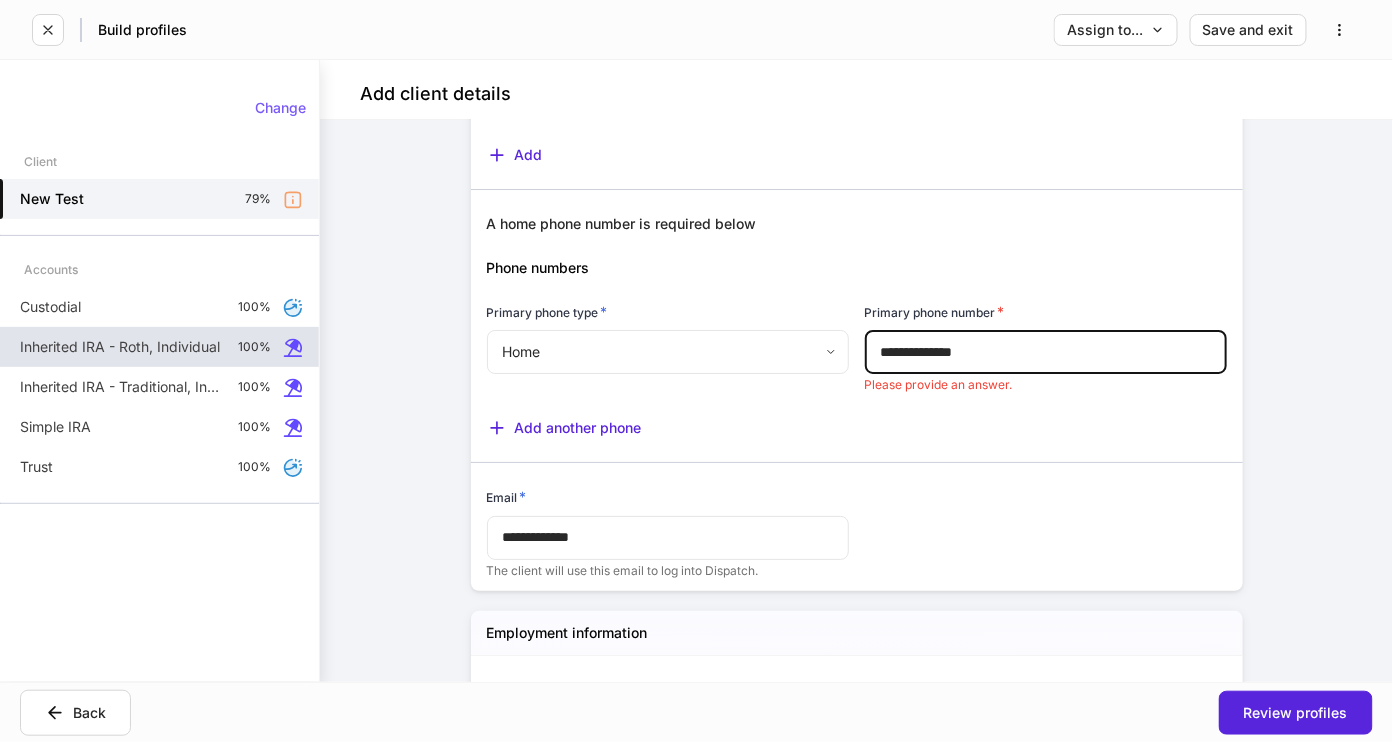 type 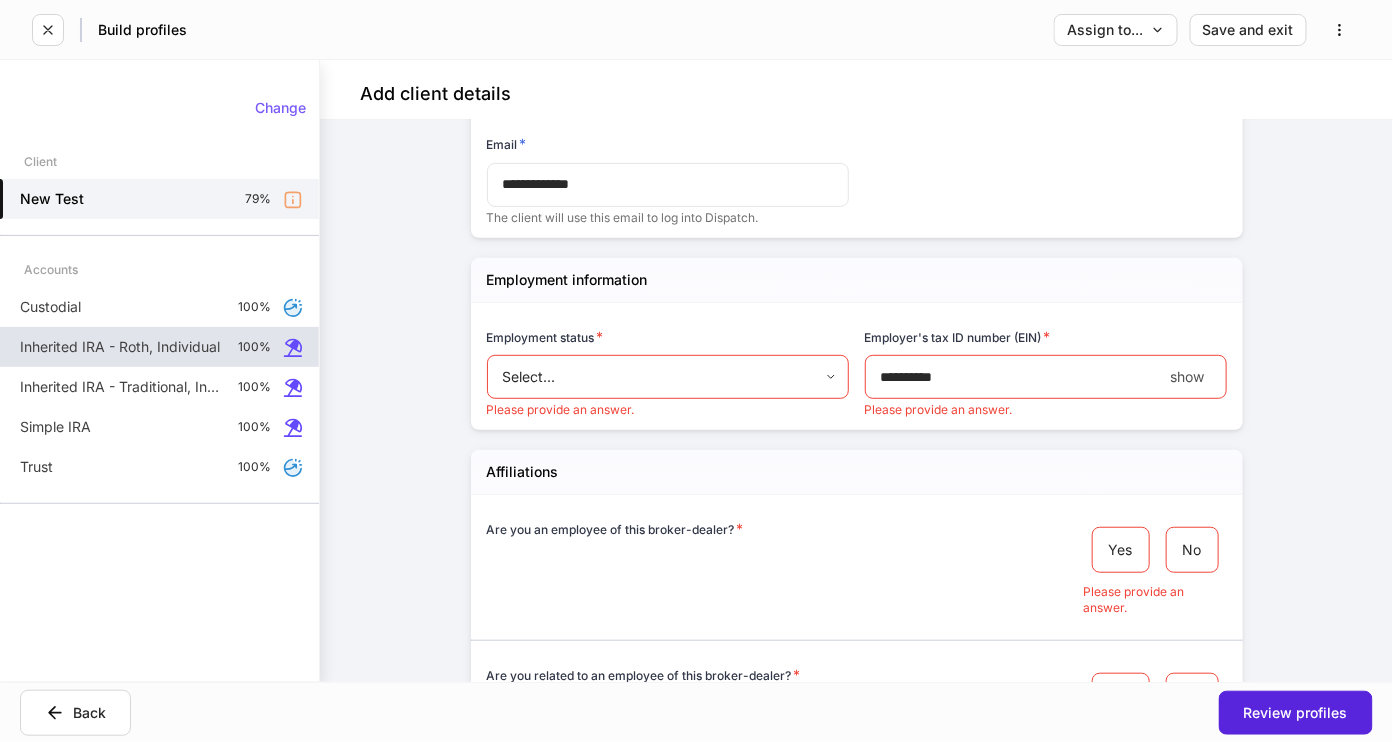 scroll, scrollTop: 2571, scrollLeft: 0, axis: vertical 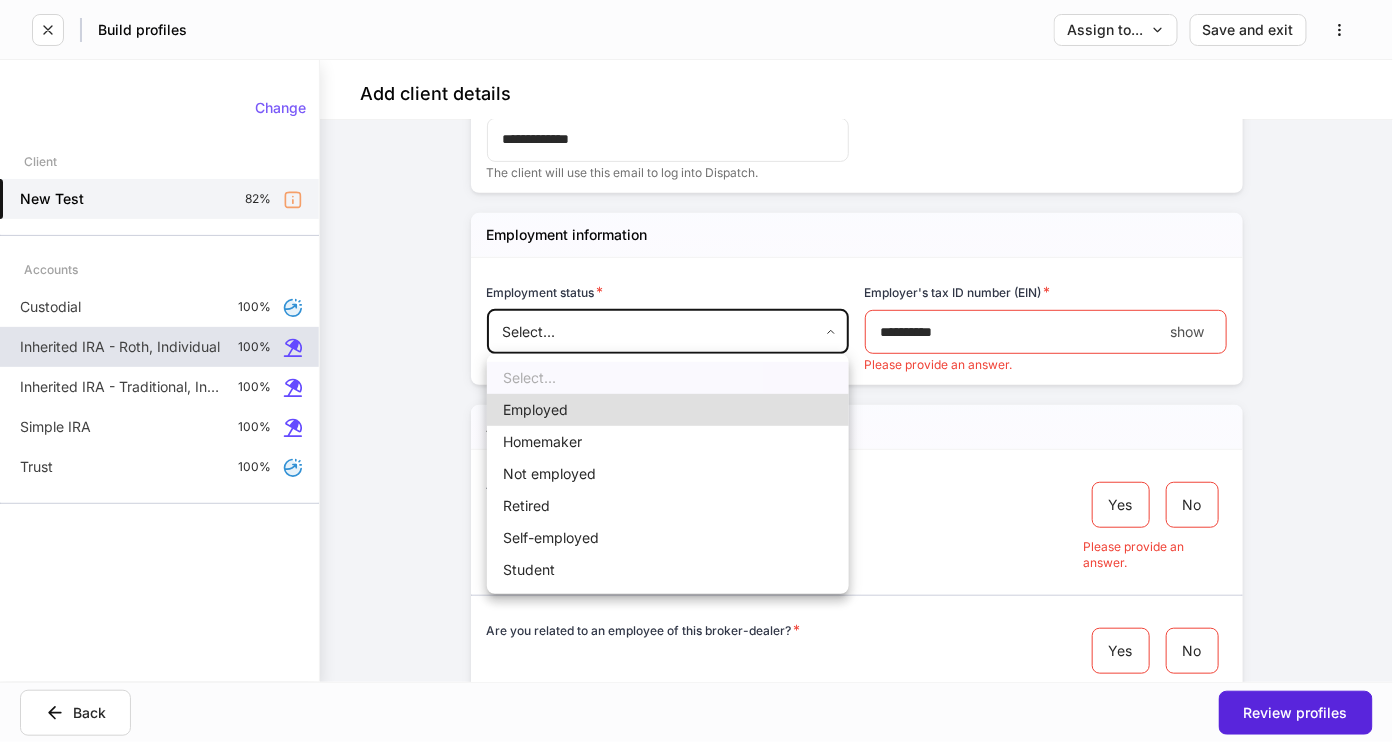 click on "**********" at bounding box center [696, 371] 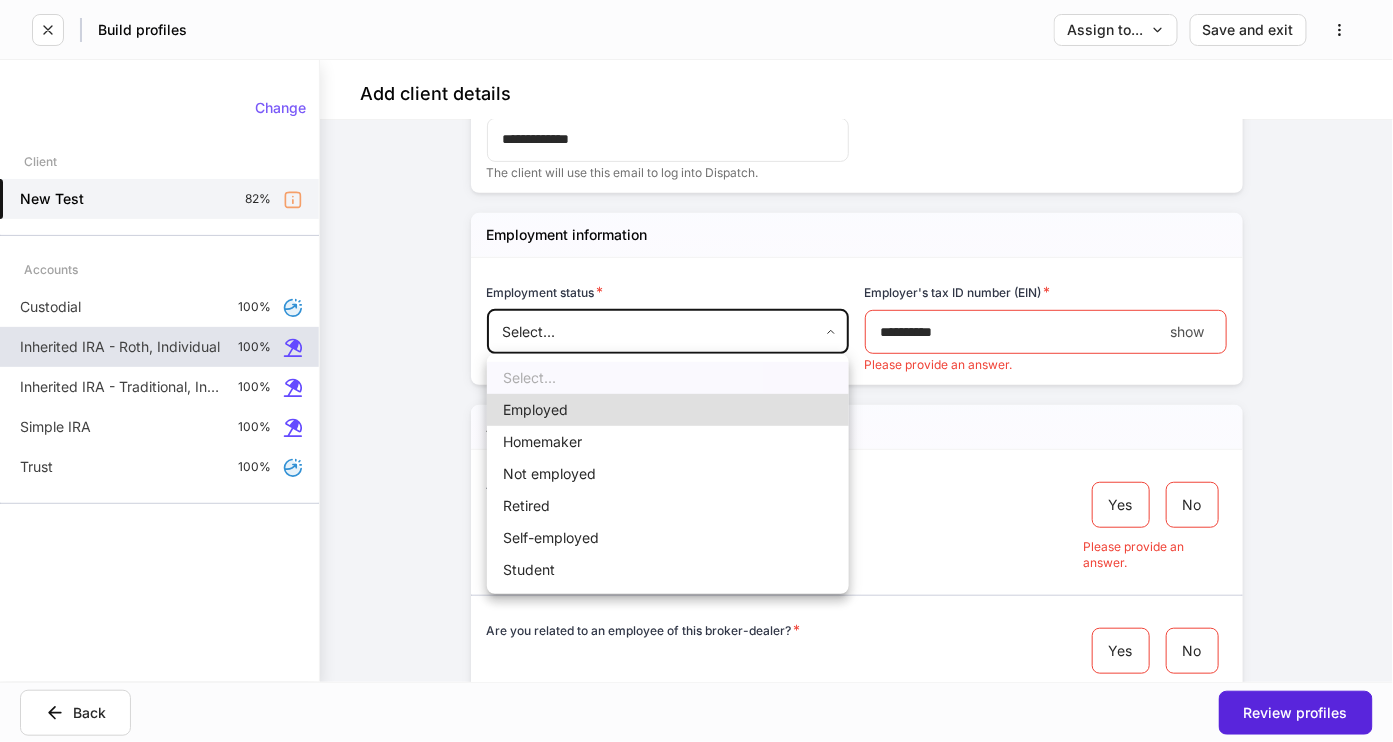 click on "Self-employed" at bounding box center [668, 538] 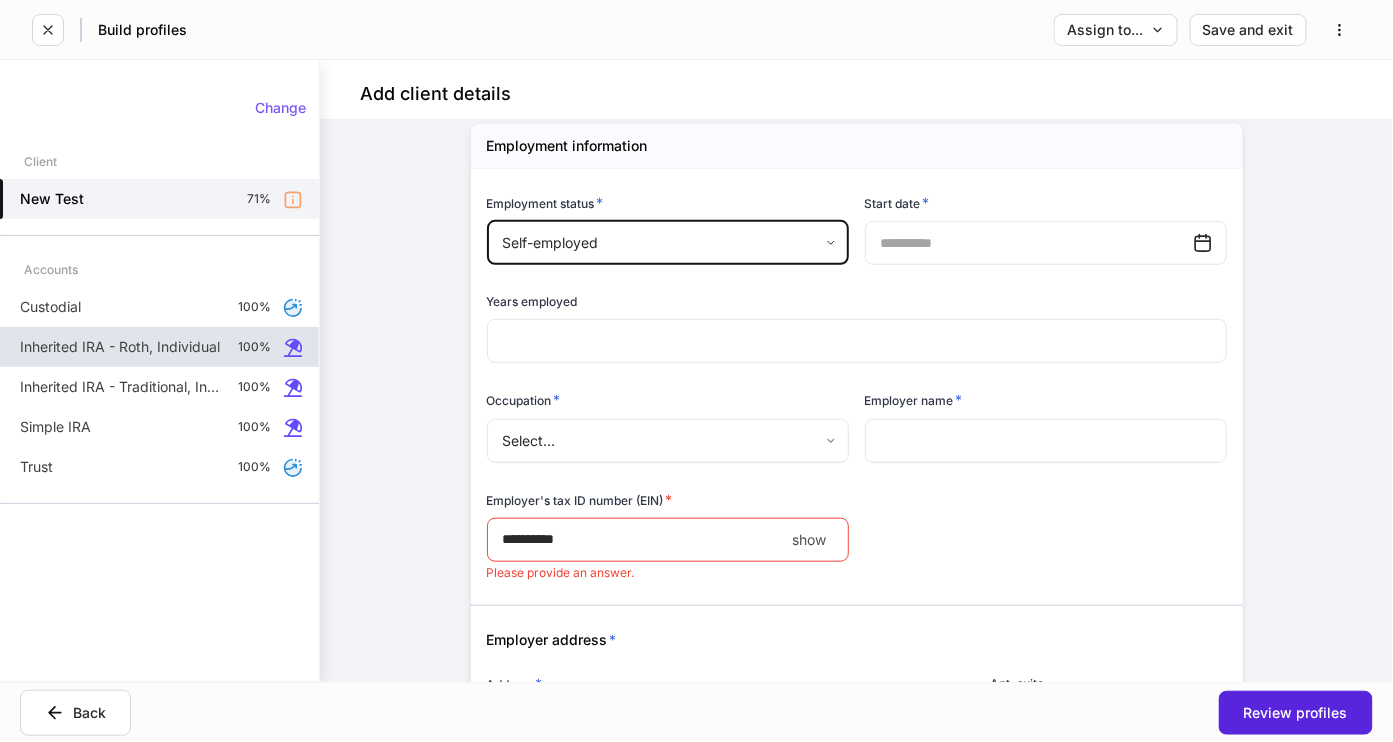 scroll, scrollTop: 2672, scrollLeft: 0, axis: vertical 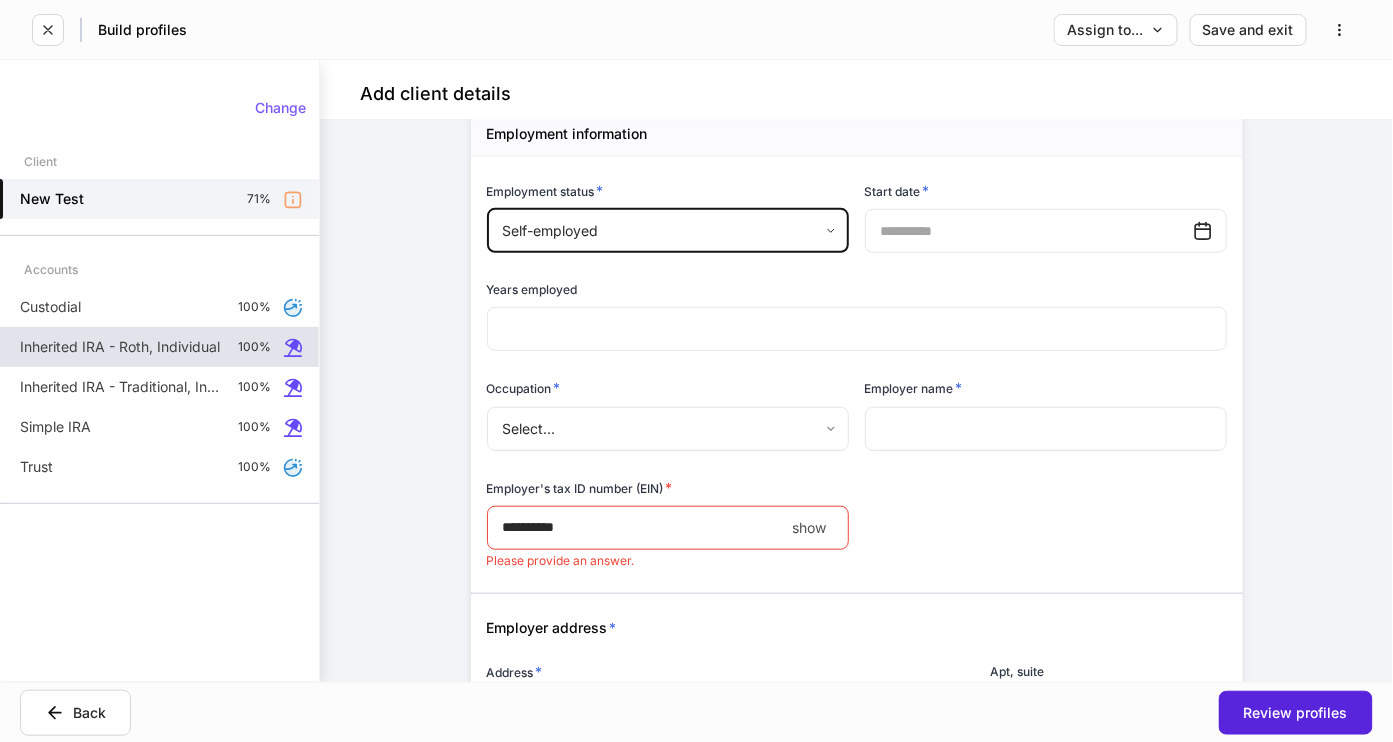 click at bounding box center [1029, 231] 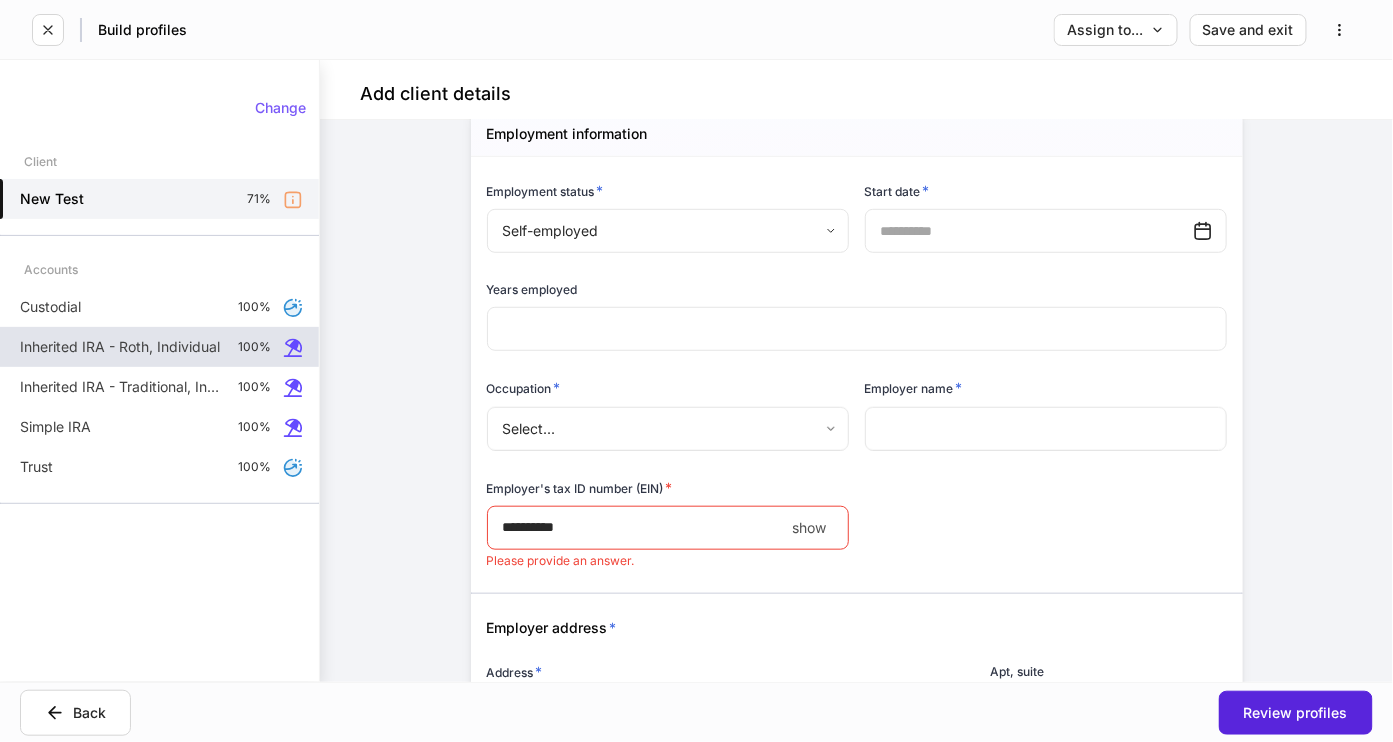click 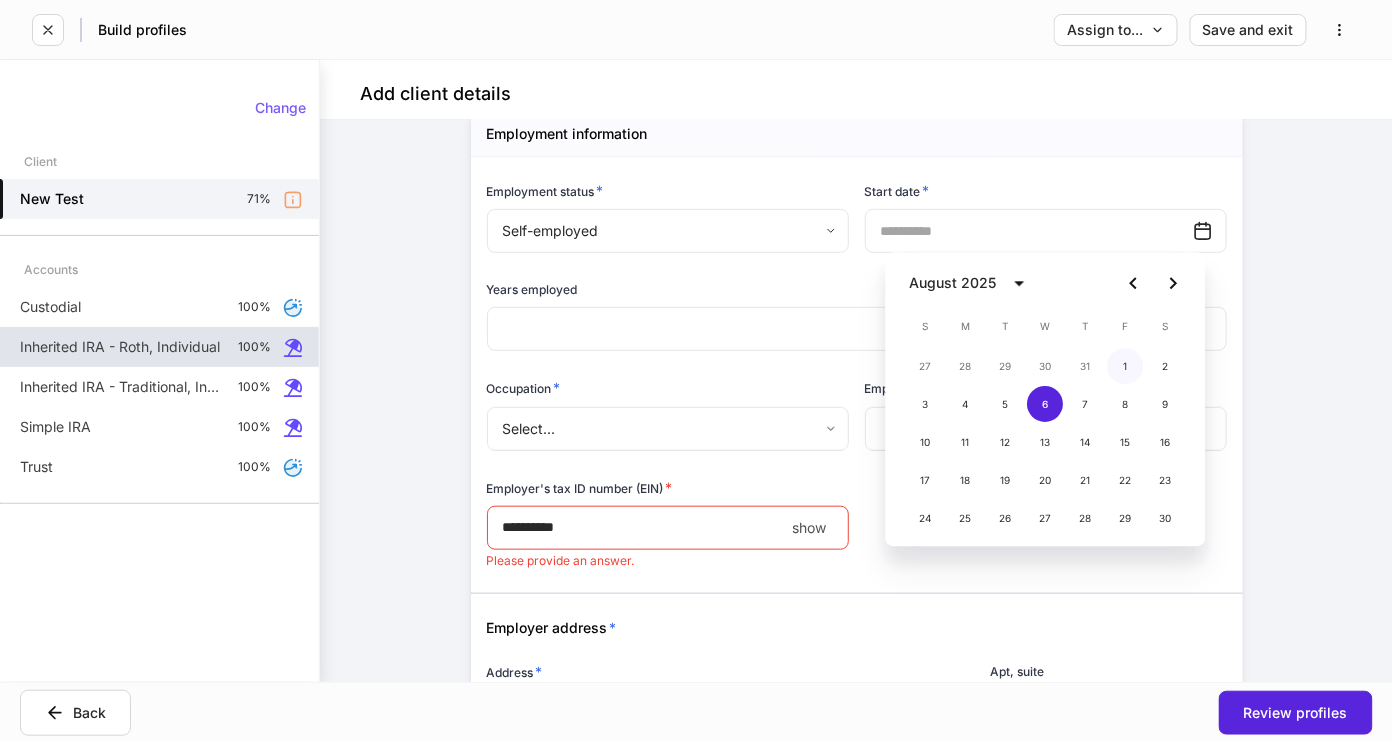 click on "1" at bounding box center (1126, 366) 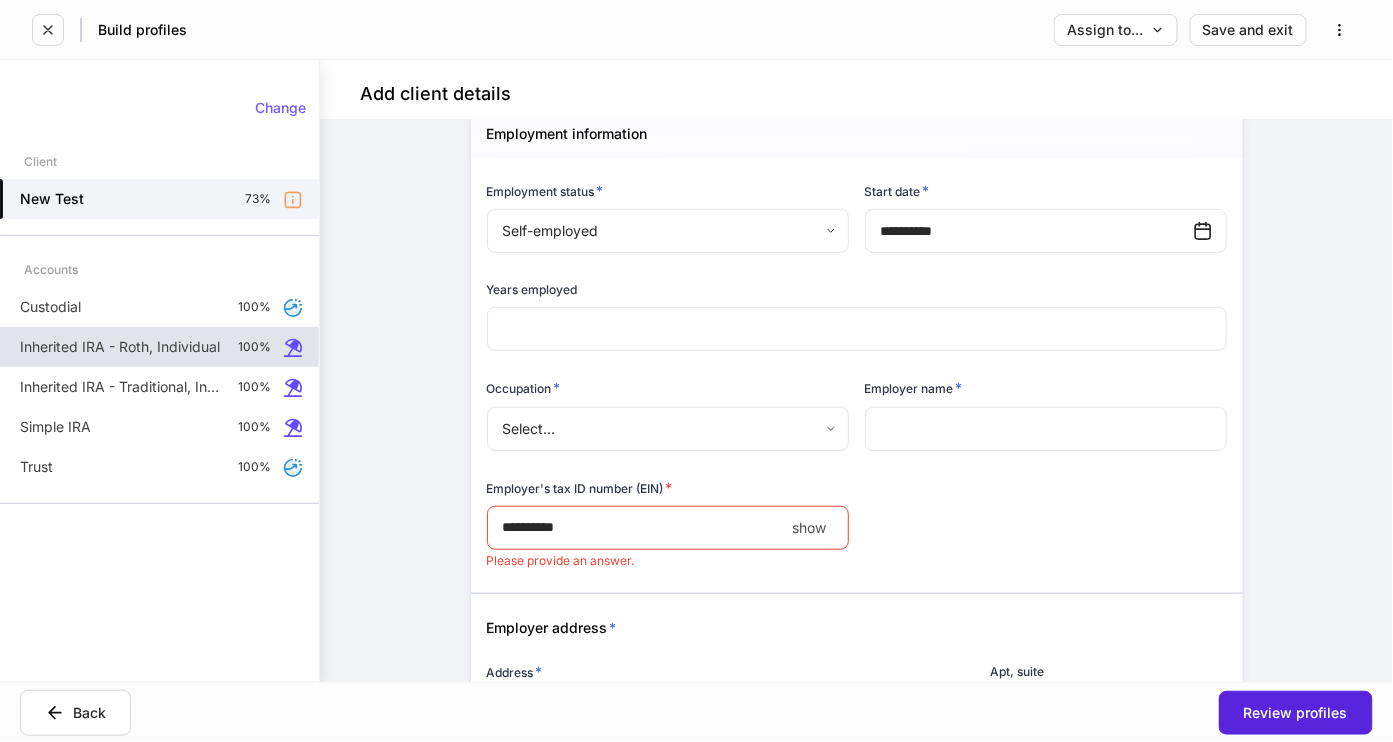 type on "**********" 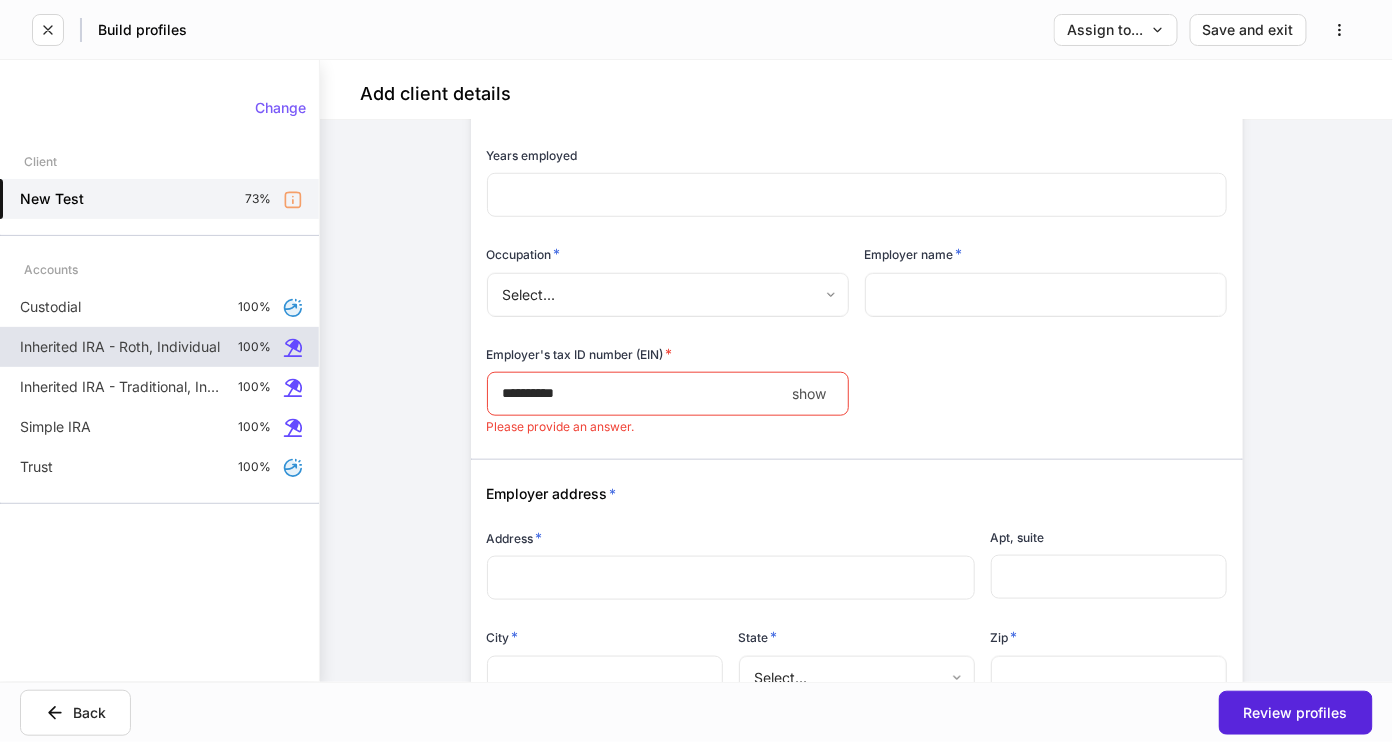 scroll, scrollTop: 2808, scrollLeft: 0, axis: vertical 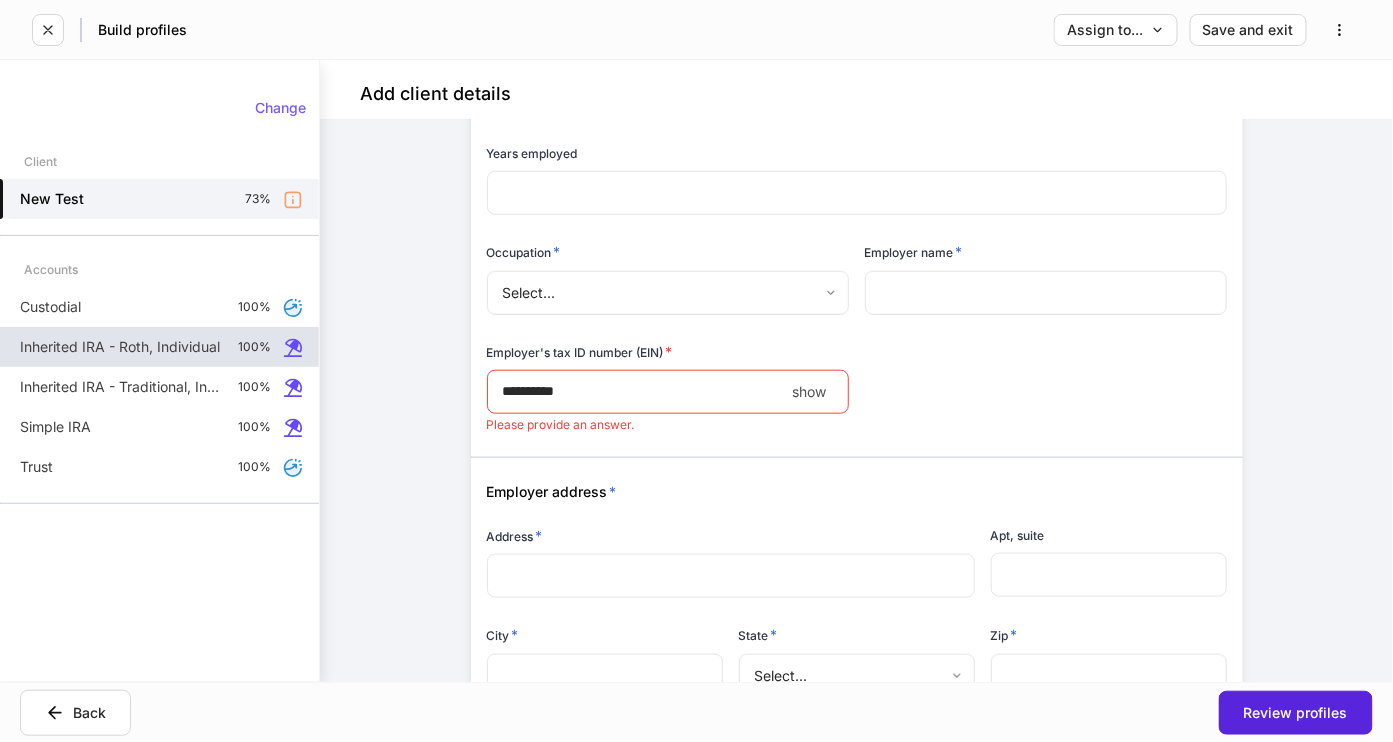 click on "**********" at bounding box center [696, 371] 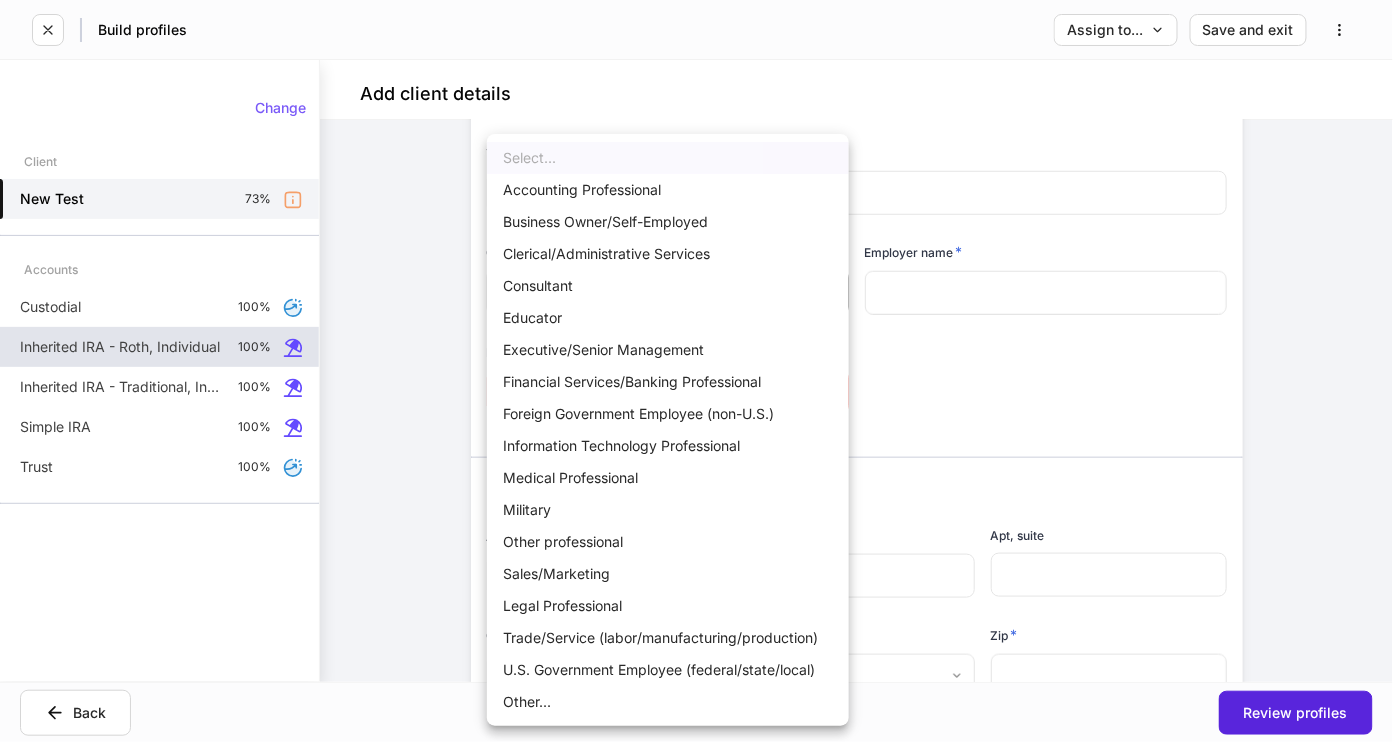 click on "Other..." at bounding box center [668, 702] 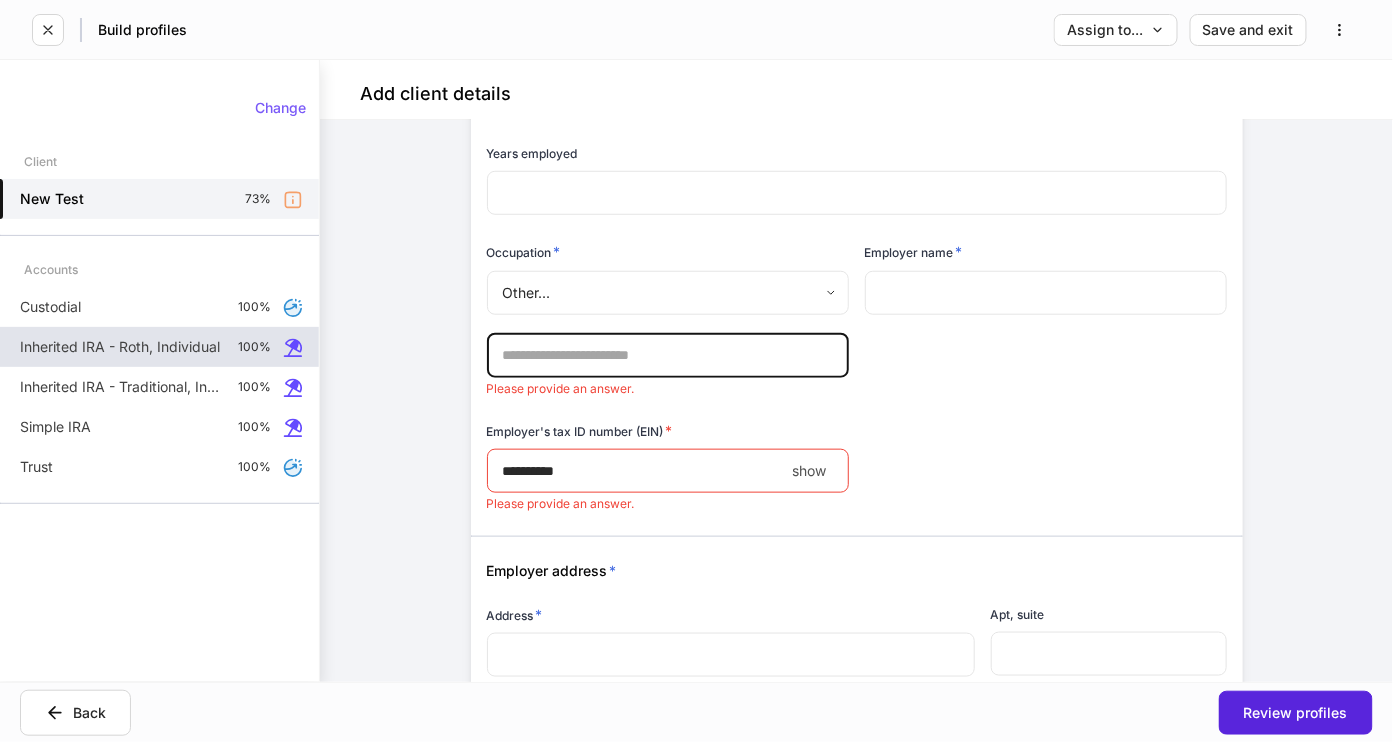 click at bounding box center (668, 356) 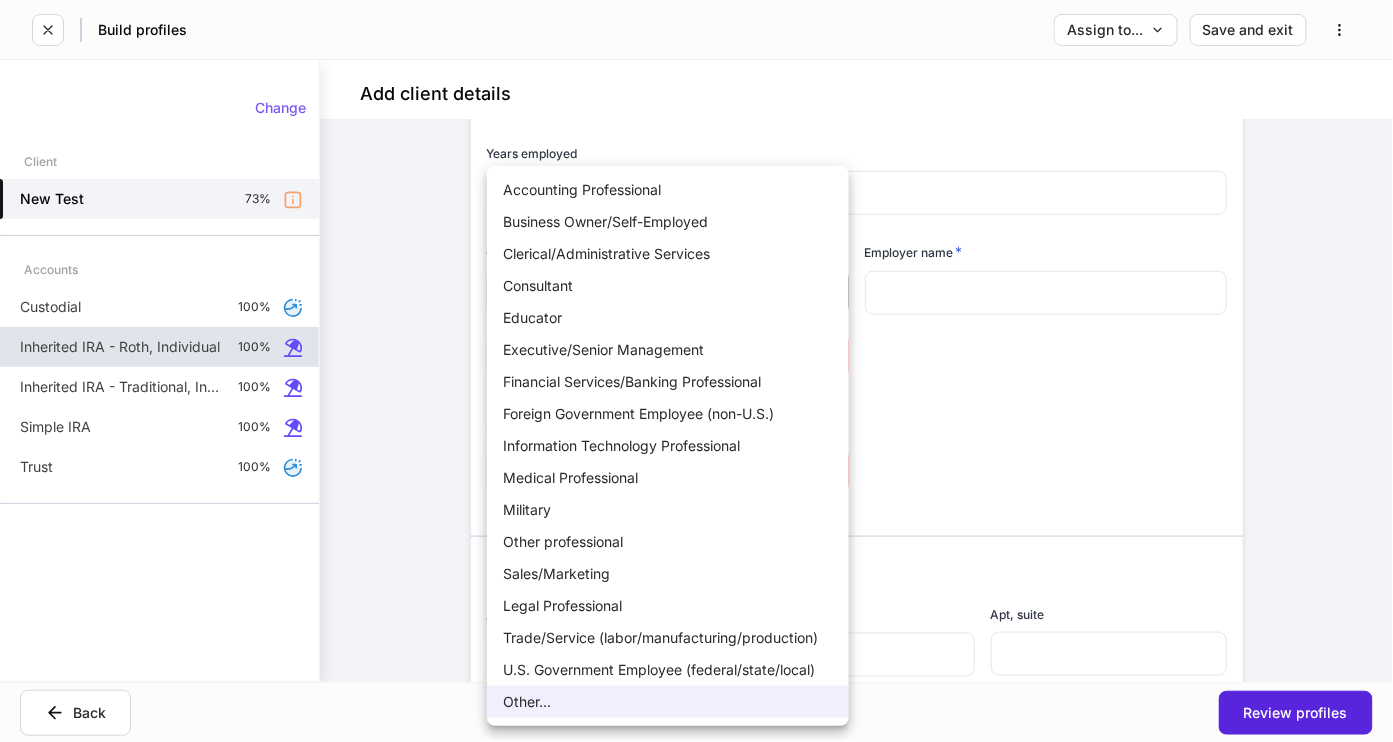 click on "**********" at bounding box center [696, 371] 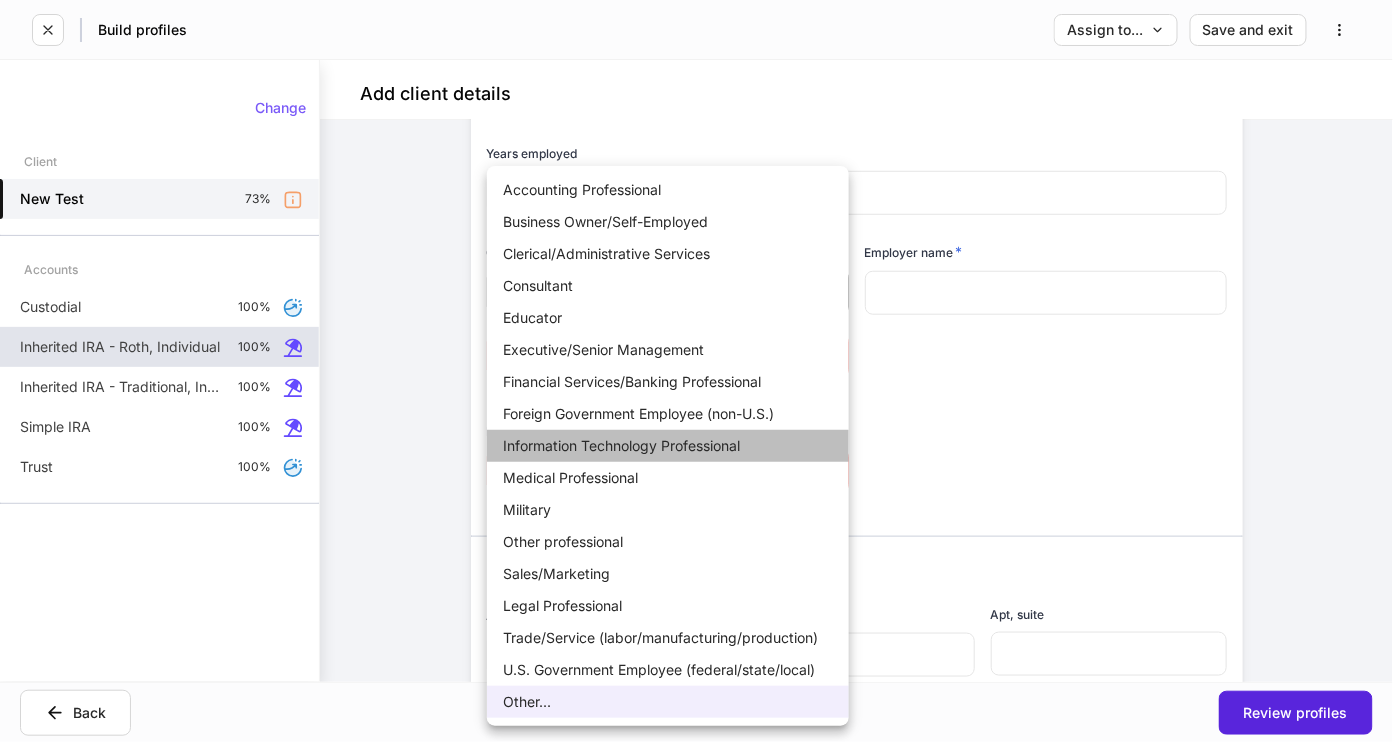 click on "Information Technology Professional" at bounding box center [668, 446] 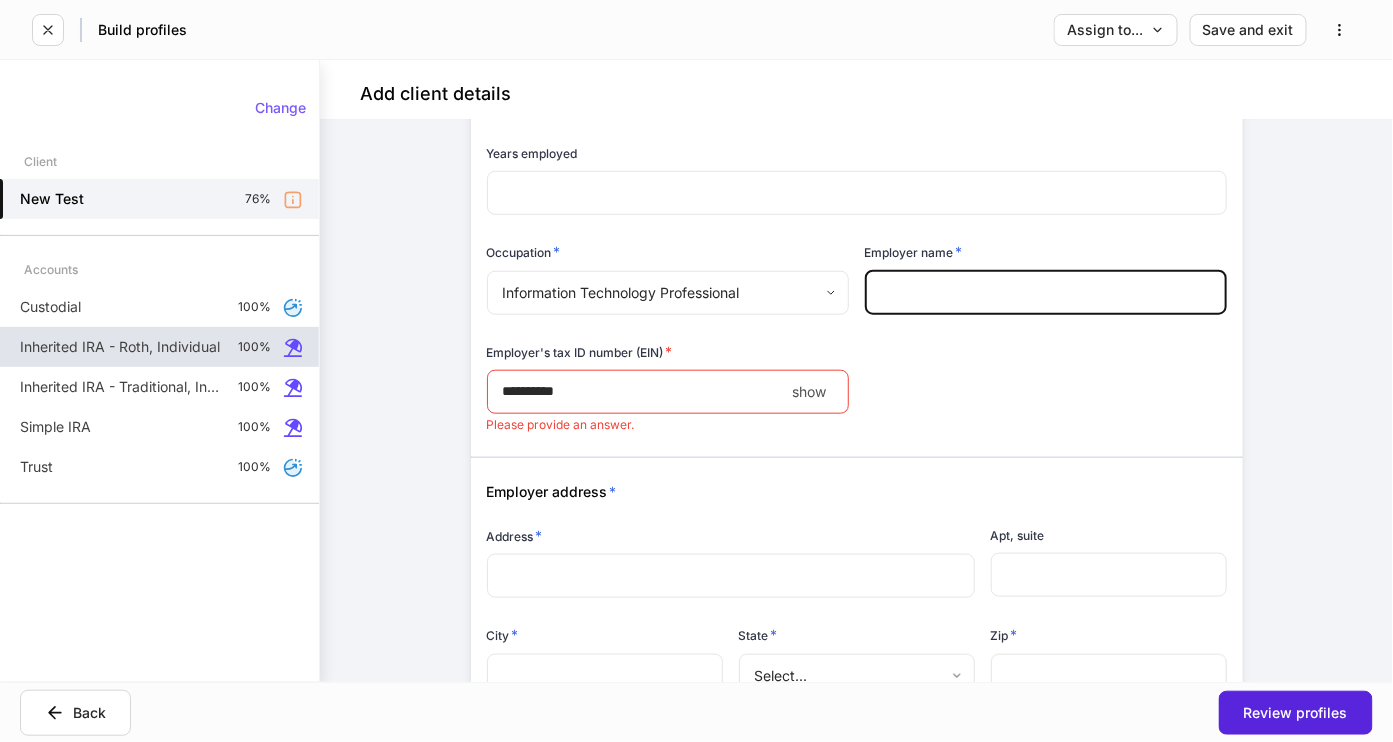 click at bounding box center (1046, 293) 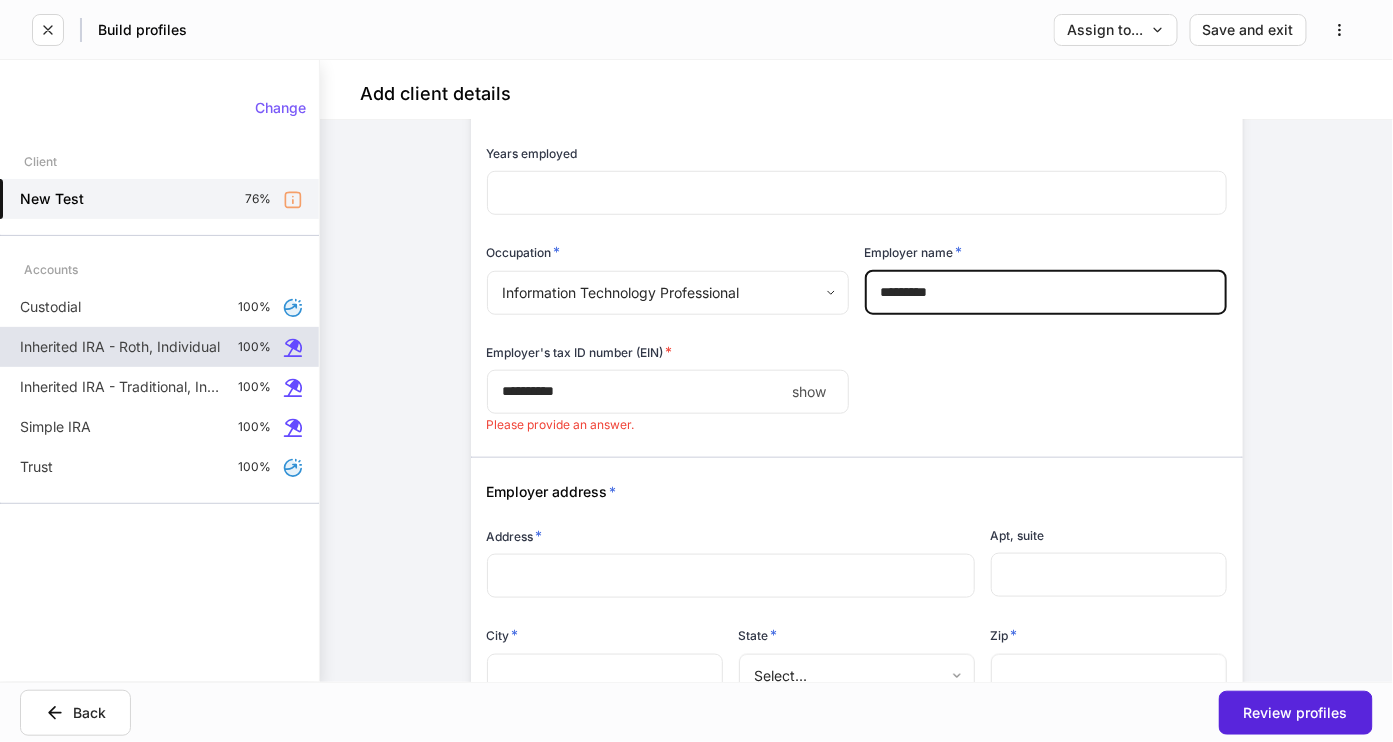 type on "*********" 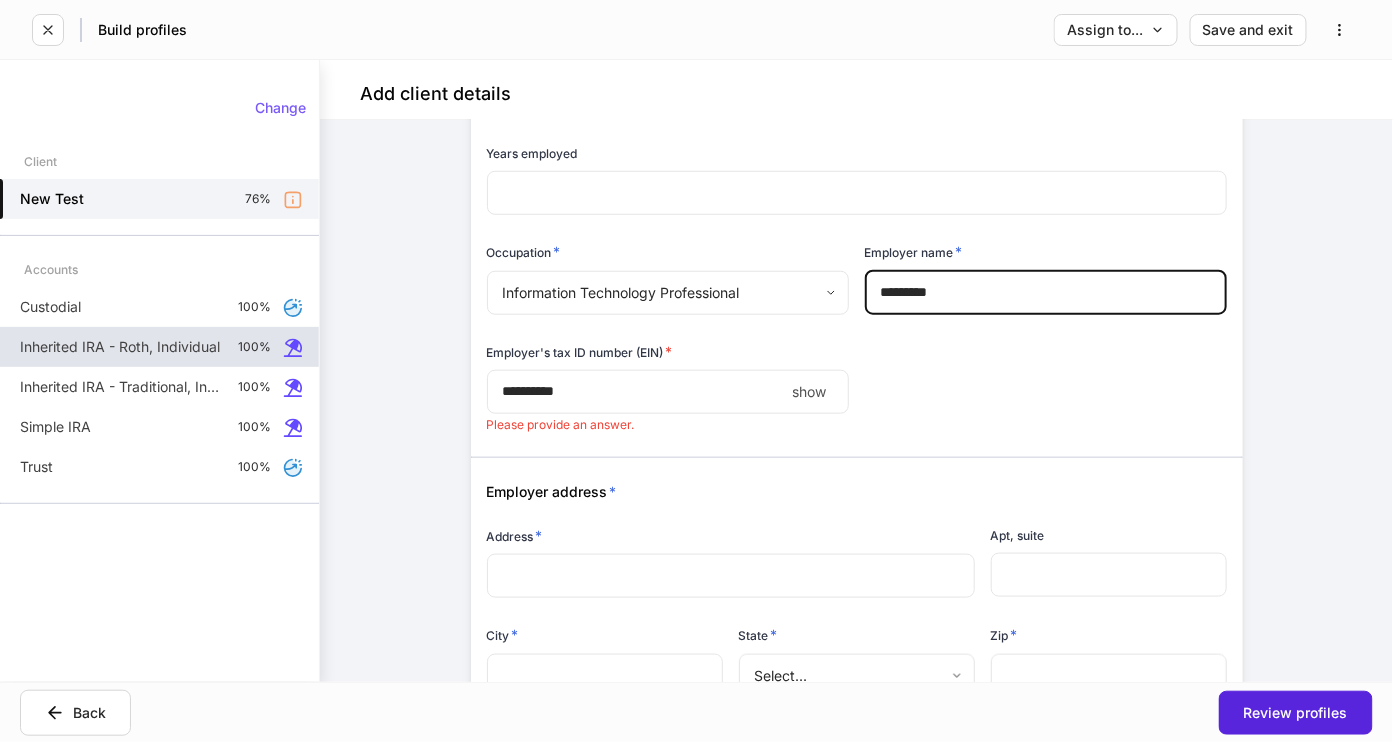 click on "*" at bounding box center (636, 392) 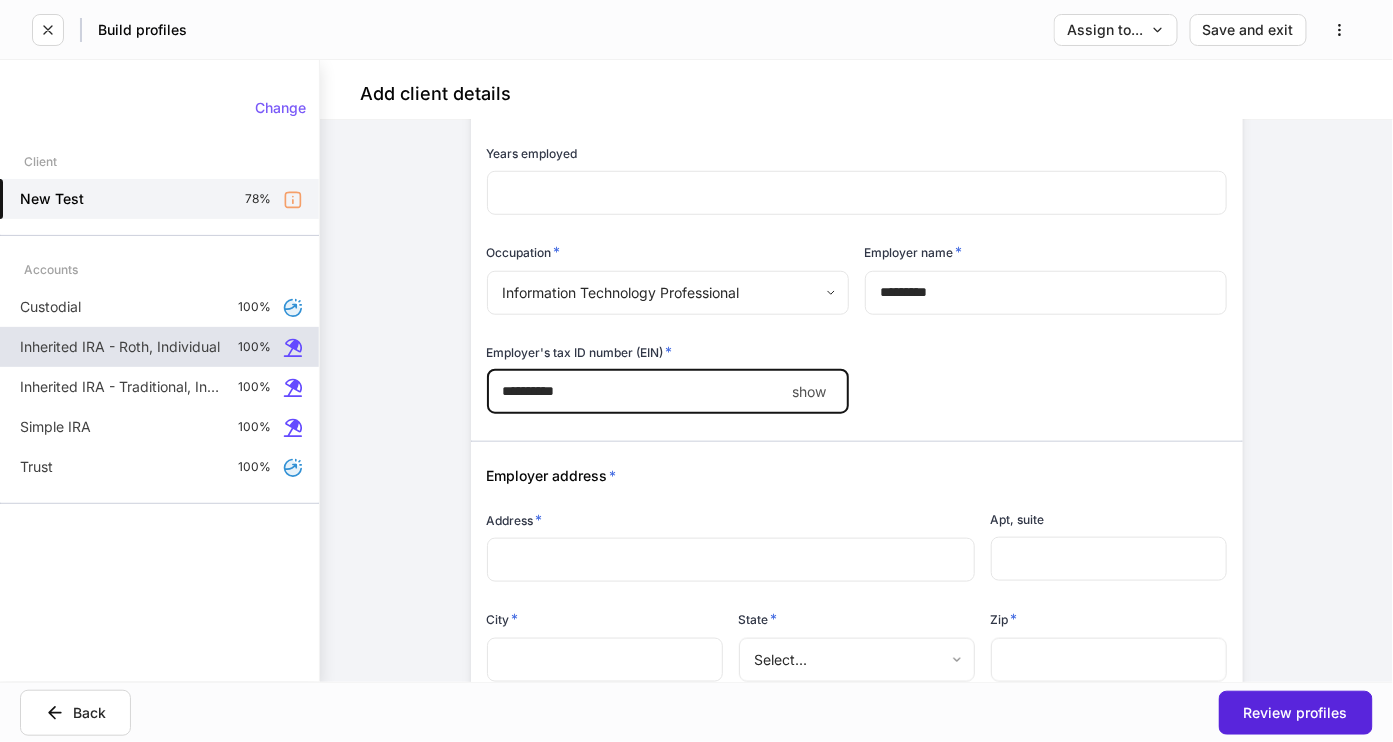 type on "**********" 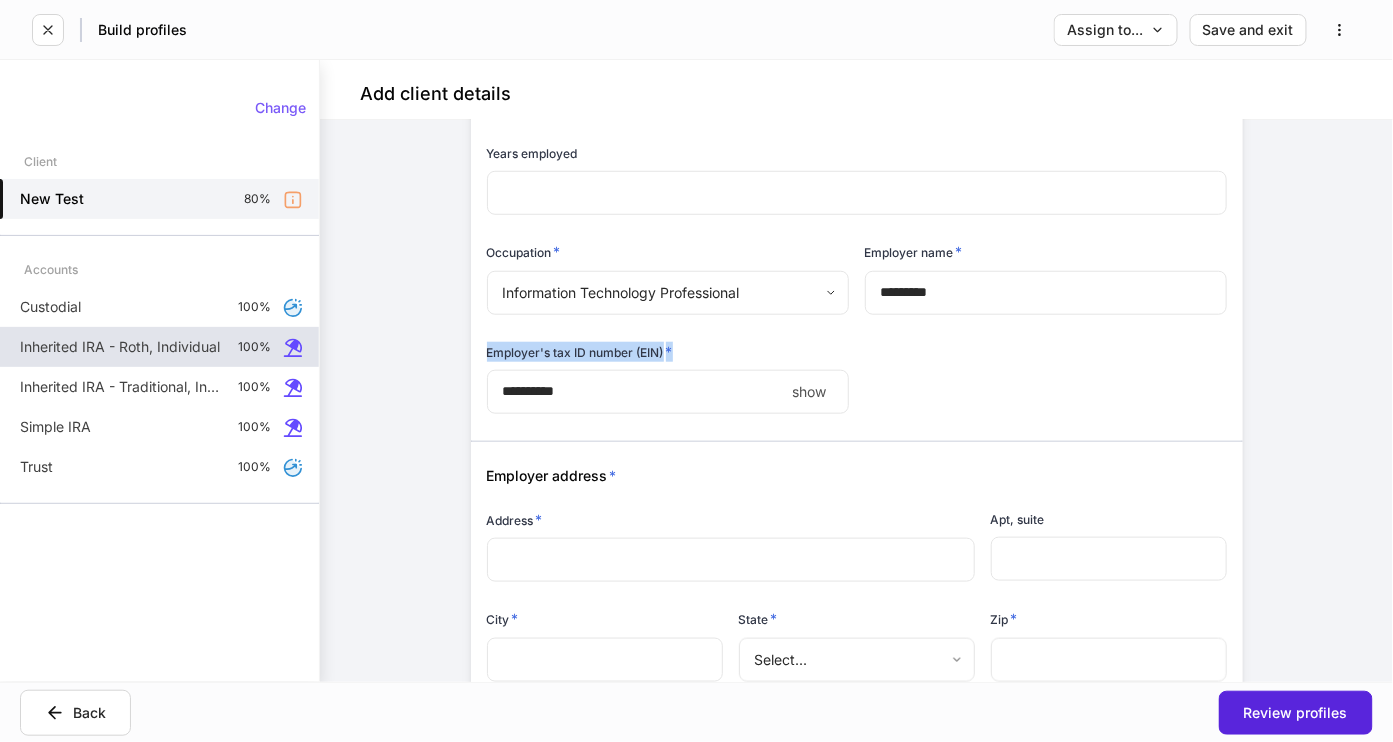 drag, startPoint x: 695, startPoint y: 344, endPoint x: 477, endPoint y: 355, distance: 218.27734 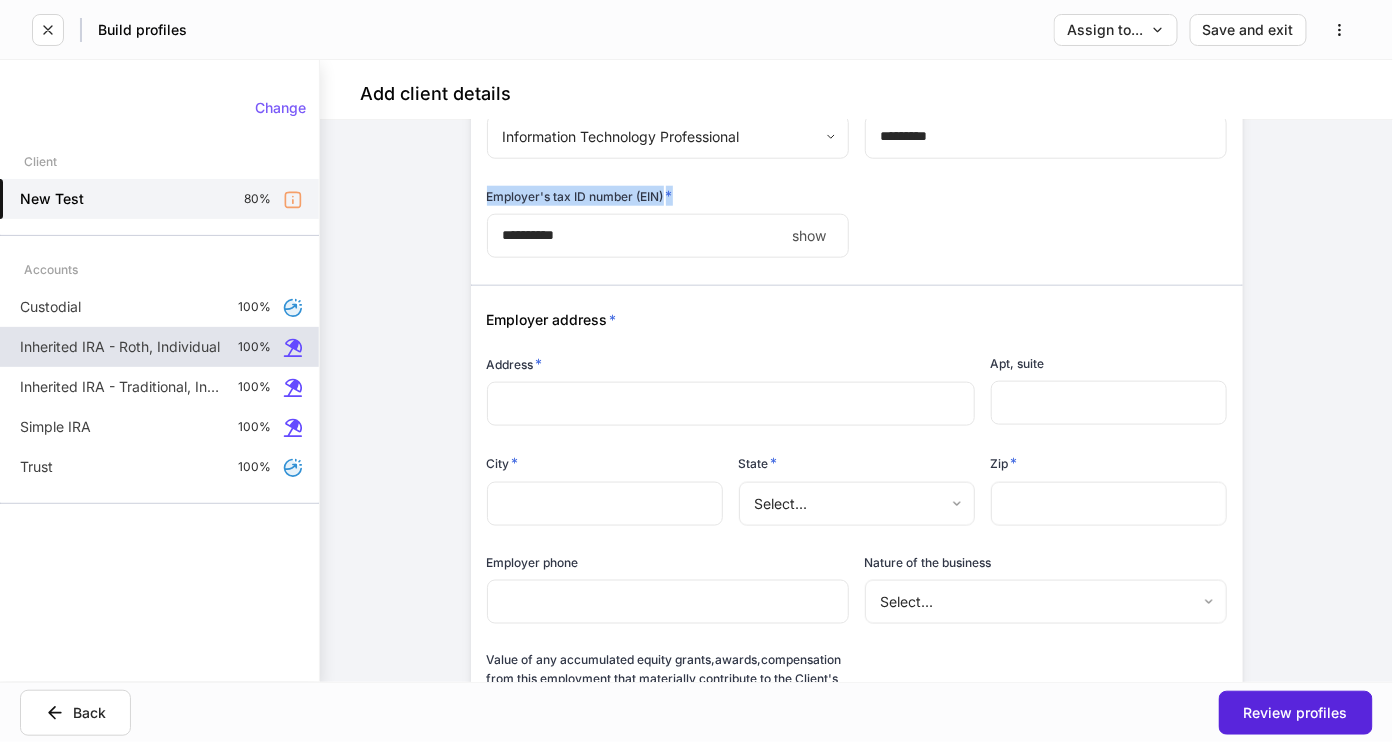 scroll, scrollTop: 2977, scrollLeft: 0, axis: vertical 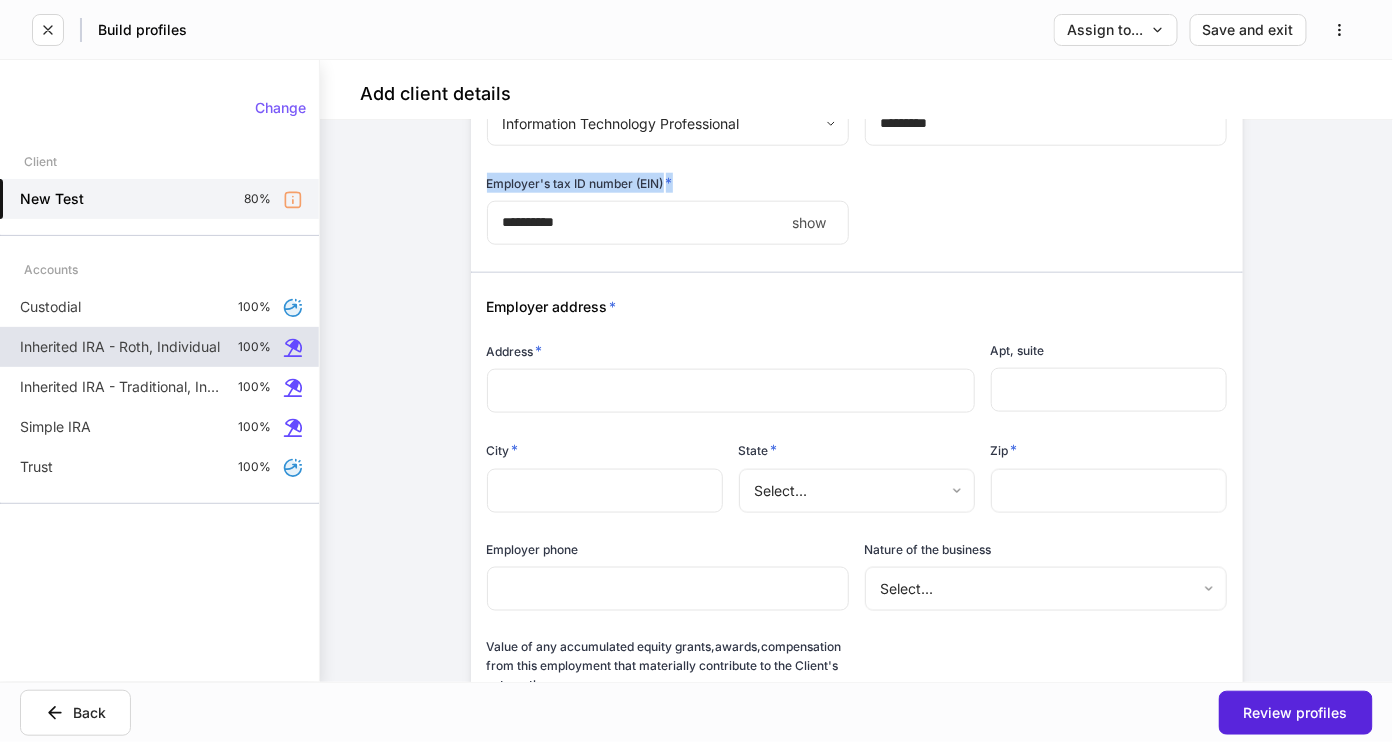 click on "​" at bounding box center (731, 391) 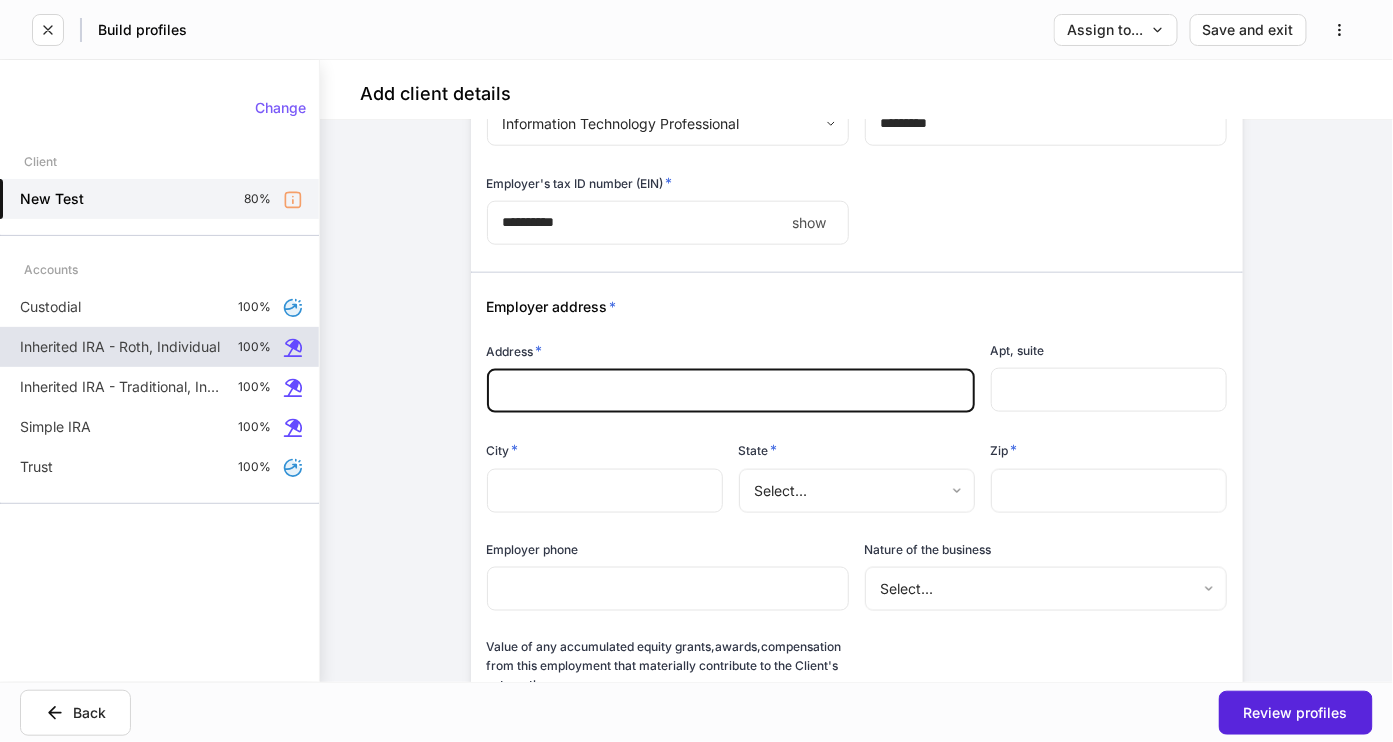 type on "**********" 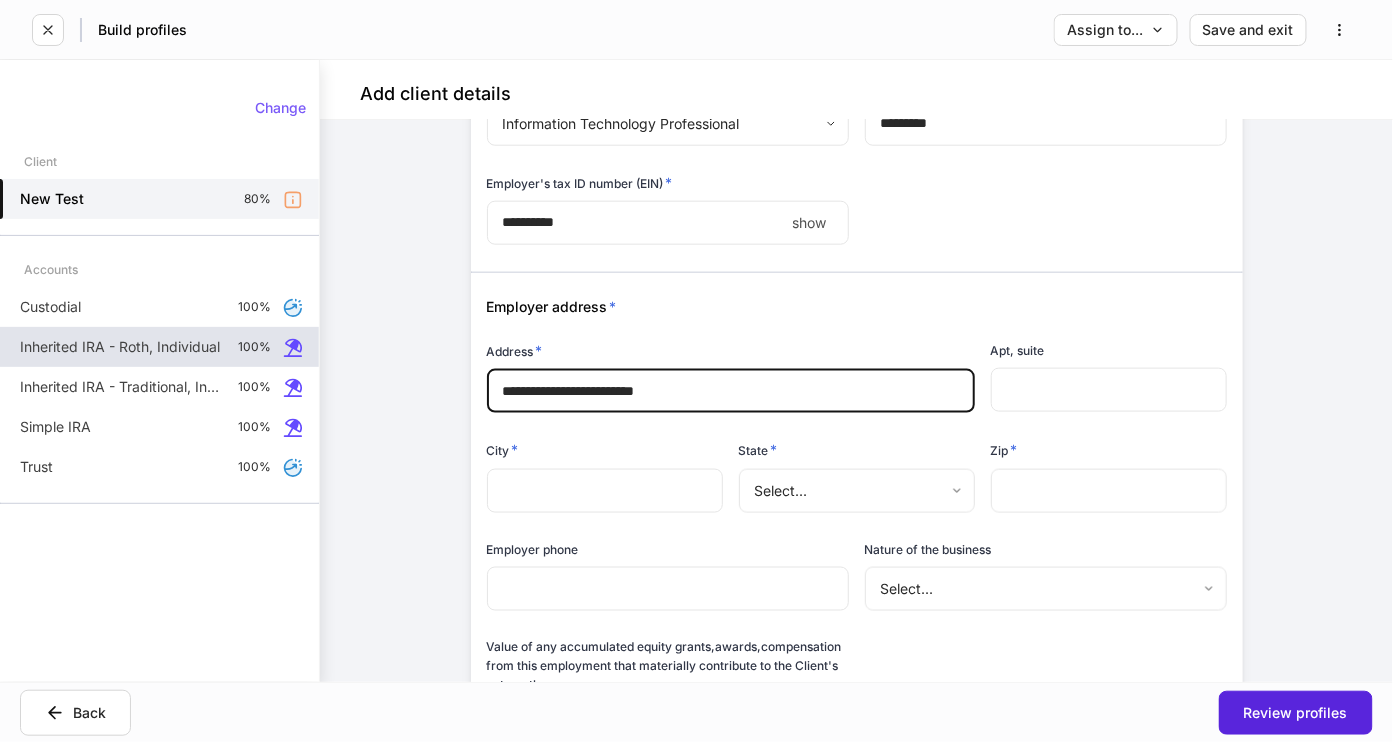 type on "*******" 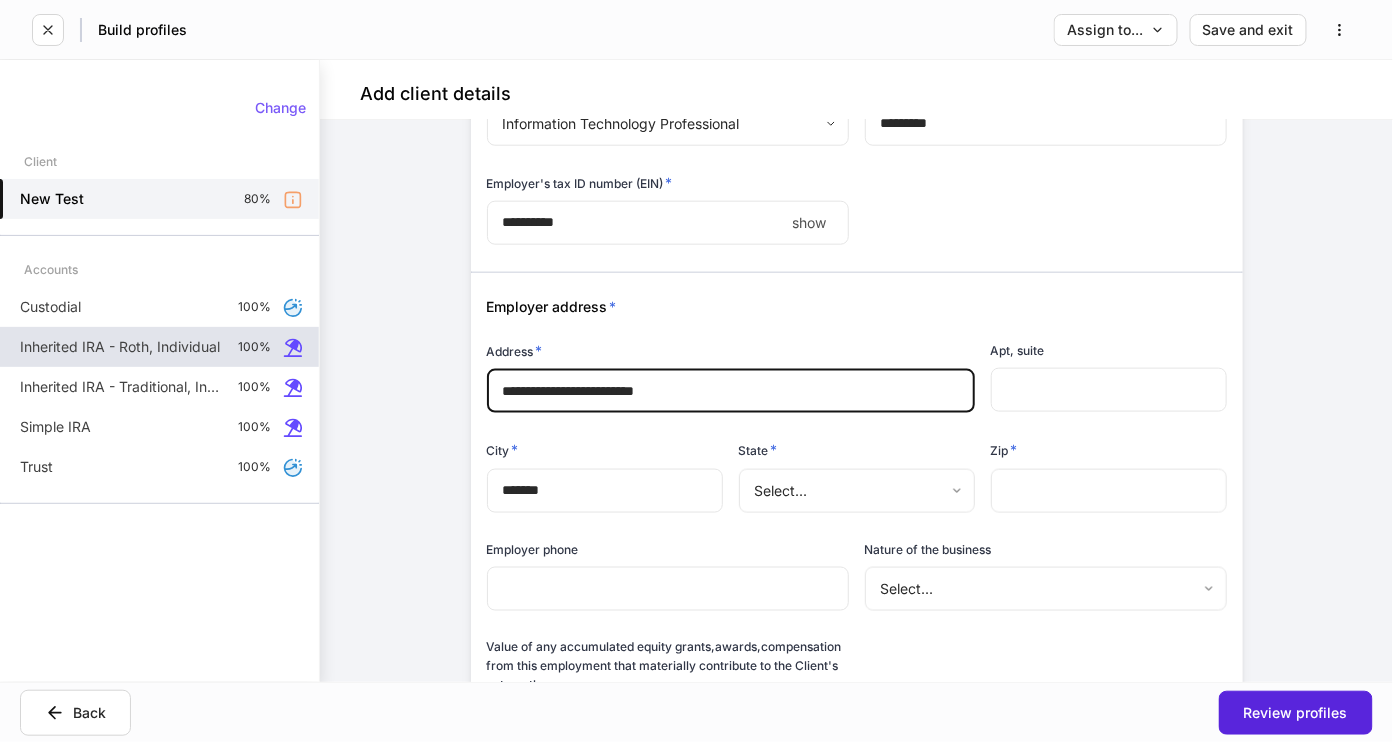 type 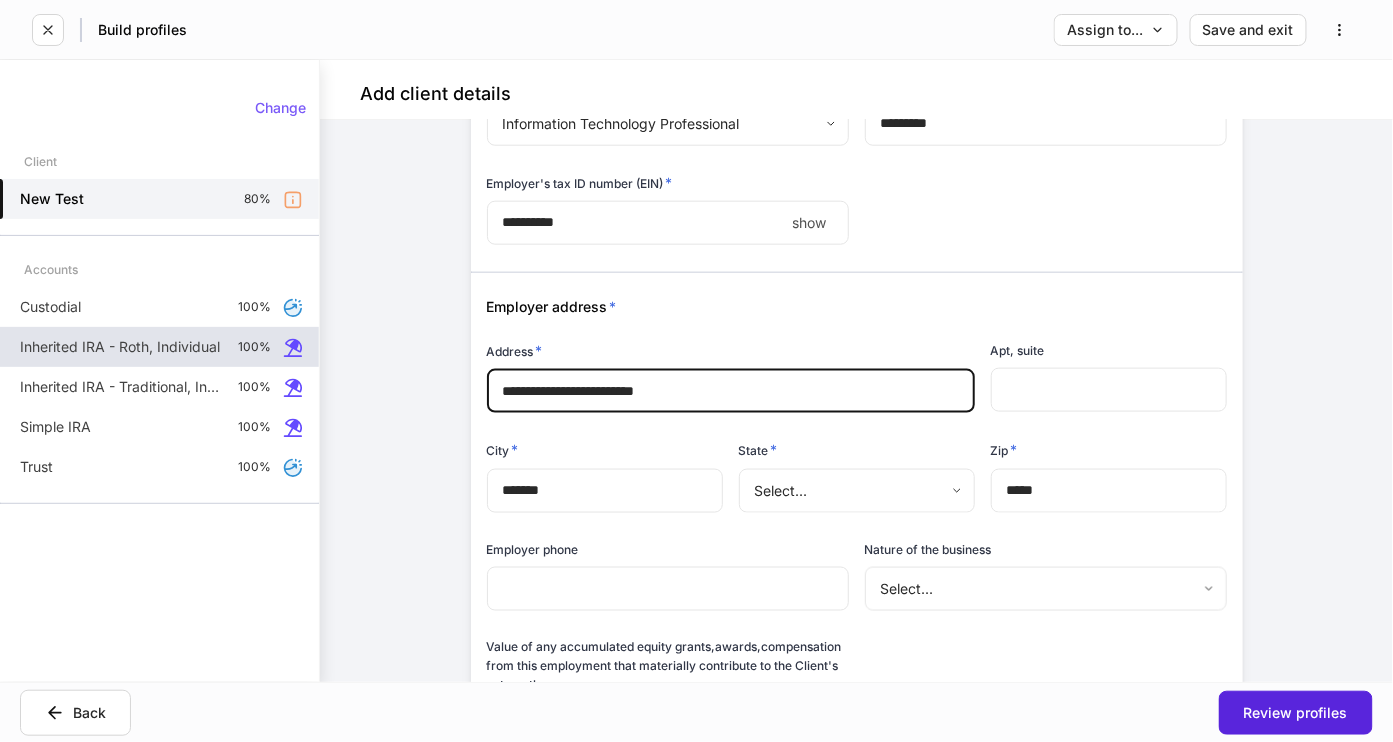 type on "**********" 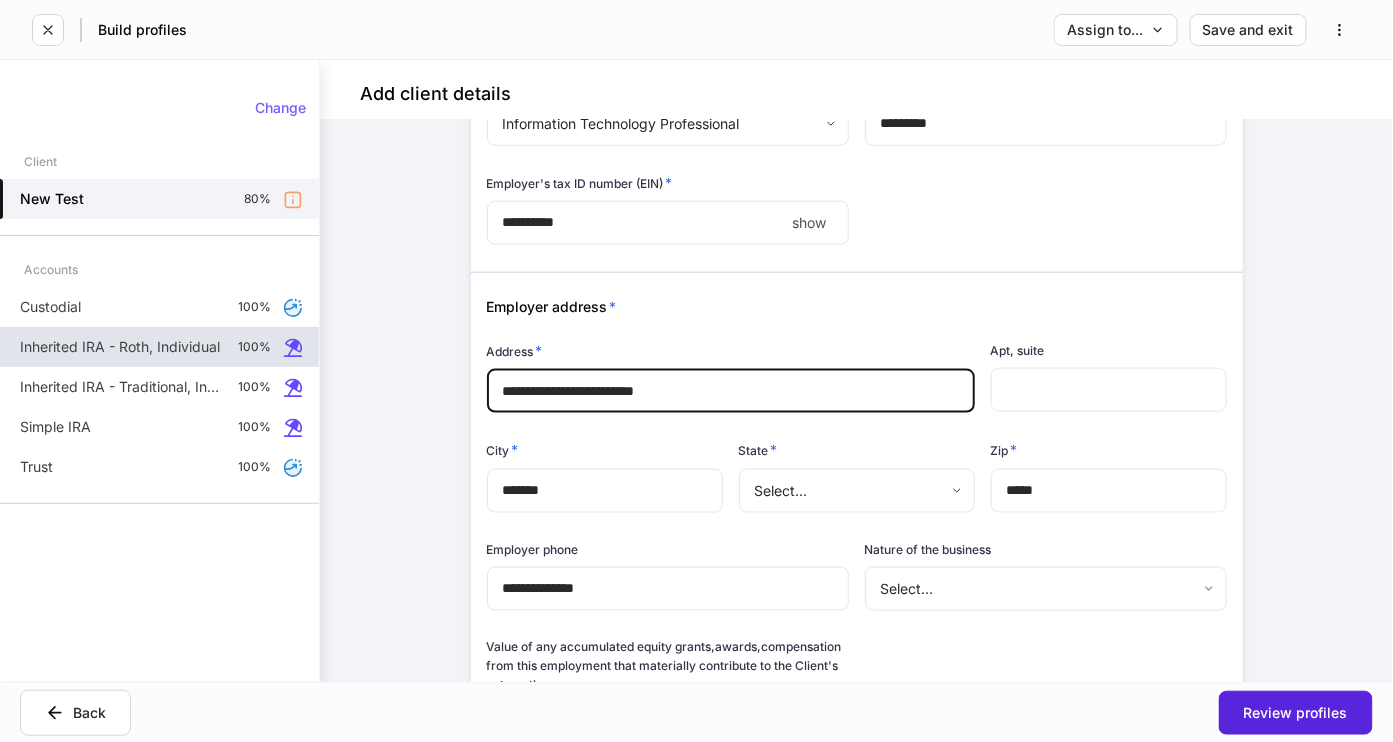 type 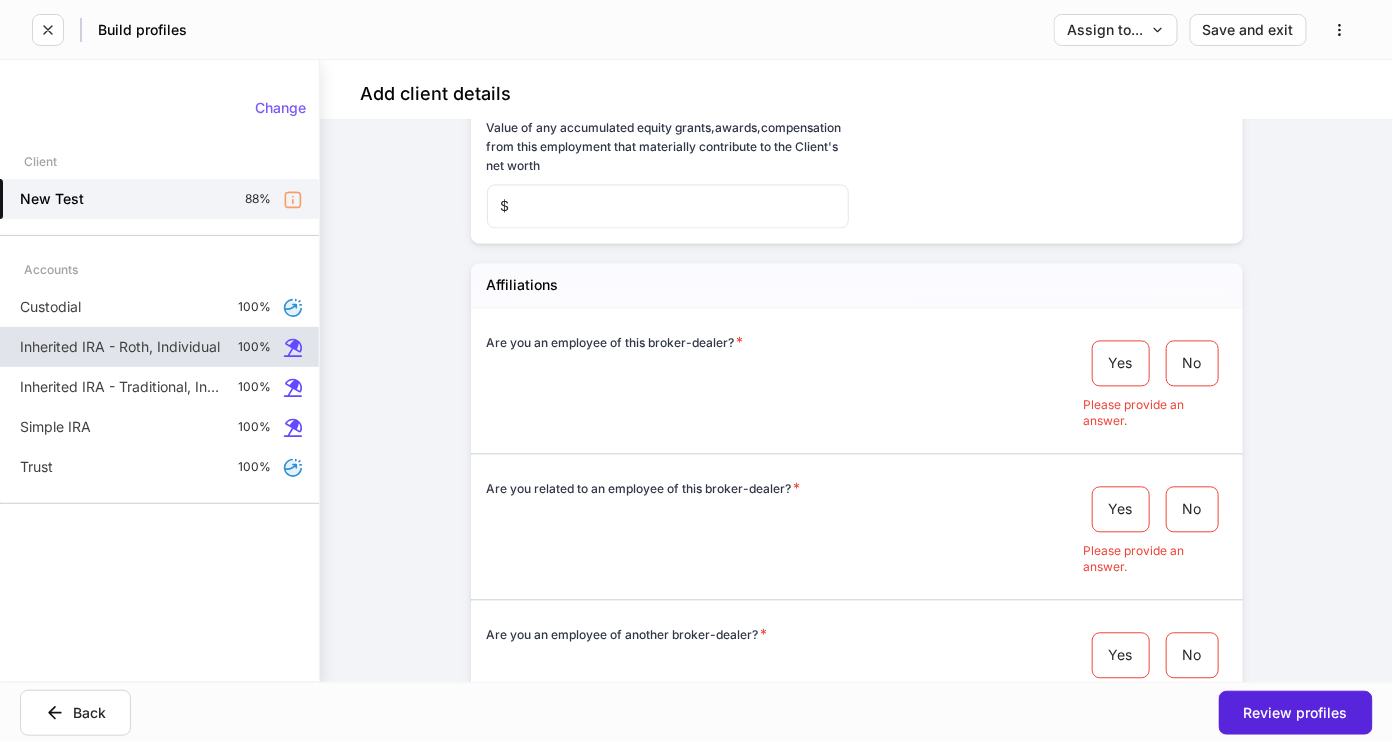 scroll, scrollTop: 3512, scrollLeft: 0, axis: vertical 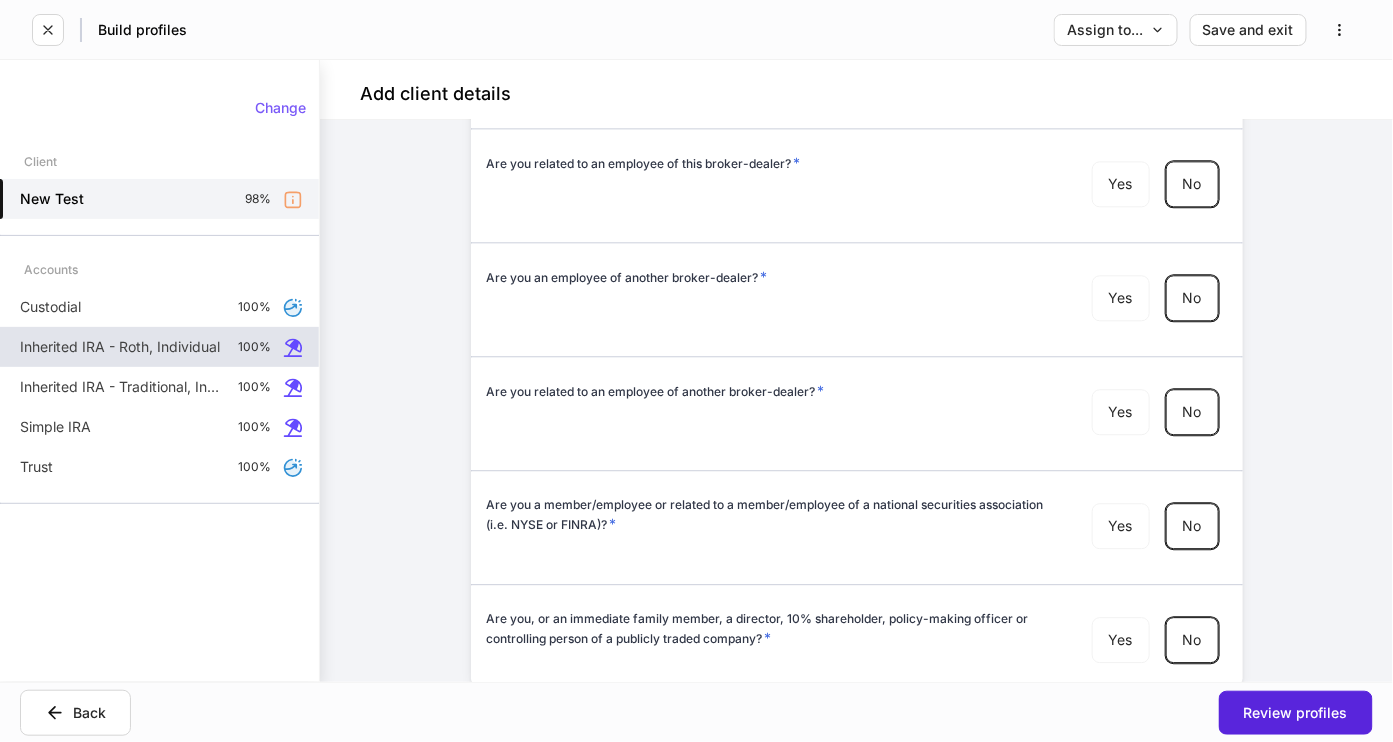 click on "Yes No" at bounding box center (1155, 526) 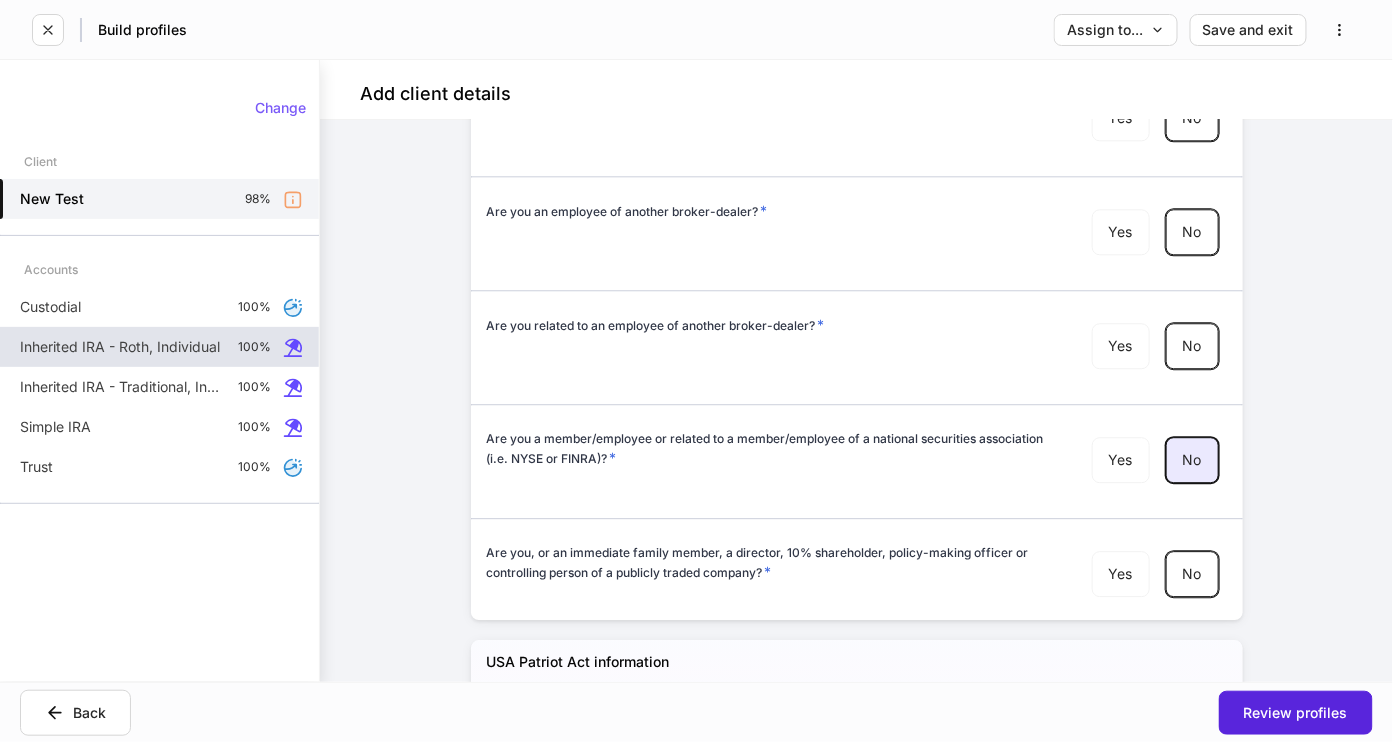 scroll, scrollTop: 3977, scrollLeft: 0, axis: vertical 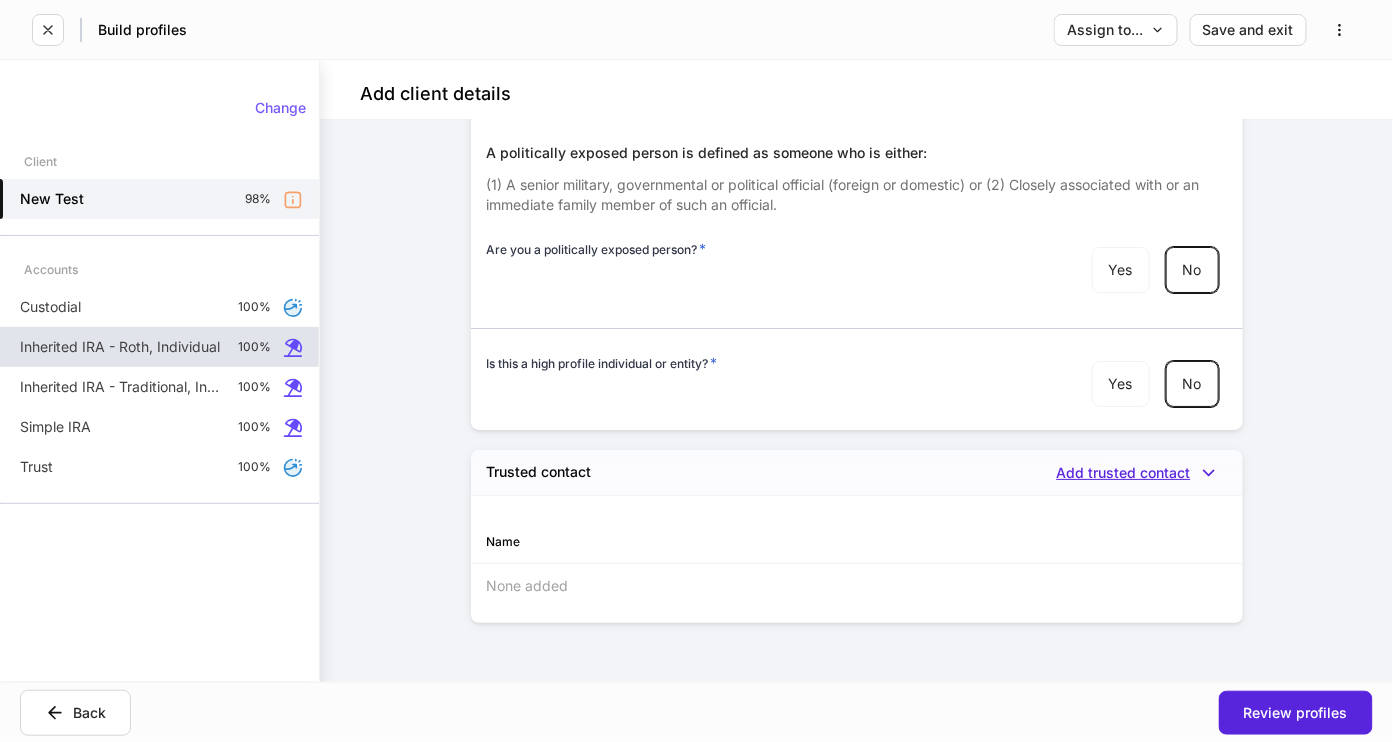 click on "Add trusted contact" at bounding box center (1142, 473) 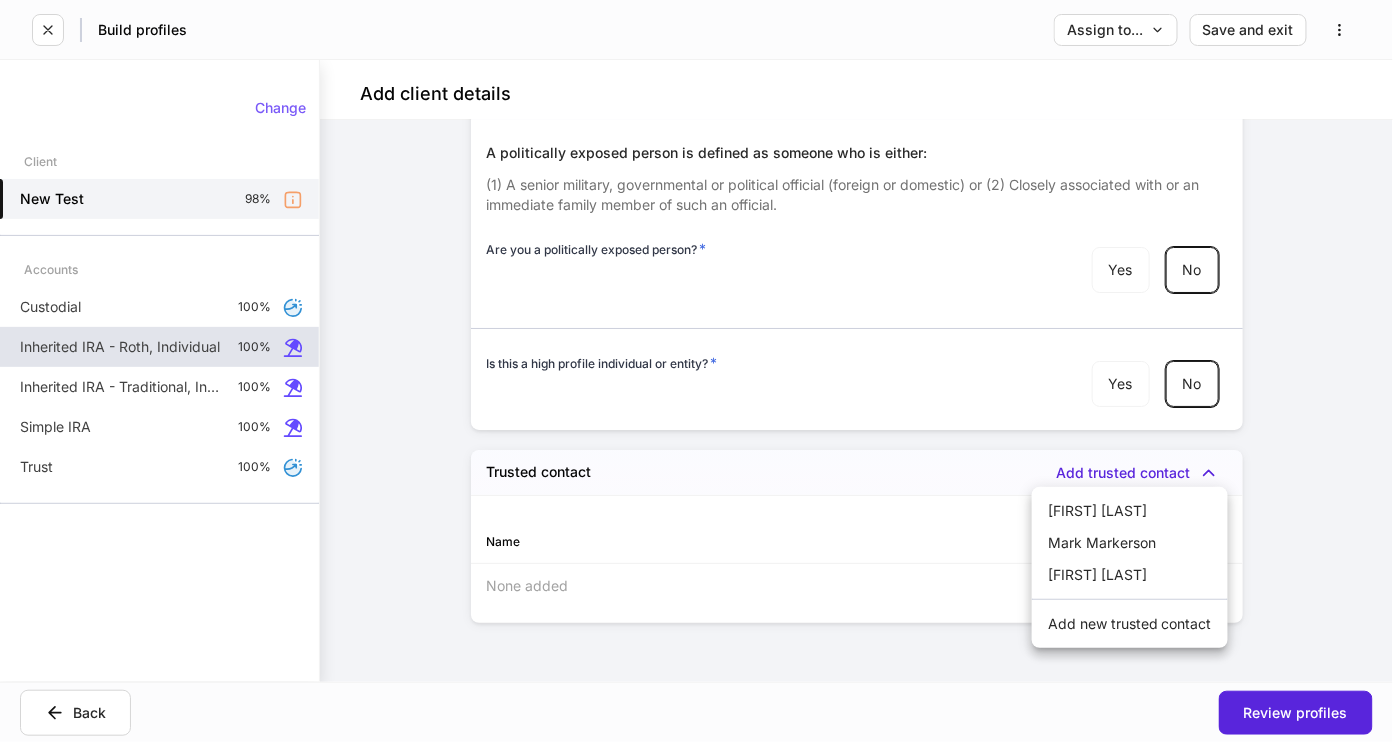 click at bounding box center [696, 371] 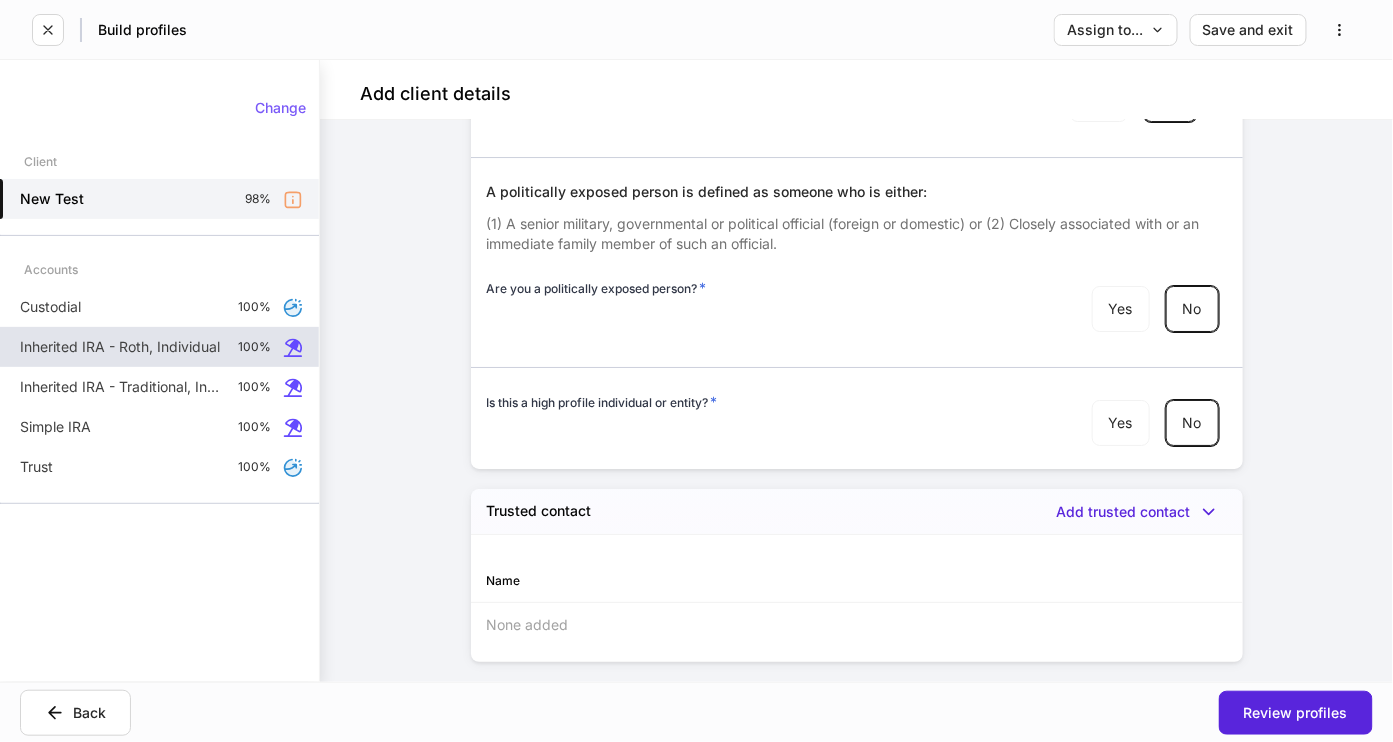 scroll, scrollTop: 4501, scrollLeft: 0, axis: vertical 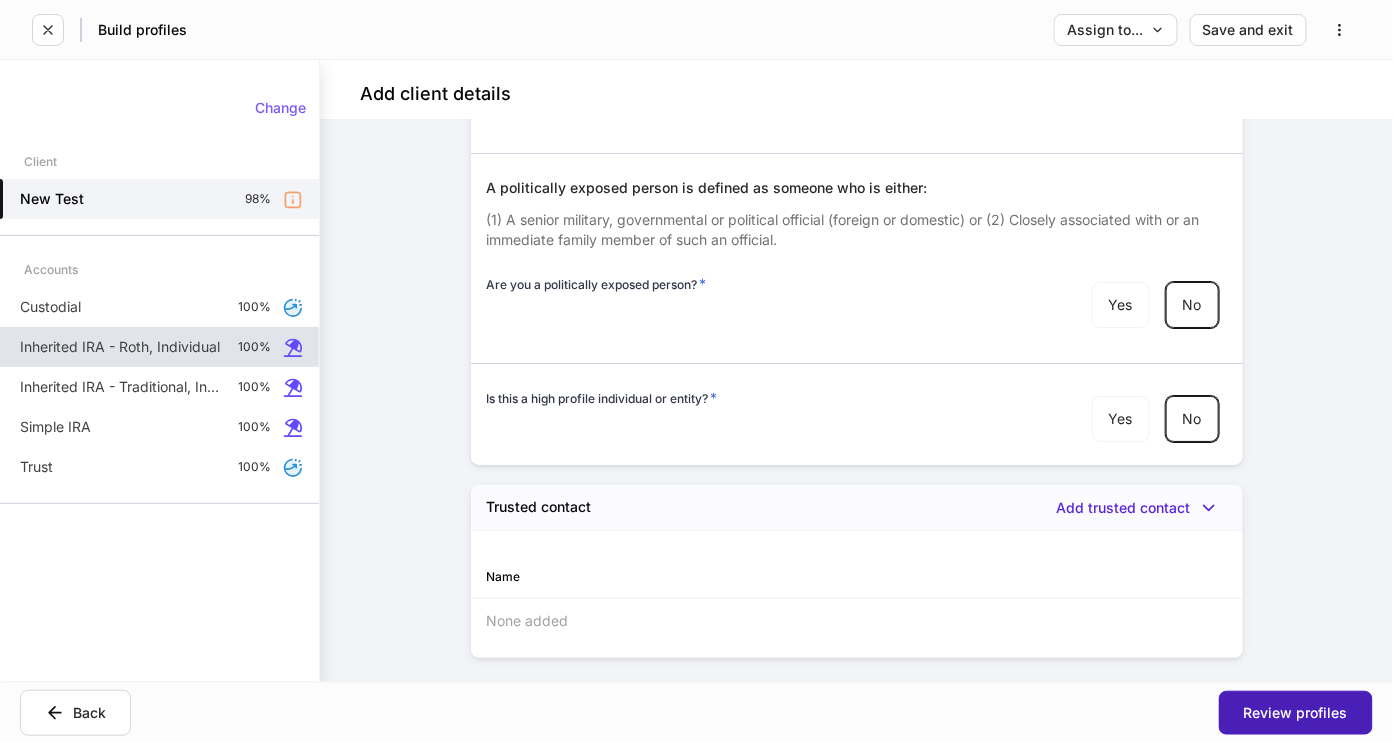click on "Review profiles" at bounding box center [1296, 713] 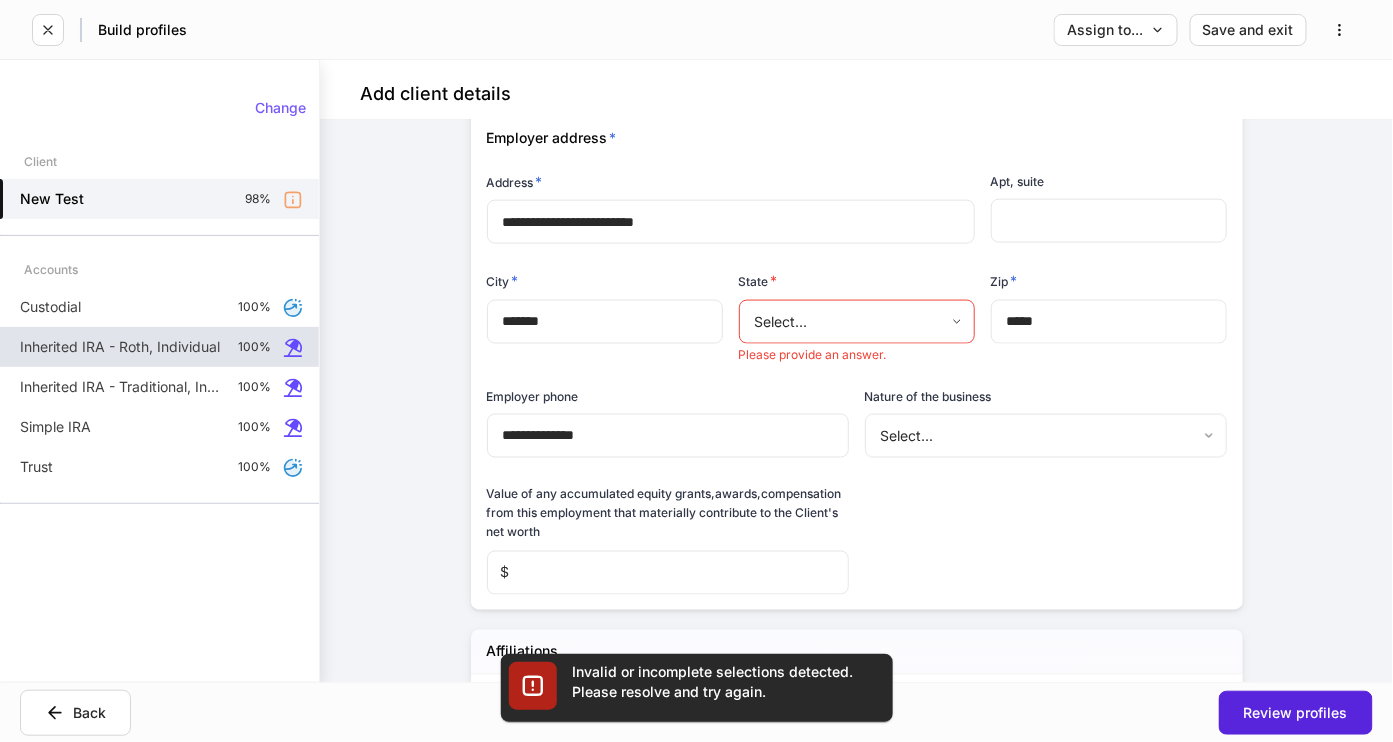 scroll, scrollTop: 2871, scrollLeft: 0, axis: vertical 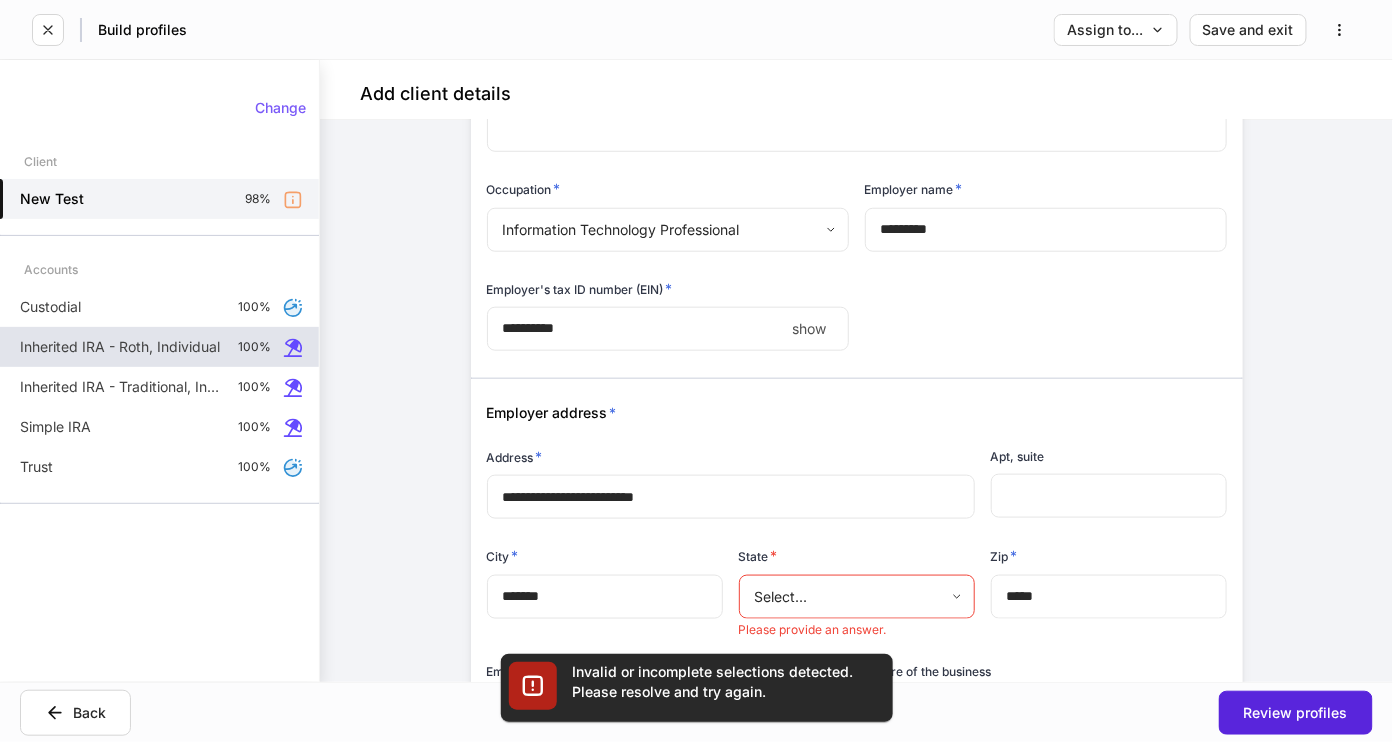 click on "**********" at bounding box center [696, 371] 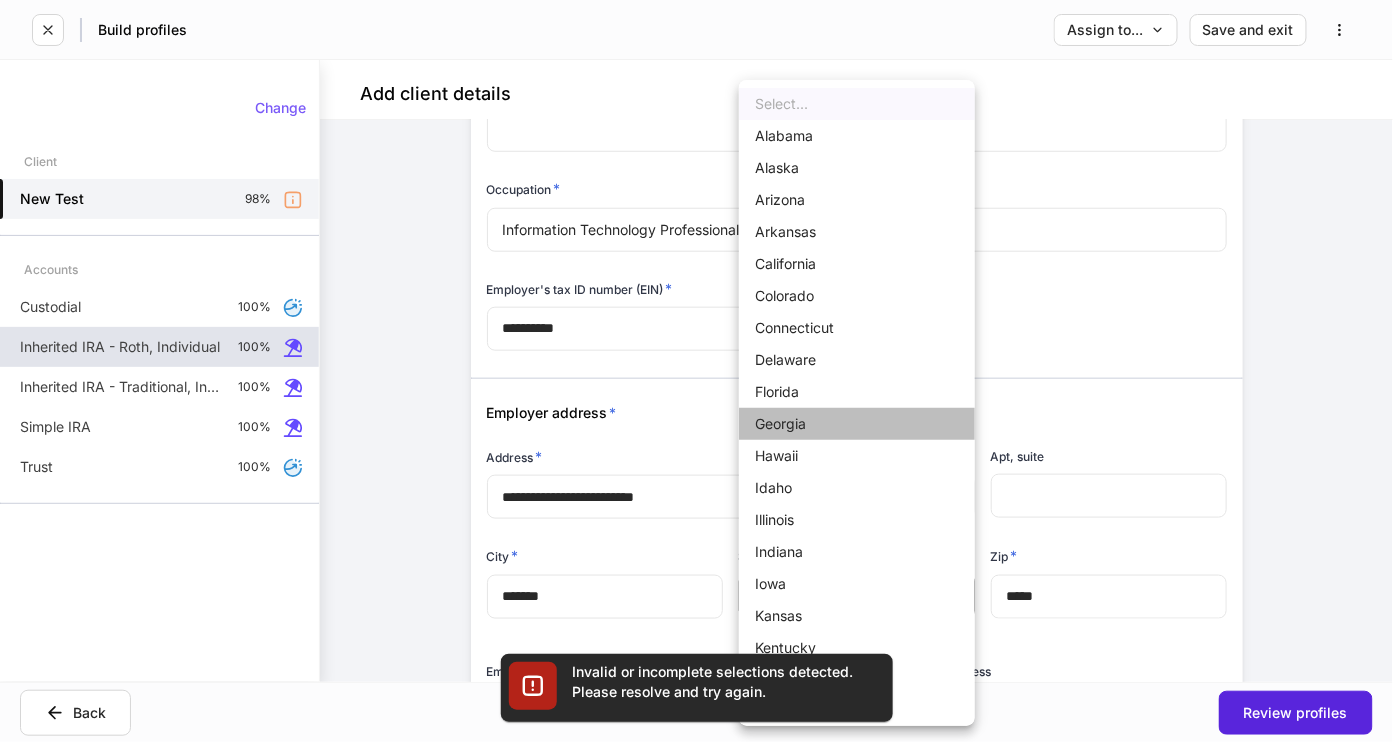 click on "Georgia" at bounding box center (857, 424) 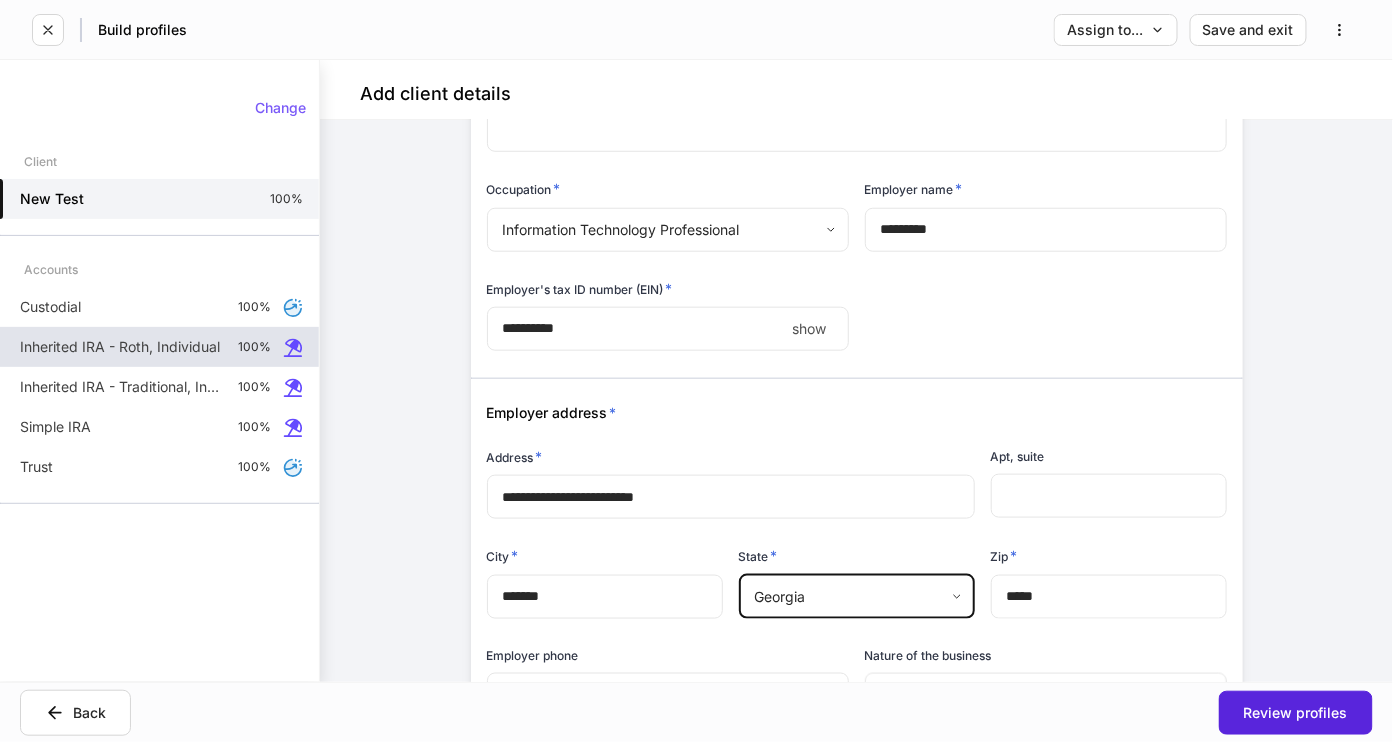 click on "Apt, suite" at bounding box center (1109, 460) 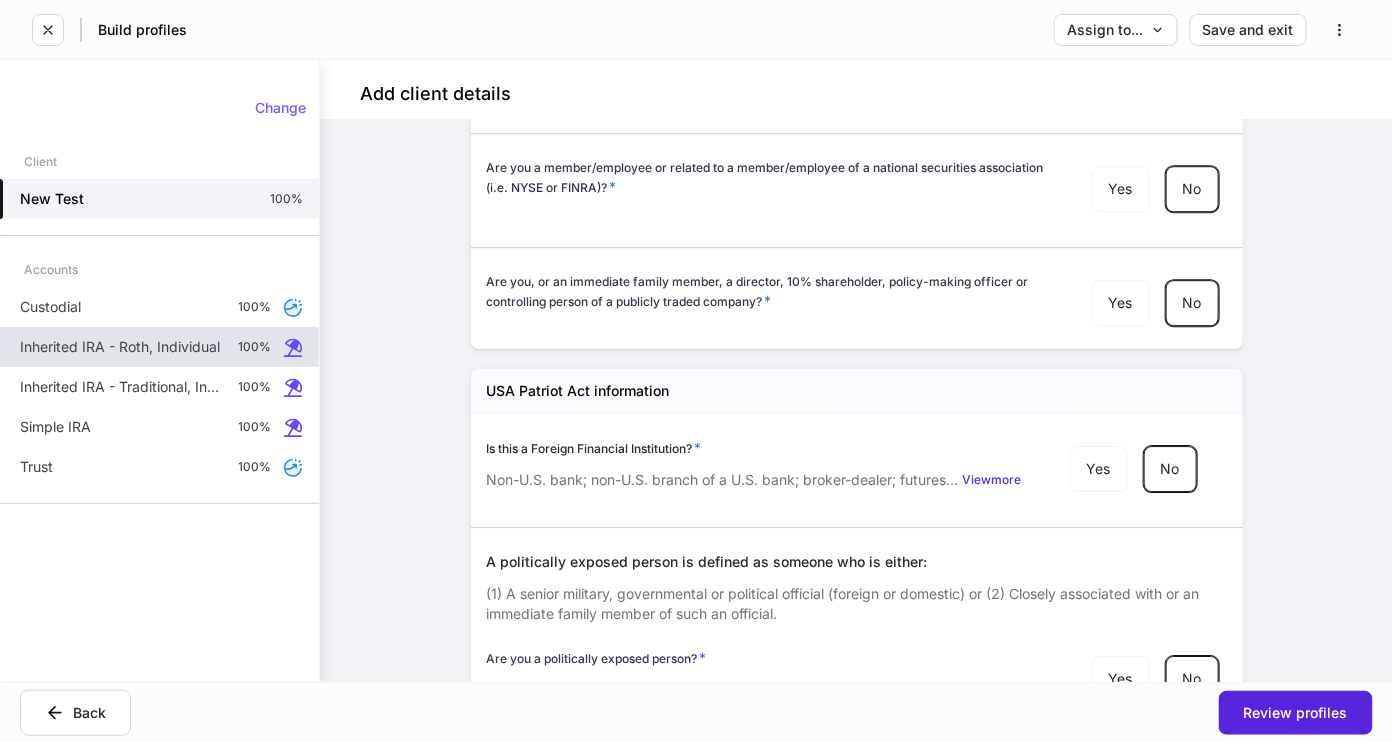 scroll, scrollTop: 4536, scrollLeft: 0, axis: vertical 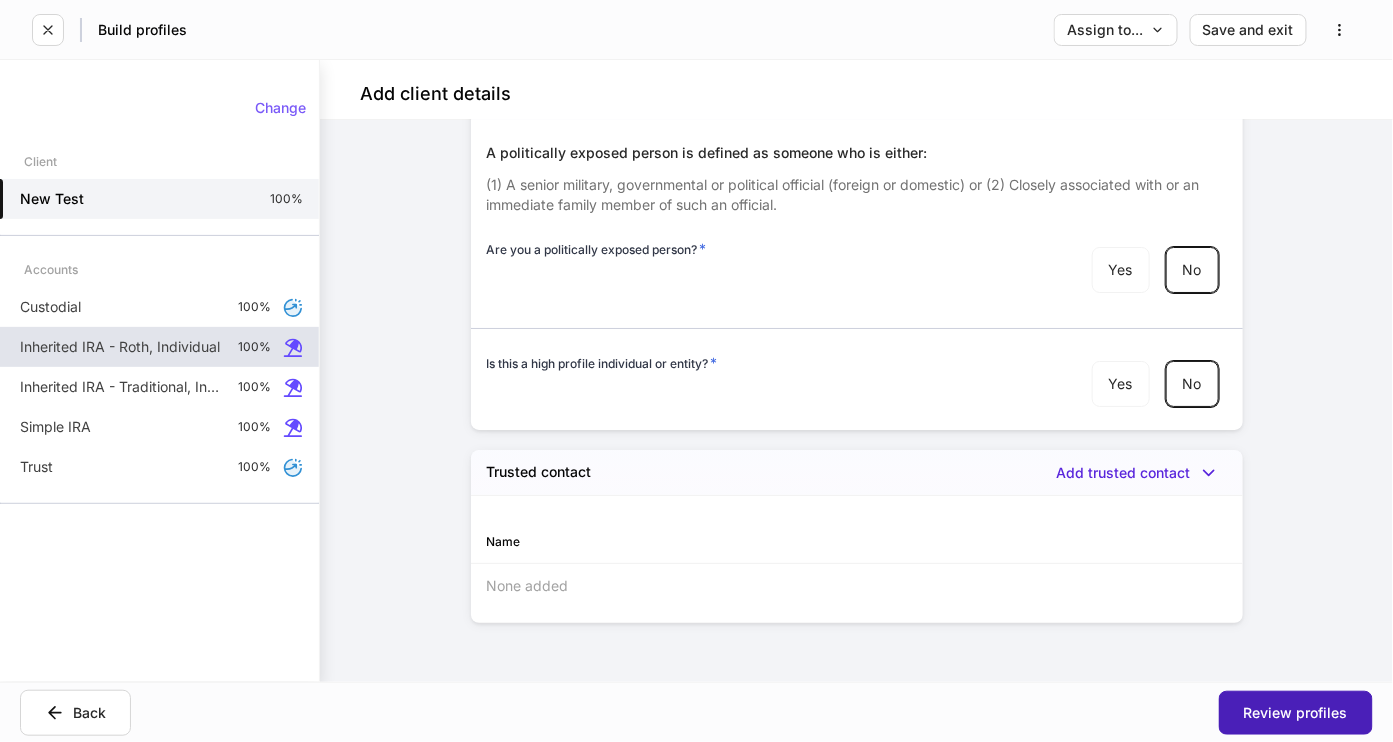 click on "Review profiles" at bounding box center [1296, 713] 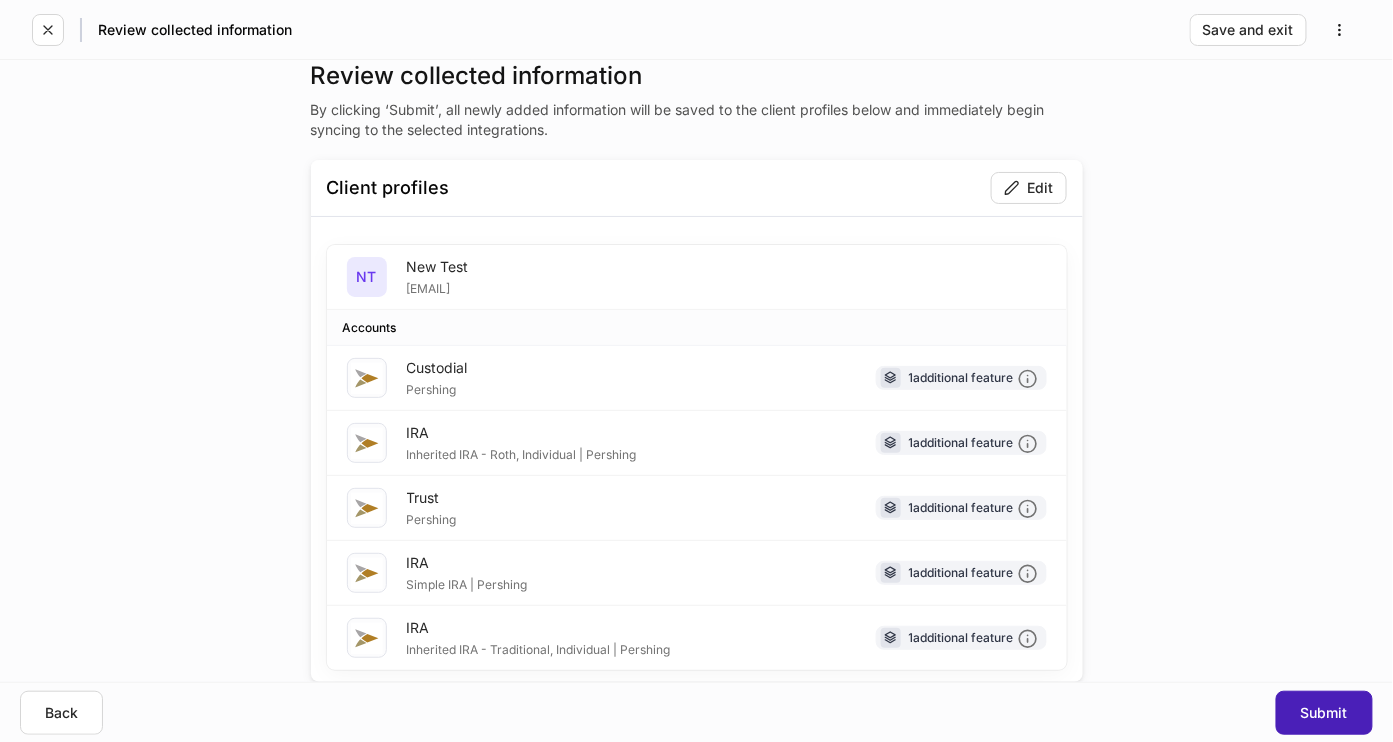 click on "Submit" at bounding box center (1324, 713) 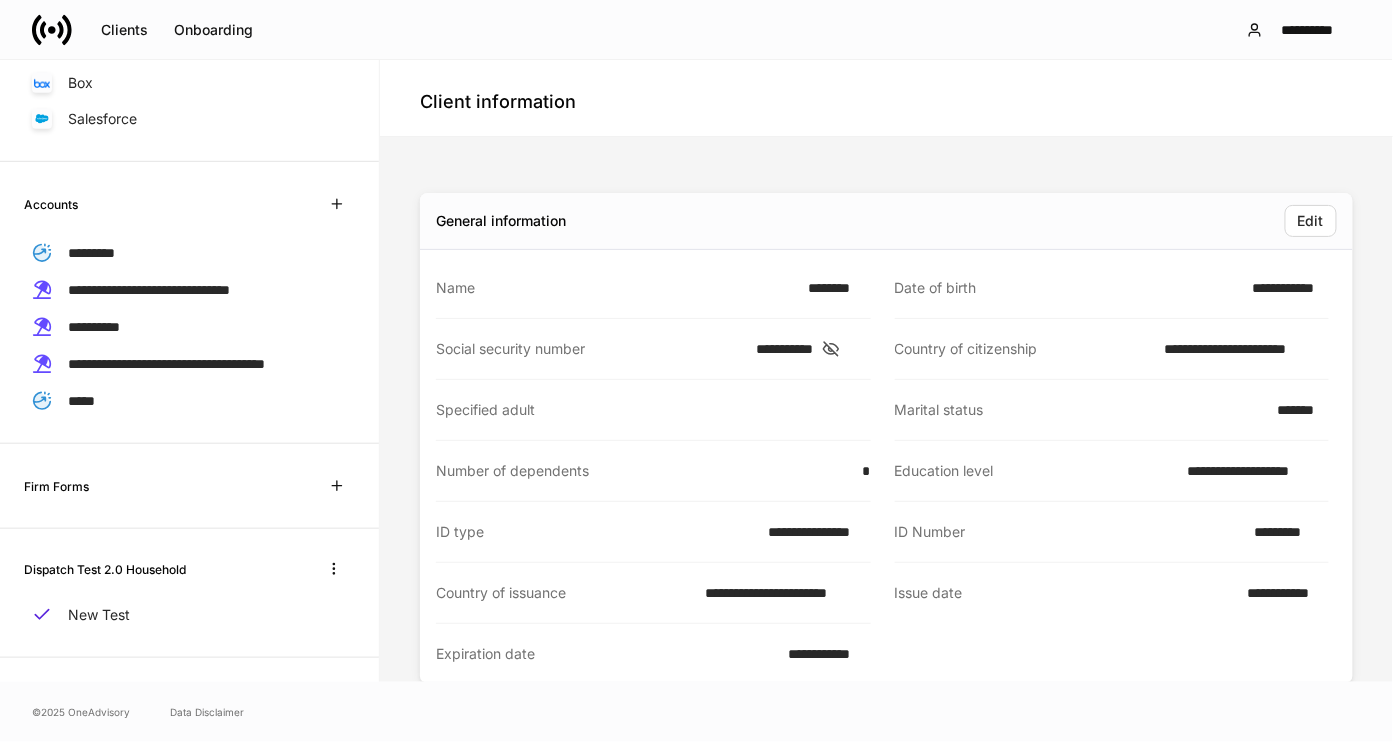 scroll, scrollTop: 332, scrollLeft: 0, axis: vertical 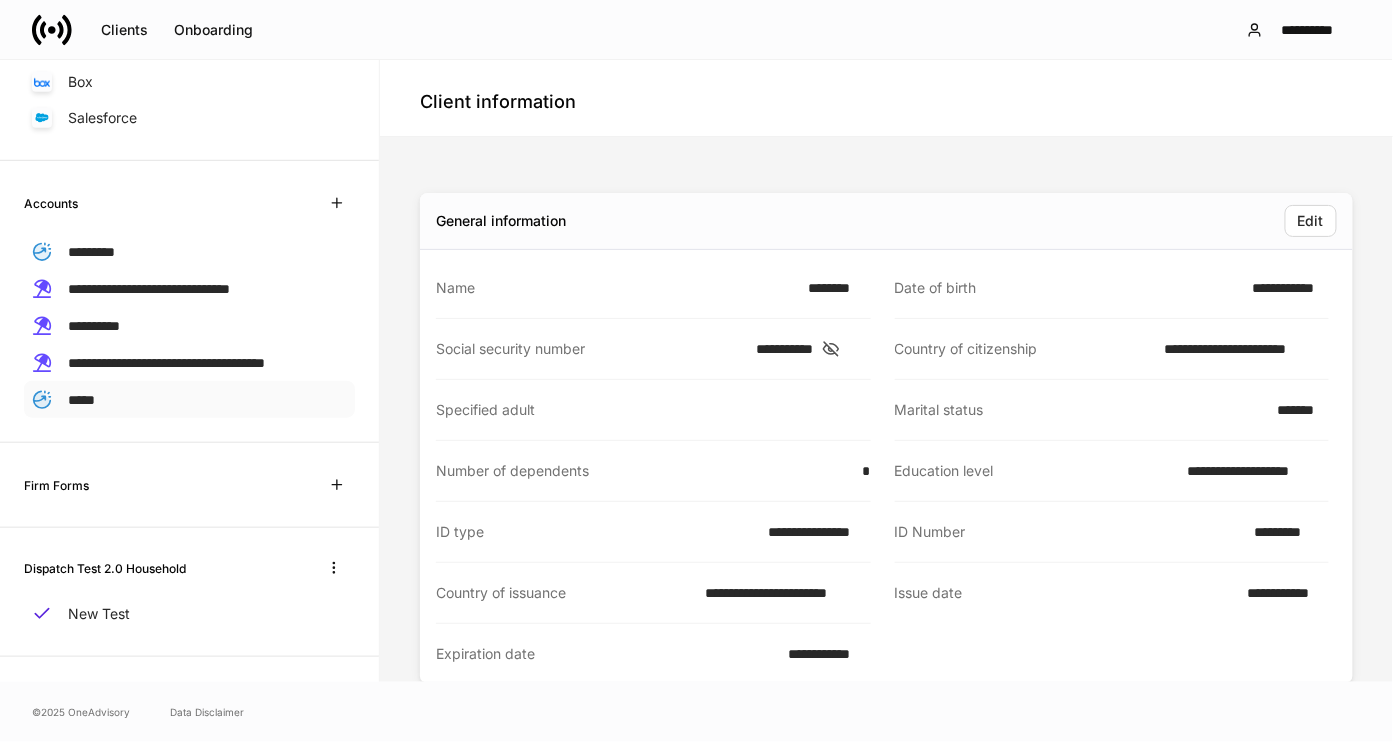 click on "*****" at bounding box center (189, 399) 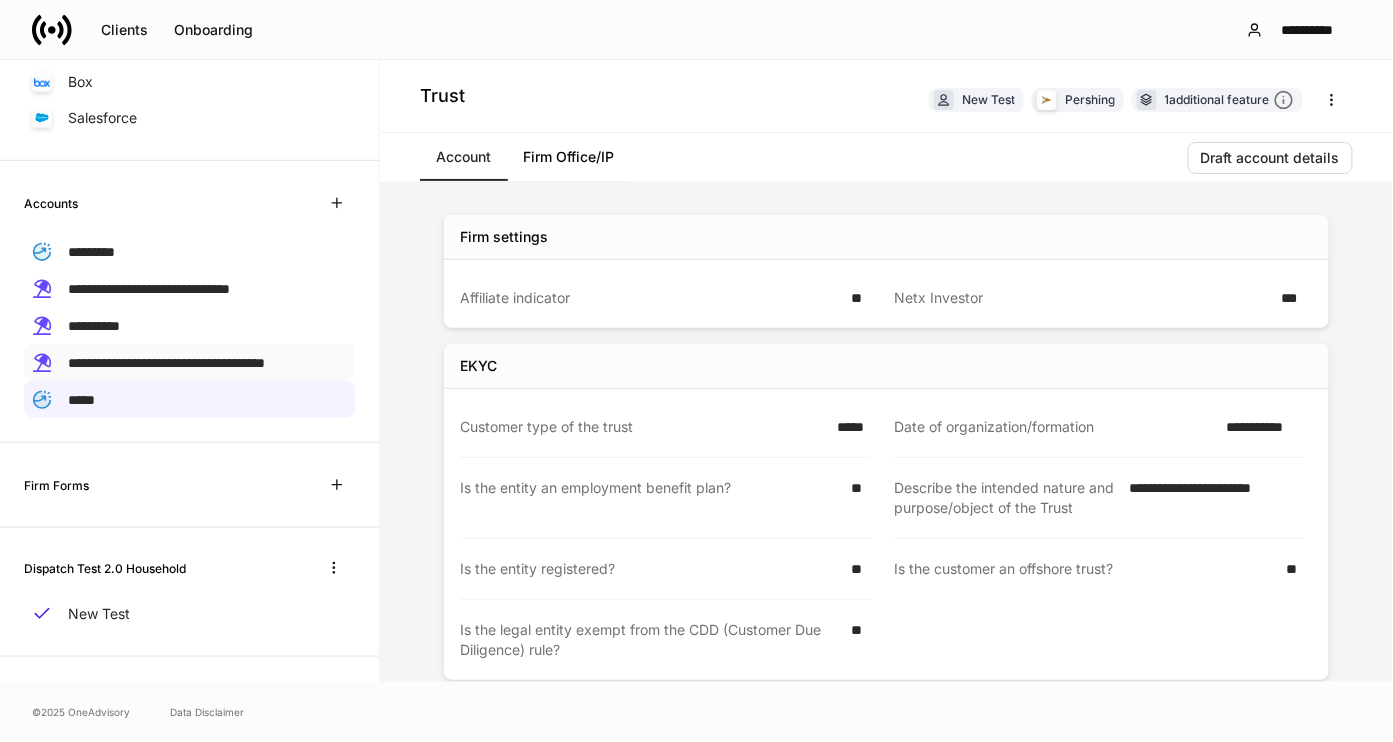 click on "**********" at bounding box center (166, 363) 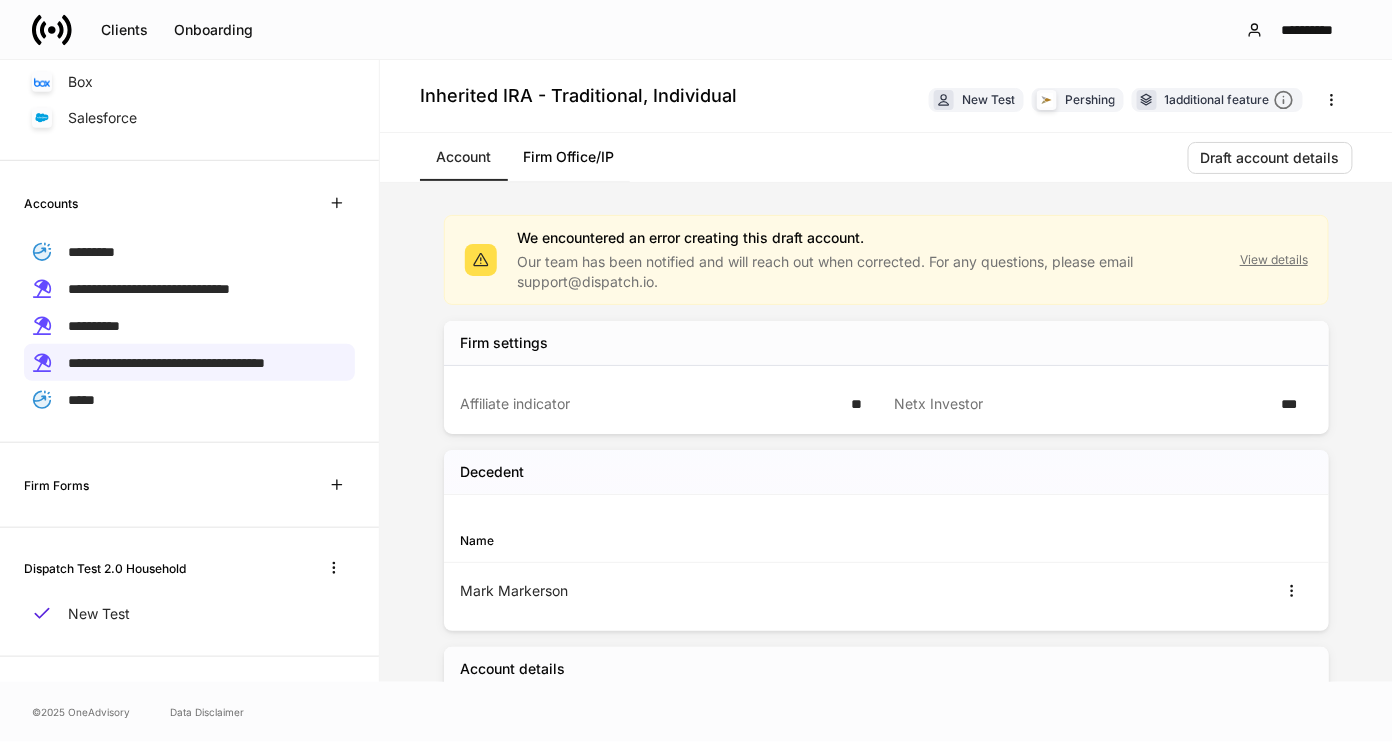 click on "View details" at bounding box center [1274, 260] 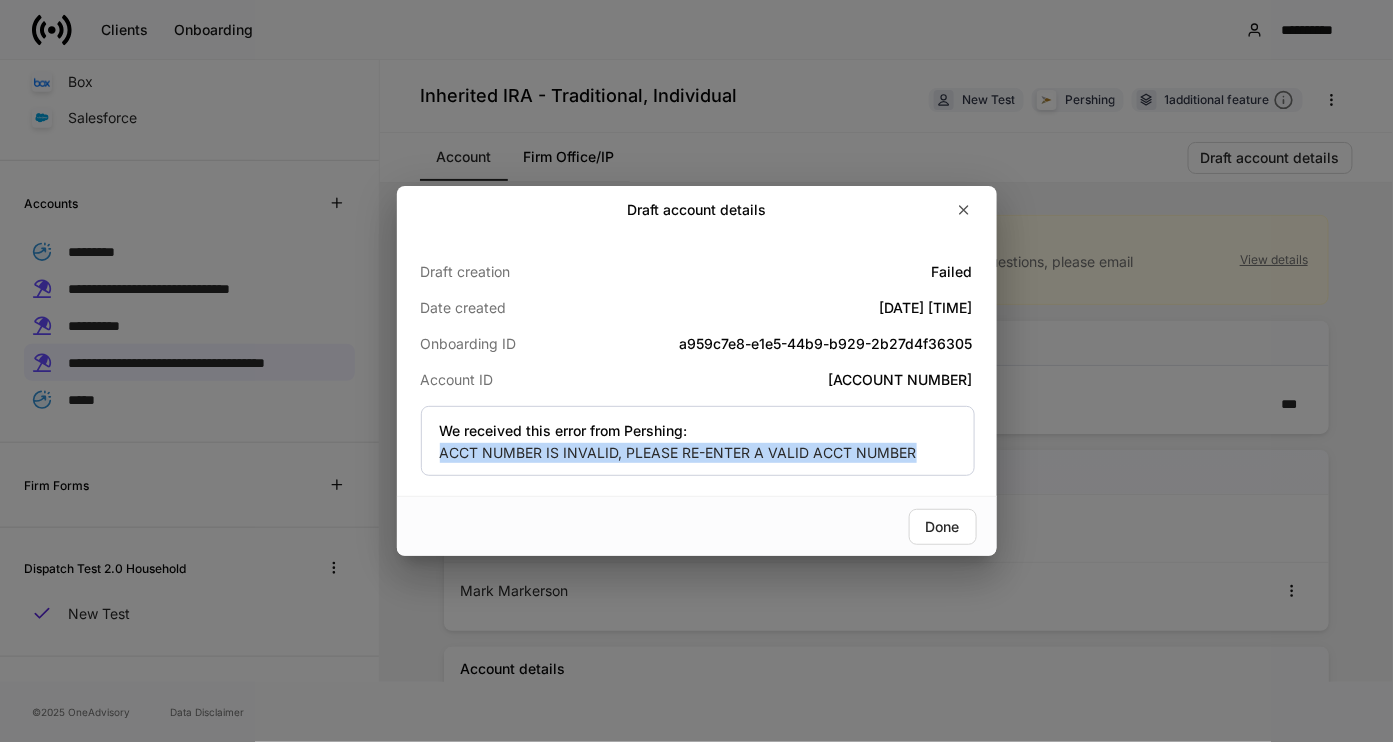 drag, startPoint x: 442, startPoint y: 454, endPoint x: 924, endPoint y: 449, distance: 482.02594 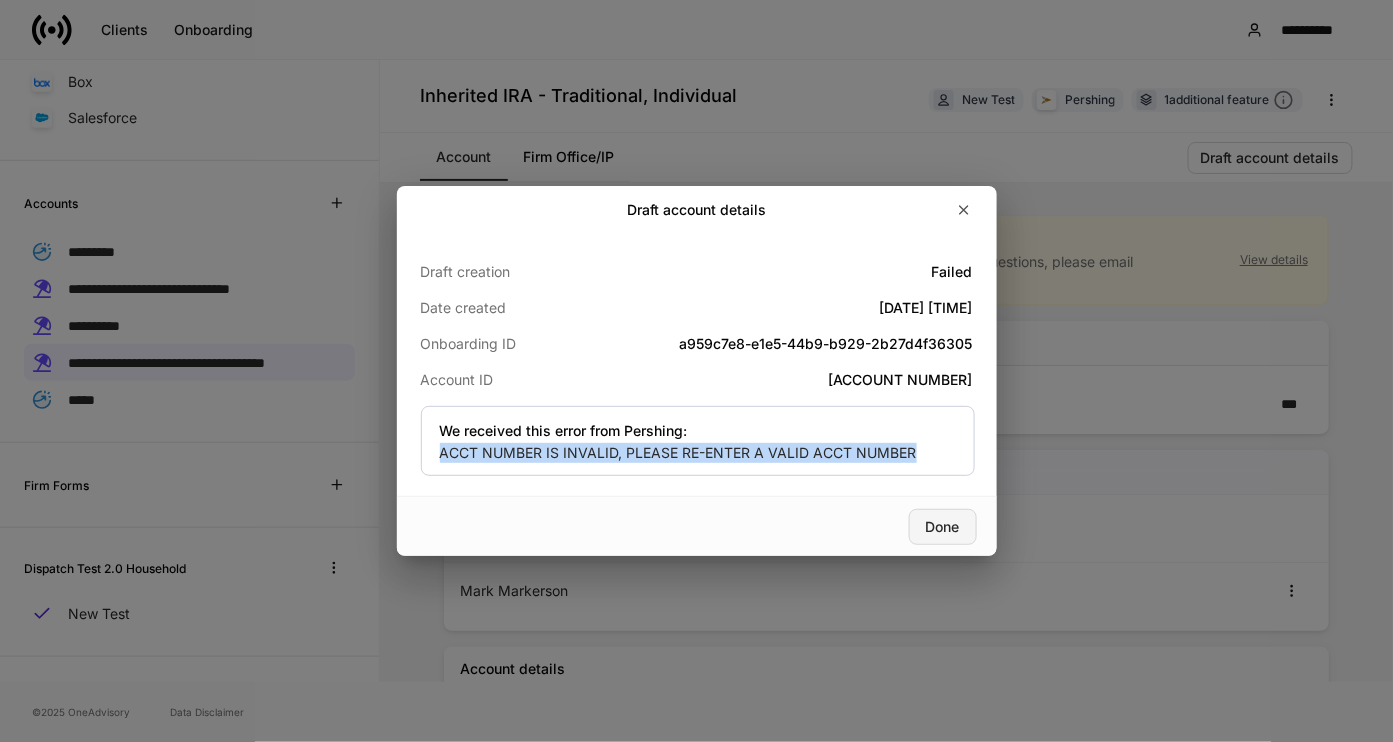 click on "Done" at bounding box center (943, 527) 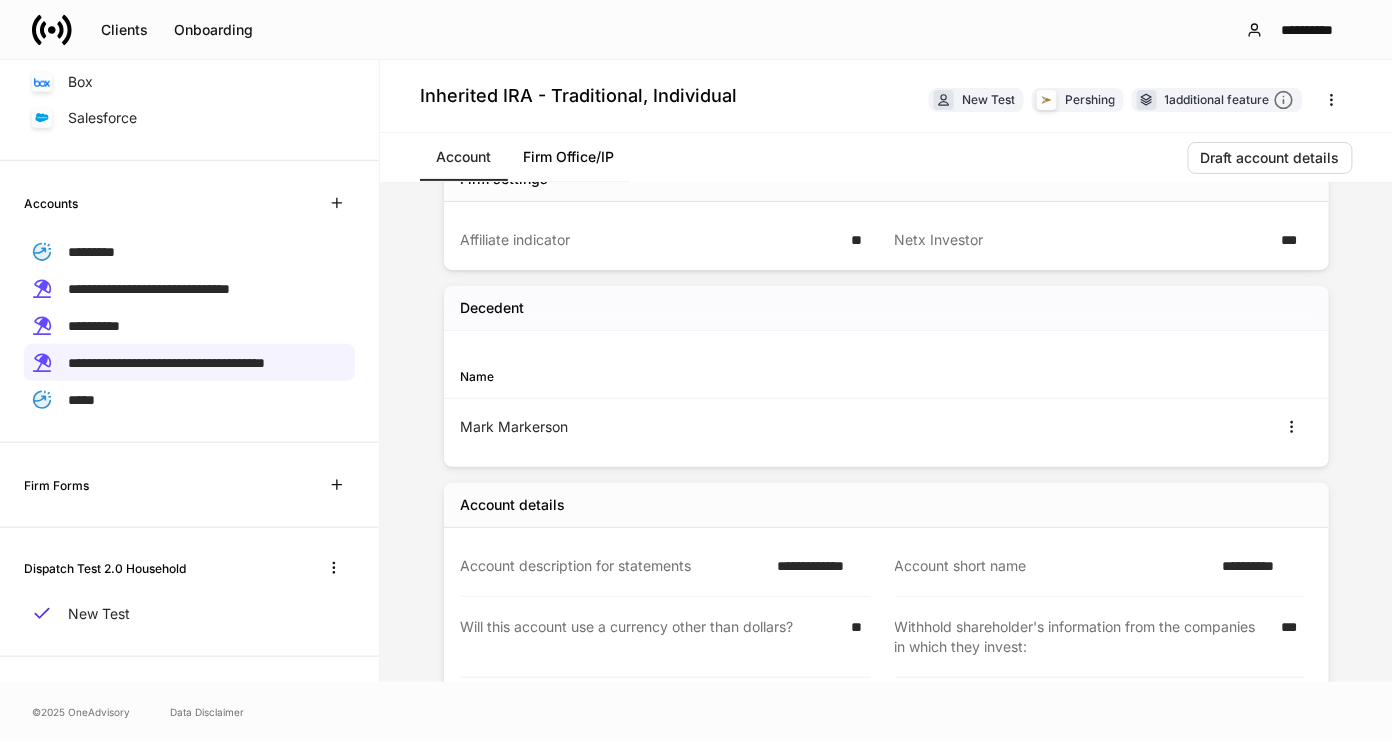 scroll, scrollTop: 0, scrollLeft: 0, axis: both 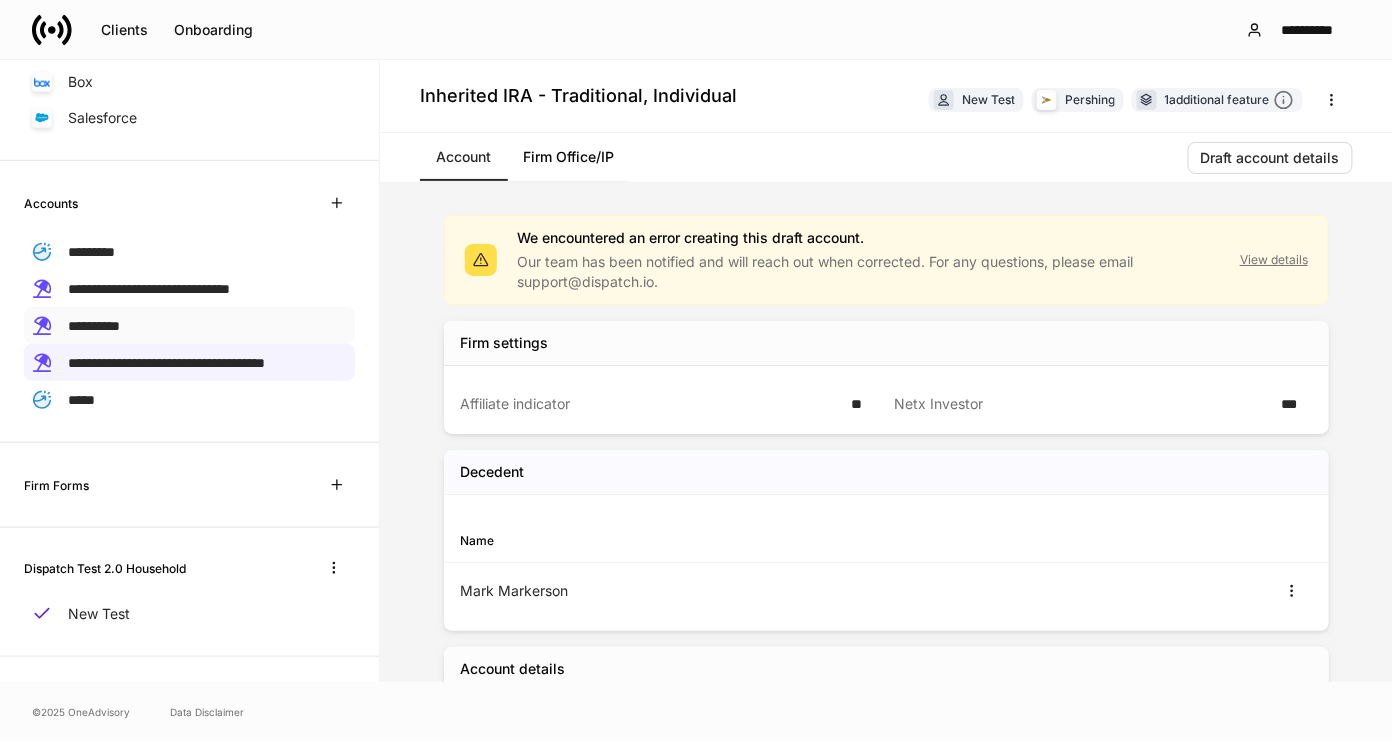 click on "**********" at bounding box center [189, 325] 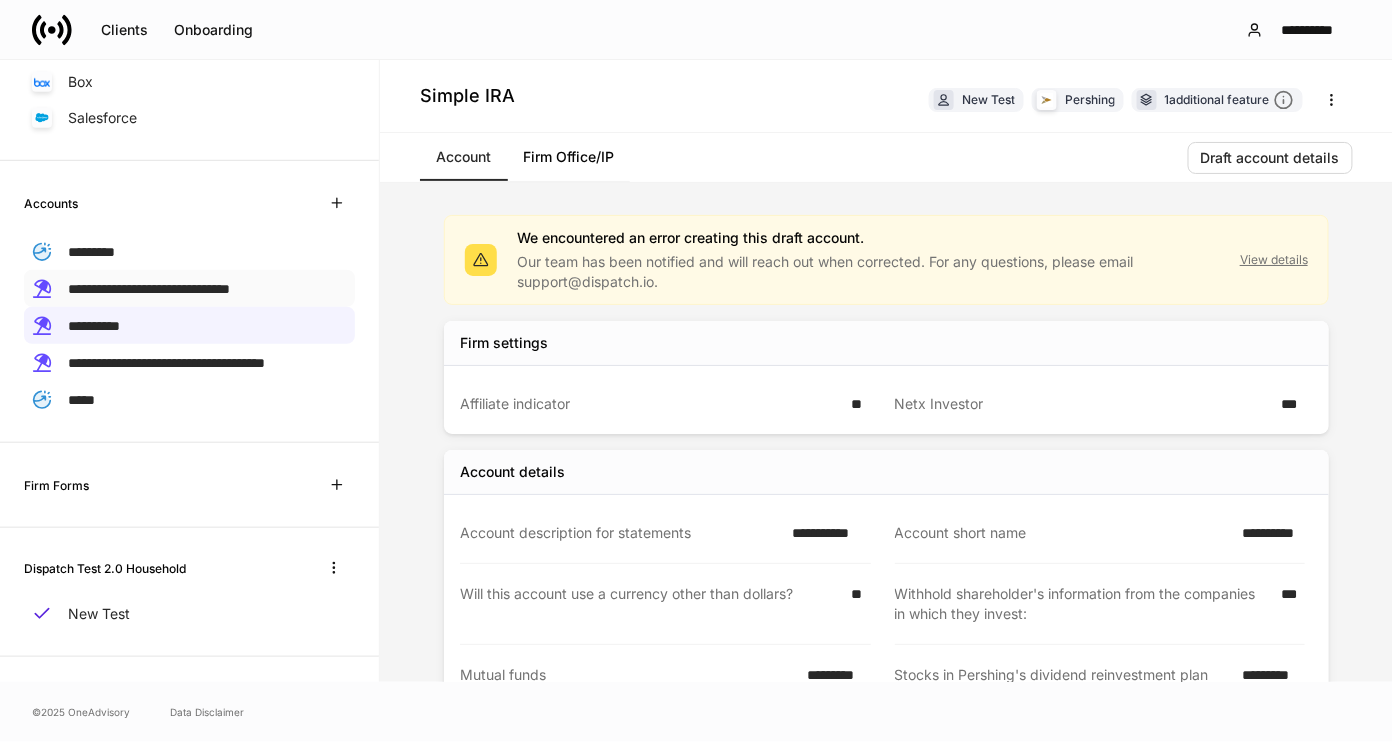 click on "**********" at bounding box center (149, 289) 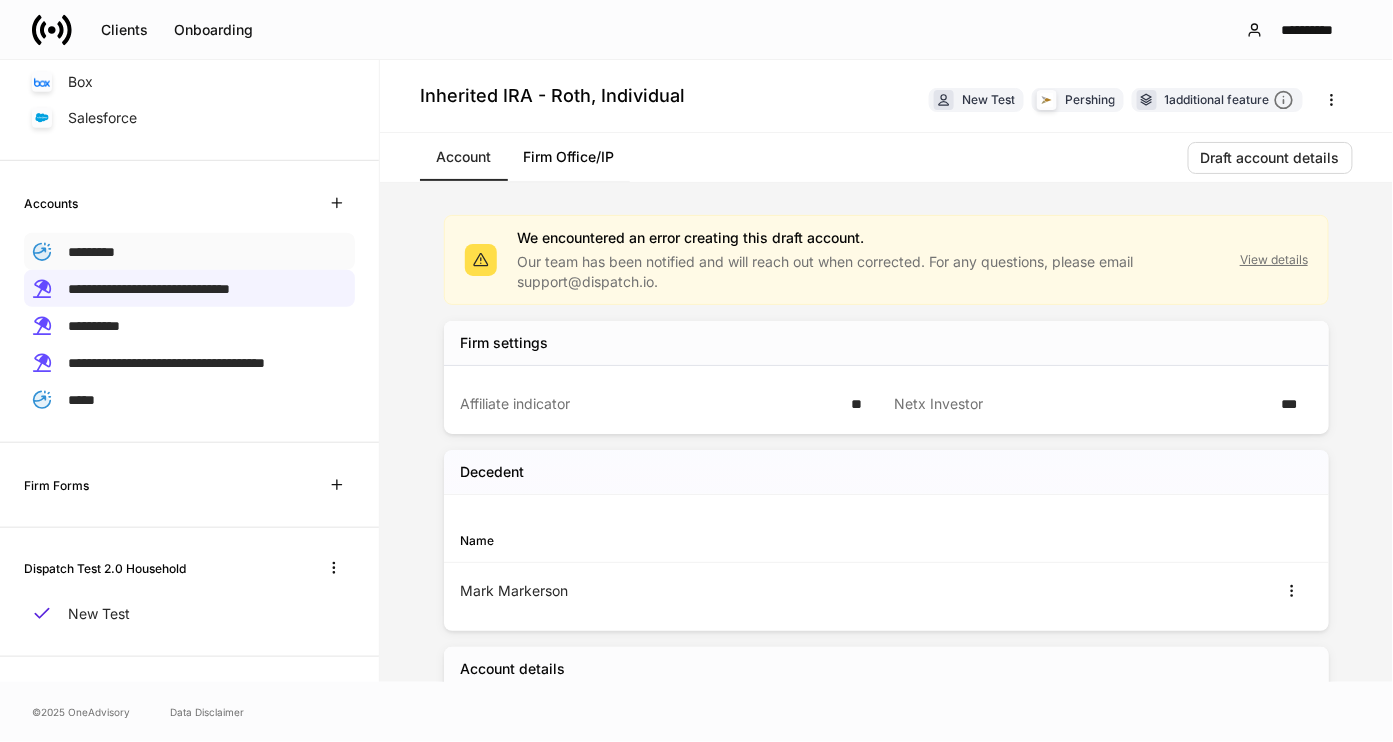 click on "*********" at bounding box center [189, 251] 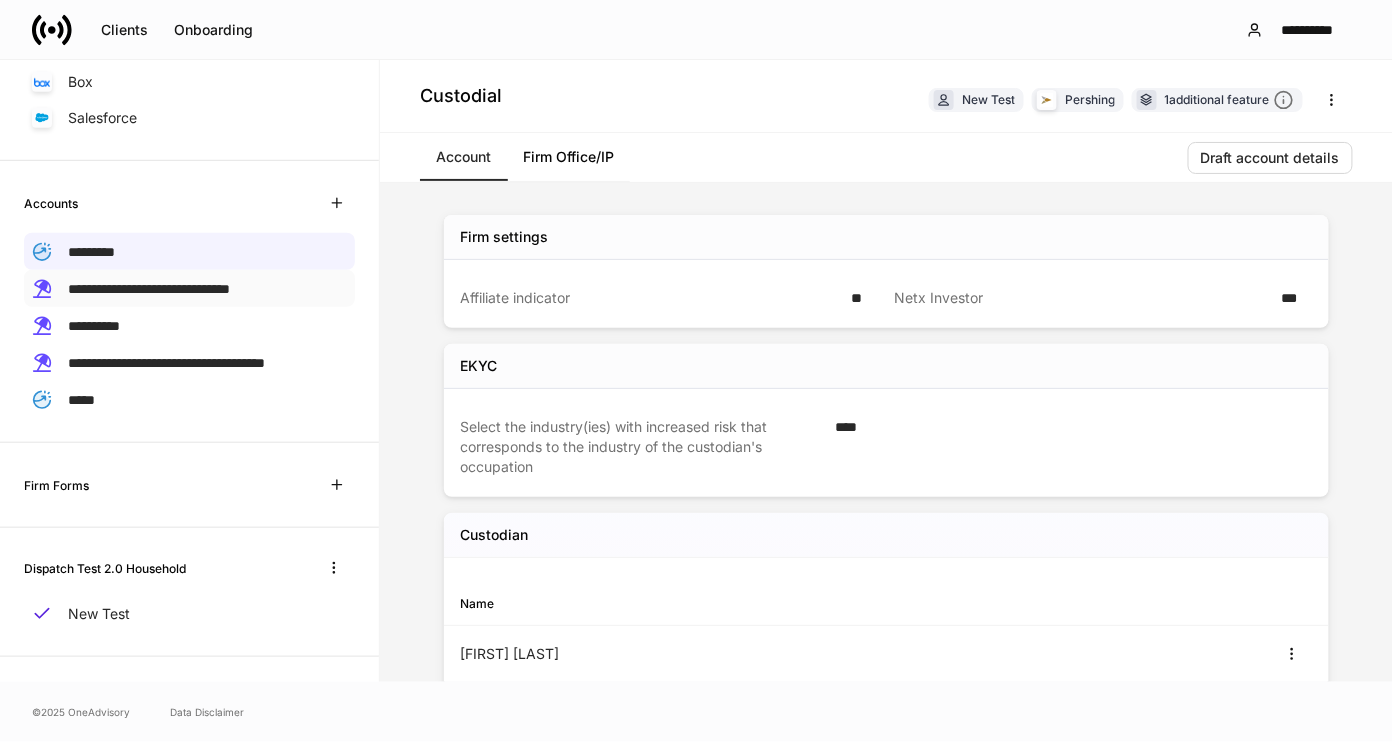 click on "**********" at bounding box center (149, 289) 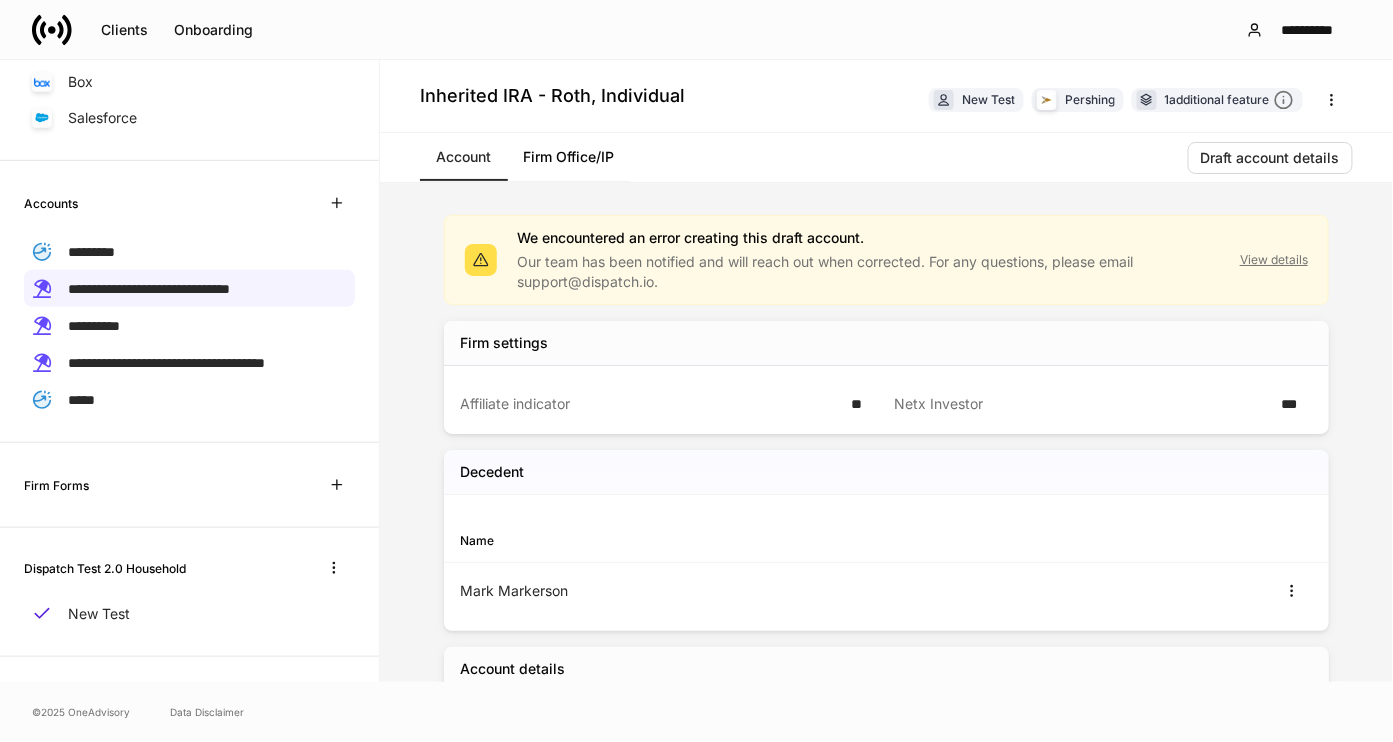 click on "View details" at bounding box center (1274, 260) 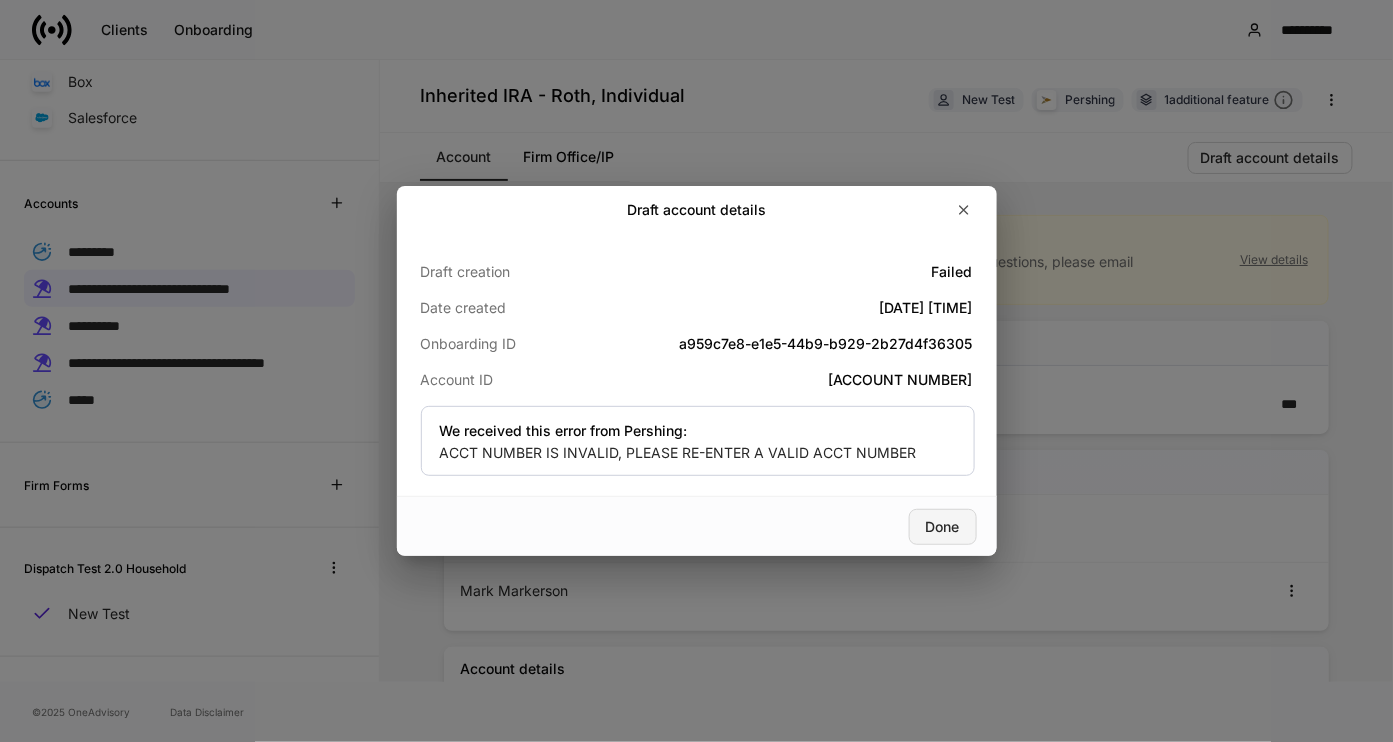 click on "Done" at bounding box center (943, 527) 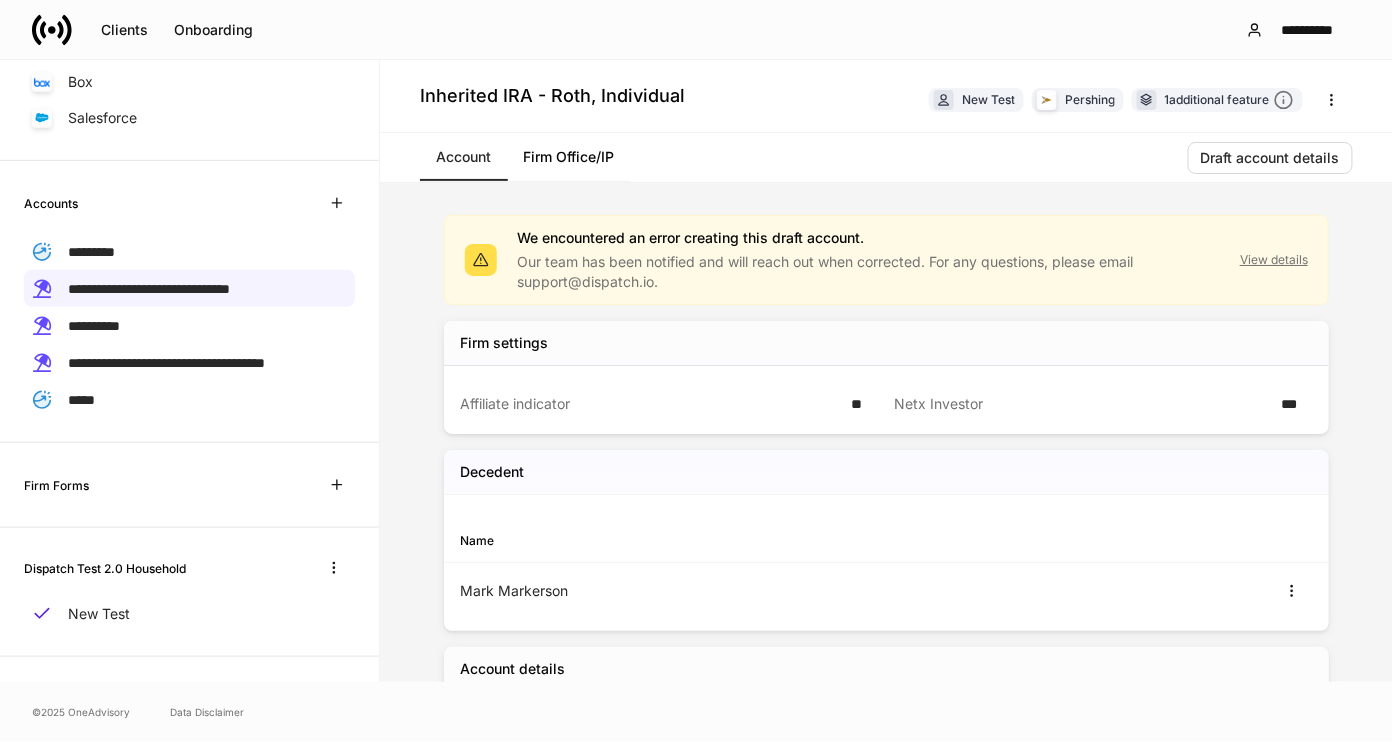 click on "**********" at bounding box center [696, 29] 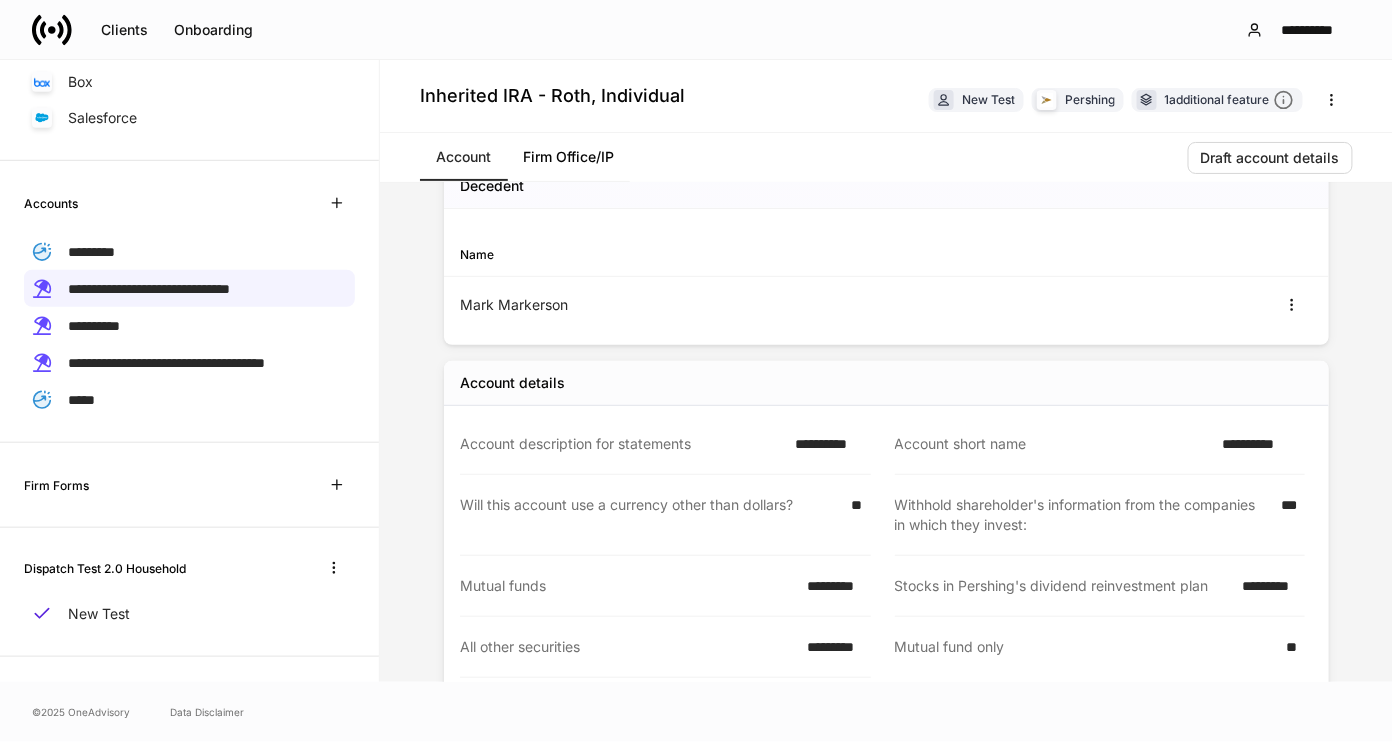scroll, scrollTop: 0, scrollLeft: 0, axis: both 